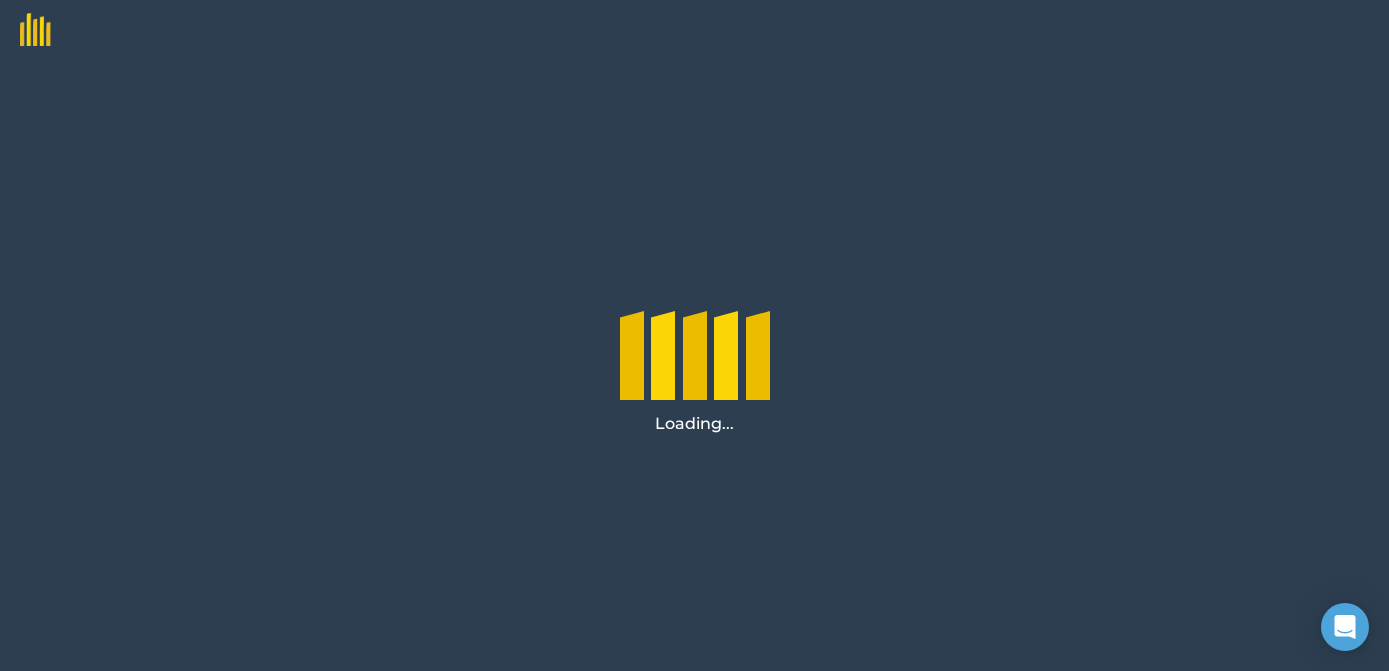 scroll, scrollTop: 0, scrollLeft: 0, axis: both 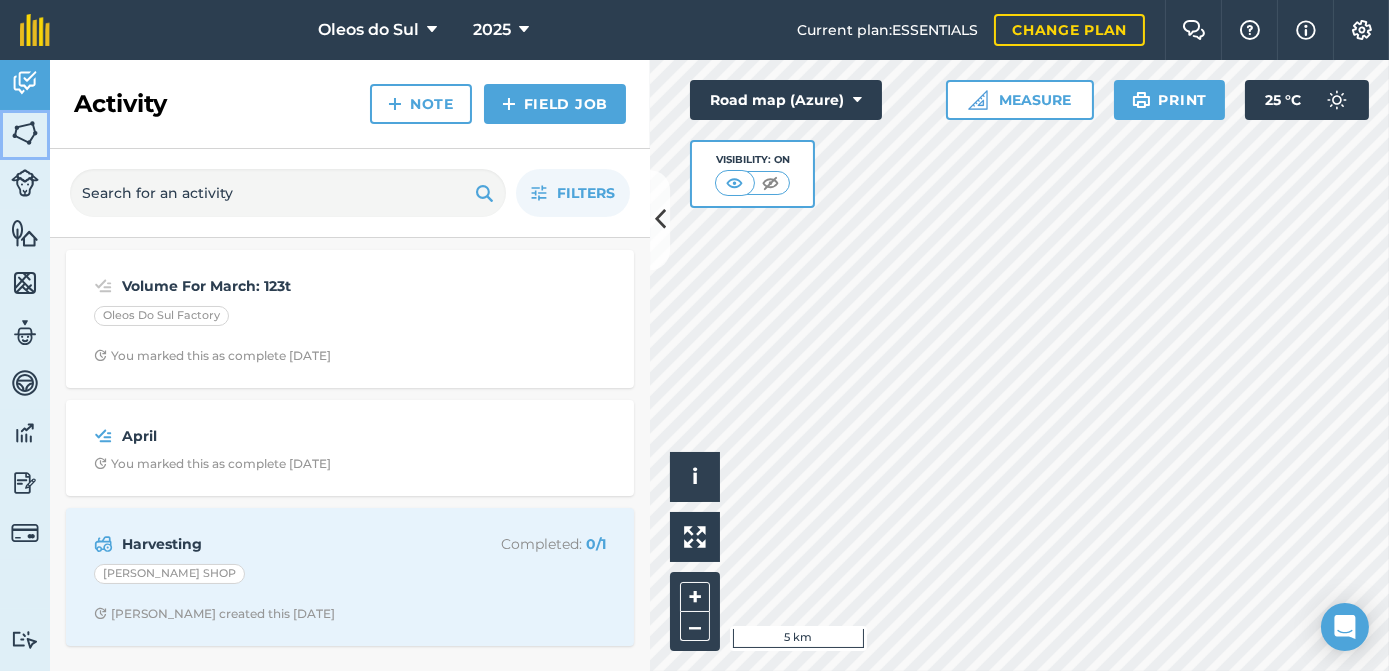 click on "Fields" at bounding box center [25, 135] 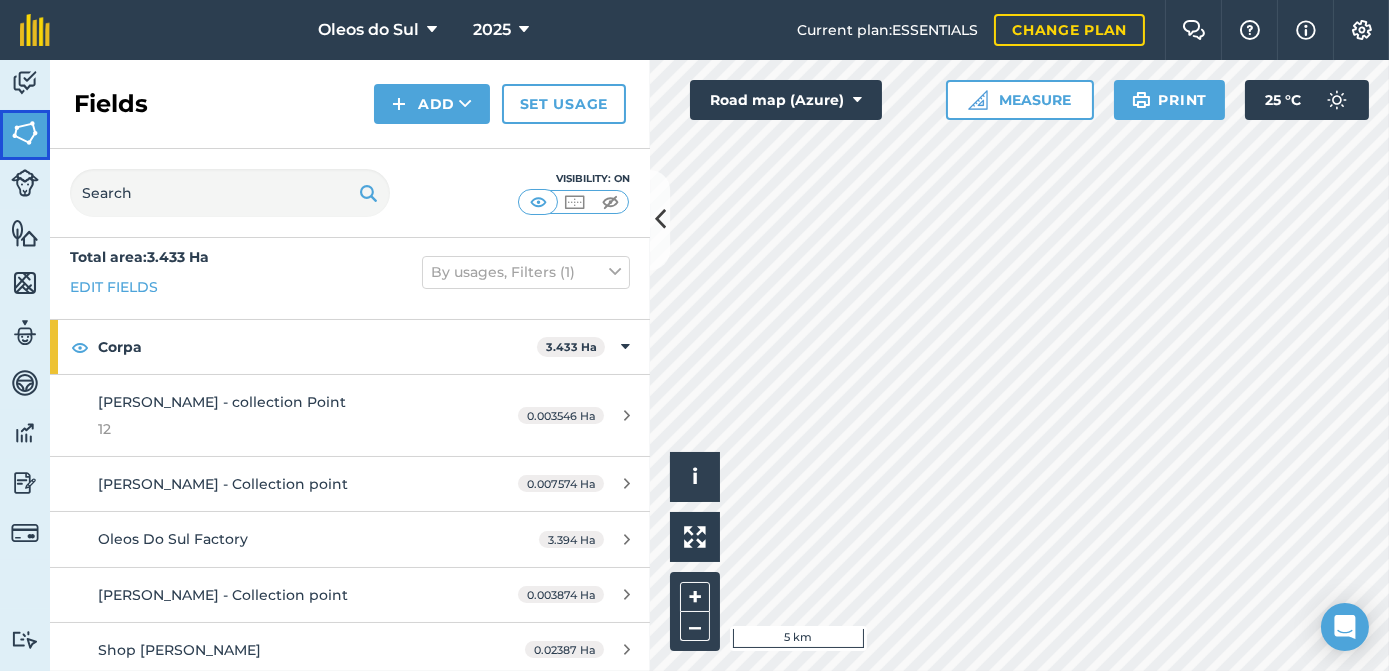 scroll, scrollTop: 16, scrollLeft: 0, axis: vertical 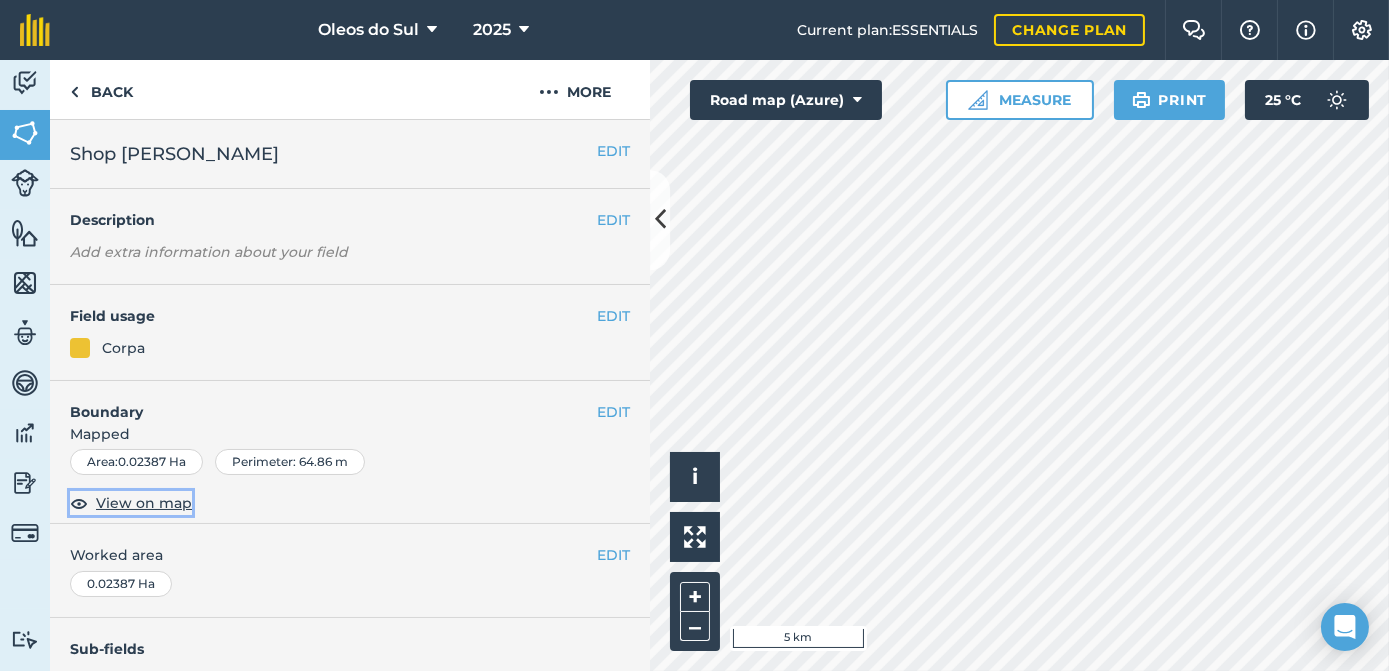 click on "View on map" at bounding box center [144, 503] 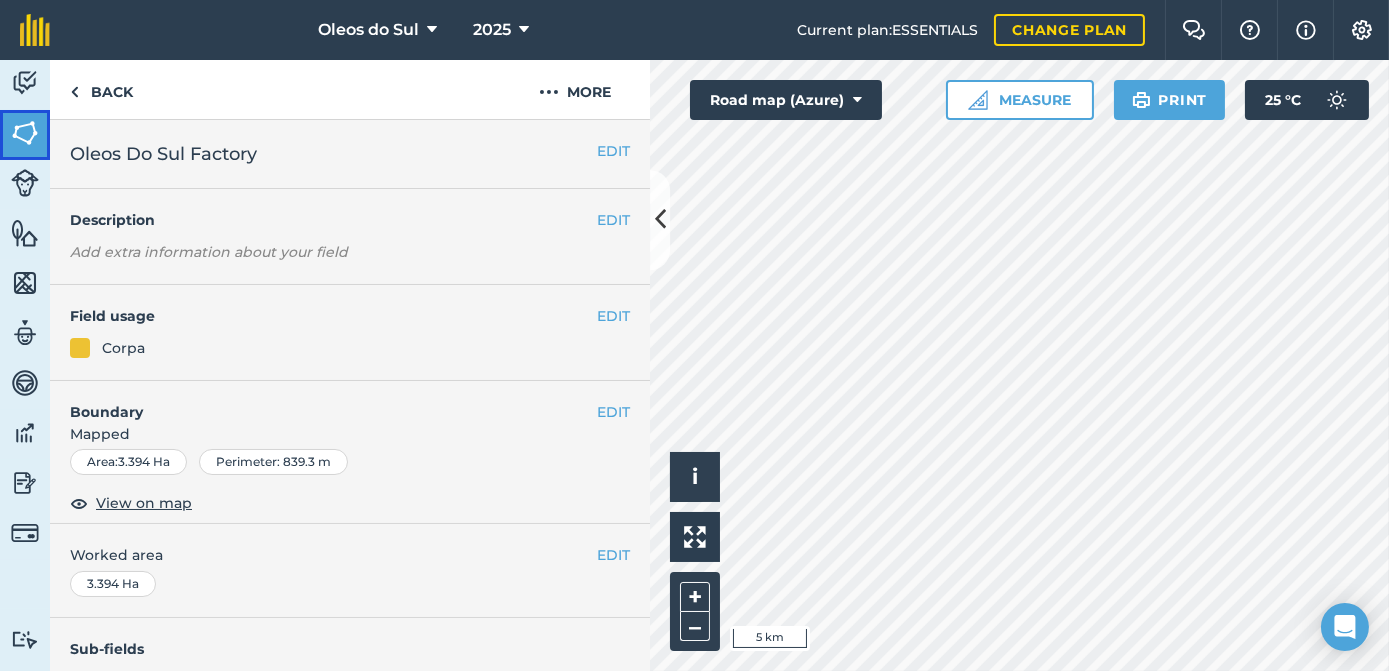 click at bounding box center [25, 133] 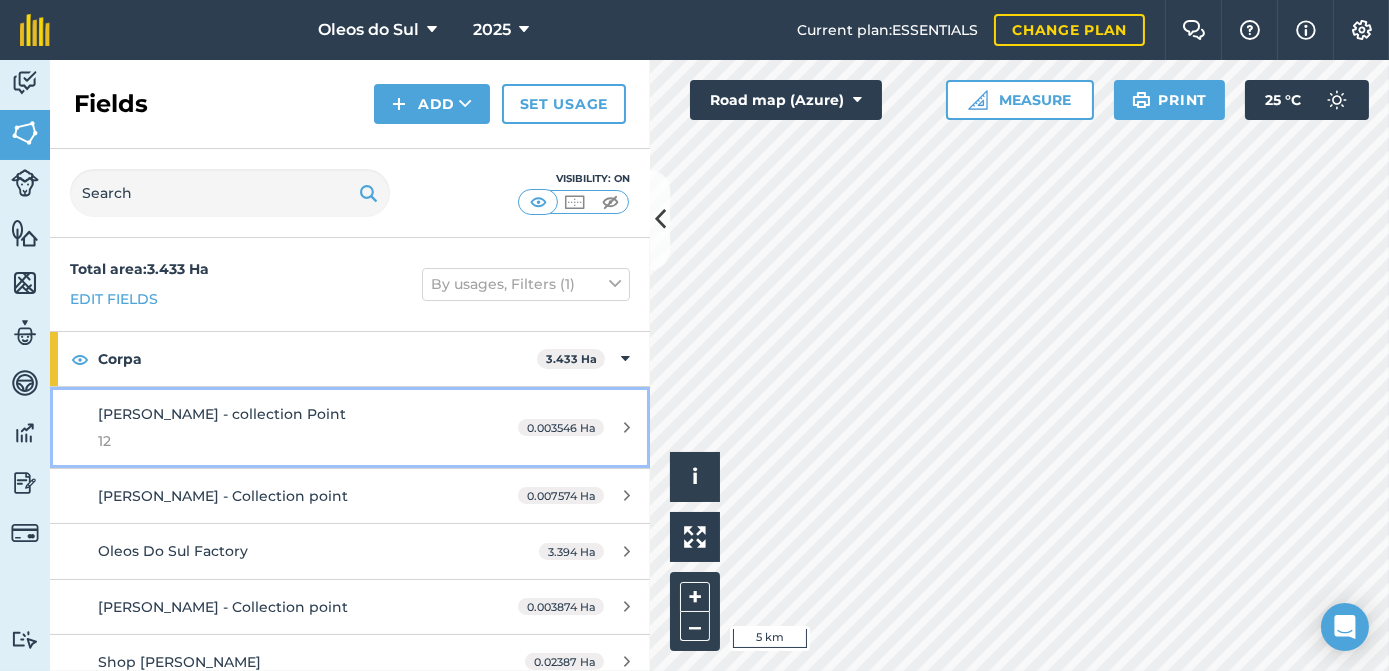 click on "[PERSON_NAME] - collection Point" at bounding box center [222, 414] 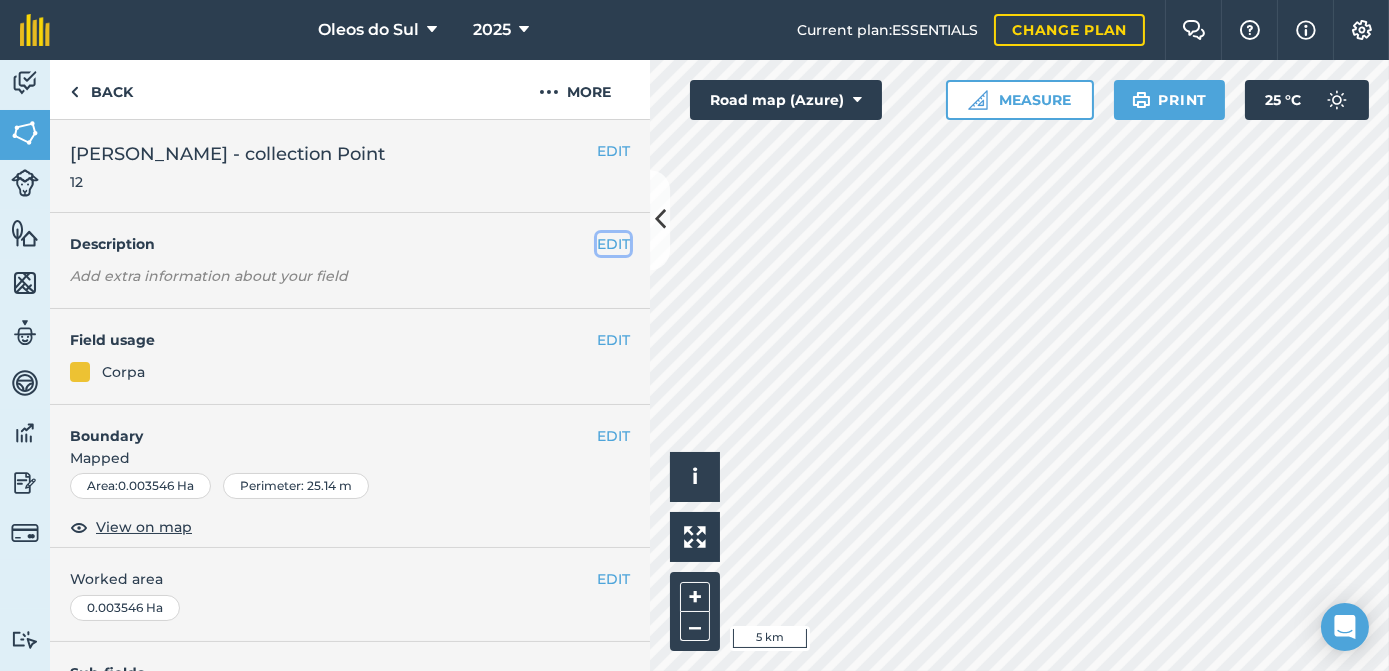 click on "EDIT" at bounding box center (613, 244) 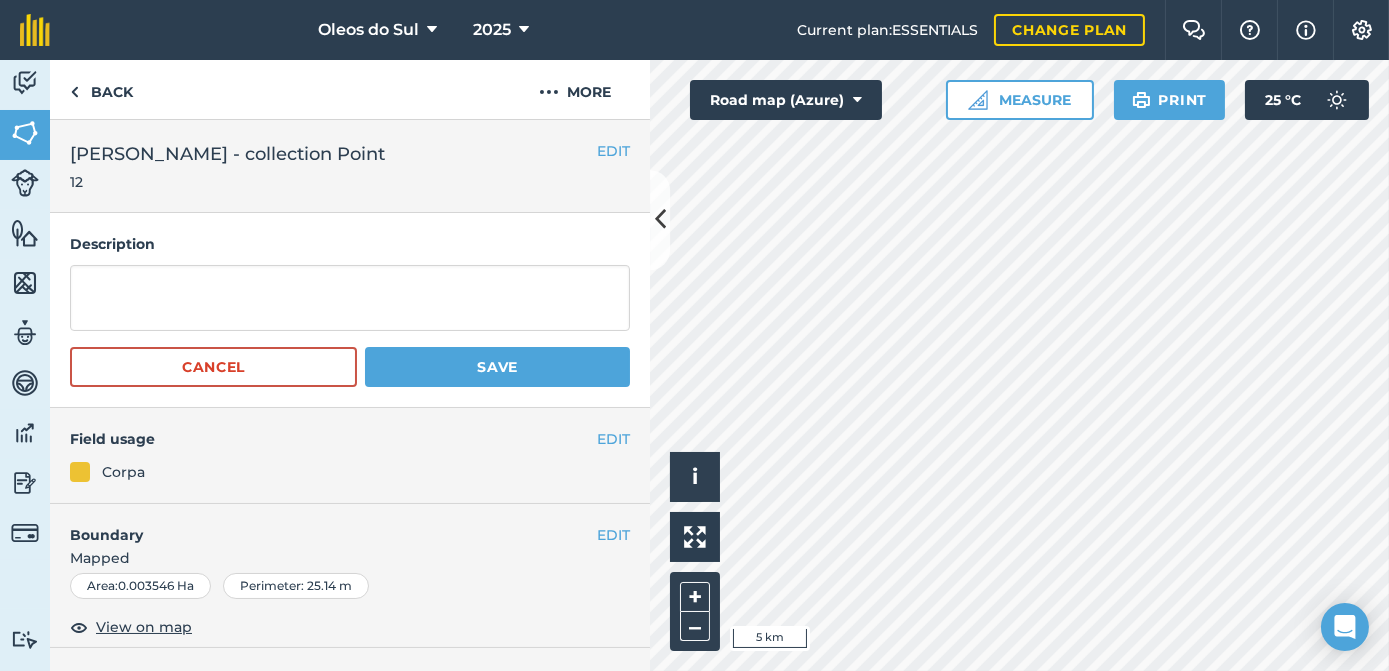click on "Corpa" at bounding box center (123, 472) 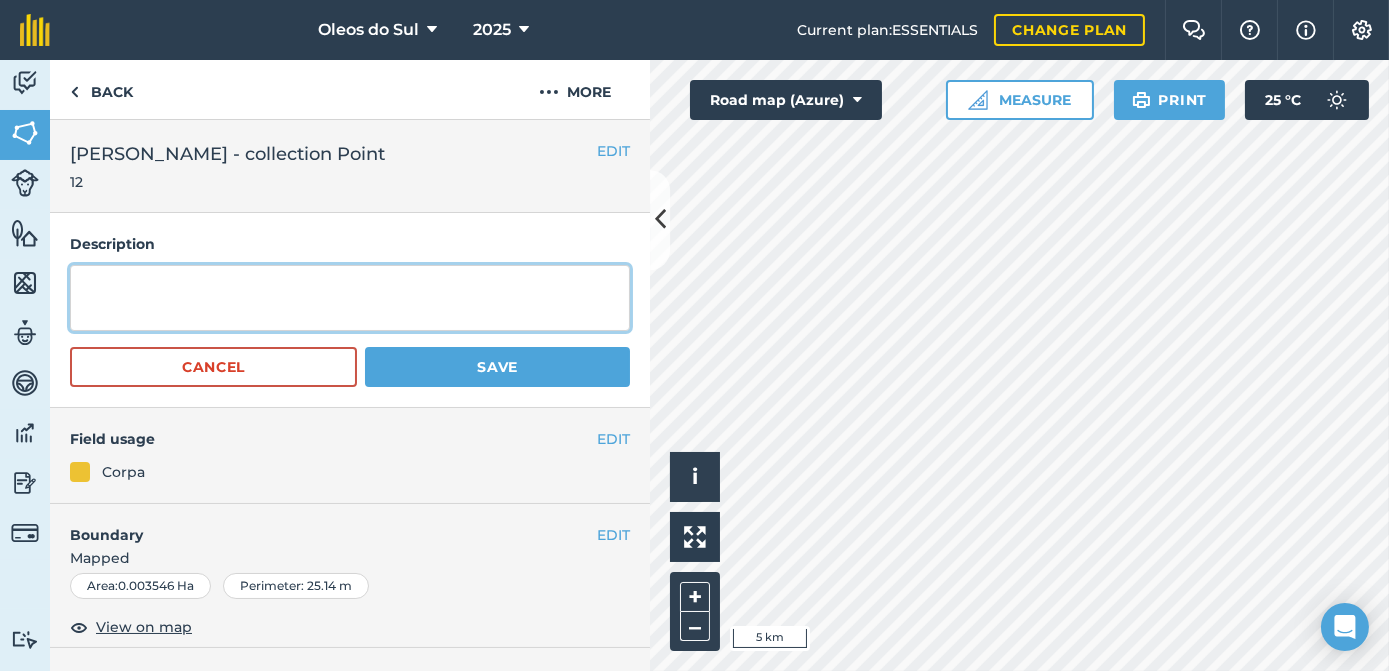 click at bounding box center [350, 298] 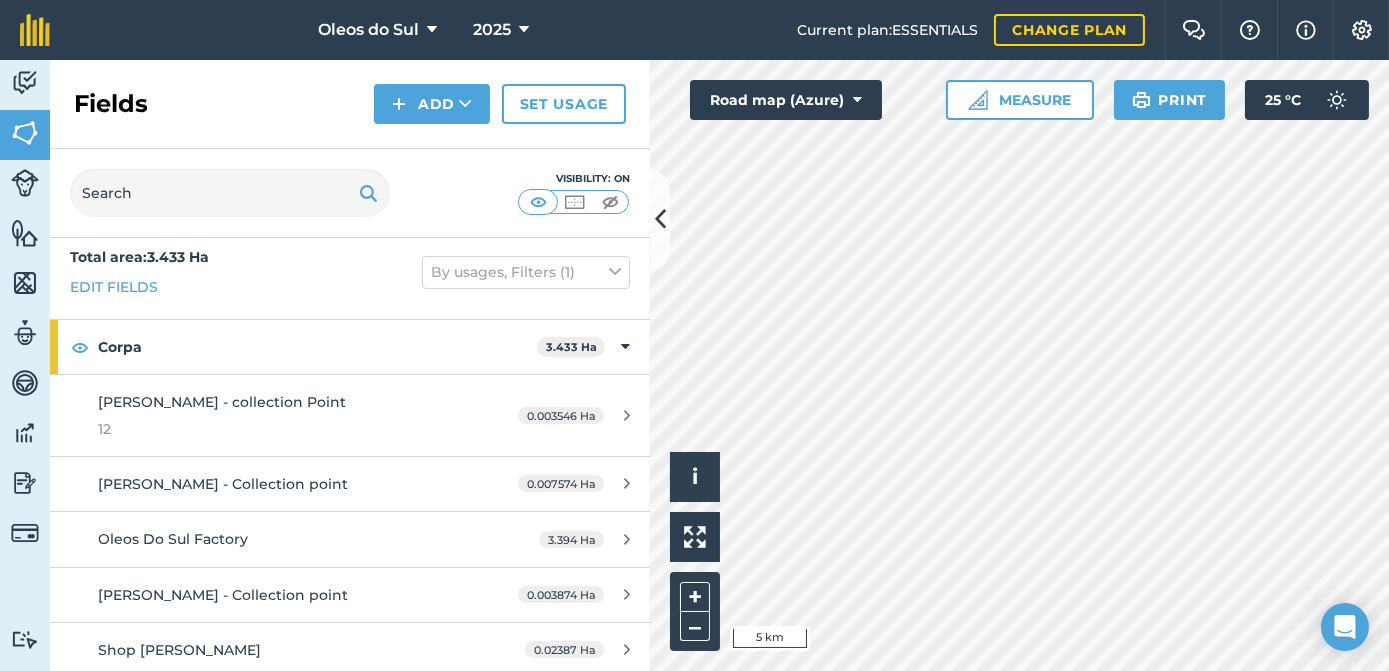 scroll, scrollTop: 16, scrollLeft: 0, axis: vertical 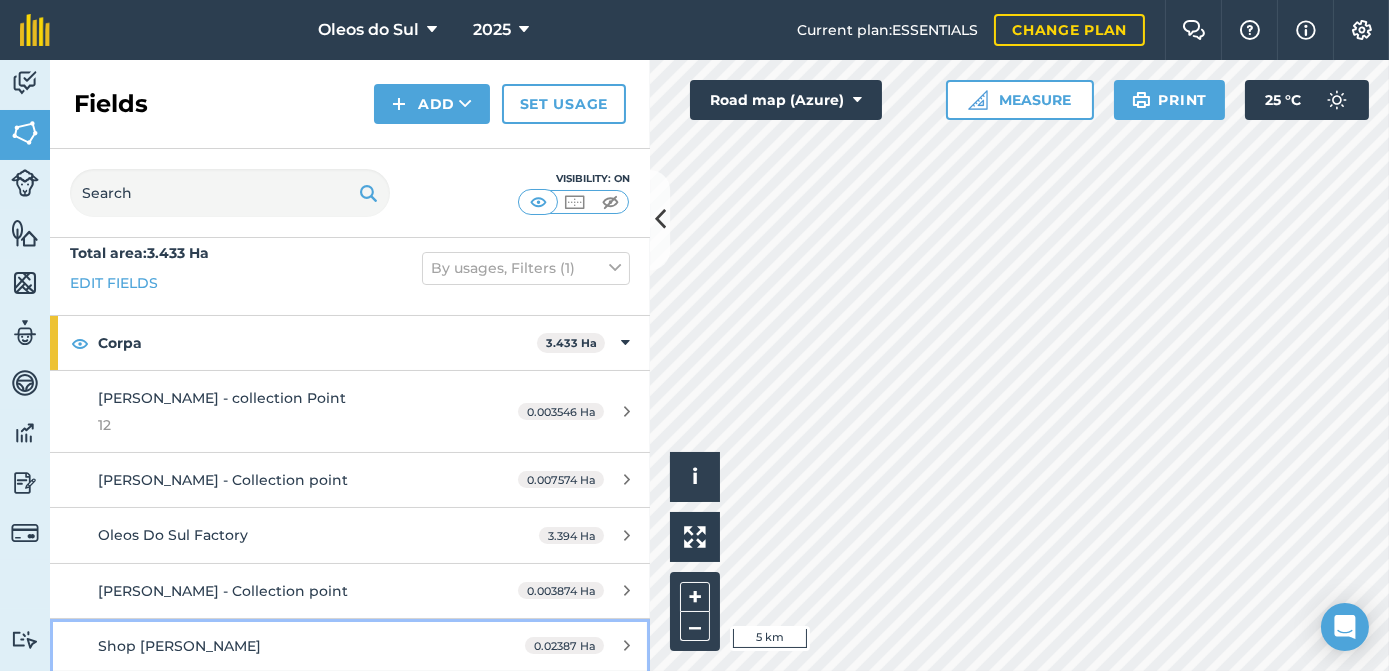 click on "Shop [PERSON_NAME]" at bounding box center (179, 646) 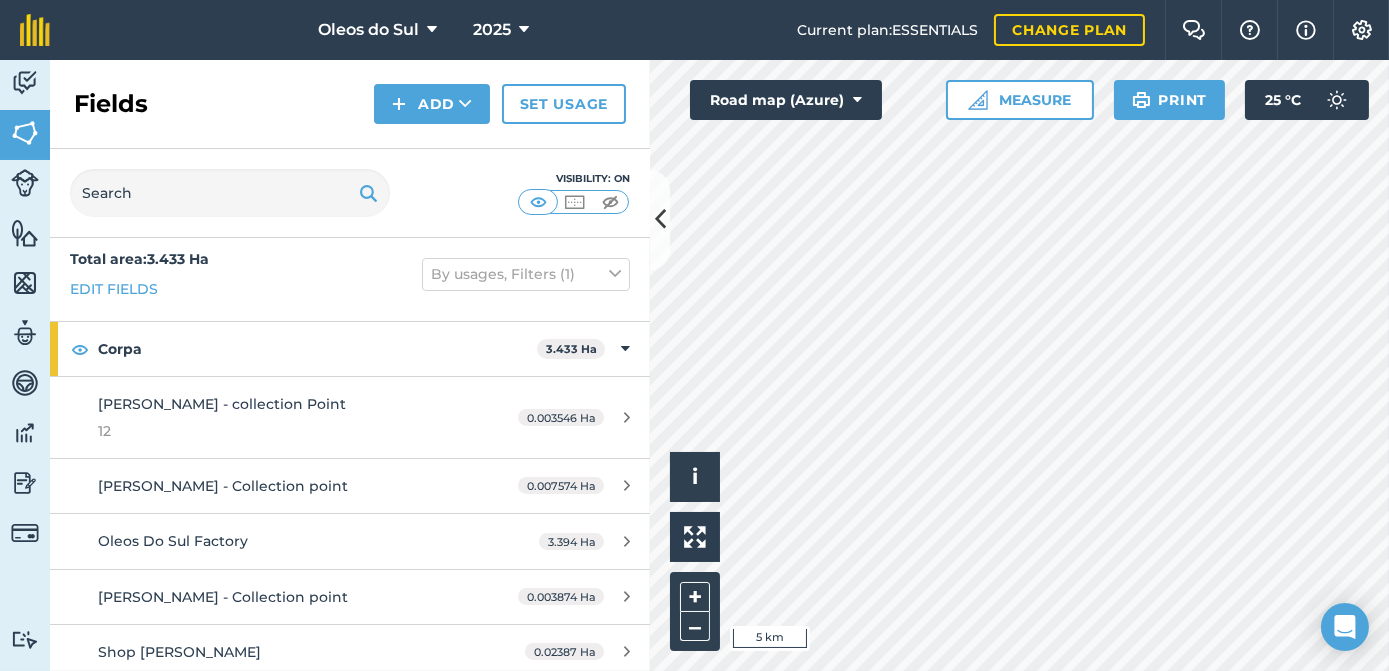 scroll, scrollTop: 16, scrollLeft: 0, axis: vertical 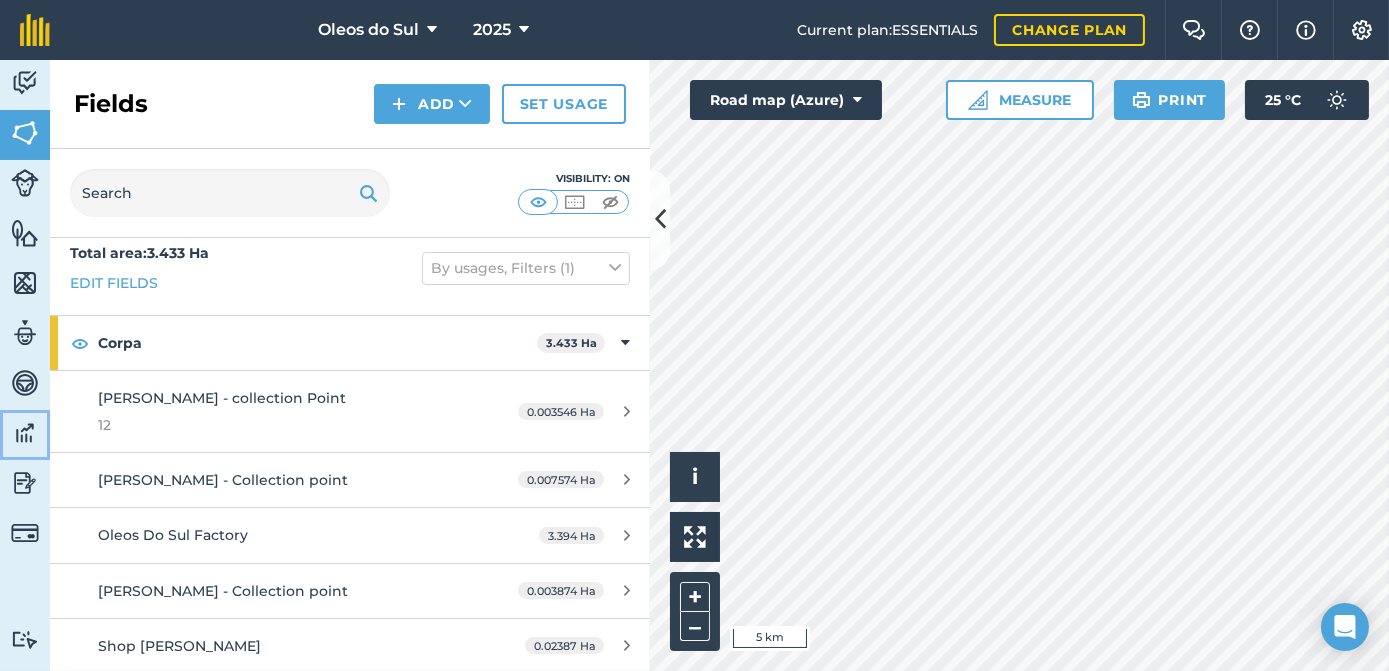 click at bounding box center (25, 433) 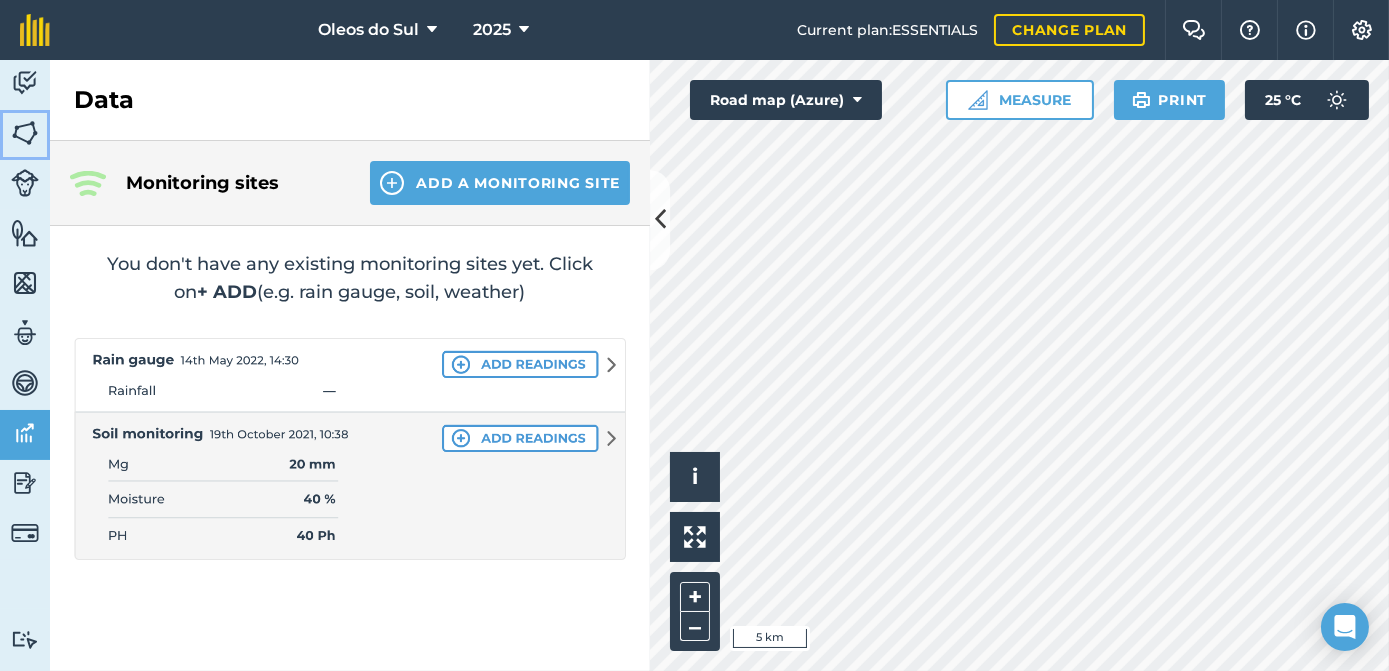 click at bounding box center [25, 133] 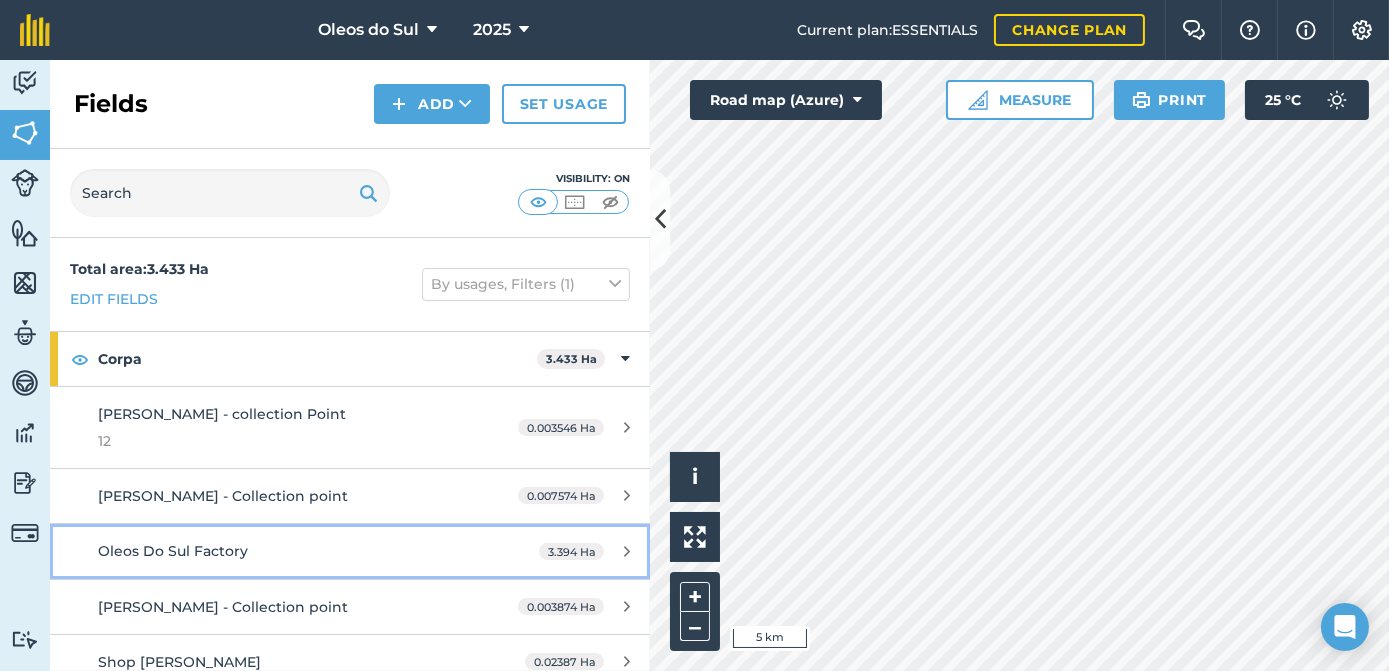 click on "Oleos Do Sul Factory" at bounding box center (173, 551) 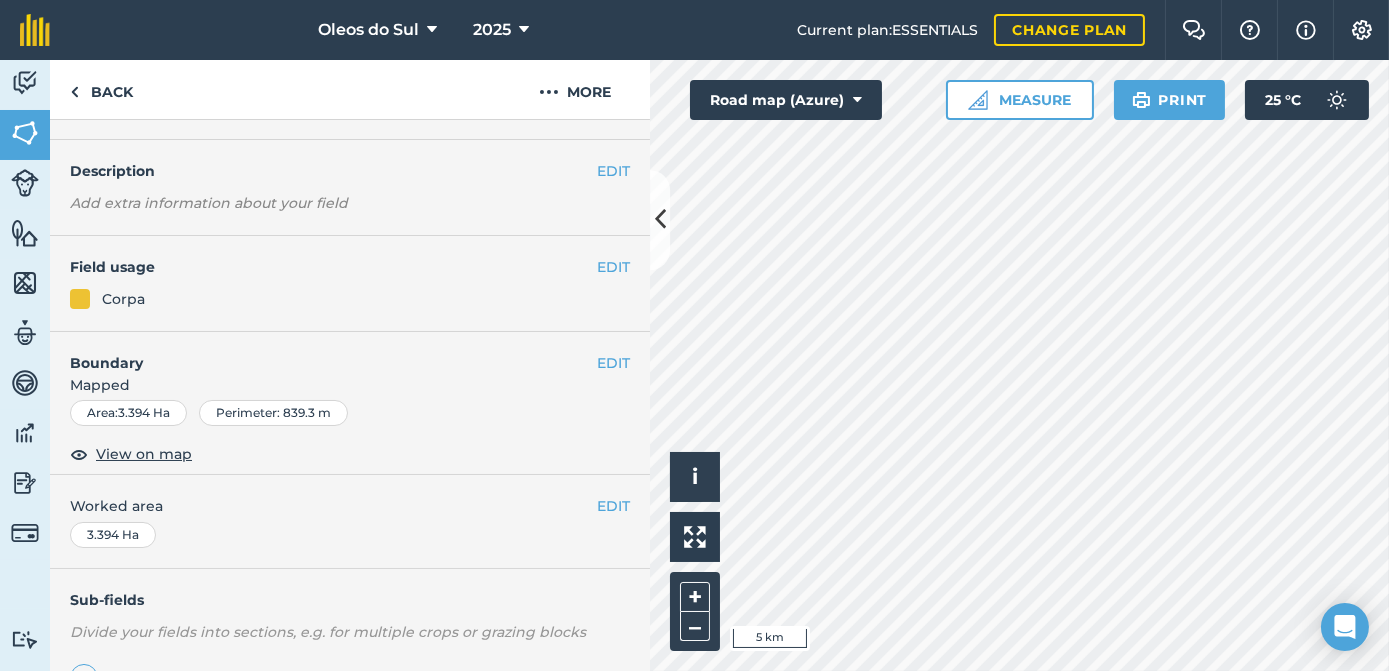 scroll, scrollTop: 0, scrollLeft: 0, axis: both 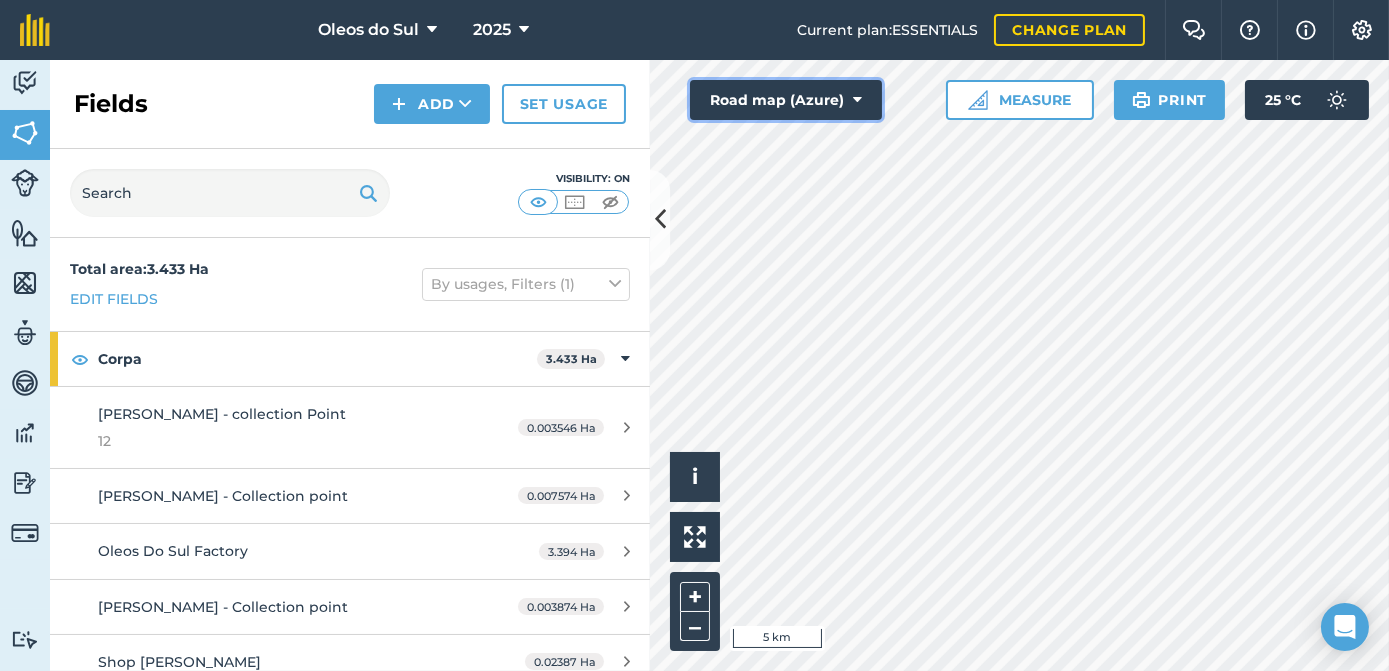 click at bounding box center (857, 100) 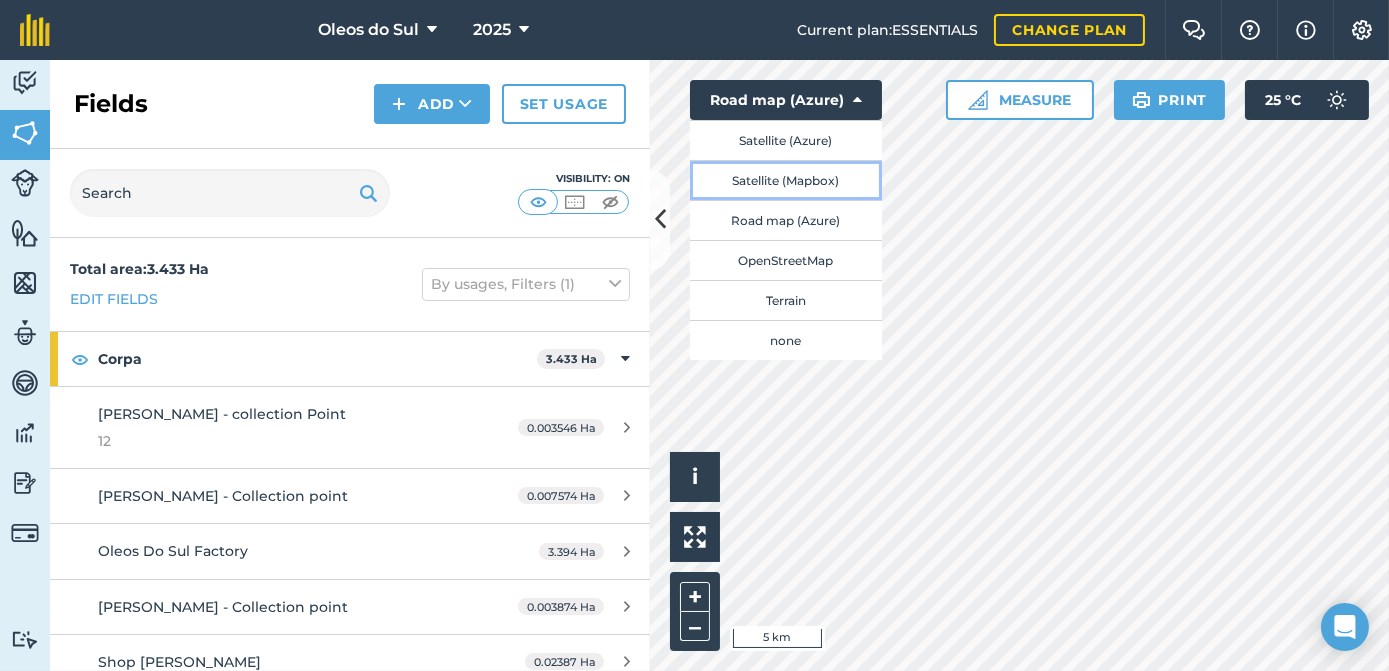 click on "Satellite (Mapbox)" at bounding box center [786, 180] 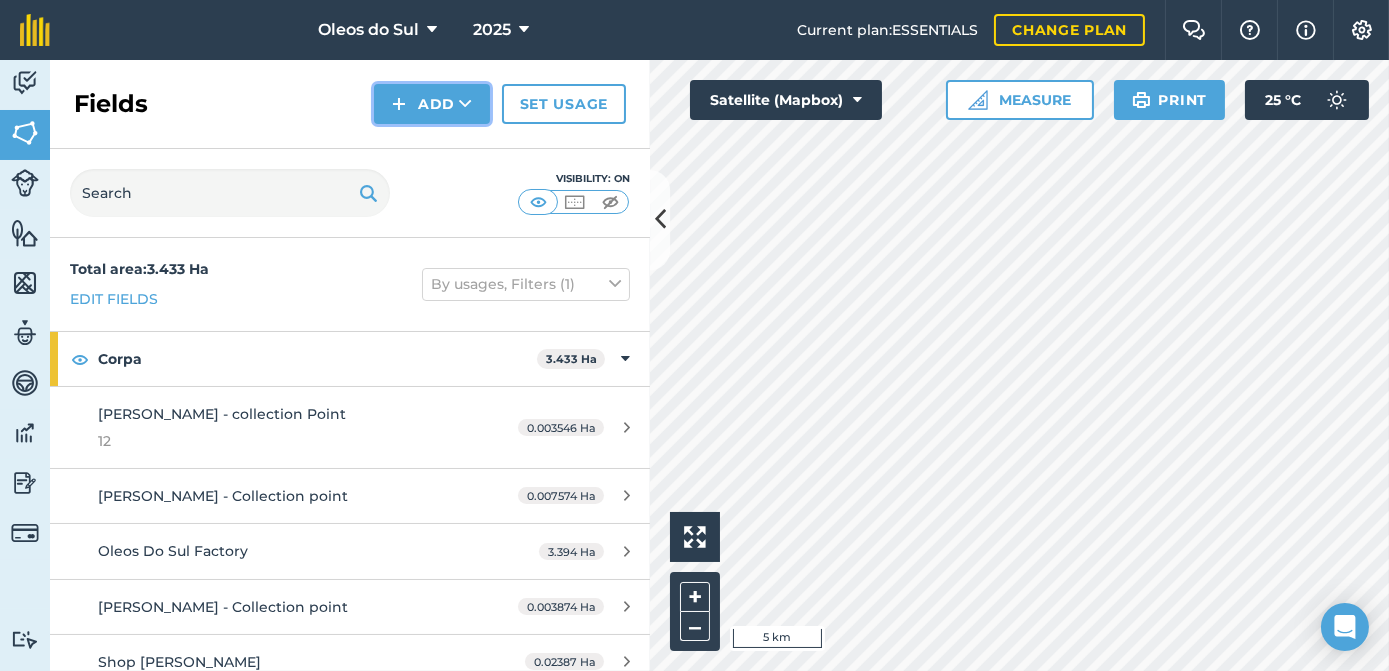 click at bounding box center (465, 104) 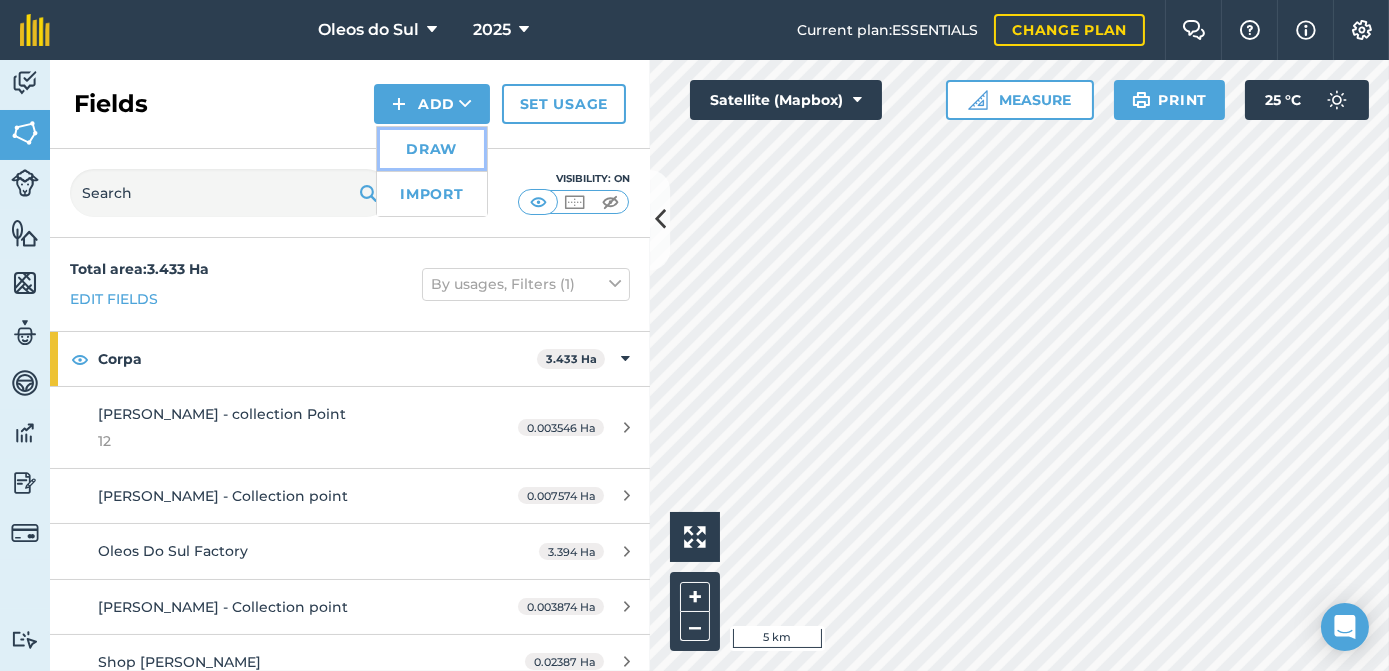 click on "Draw" at bounding box center [432, 149] 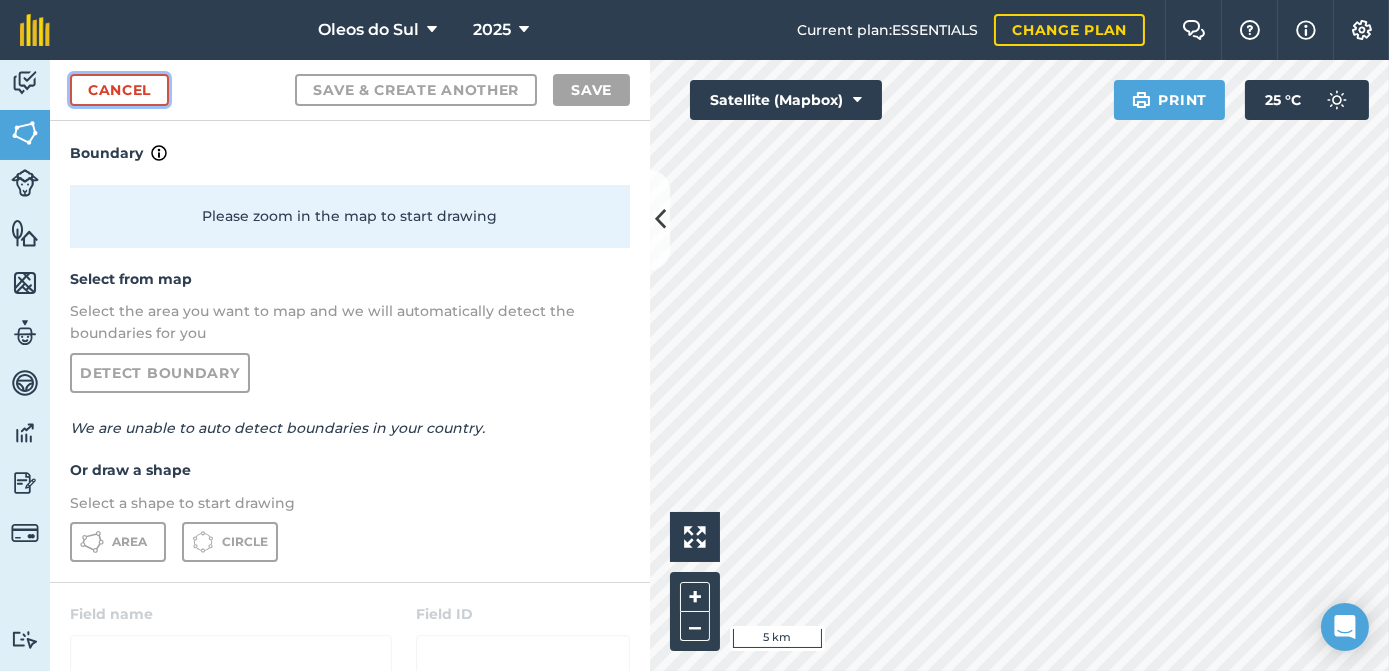 click on "Cancel" at bounding box center [119, 90] 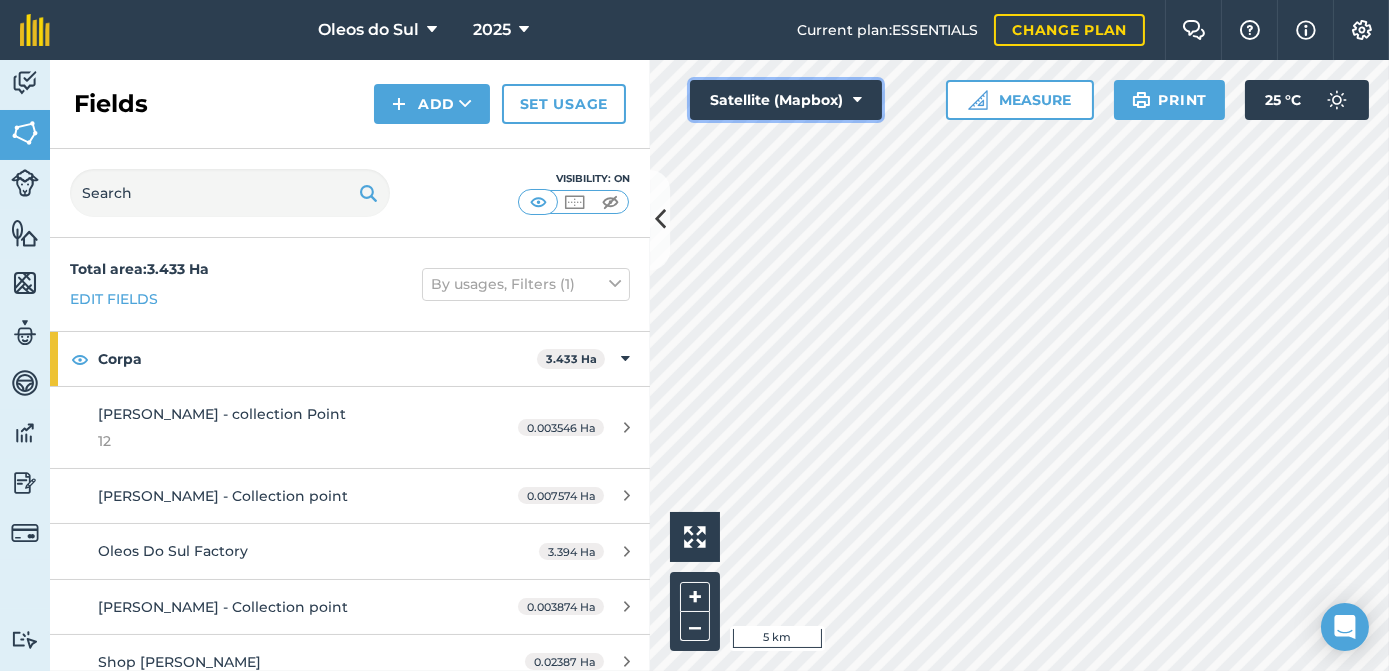 click on "Satellite (Mapbox)" at bounding box center [786, 100] 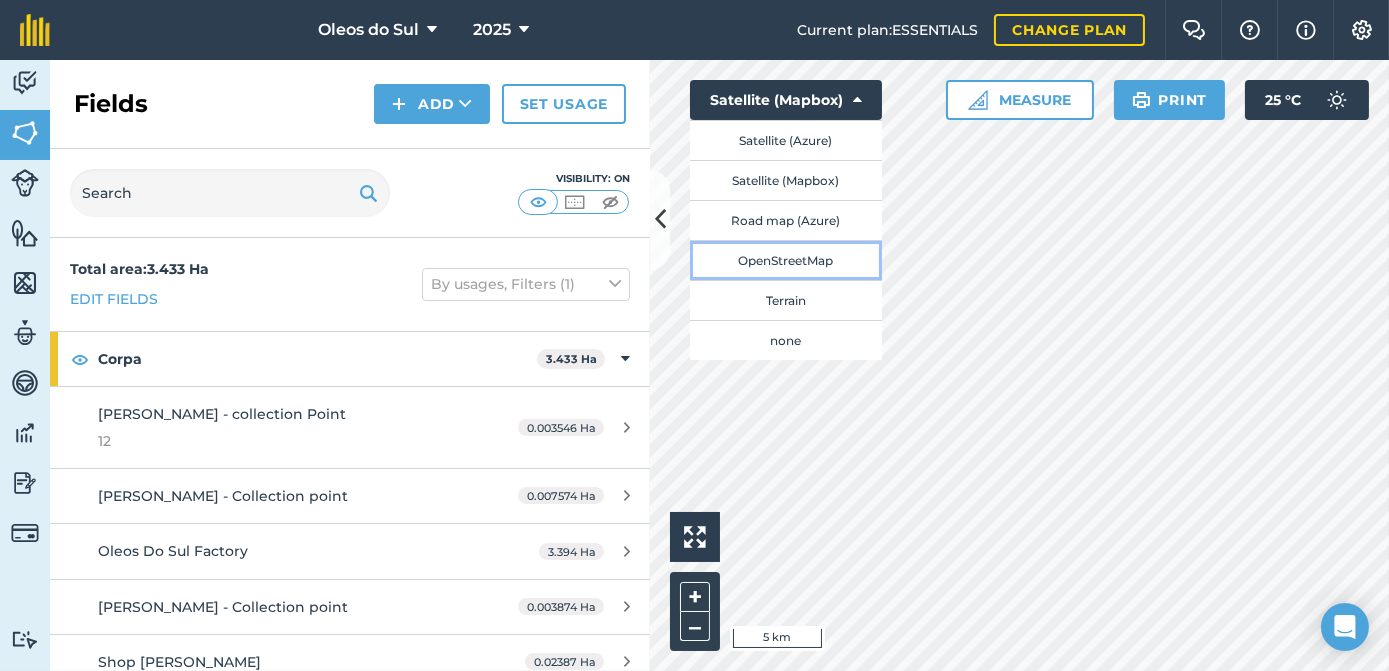 click on "OpenStreetMap" at bounding box center [786, 260] 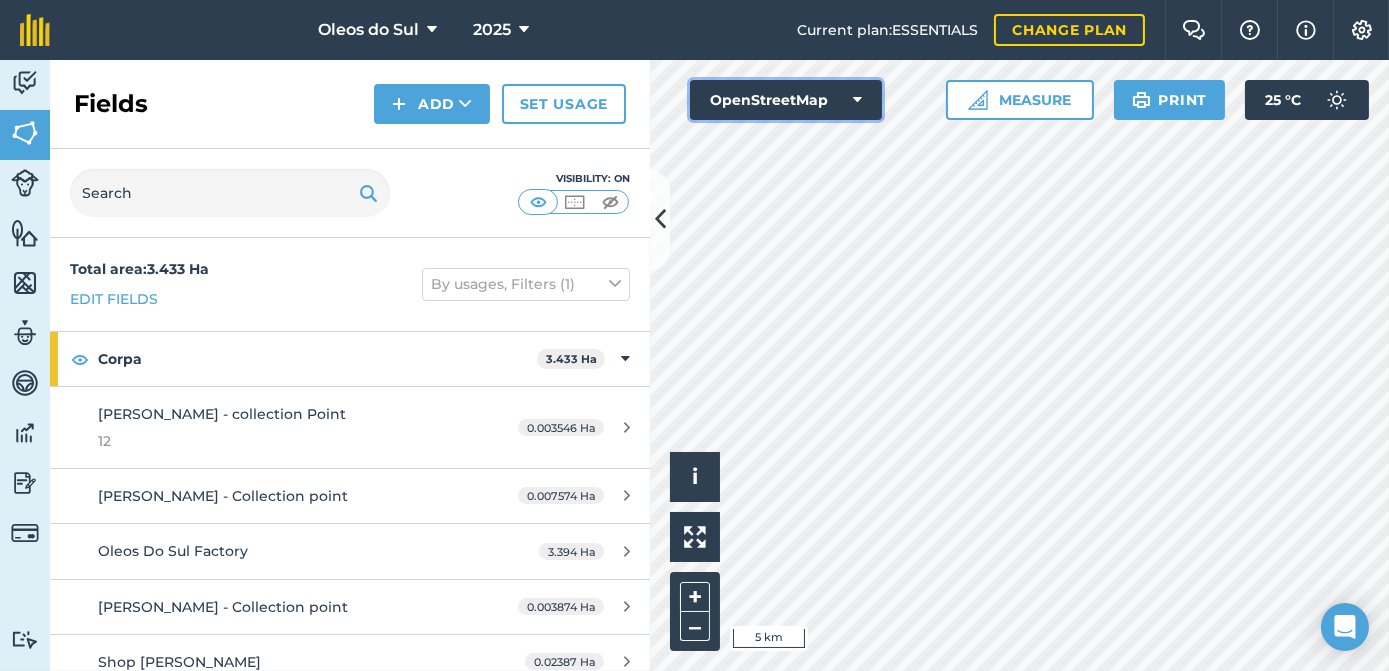 click on "OpenStreetMap" at bounding box center (786, 100) 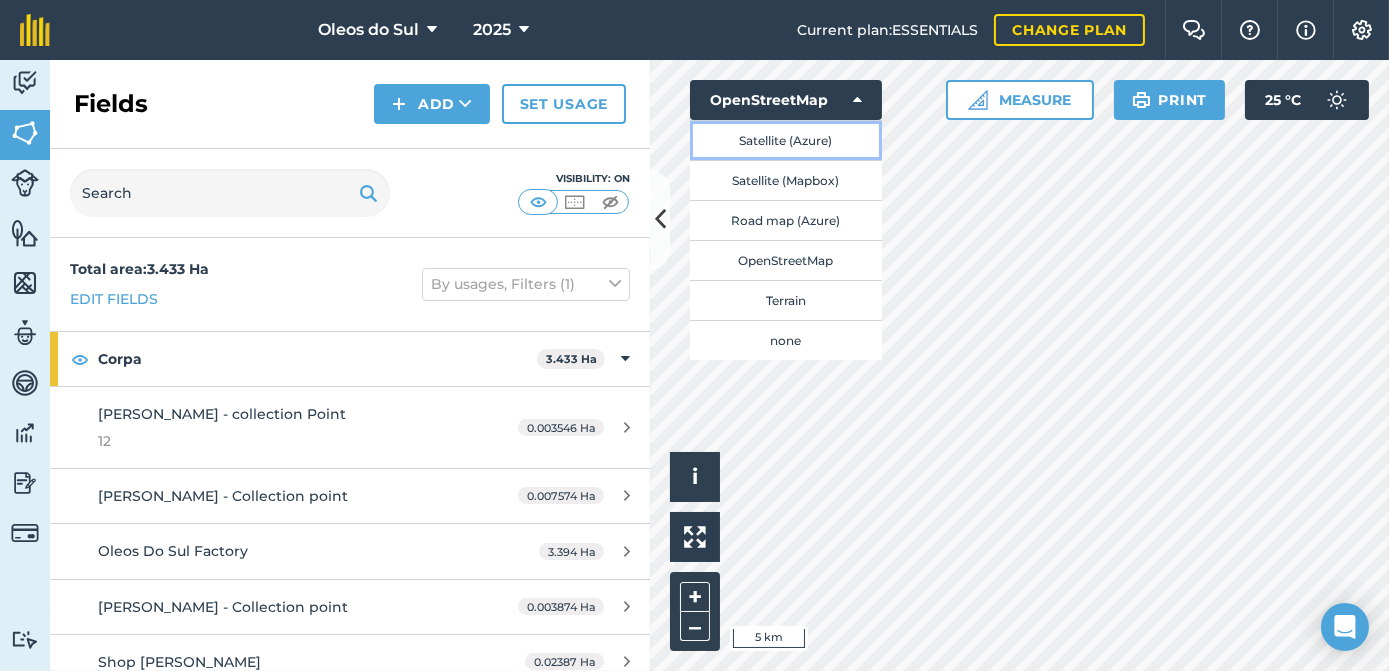 click on "Satellite (Azure)" at bounding box center (786, 140) 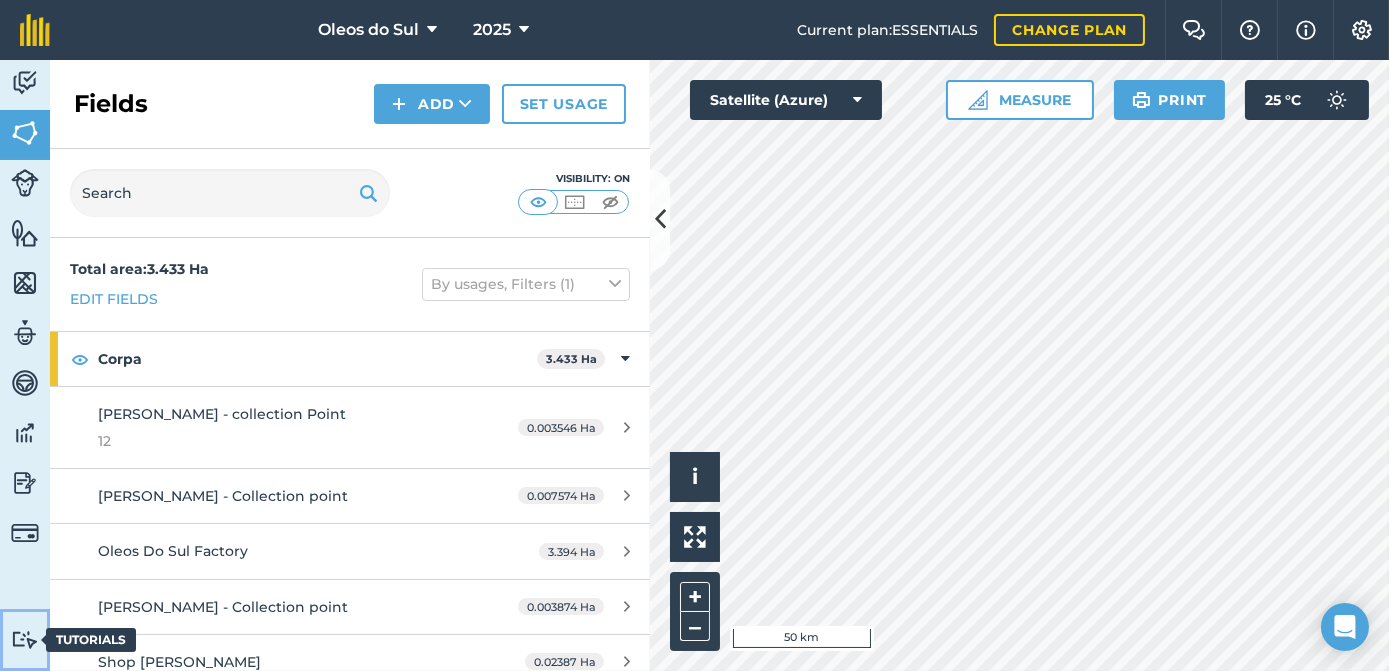 click at bounding box center (25, 639) 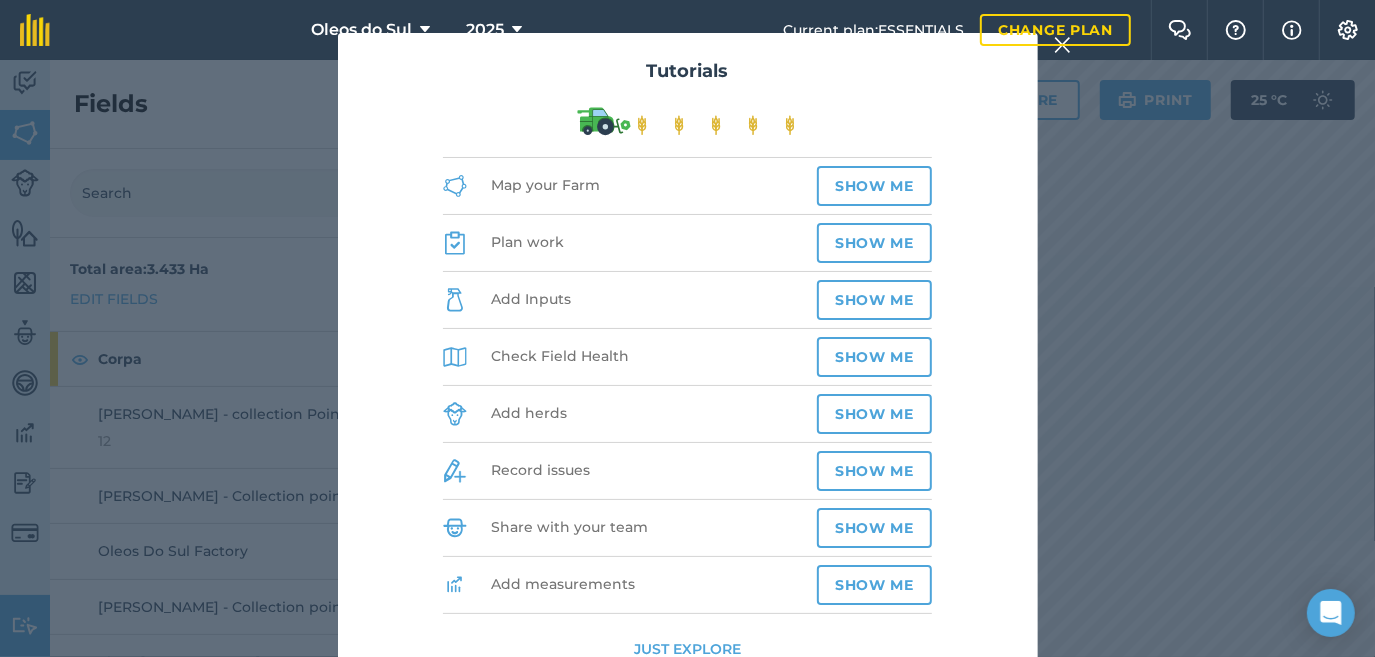 click on "Current plan :  ESSENTIALS   Change plan" at bounding box center [957, 30] 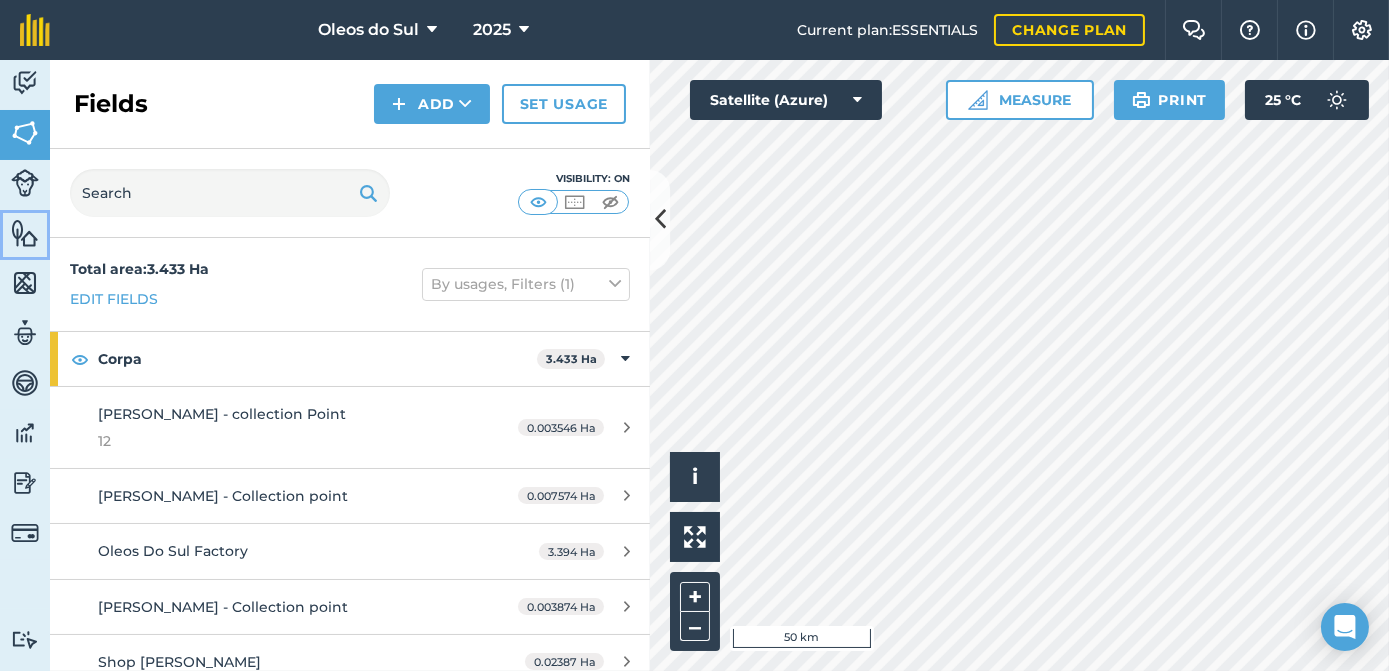 click at bounding box center (25, 233) 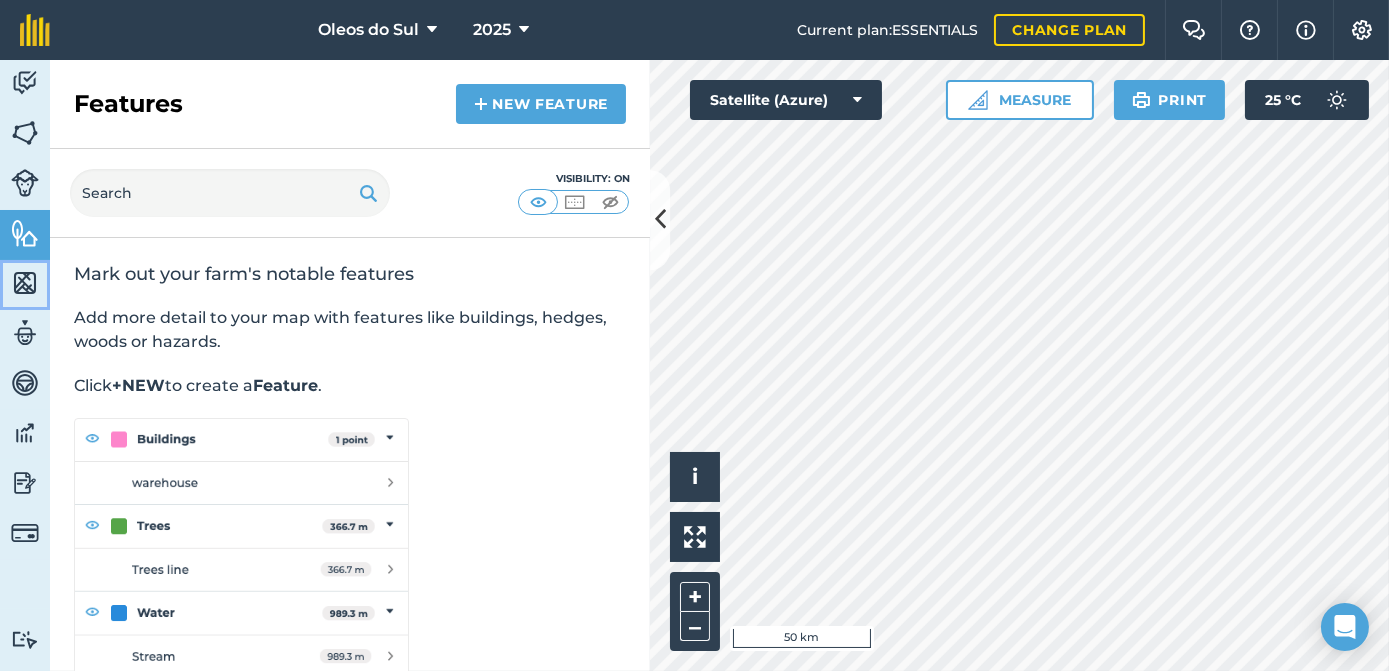 click at bounding box center (25, 283) 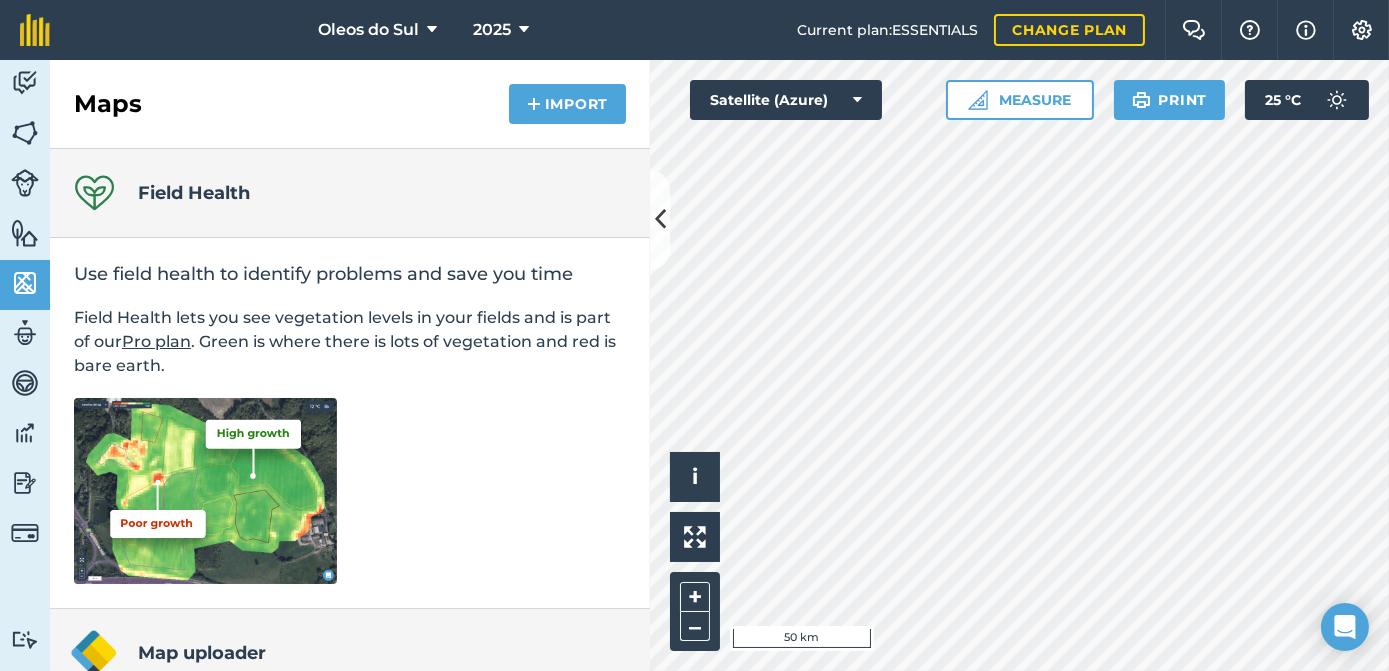 click at bounding box center (205, 491) 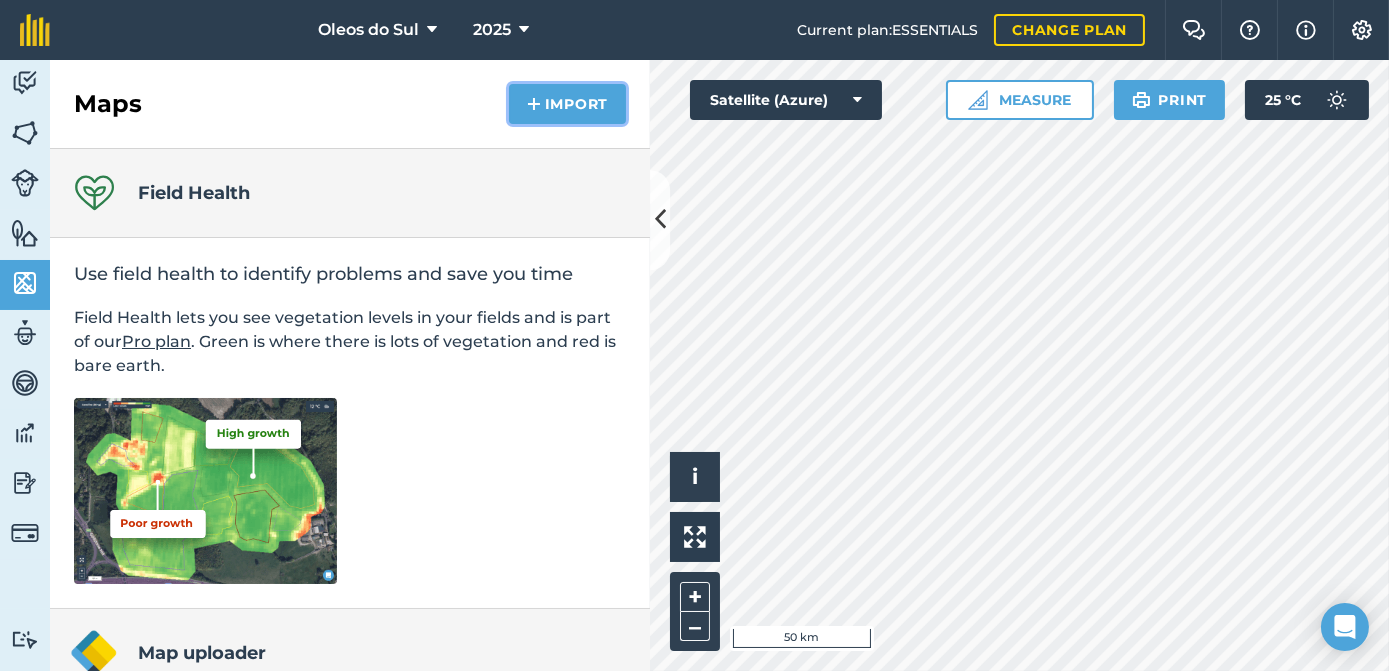 click on "Import" at bounding box center (567, 104) 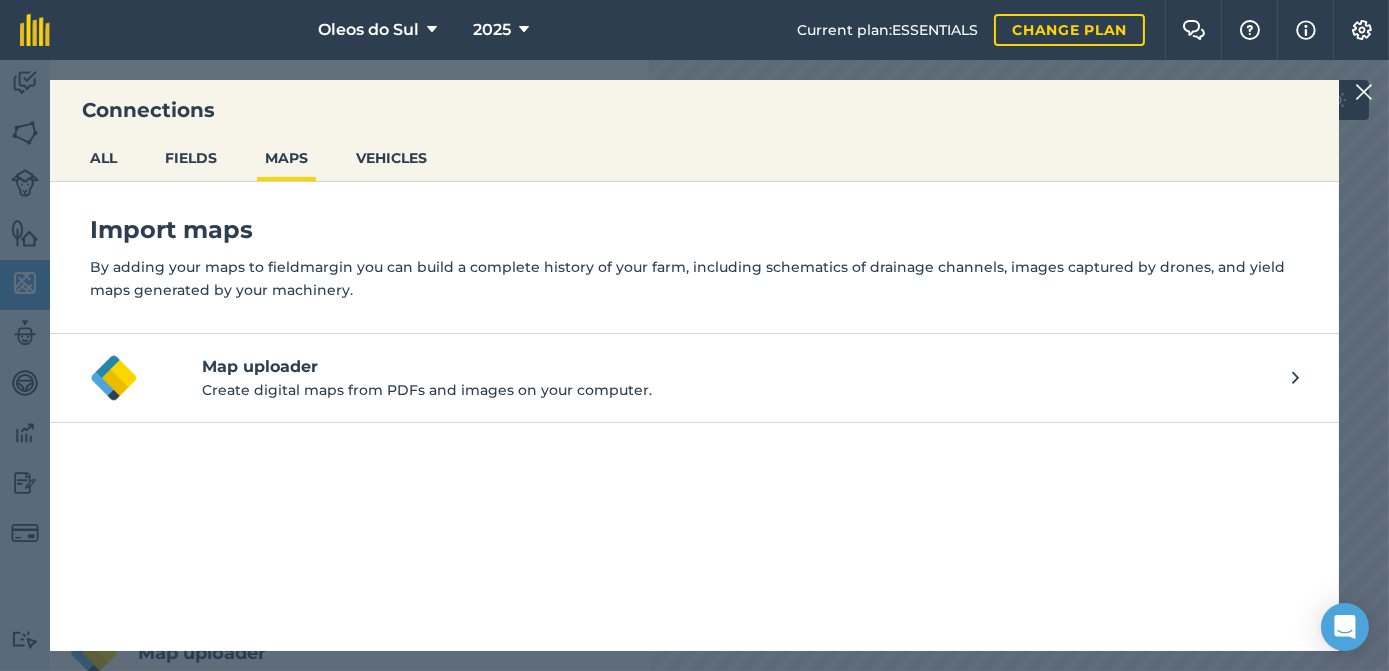 click on "Connections ALL FIELDS MAPS VEHICLES Import maps By adding your maps to fieldmargin you can build a complete history of your farm, including schematics of drainage channels, images captured by drones, and yield maps generated by your machinery. Map uploader Create digital maps from PDFs and images on your computer." at bounding box center [694, 365] 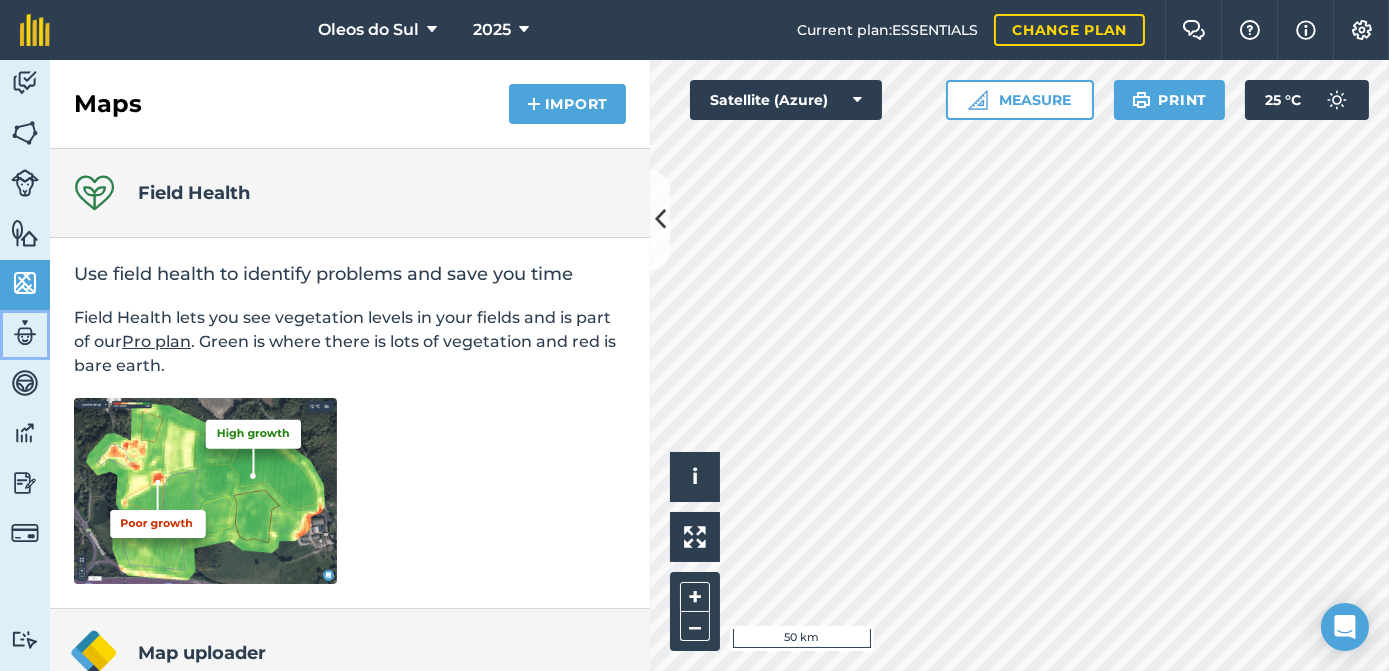click at bounding box center [25, 333] 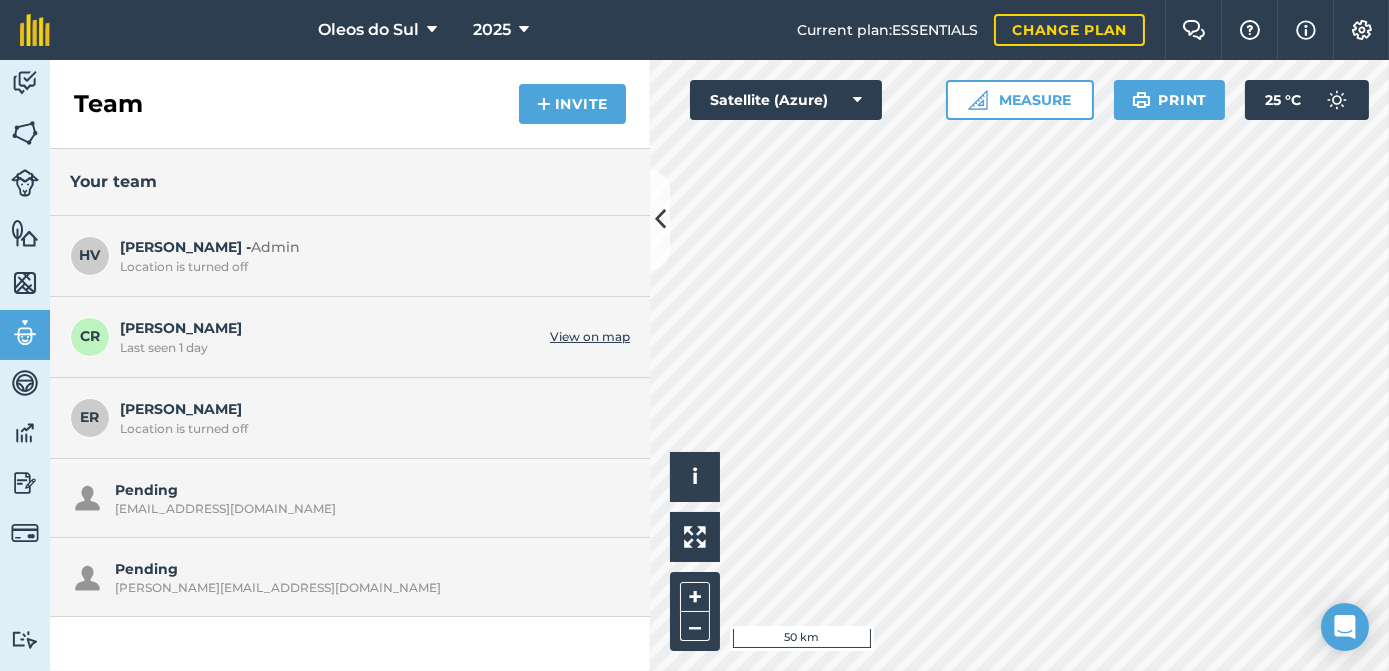 click on "[PERSON_NAME]   -  Admin Location is turned off" at bounding box center (370, 255) 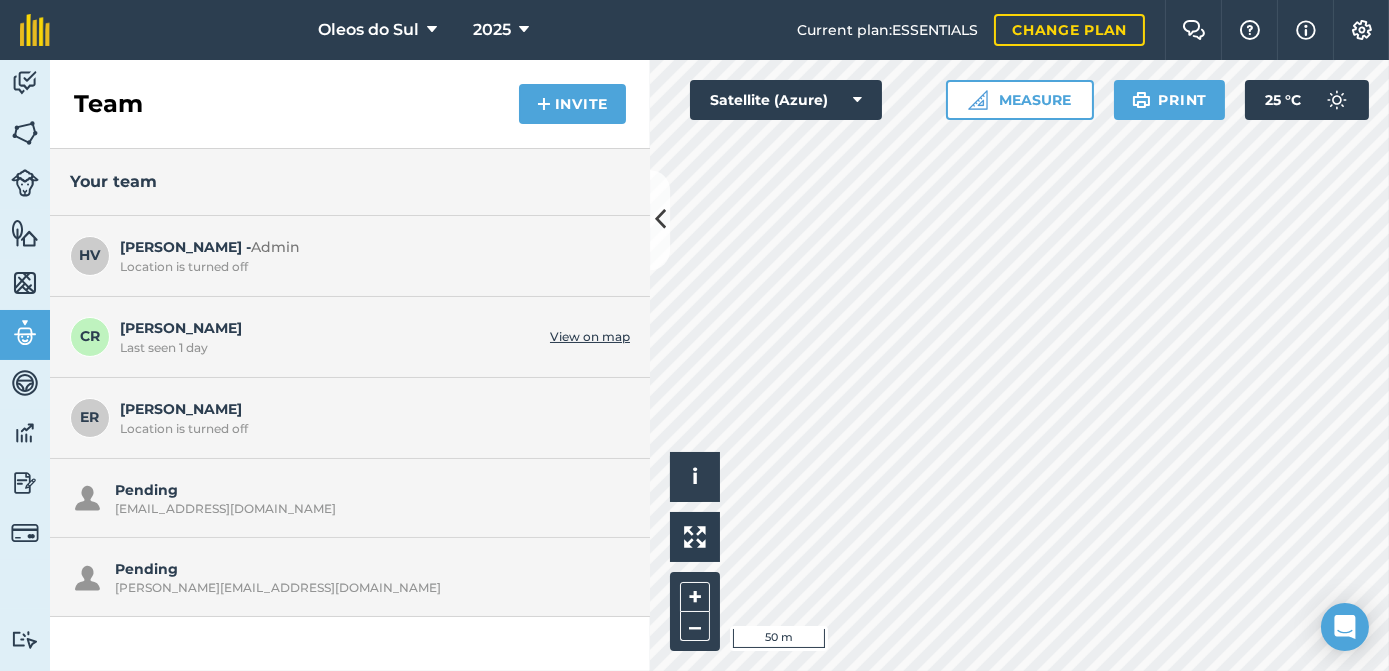 click on "Location is turned off" at bounding box center [370, 429] 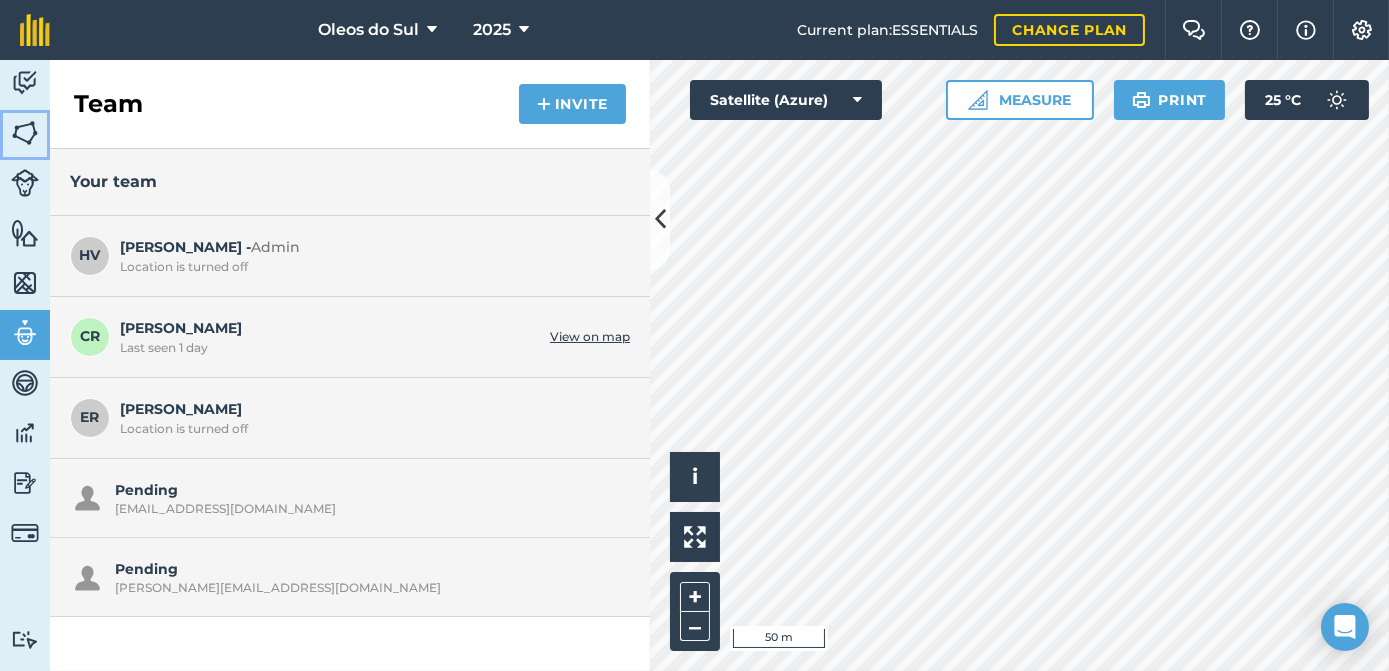 click at bounding box center (25, 133) 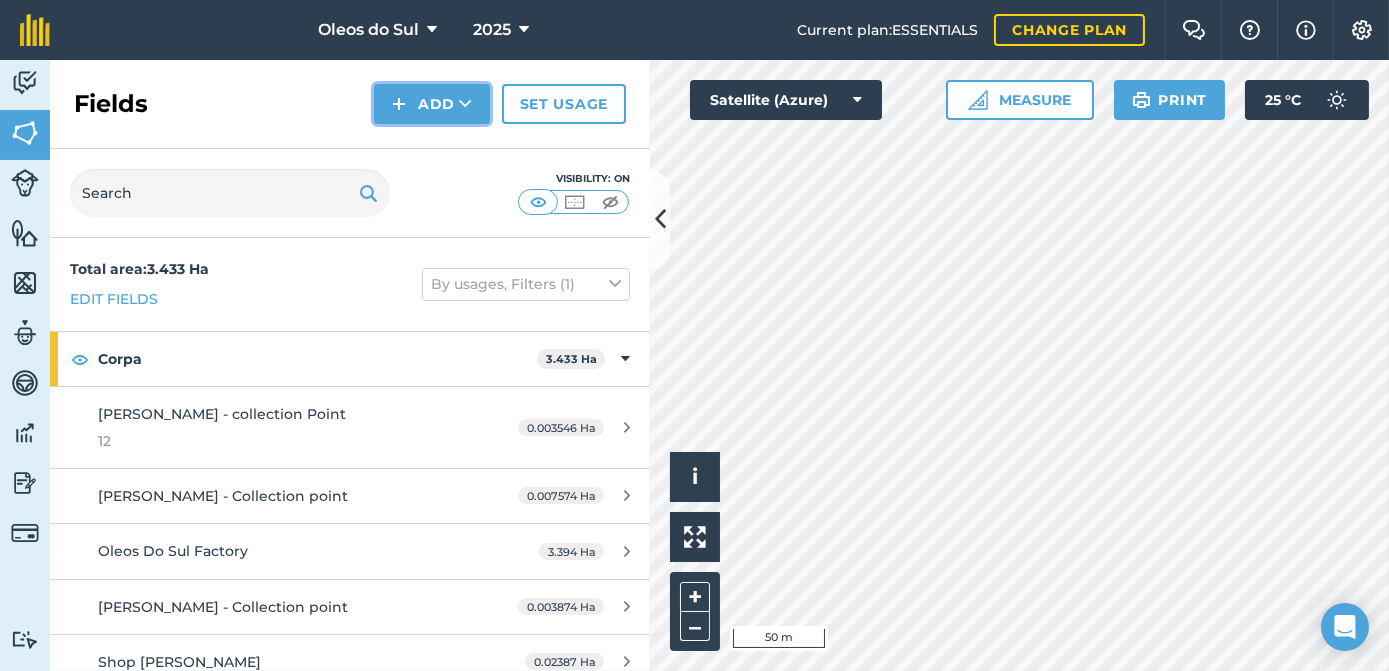 click at bounding box center (465, 104) 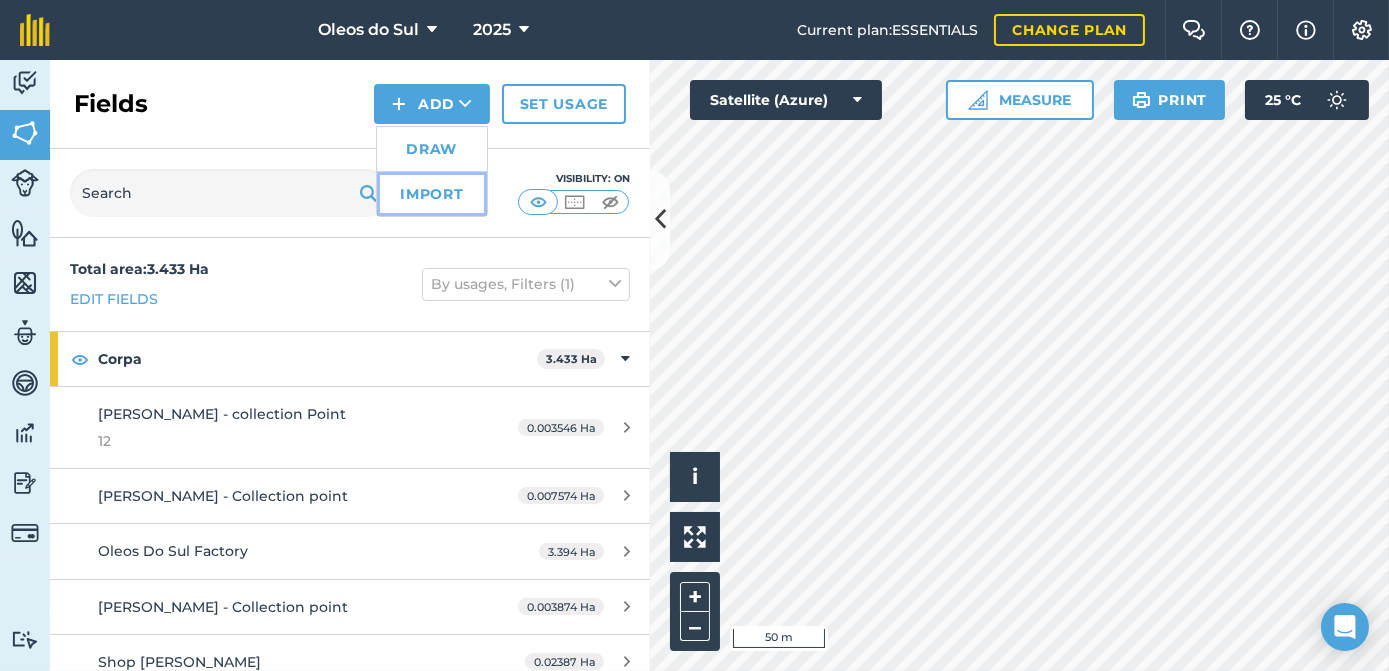click on "Import" at bounding box center [432, 194] 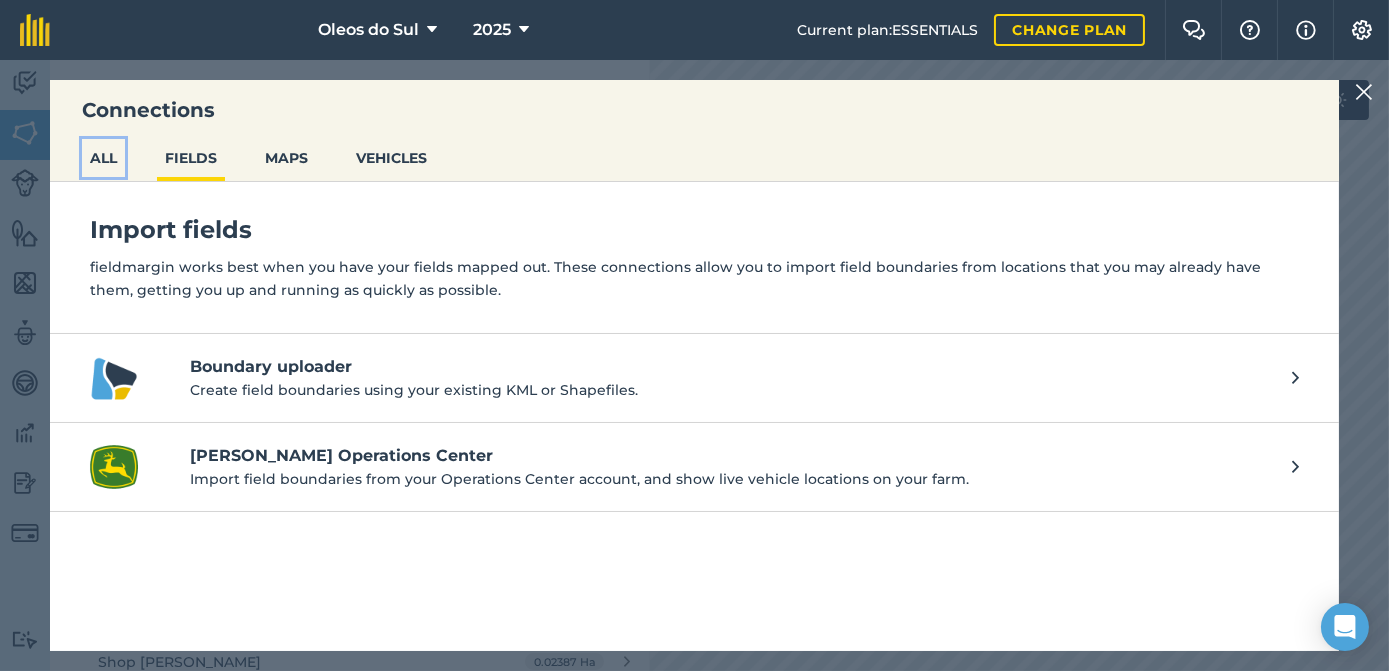 click on "ALL" at bounding box center [103, 158] 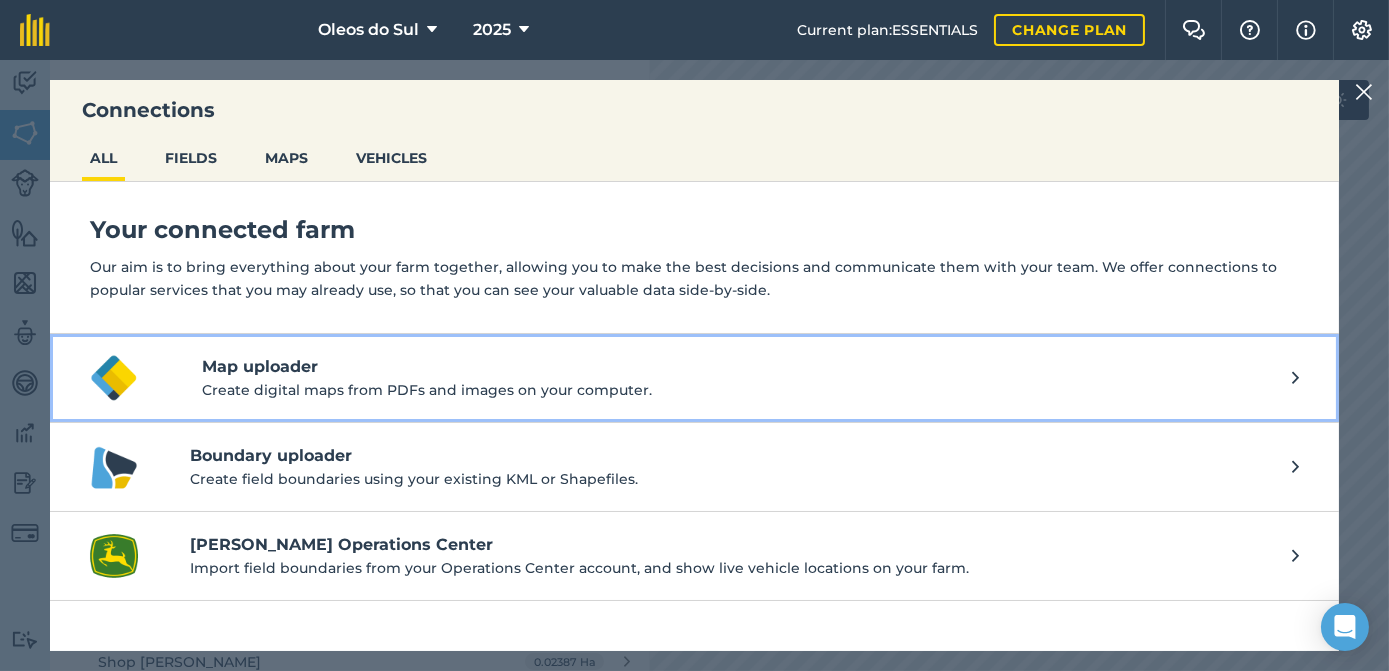 click on "Map uploader Create digital maps from PDFs and images on your computer." at bounding box center [694, 378] 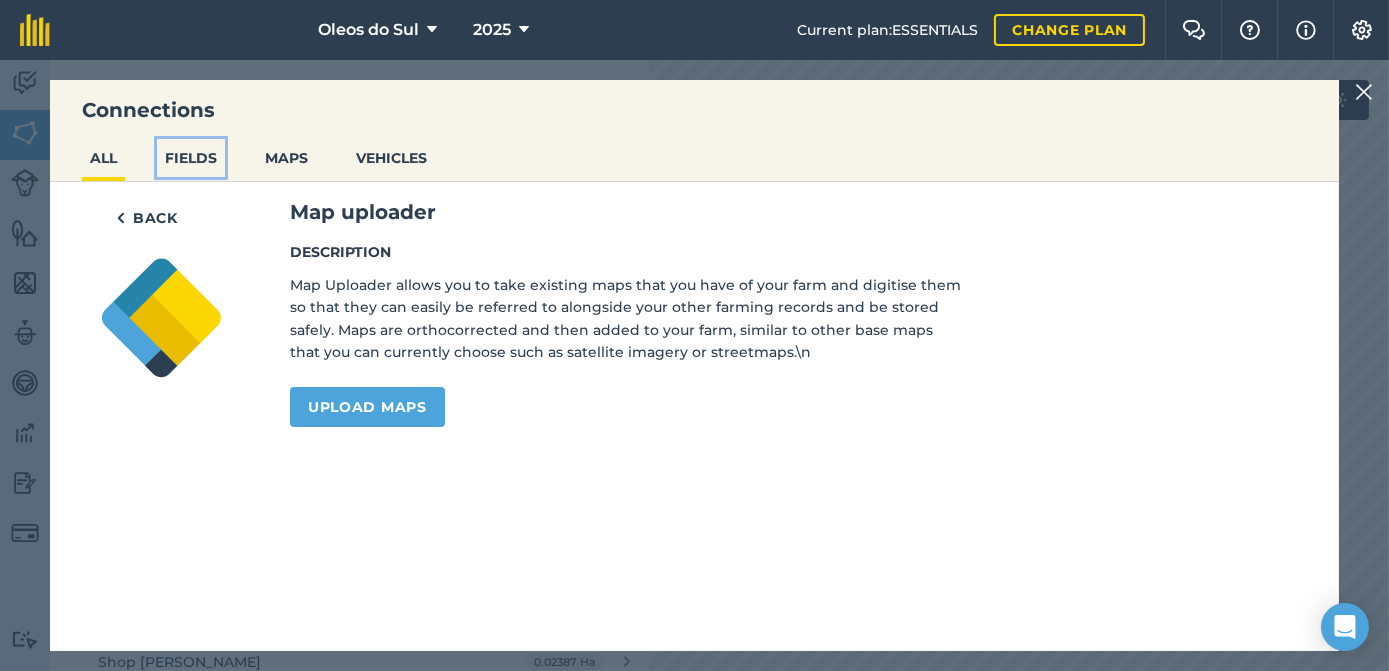 click on "FIELDS" at bounding box center (191, 158) 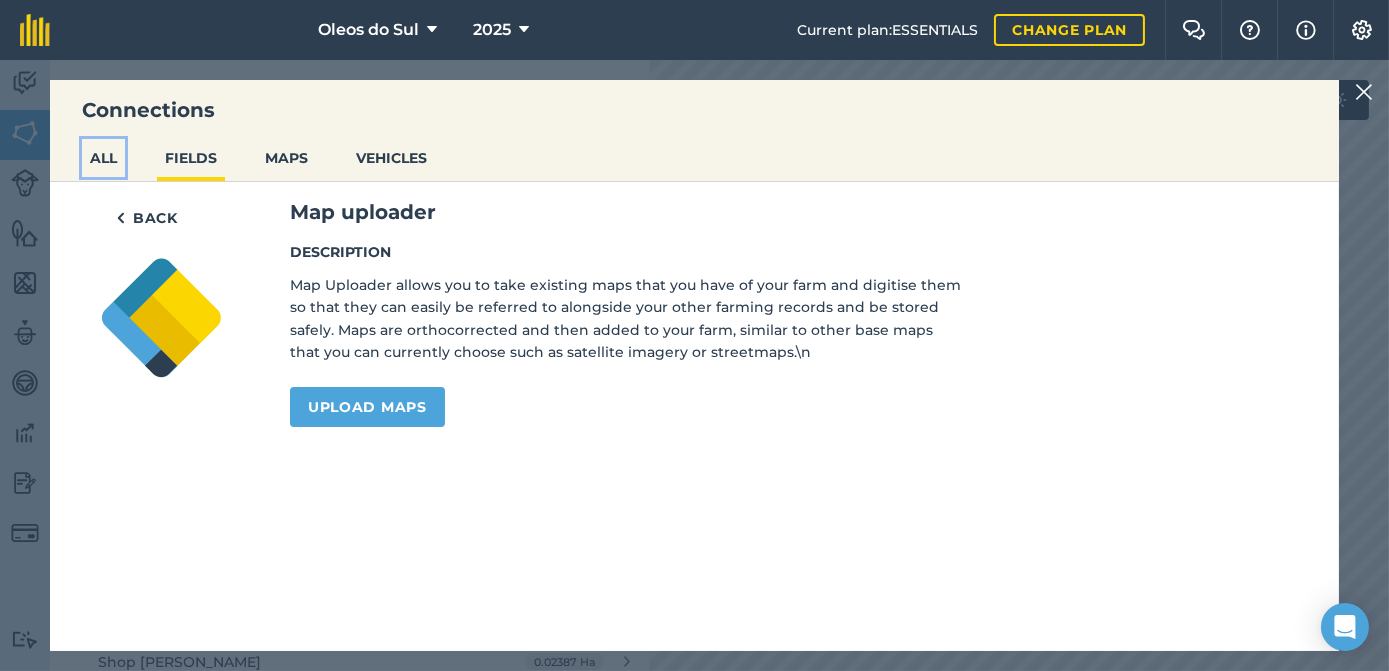 click on "ALL" at bounding box center [103, 158] 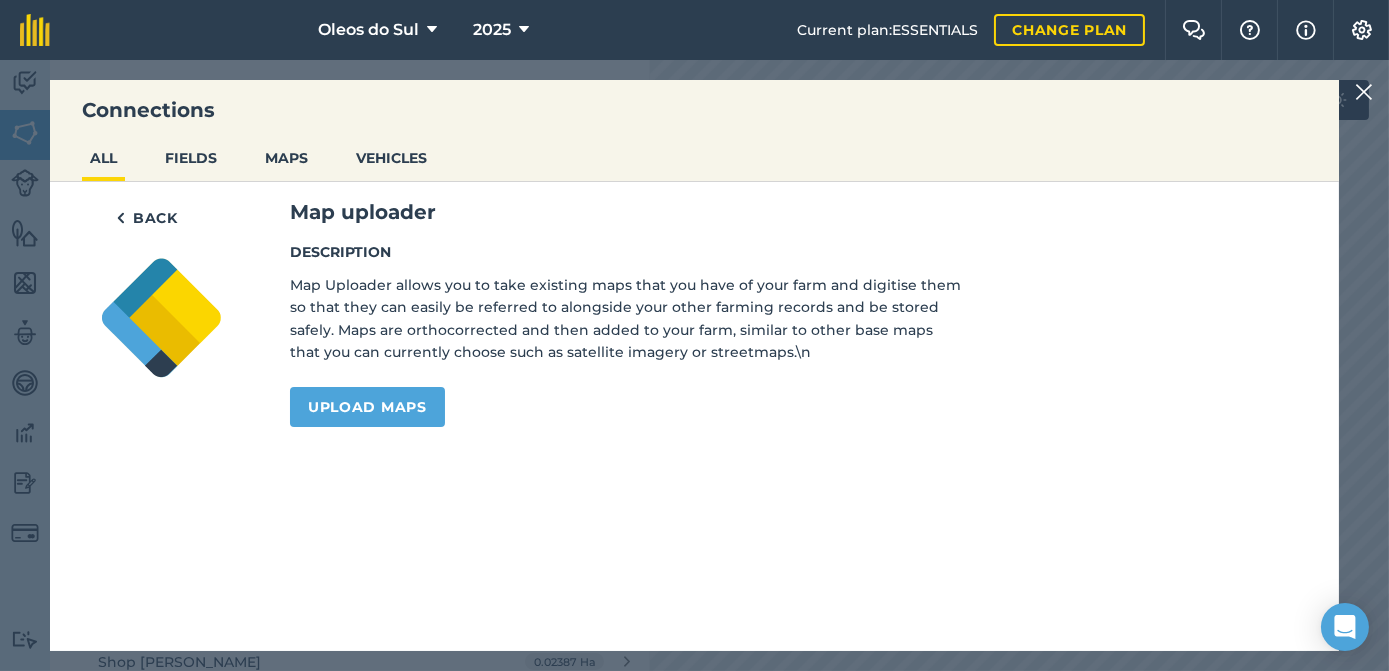 click at bounding box center [1364, 92] 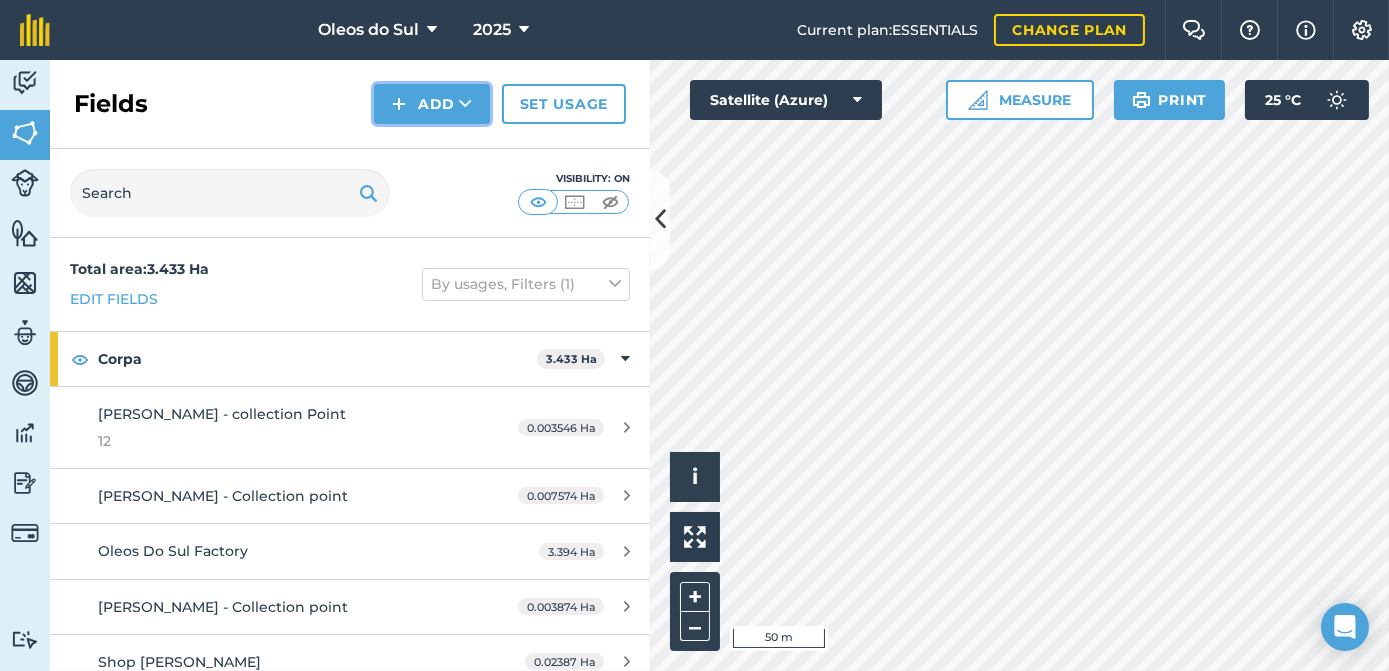 click on "Add" at bounding box center [432, 104] 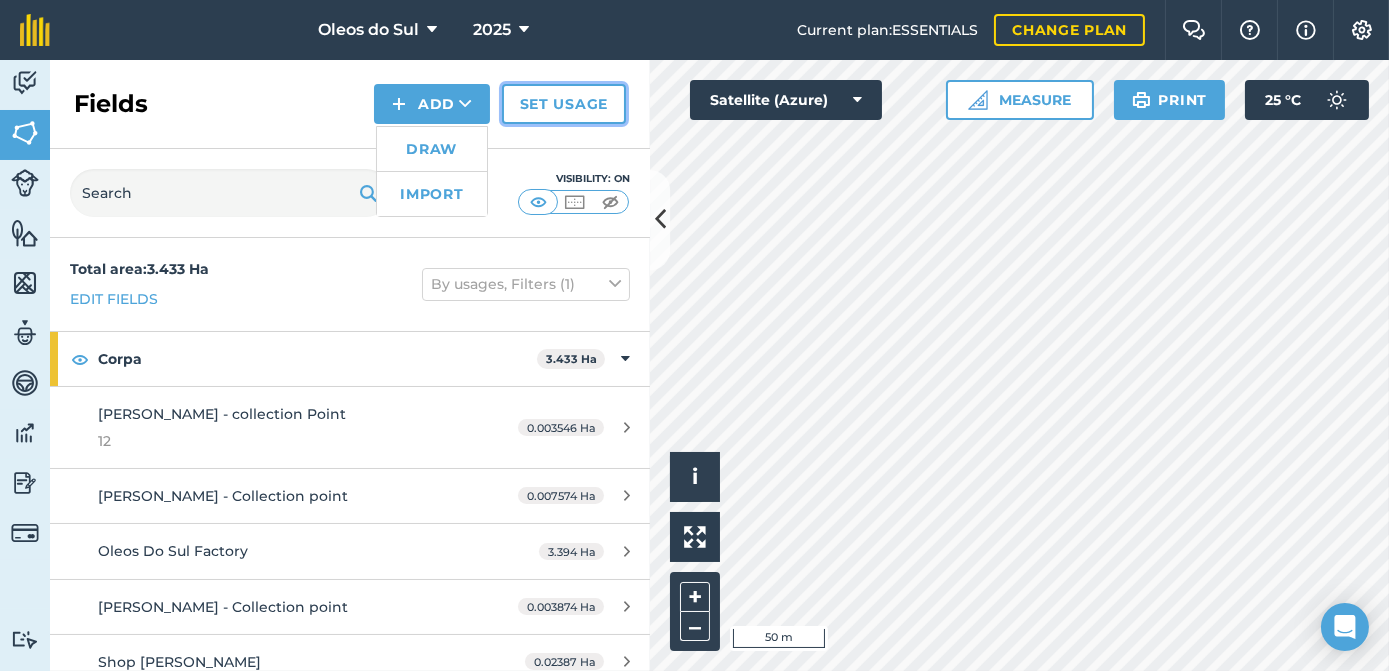 click on "Set usage" at bounding box center [564, 104] 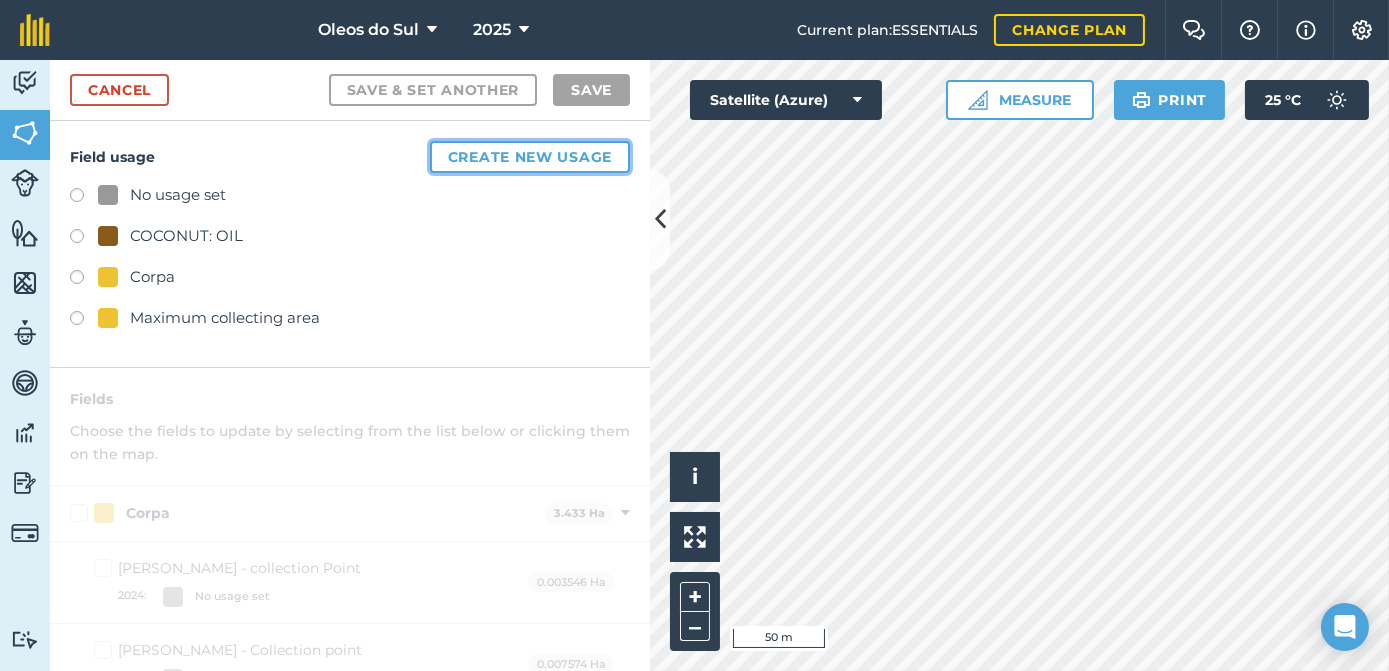 click on "Create new usage" at bounding box center (530, 157) 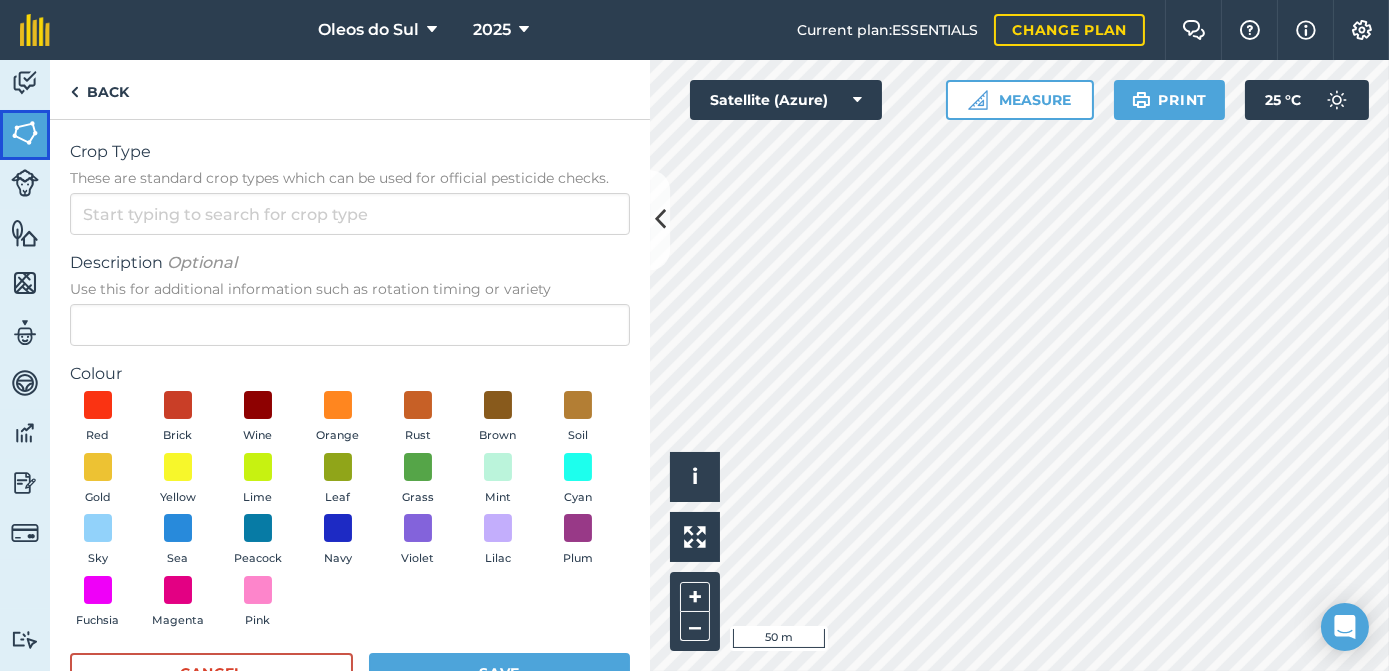 click on "Fields" at bounding box center (25, 135) 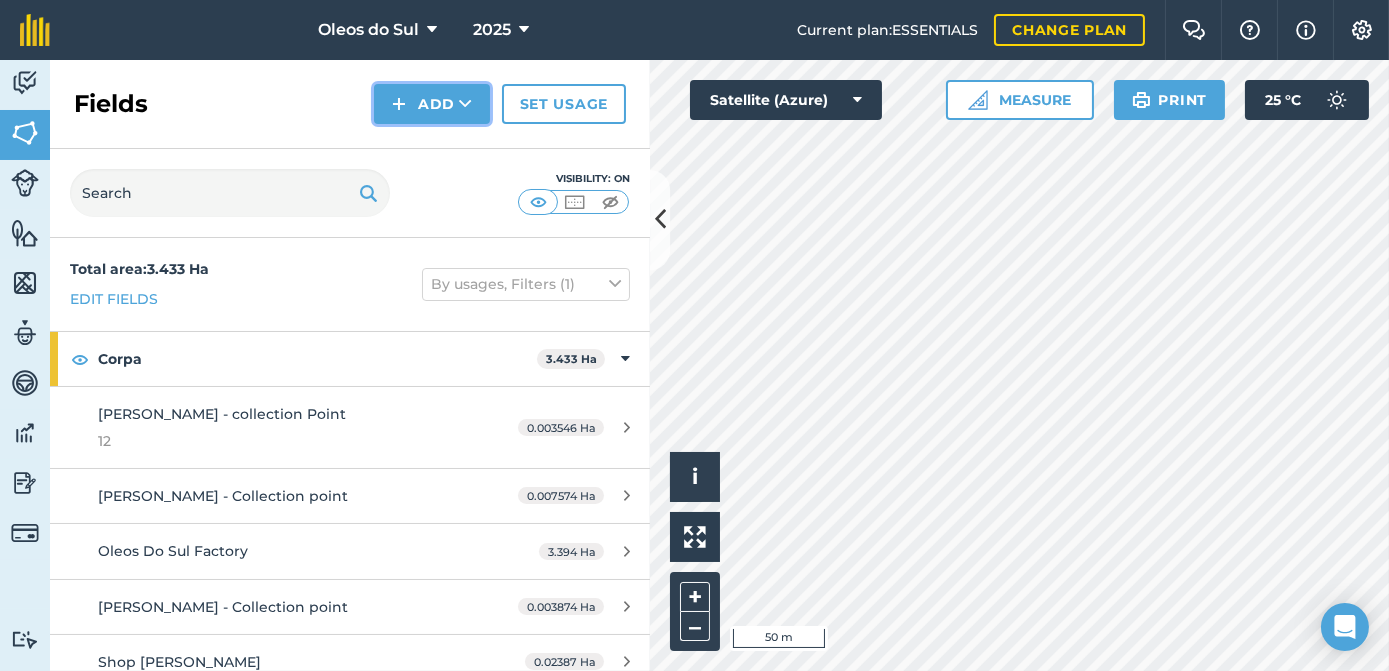 click on "Add" at bounding box center [432, 104] 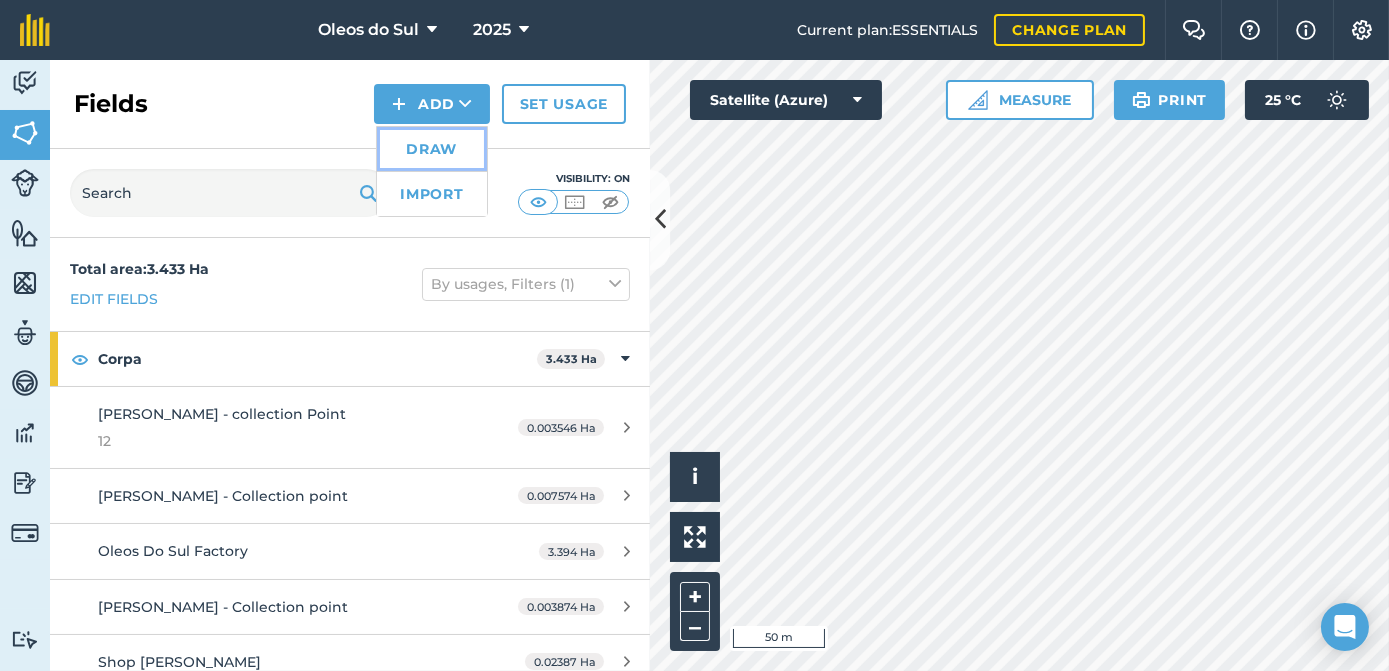 click on "Draw" at bounding box center (432, 149) 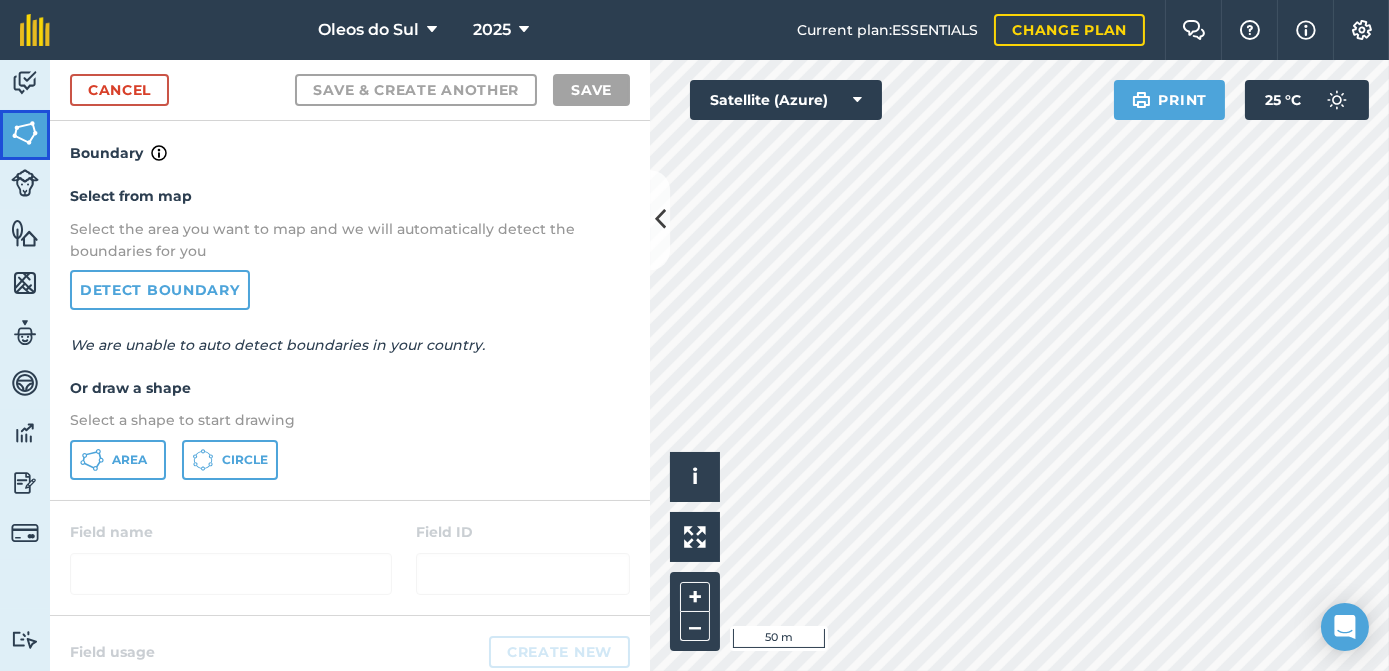click at bounding box center [25, 133] 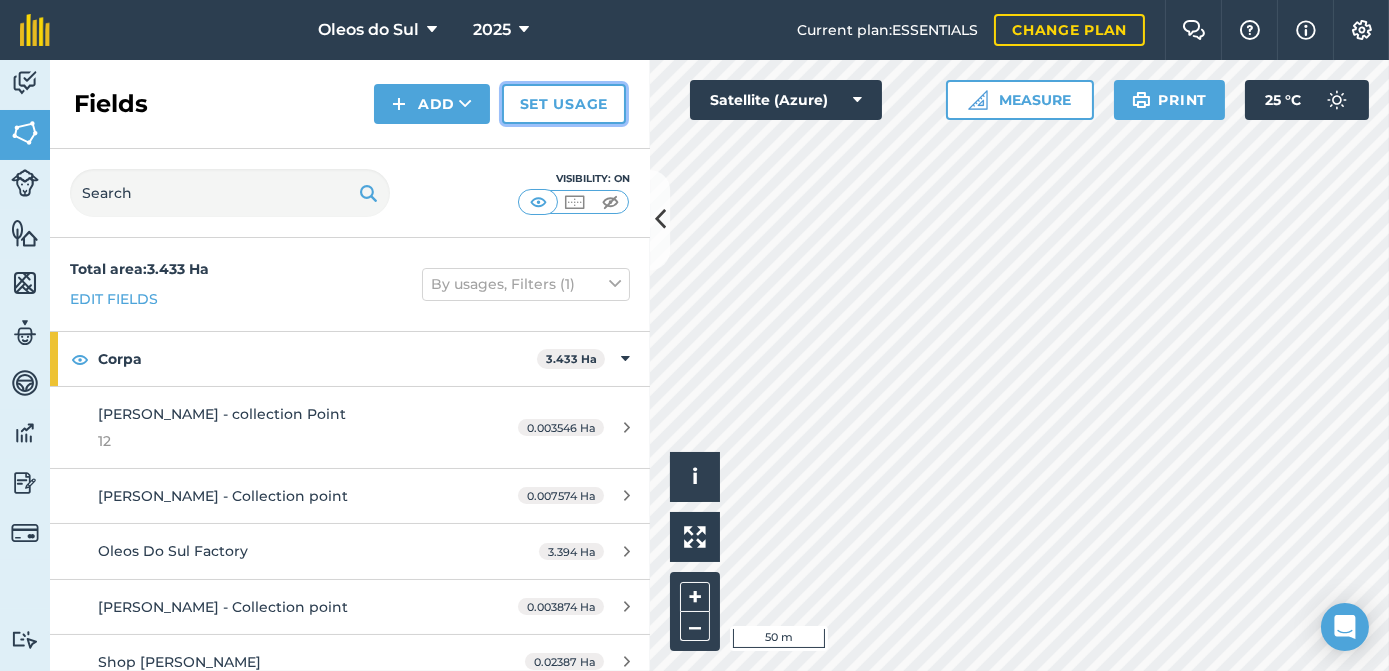 click on "Set usage" at bounding box center (564, 104) 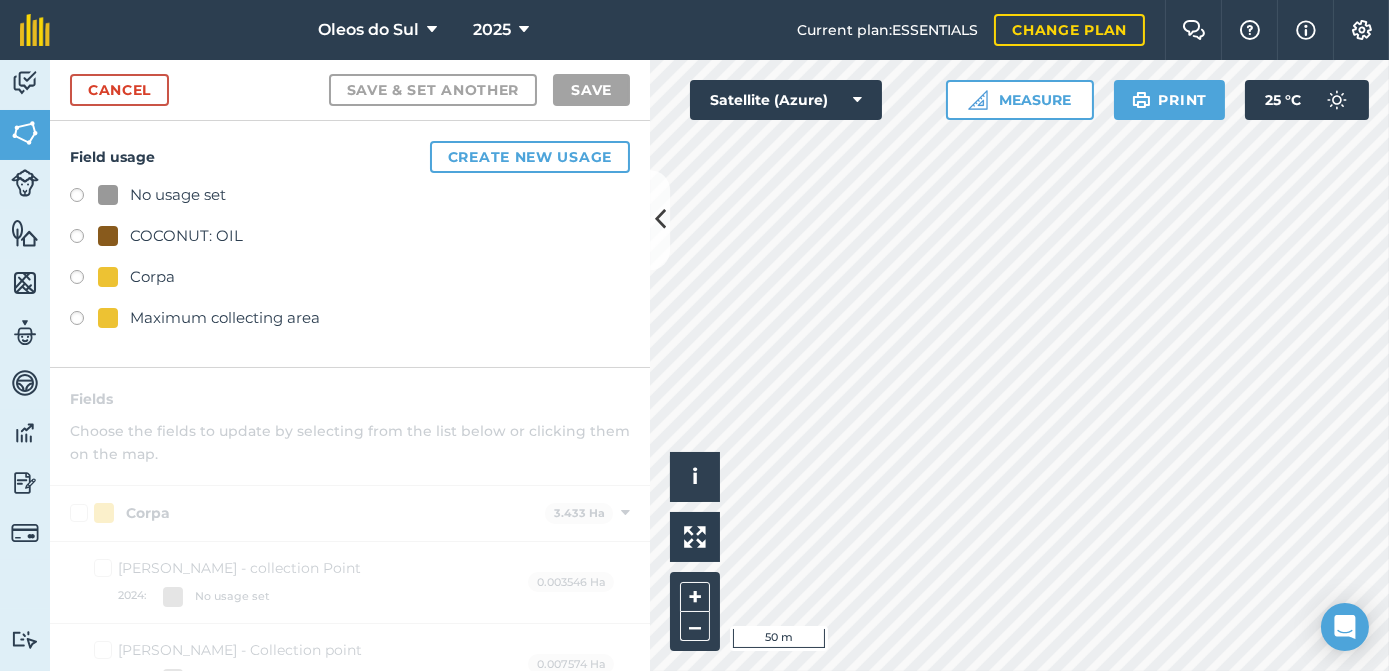 click on "COCONUT: OIL" at bounding box center (186, 236) 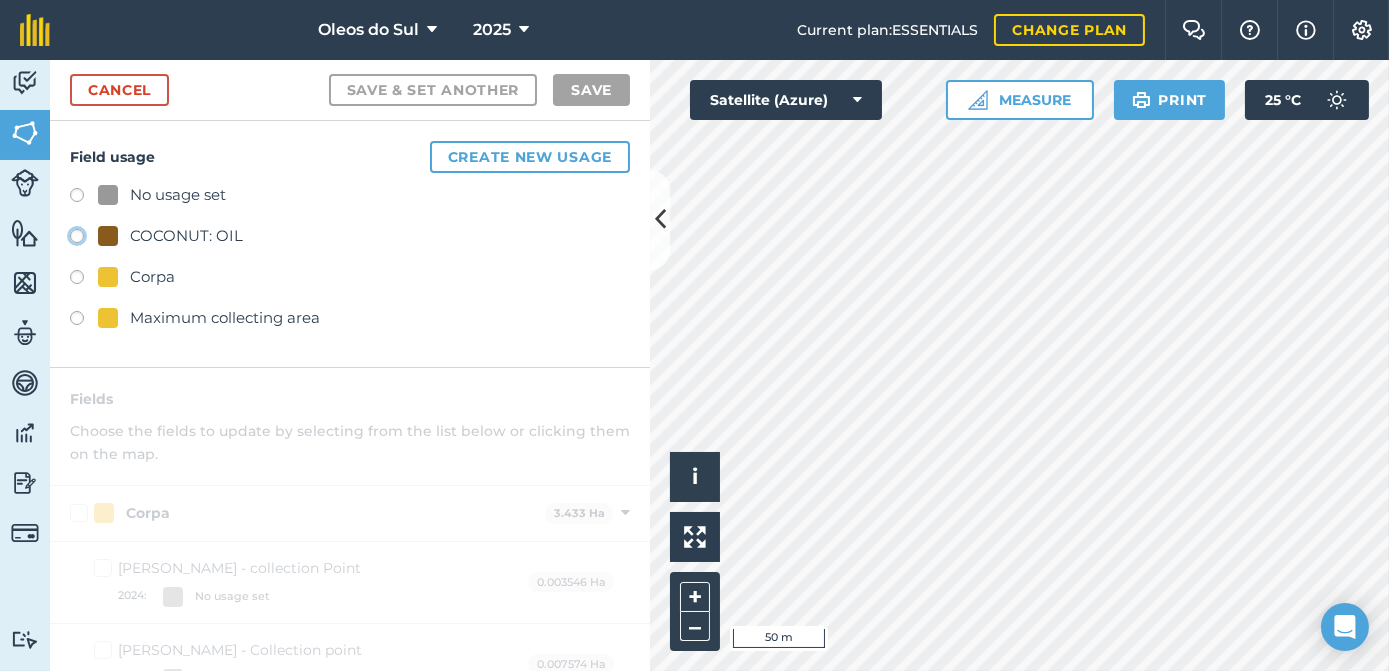 click on "COCONUT: OIL" at bounding box center [-9923, 235] 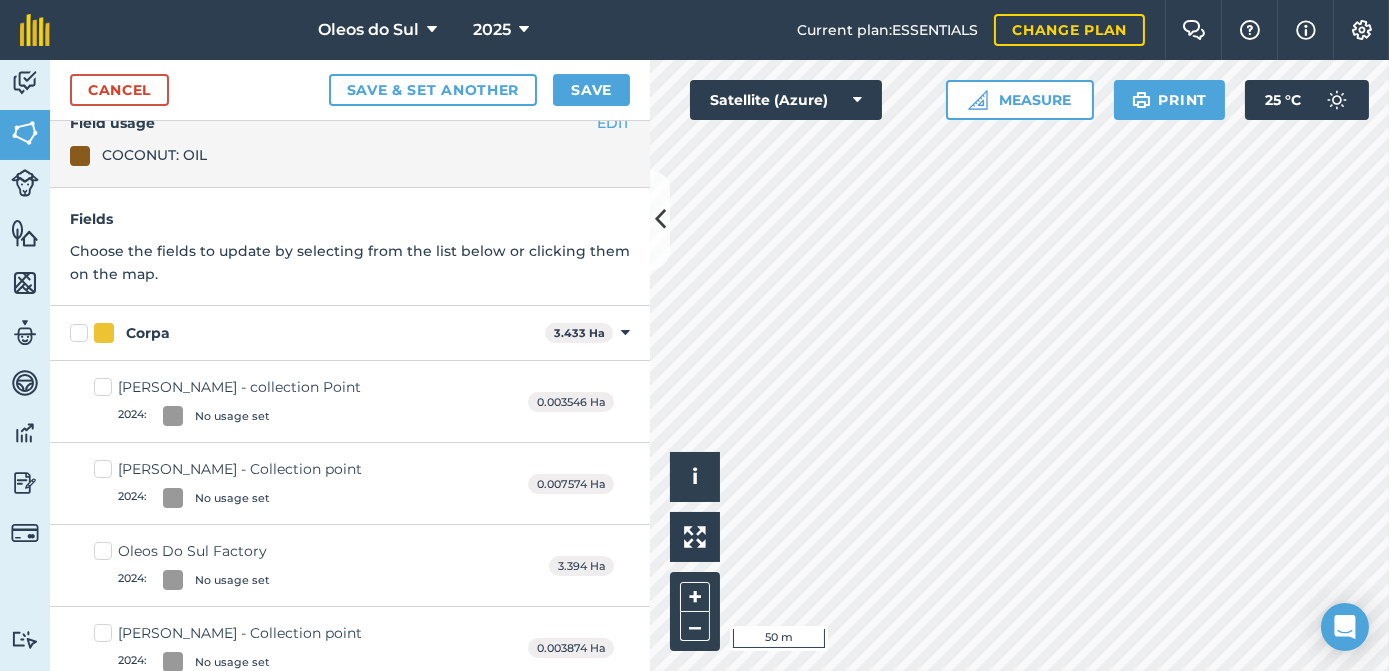 scroll, scrollTop: 0, scrollLeft: 0, axis: both 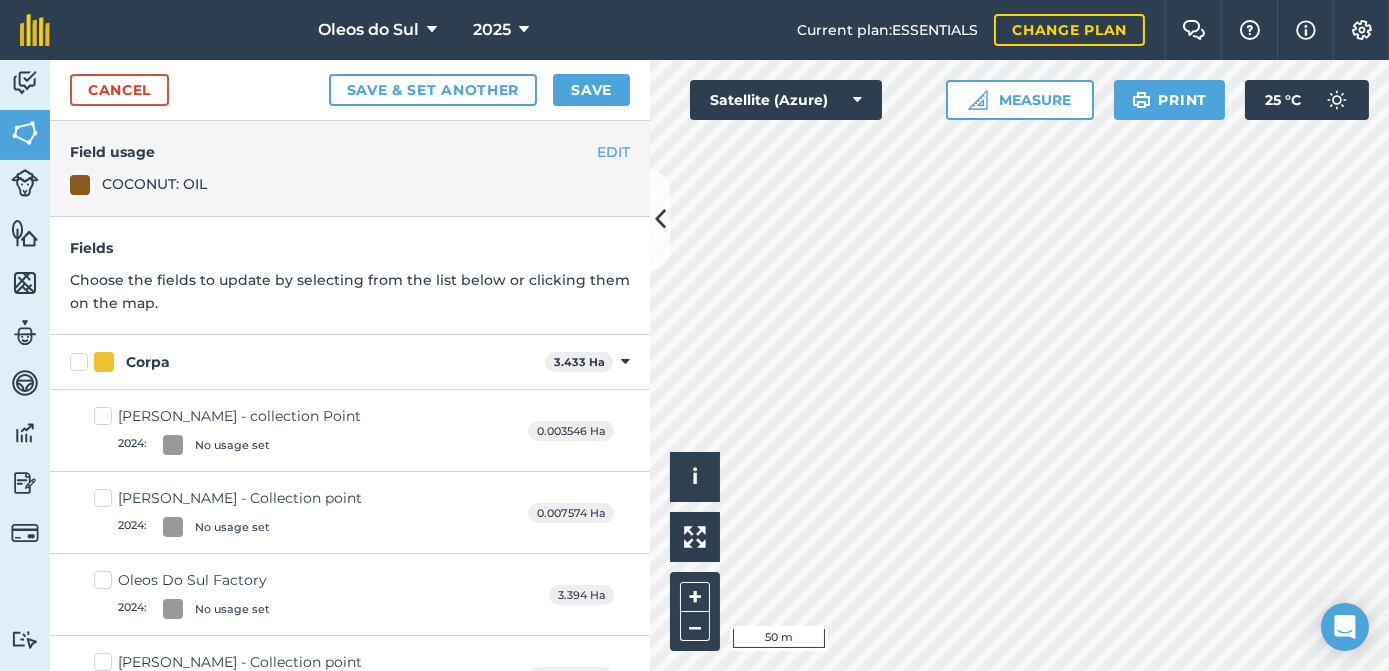 click at bounding box center [80, 185] 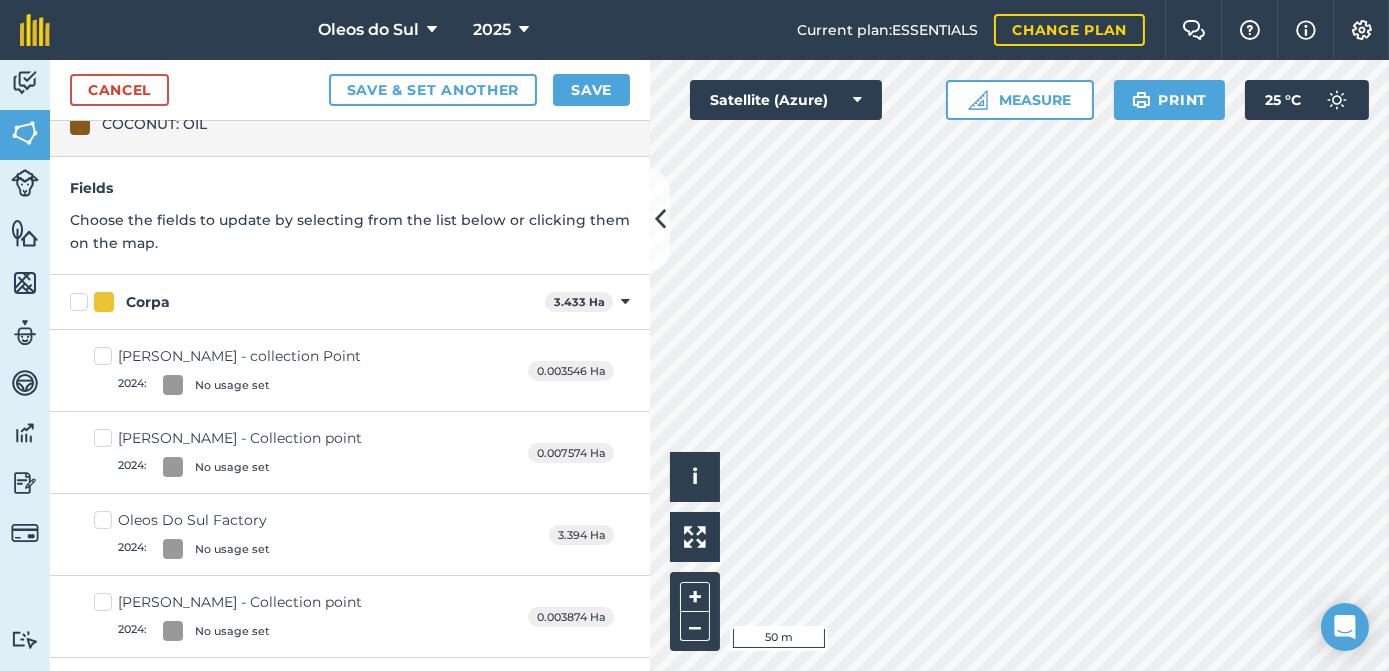 scroll, scrollTop: 0, scrollLeft: 0, axis: both 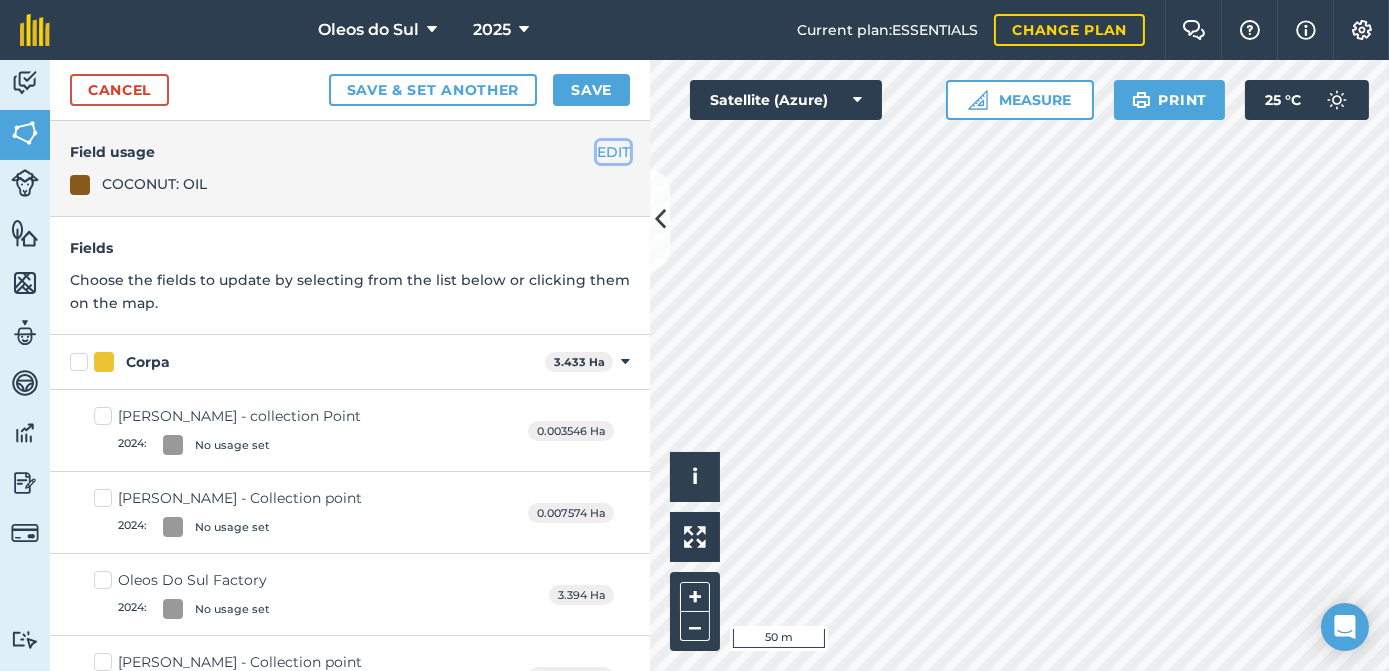 click on "EDIT" at bounding box center (613, 152) 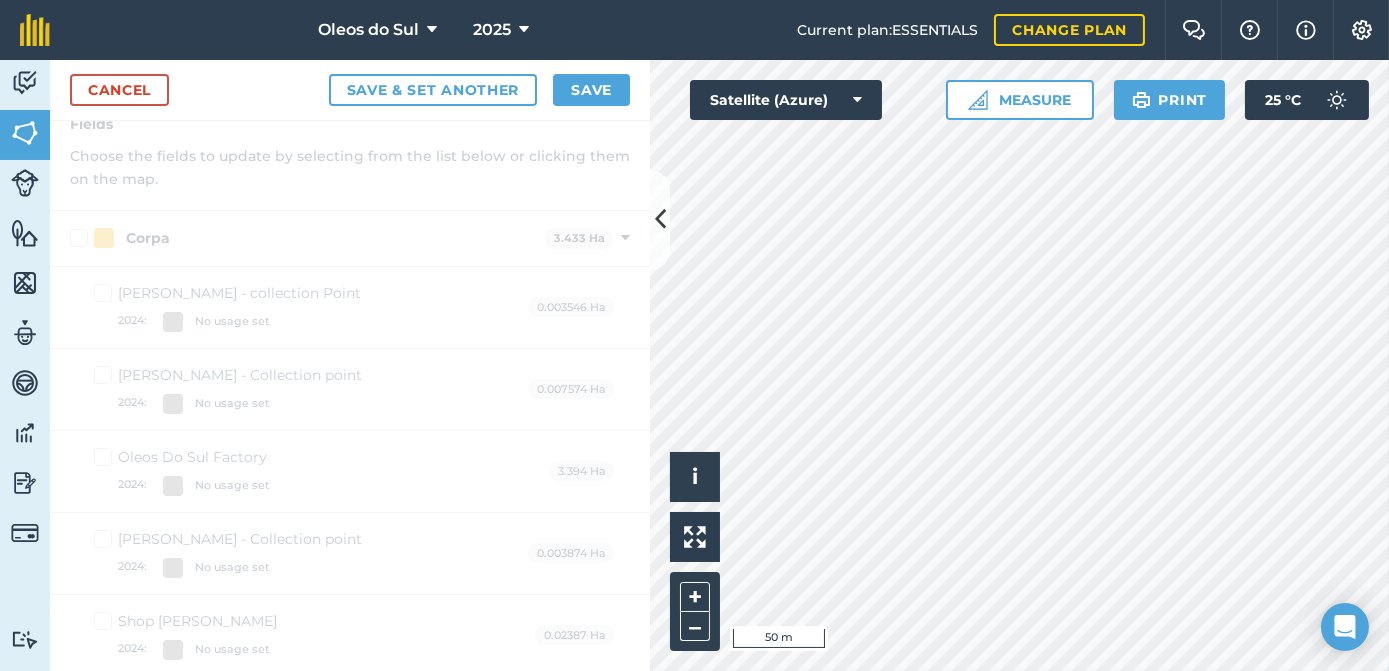 scroll, scrollTop: 0, scrollLeft: 0, axis: both 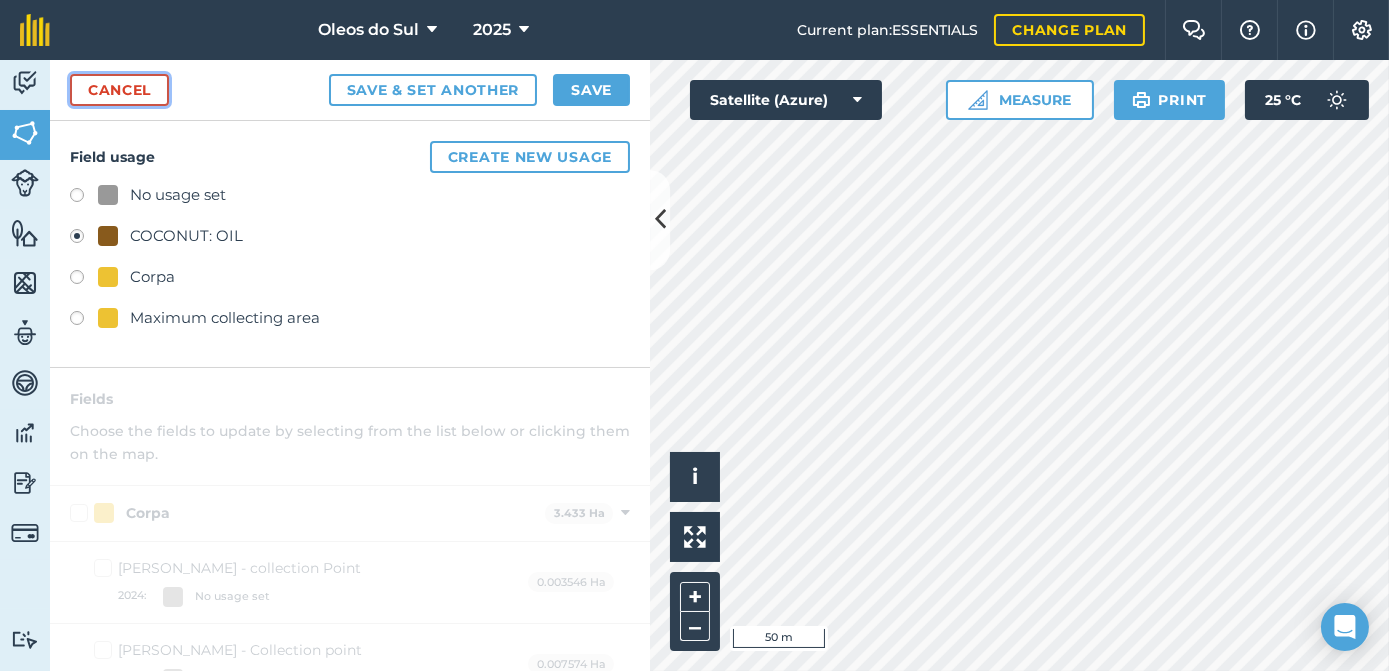 click on "Cancel" at bounding box center (119, 90) 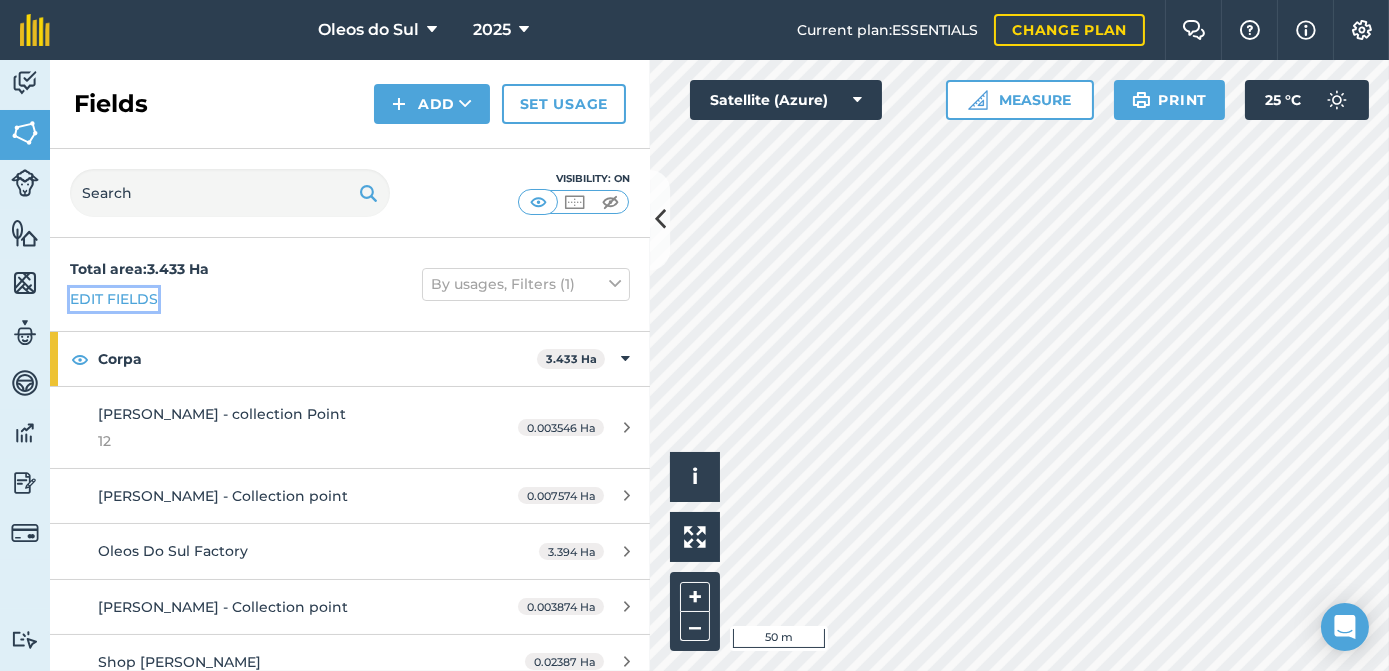 click on "Edit fields" at bounding box center (114, 299) 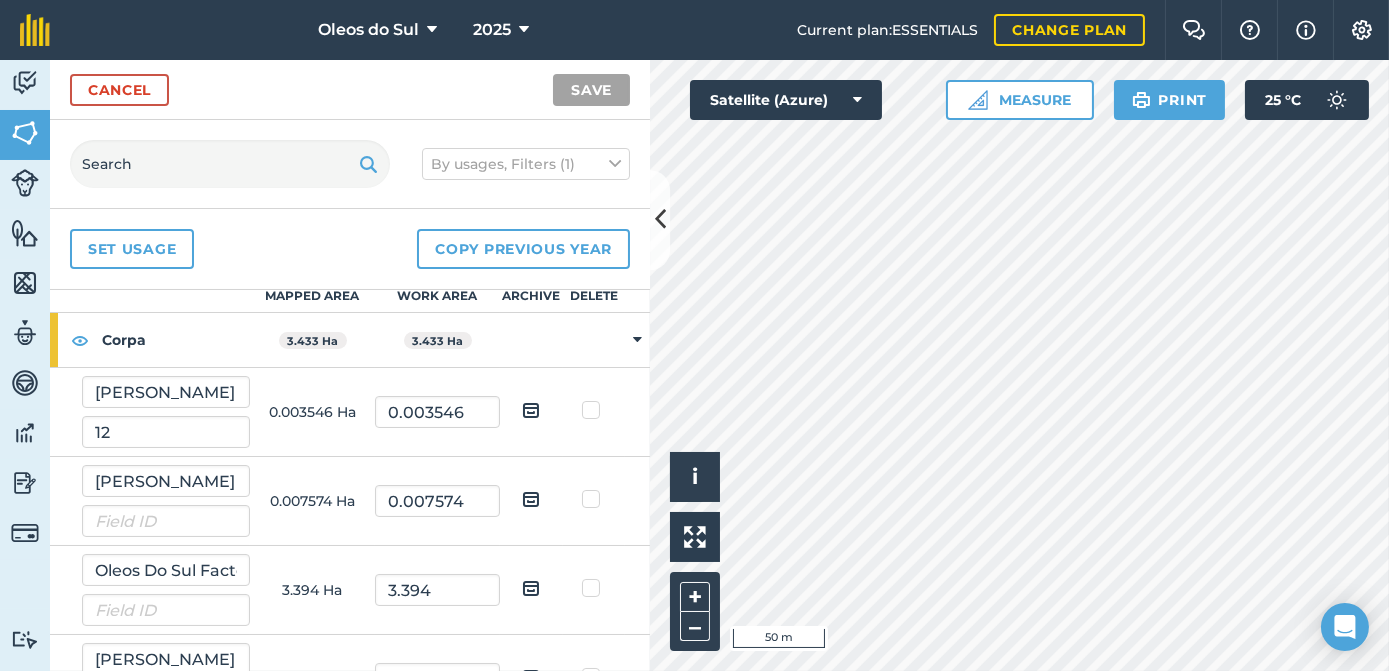 scroll, scrollTop: 0, scrollLeft: 0, axis: both 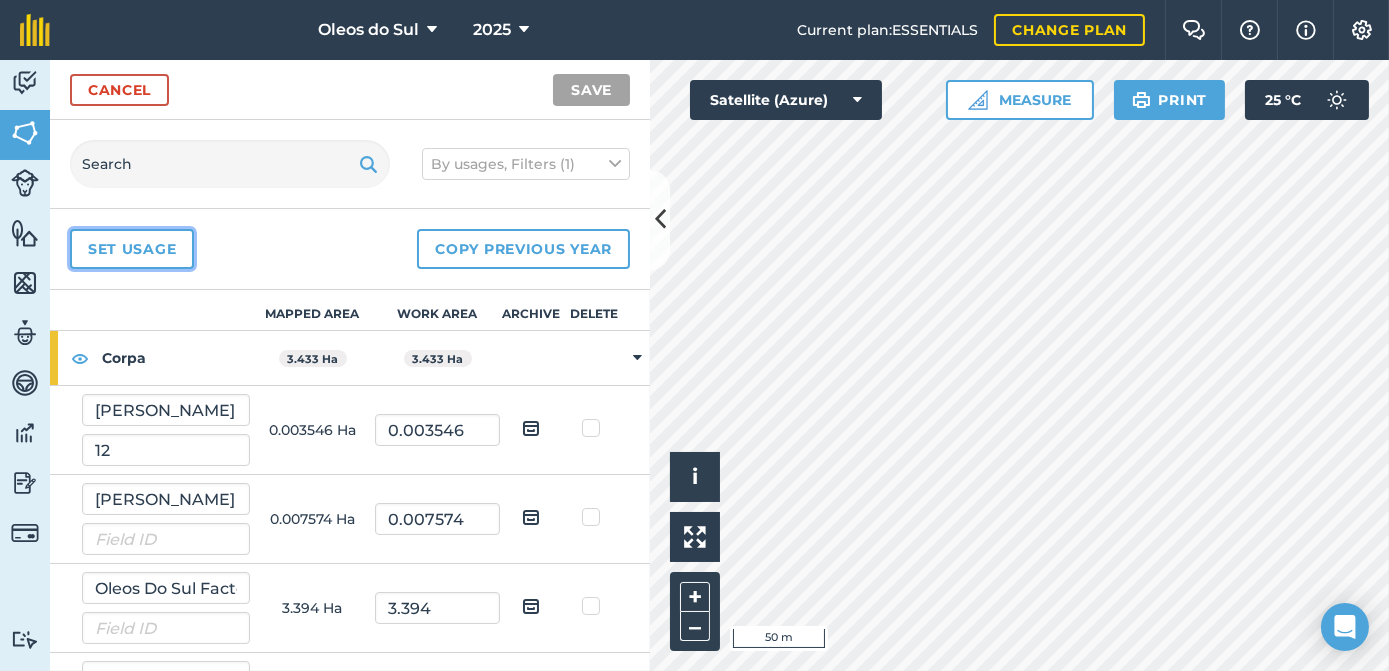click on "Set usage" at bounding box center [132, 249] 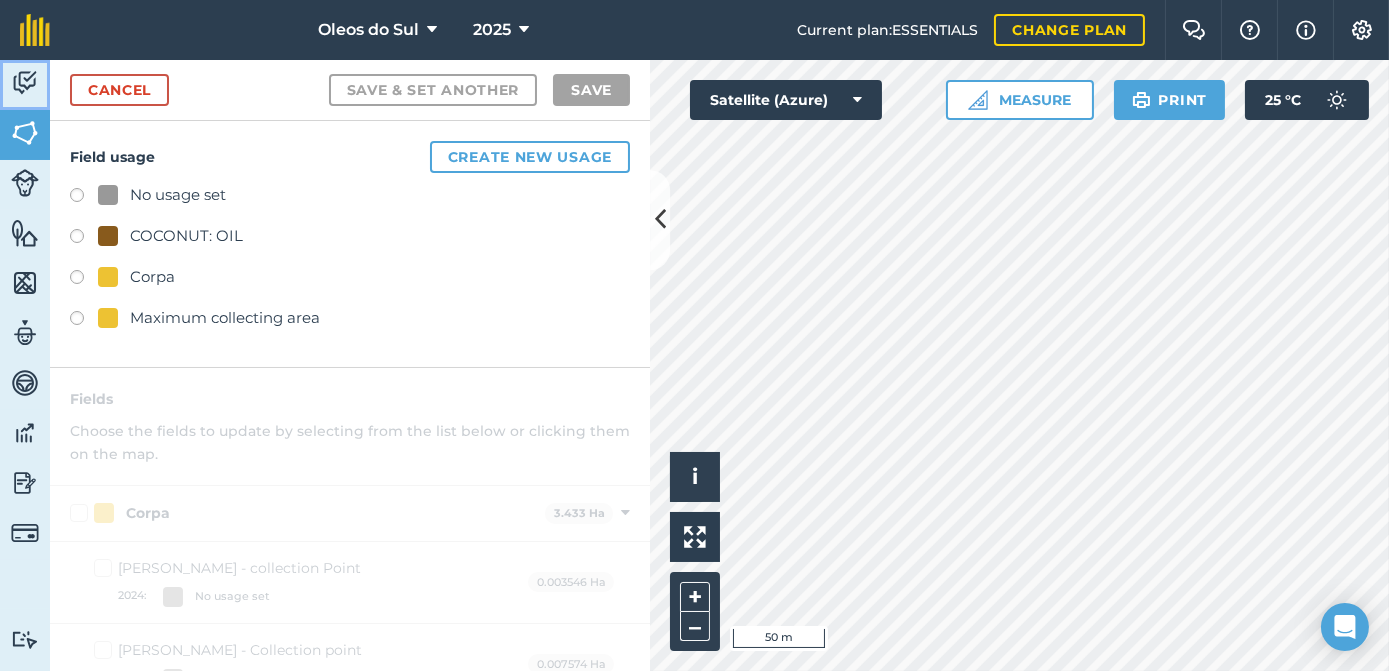 click at bounding box center [25, 83] 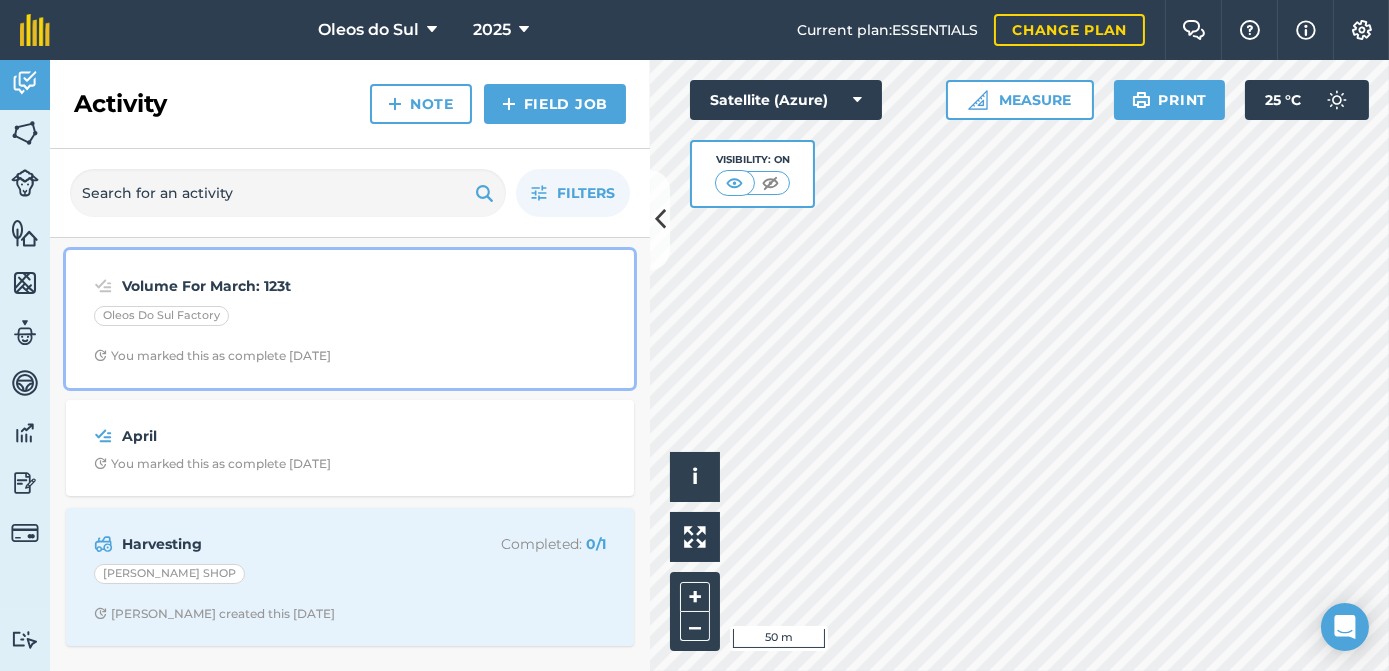click on "Oleos Do Sul Factory" at bounding box center [161, 316] 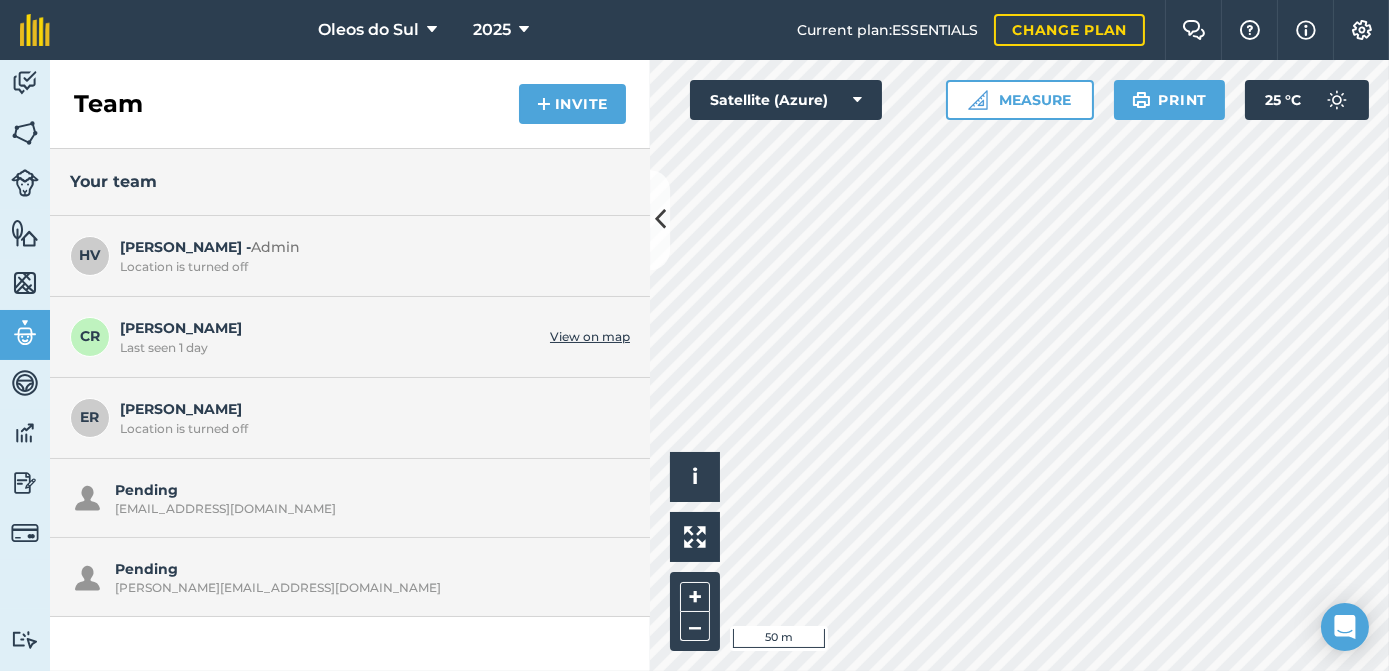 click on "View on map" at bounding box center (590, 337) 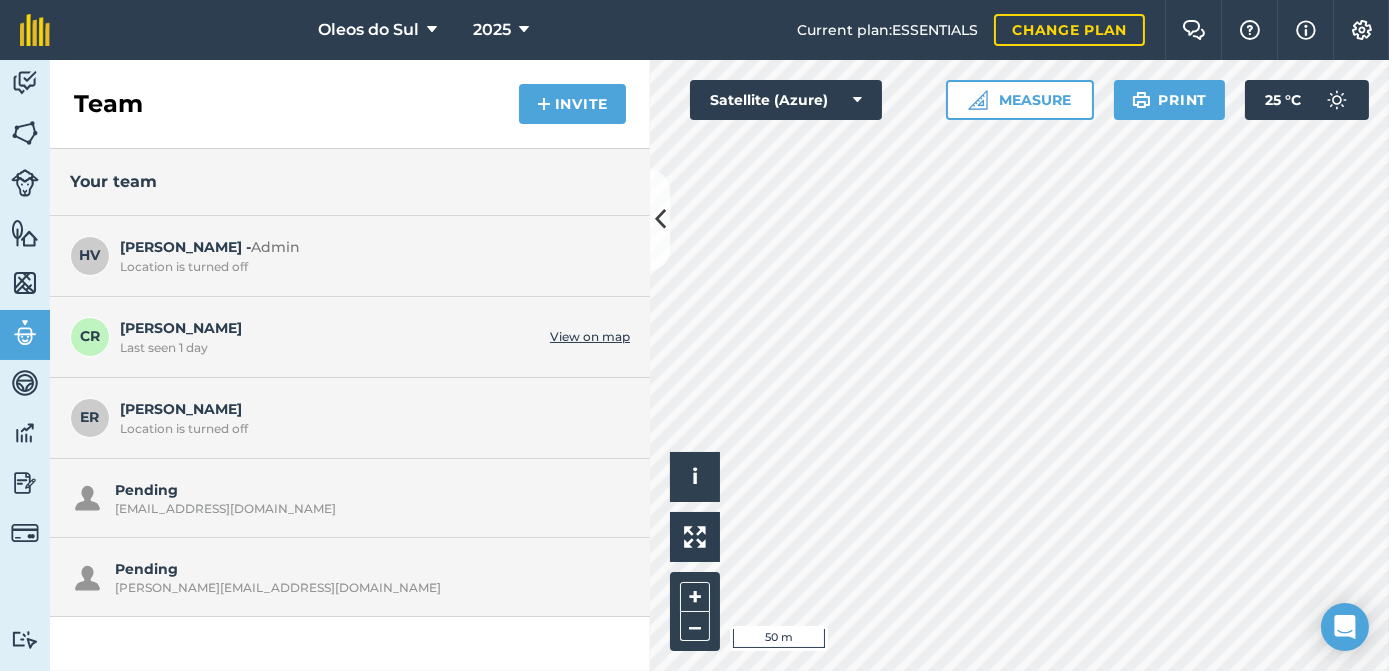 click on "[PERSON_NAME] Last seen 1 day" at bounding box center (330, 336) 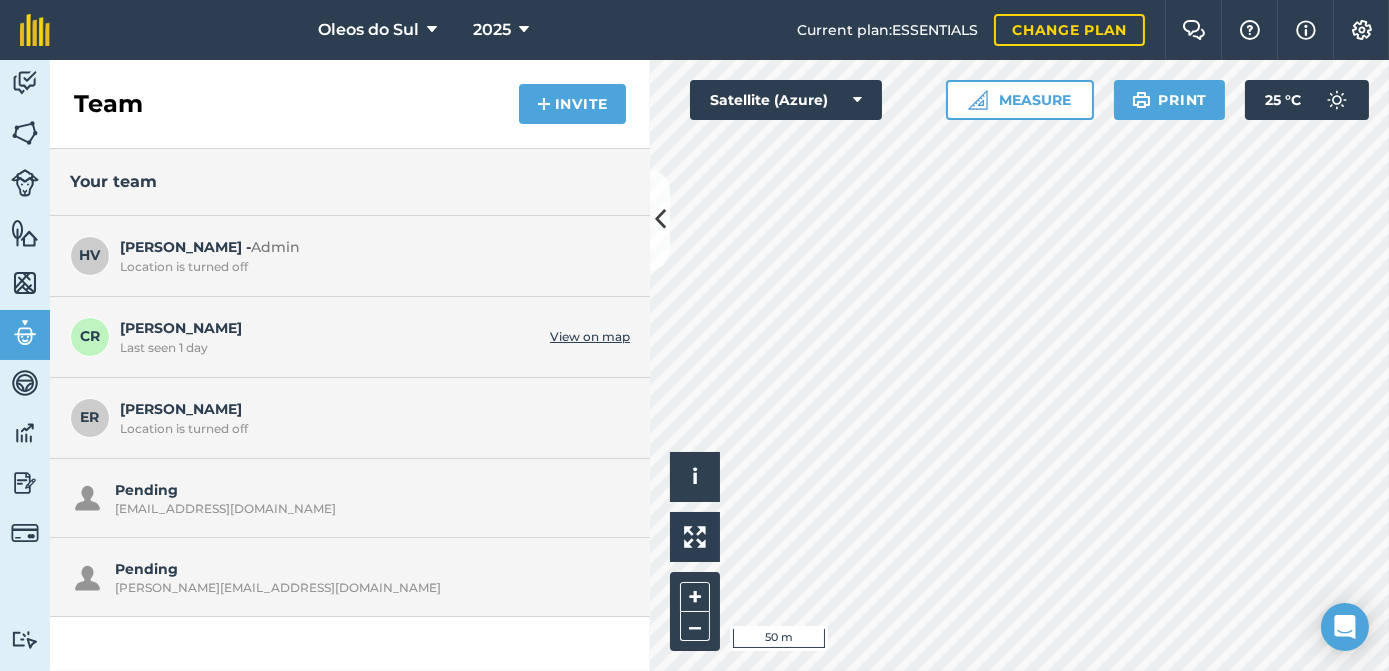 click on "HV" at bounding box center (90, 256) 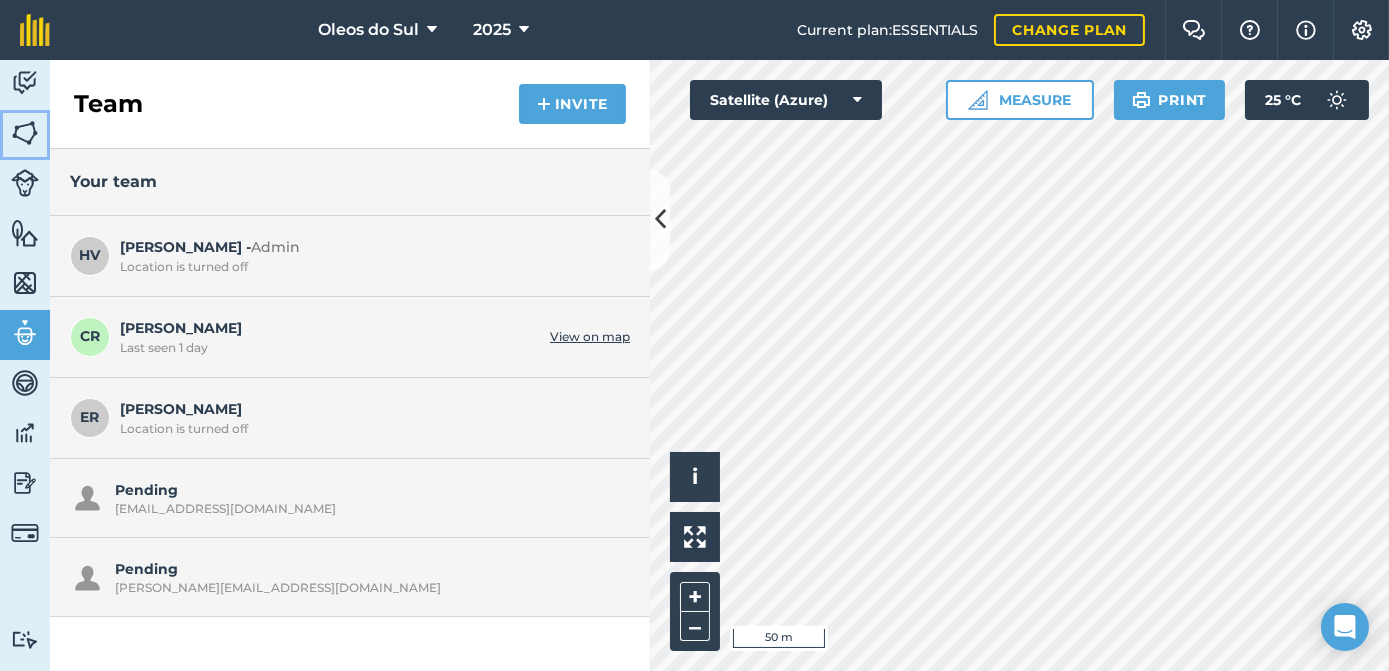 click on "Fields" at bounding box center [25, 135] 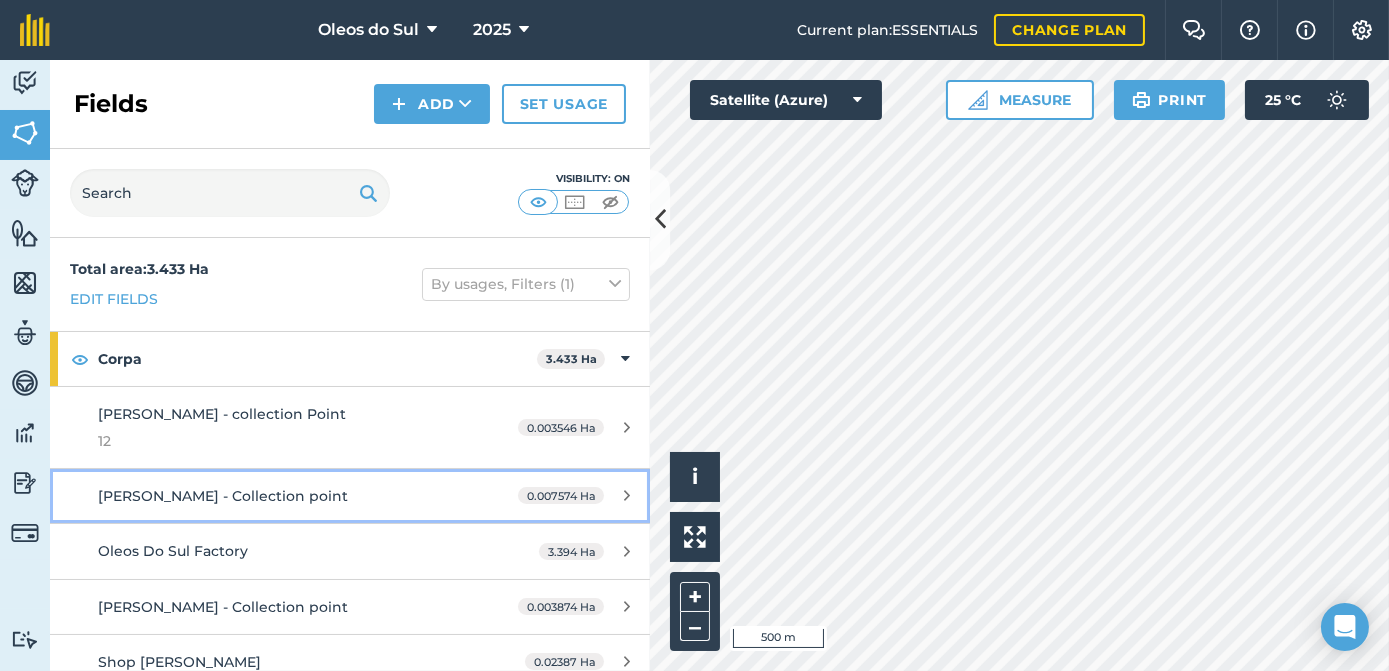 click on "[PERSON_NAME] - Collection point" at bounding box center [223, 496] 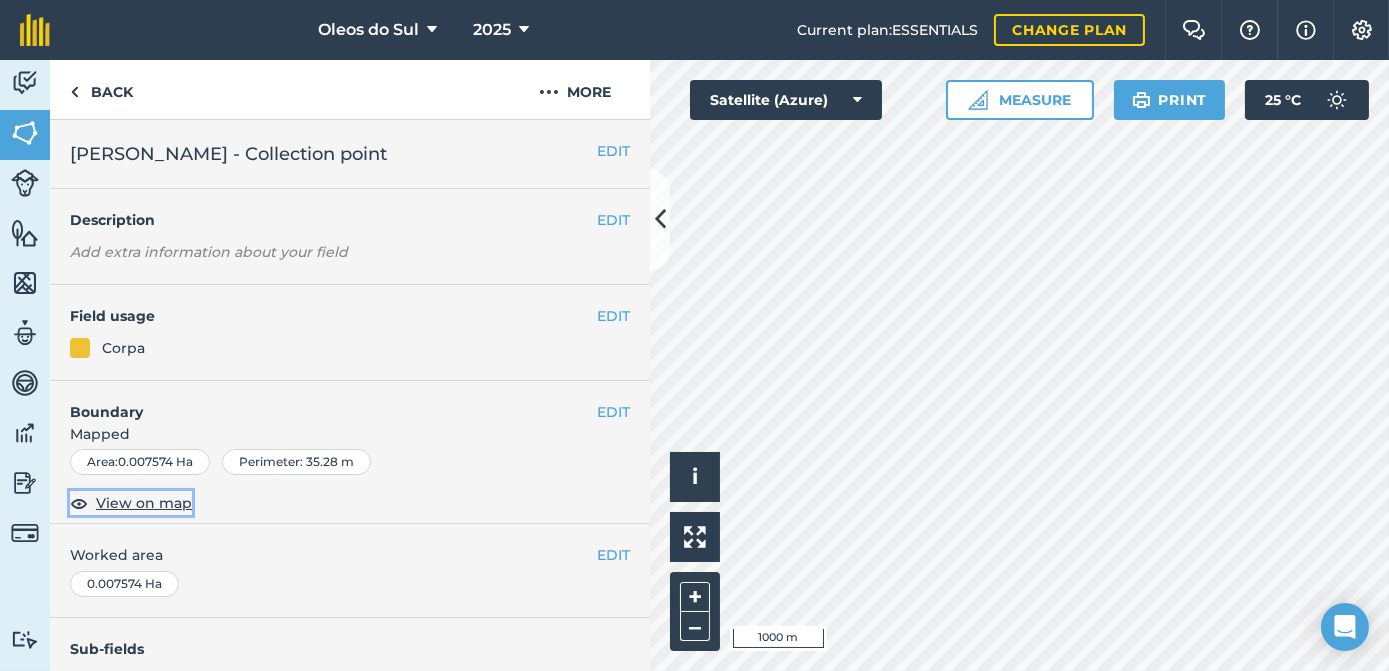 click on "View on map" at bounding box center [144, 503] 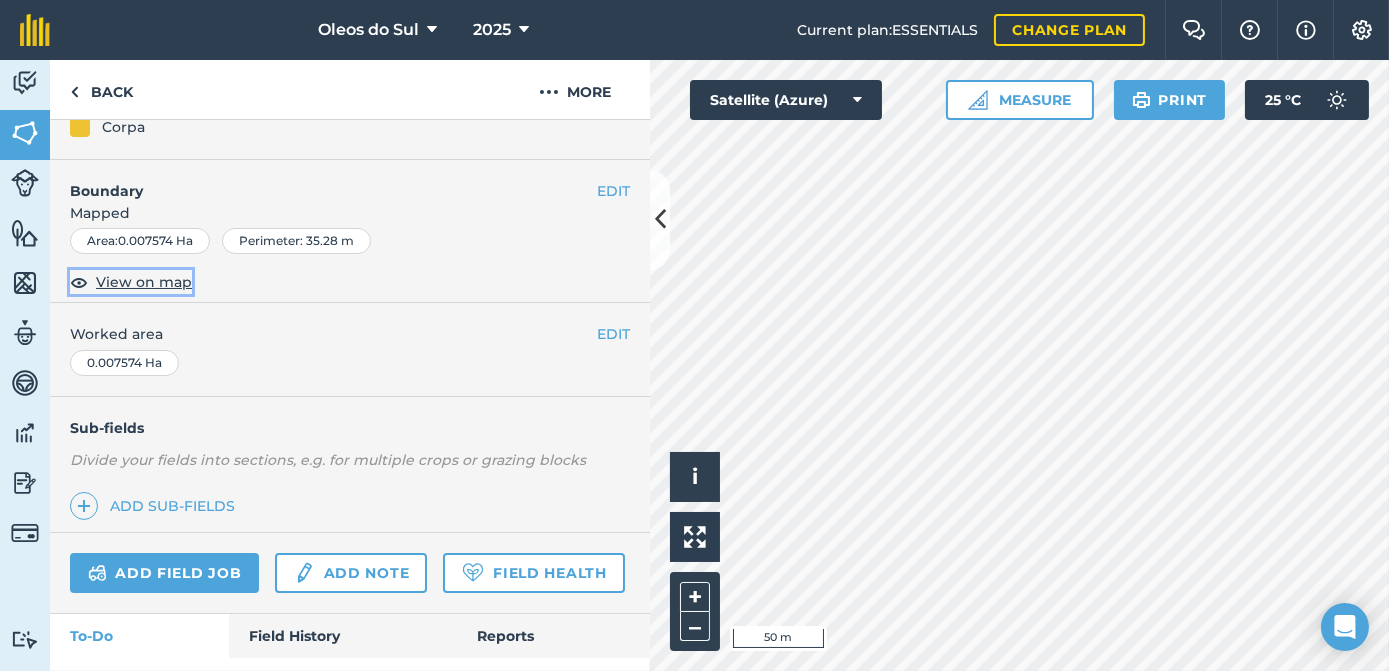 scroll, scrollTop: 272, scrollLeft: 0, axis: vertical 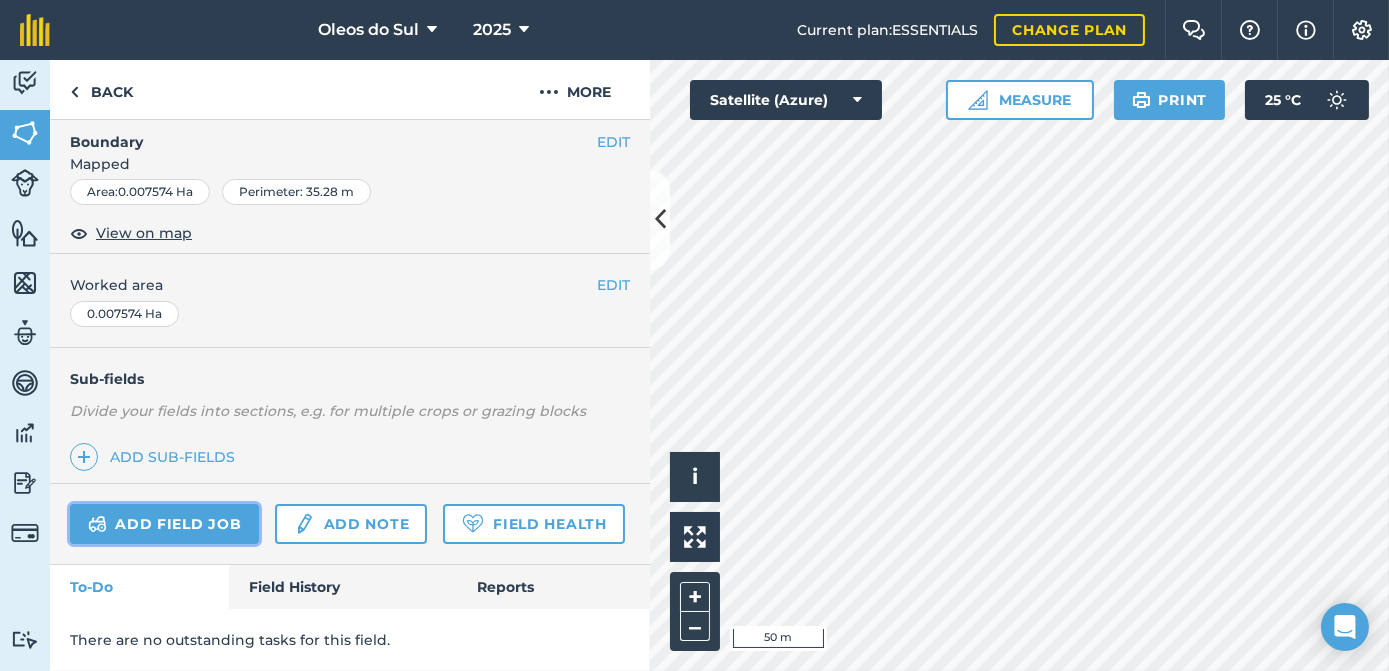 click on "Add field job" at bounding box center (164, 524) 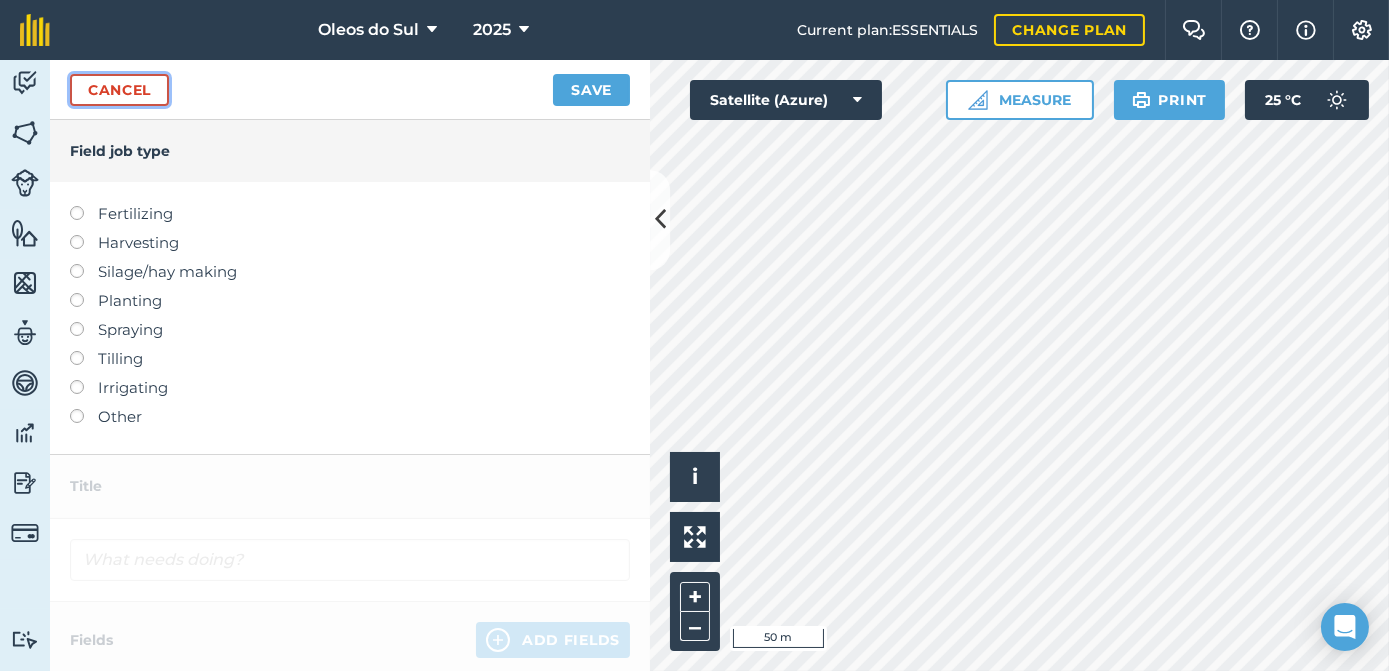 click on "Cancel" at bounding box center (119, 90) 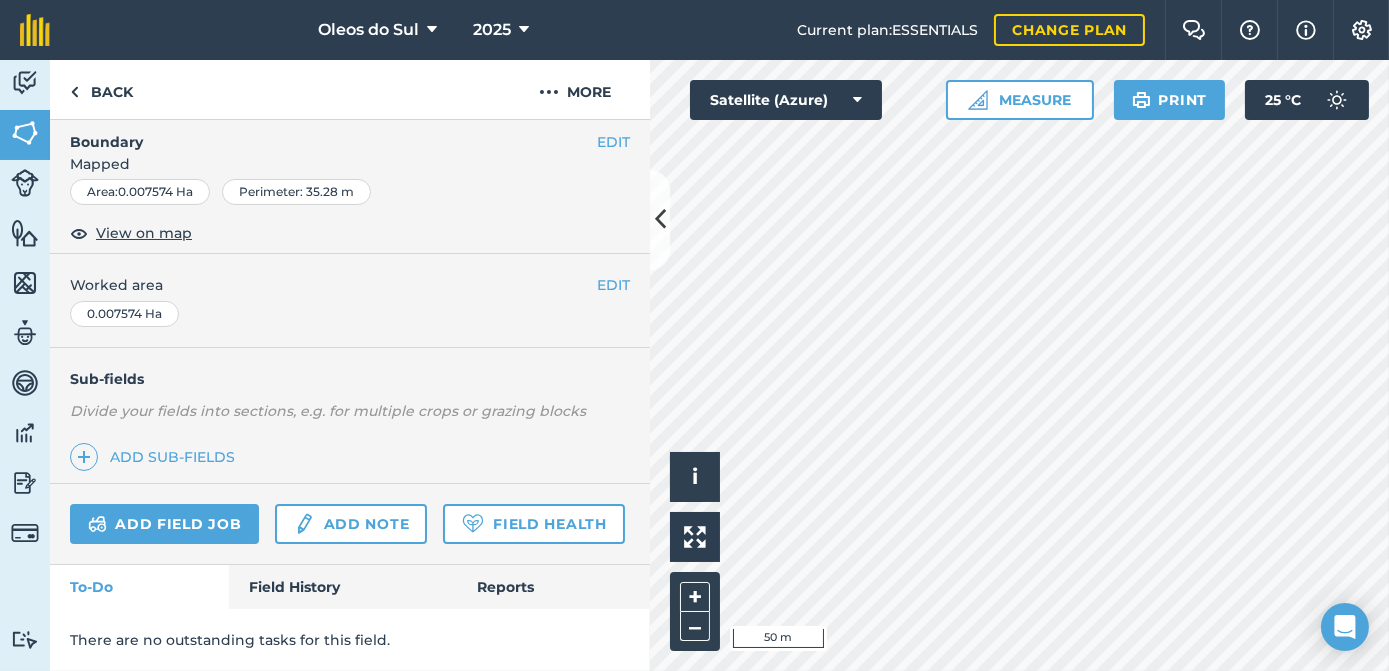 scroll, scrollTop: 322, scrollLeft: 0, axis: vertical 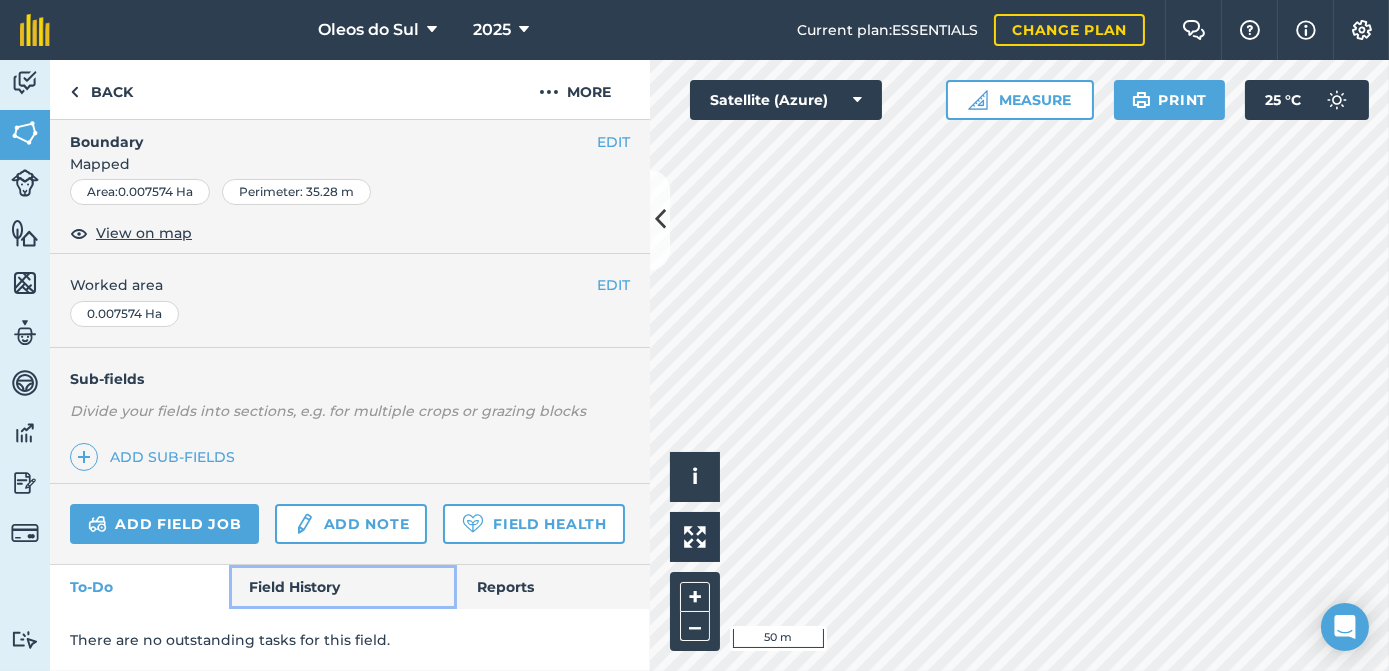 click on "Field History" at bounding box center [342, 587] 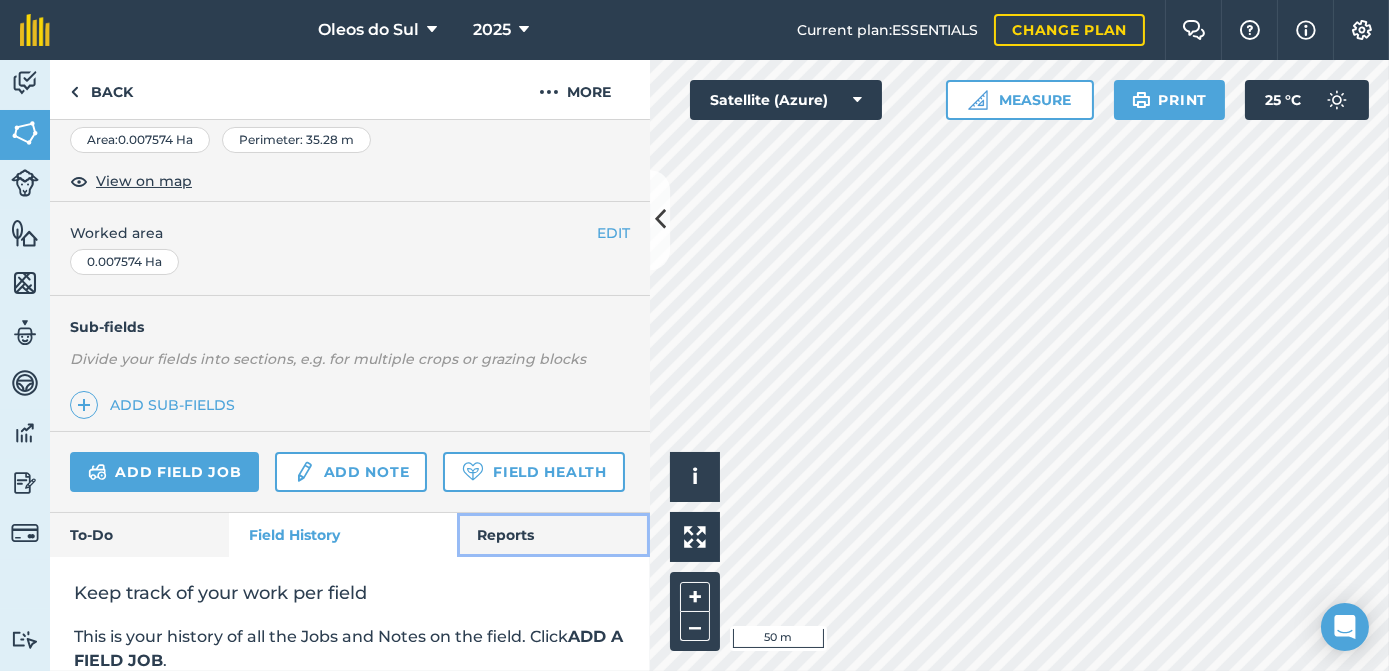 click on "Reports" at bounding box center [553, 535] 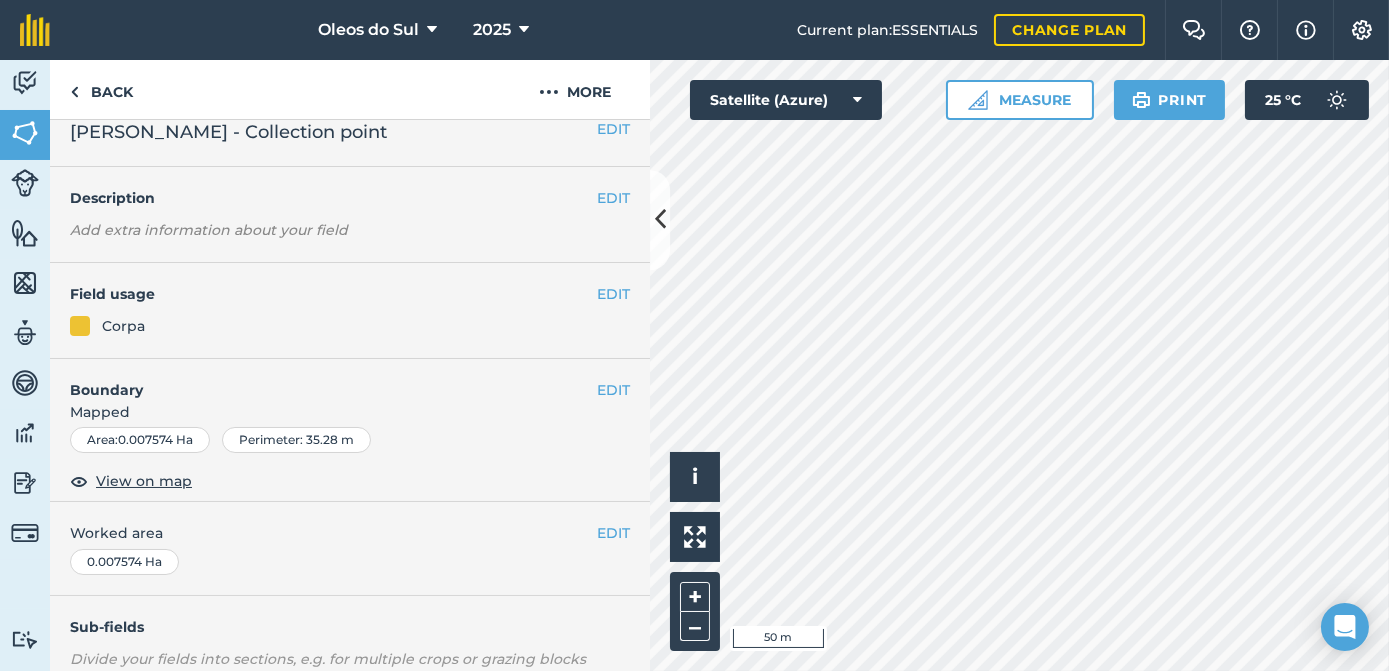 scroll, scrollTop: 0, scrollLeft: 0, axis: both 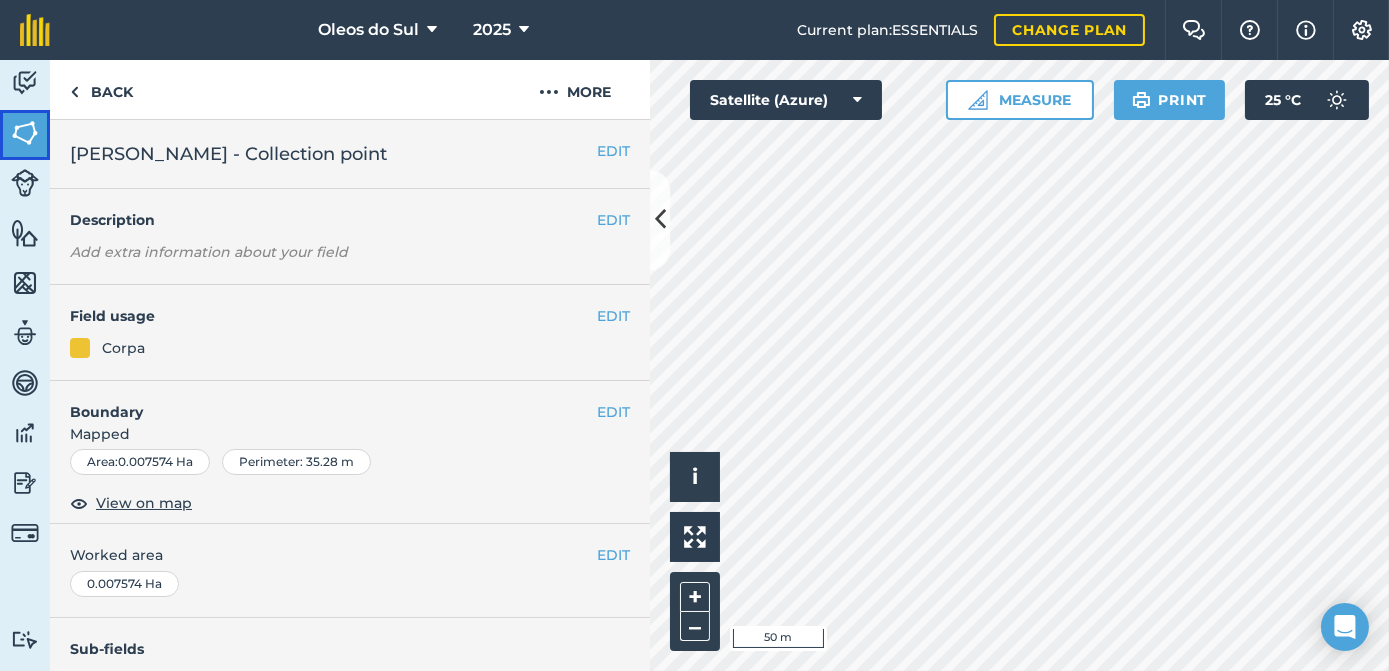 click at bounding box center [25, 133] 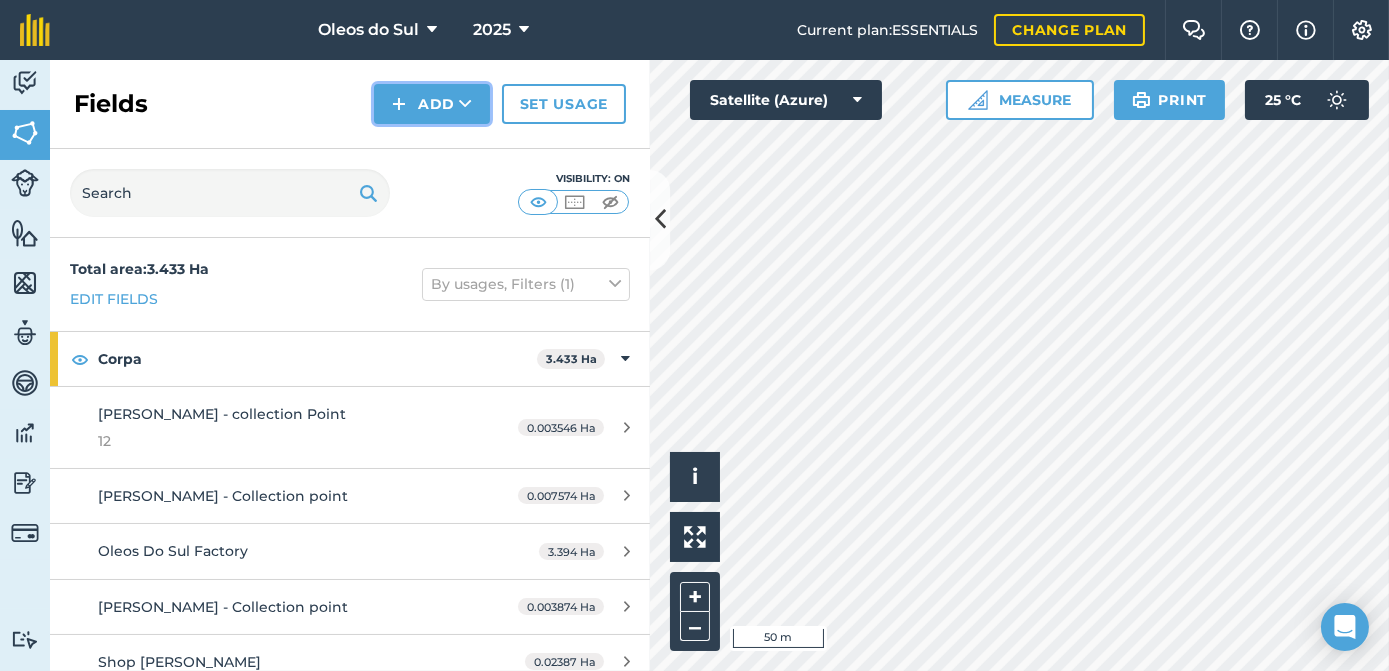 click at bounding box center (465, 104) 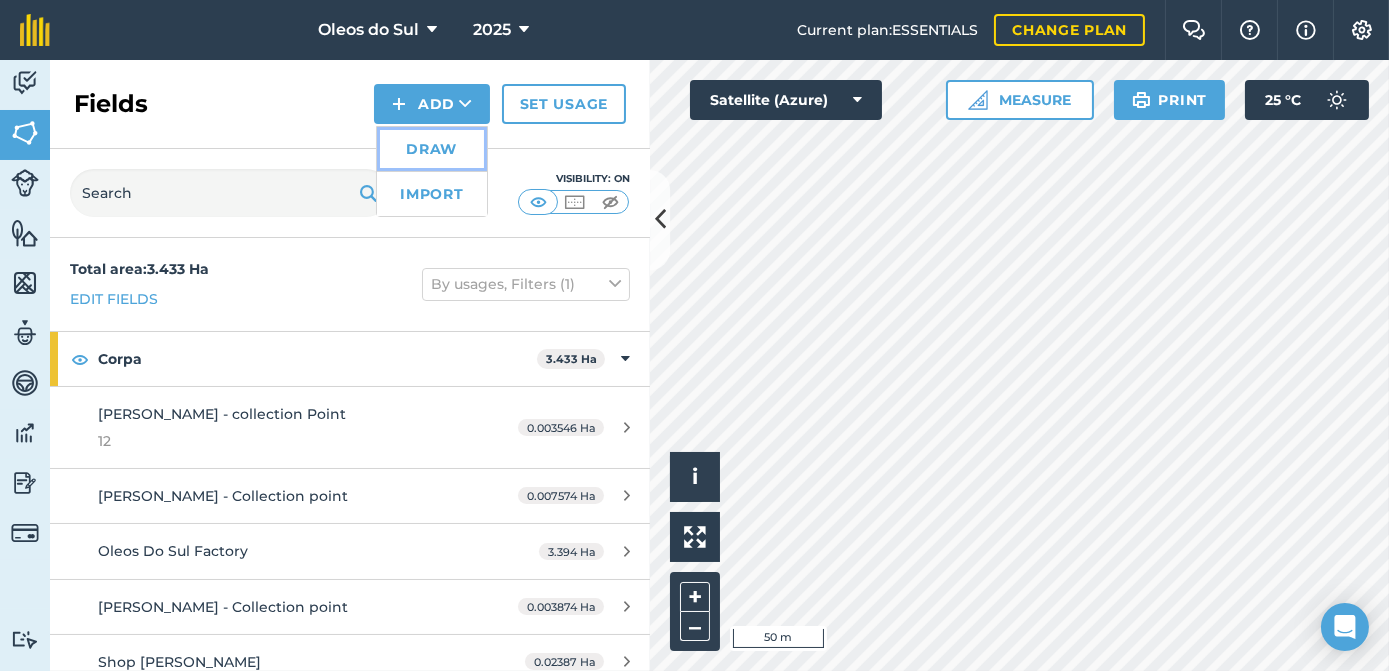 click on "Draw" at bounding box center (432, 149) 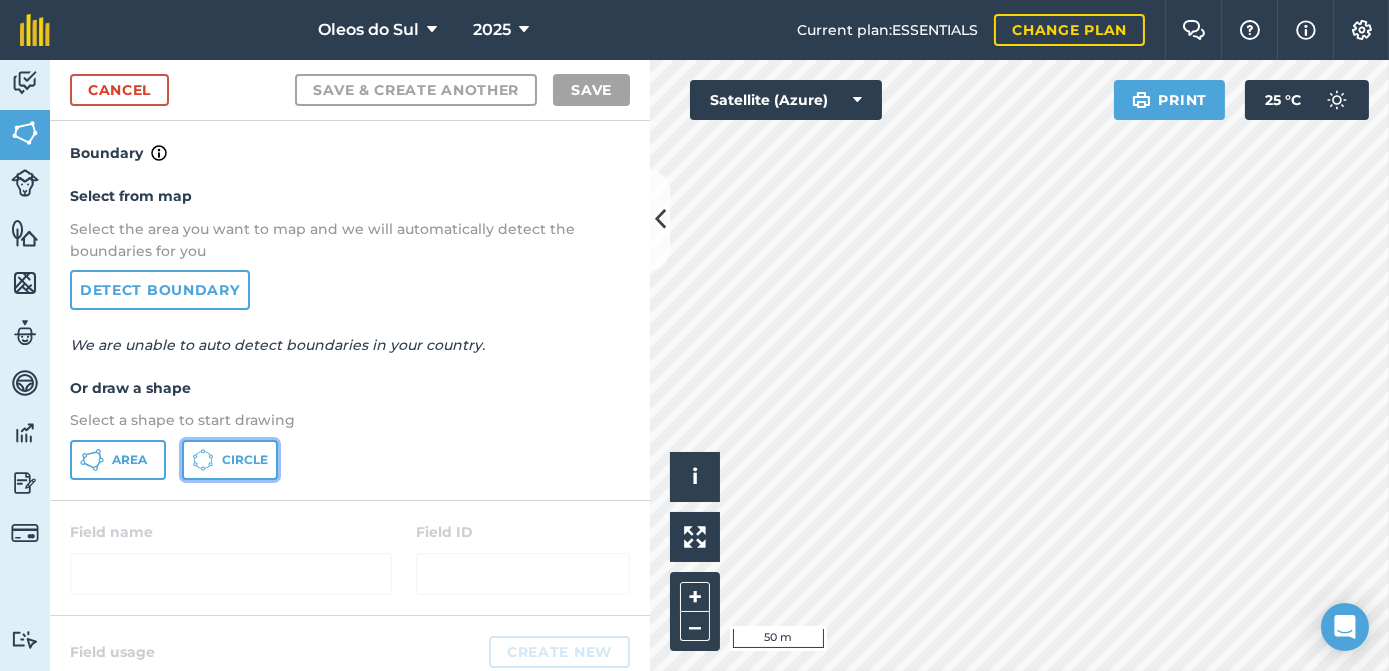click on "Circle" at bounding box center [245, 460] 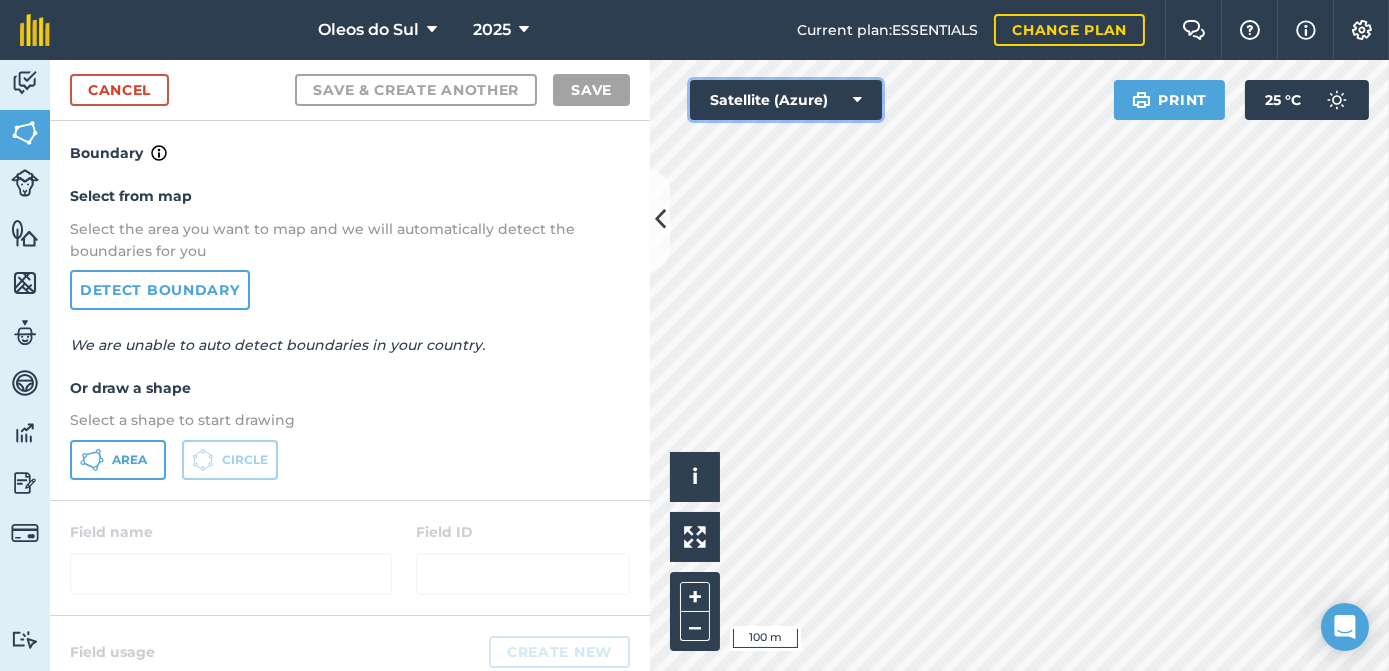 click at bounding box center (857, 100) 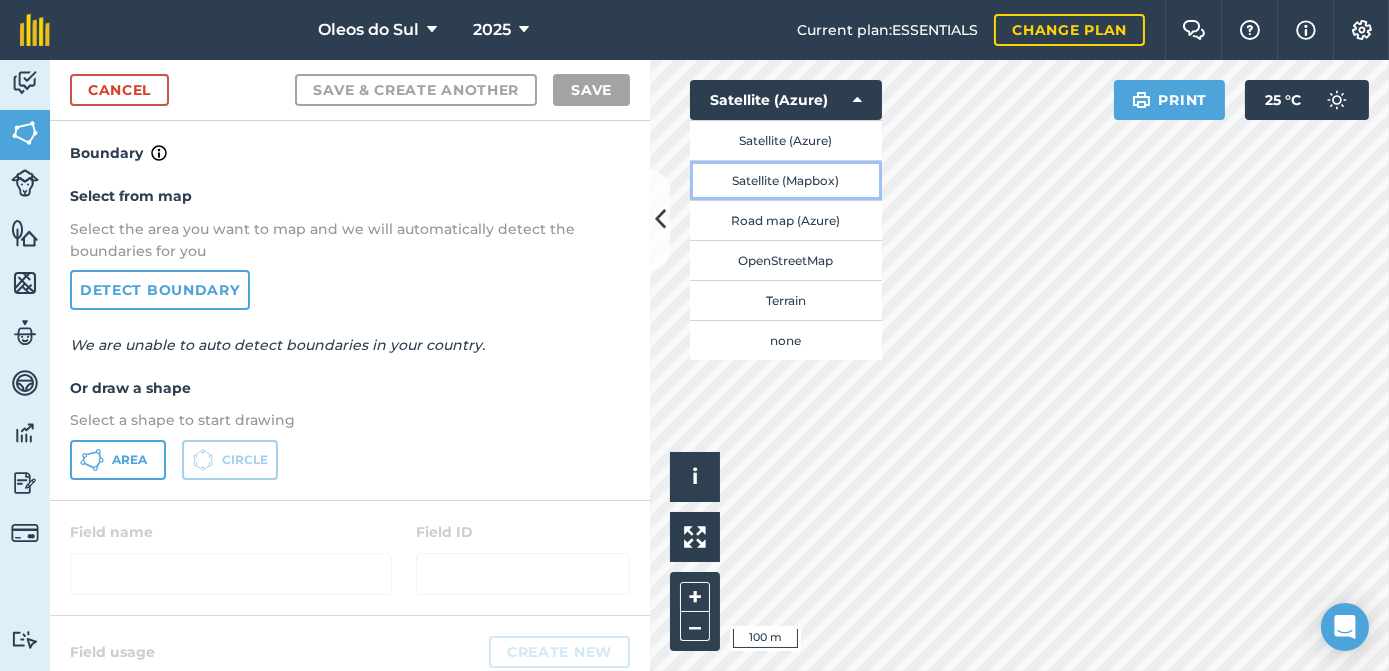 click on "Satellite (Mapbox)" at bounding box center [786, 180] 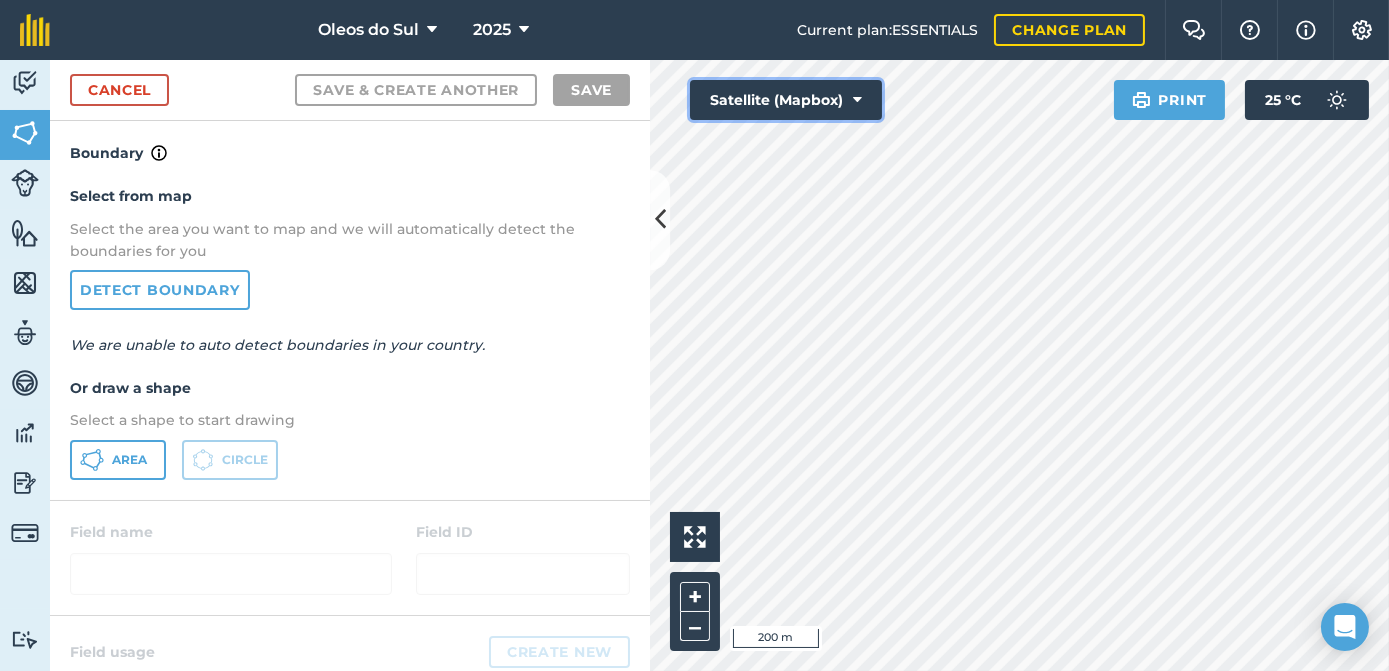 click at bounding box center (857, 100) 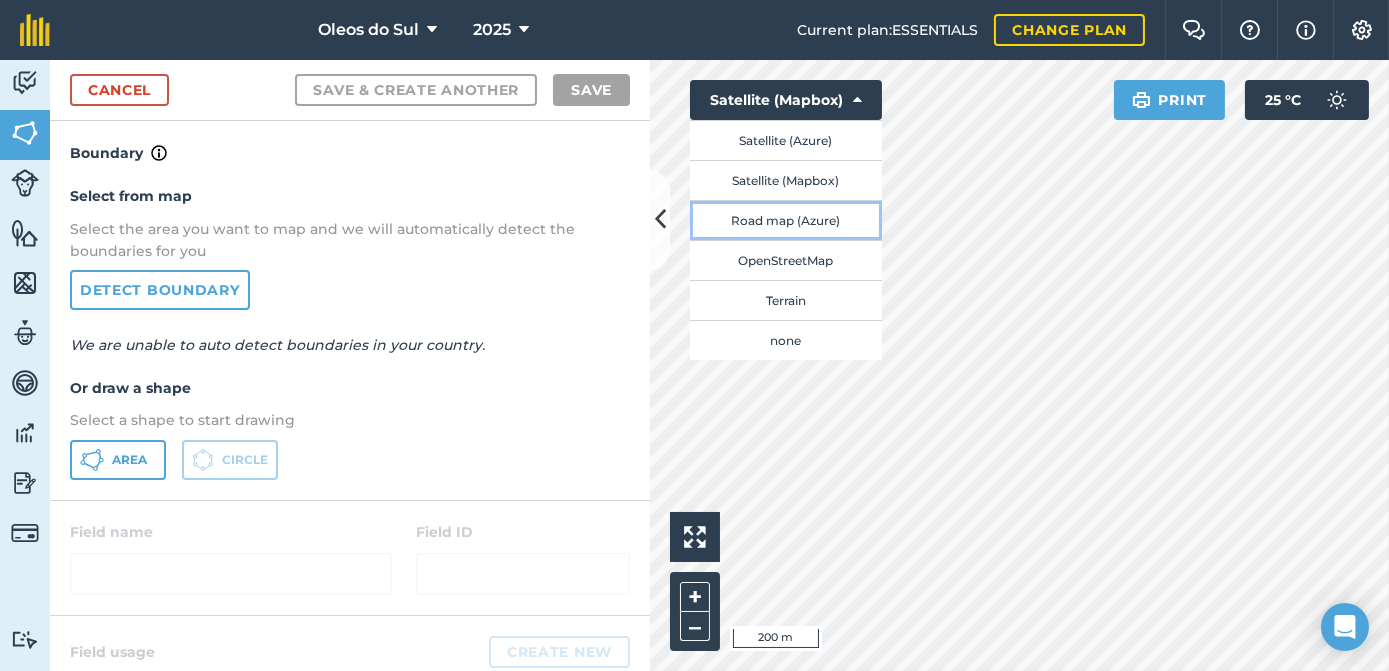 click on "Road map (Azure)" at bounding box center (786, 220) 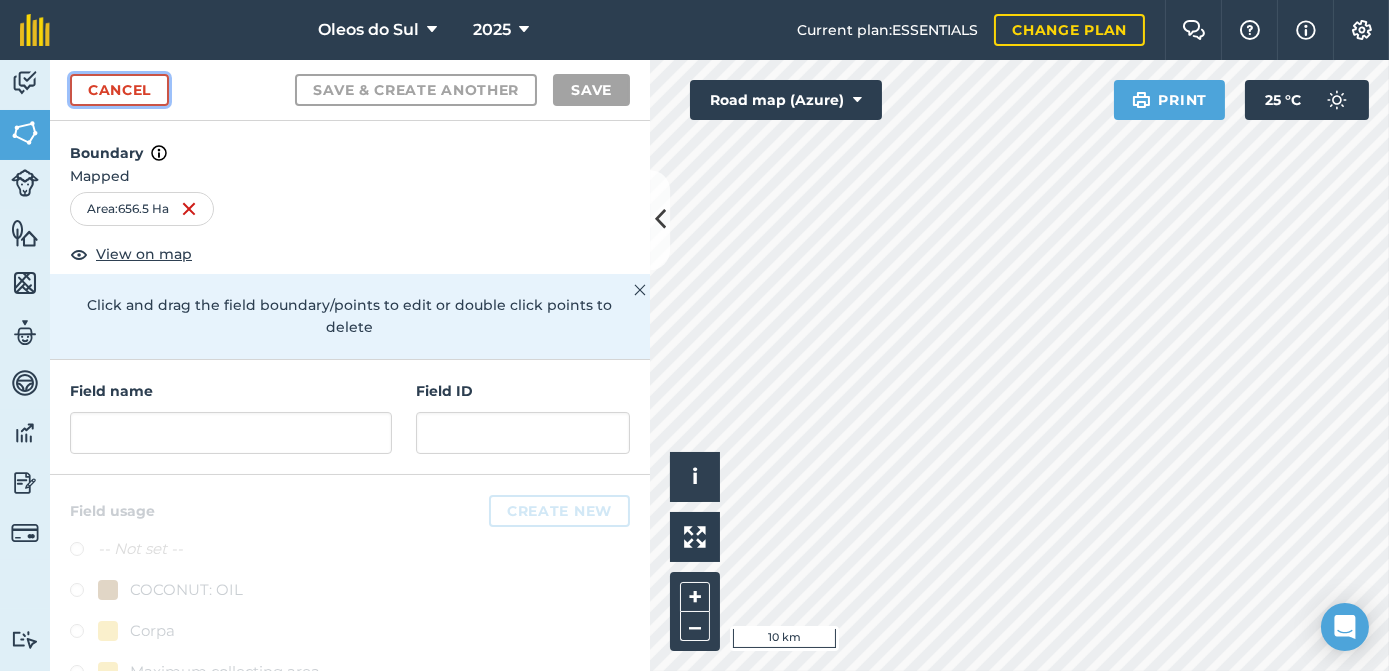 click on "Cancel" at bounding box center (119, 90) 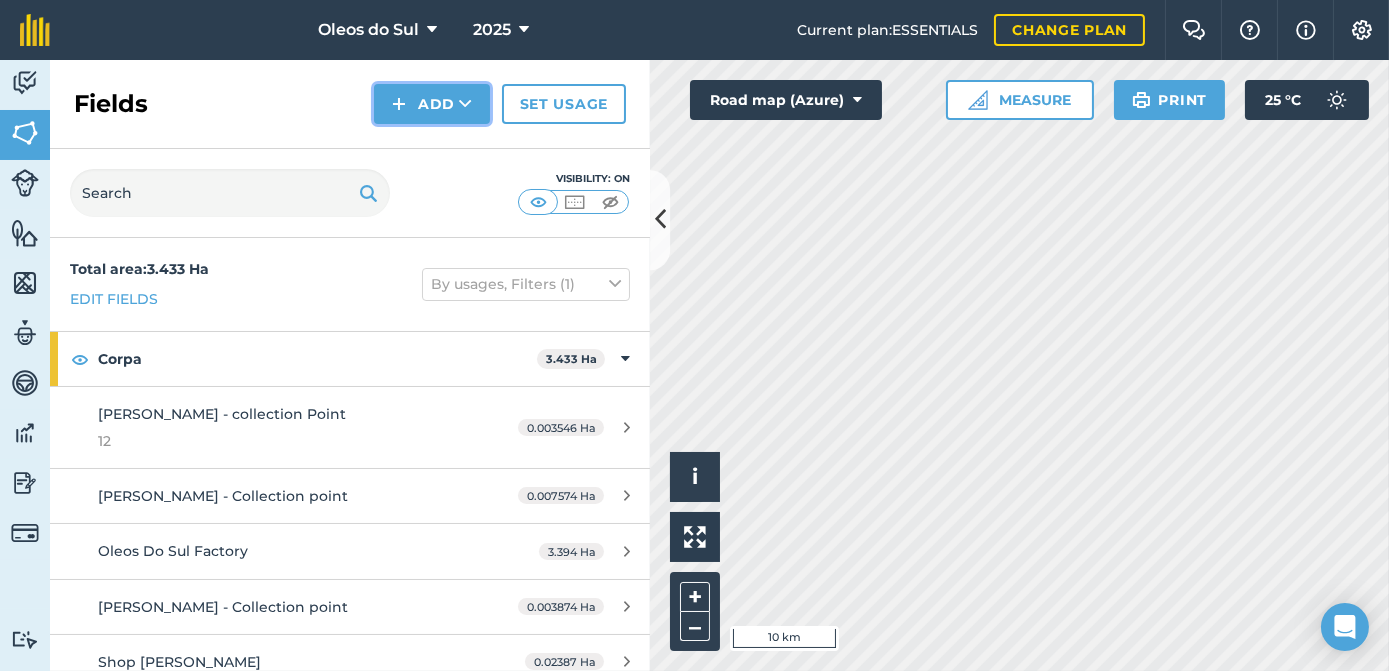 click at bounding box center [465, 104] 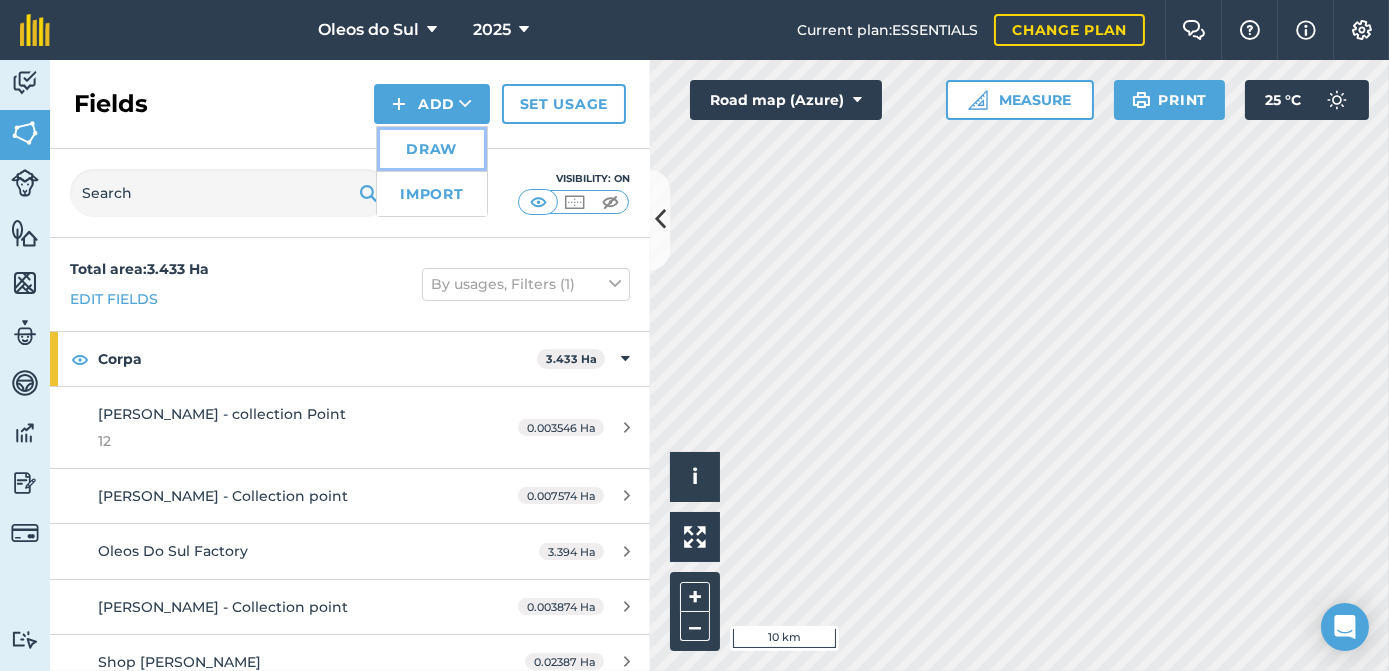 click on "Draw" at bounding box center [432, 149] 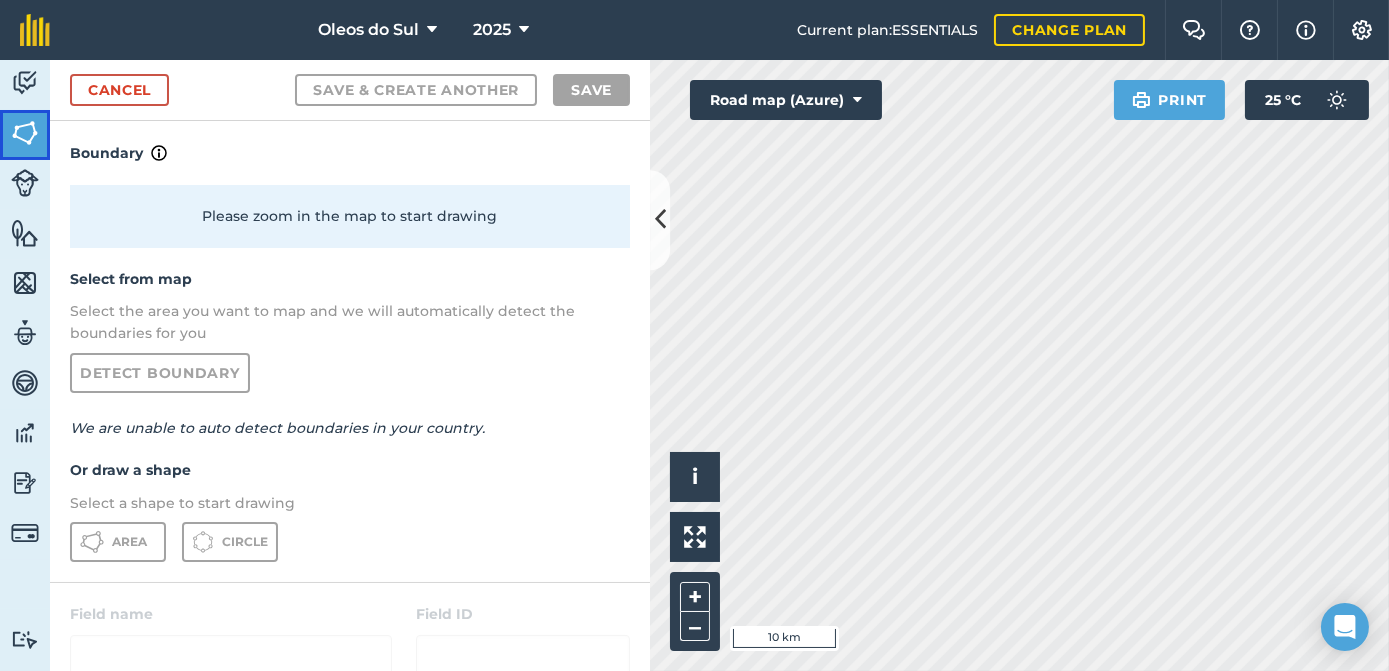 click at bounding box center (25, 133) 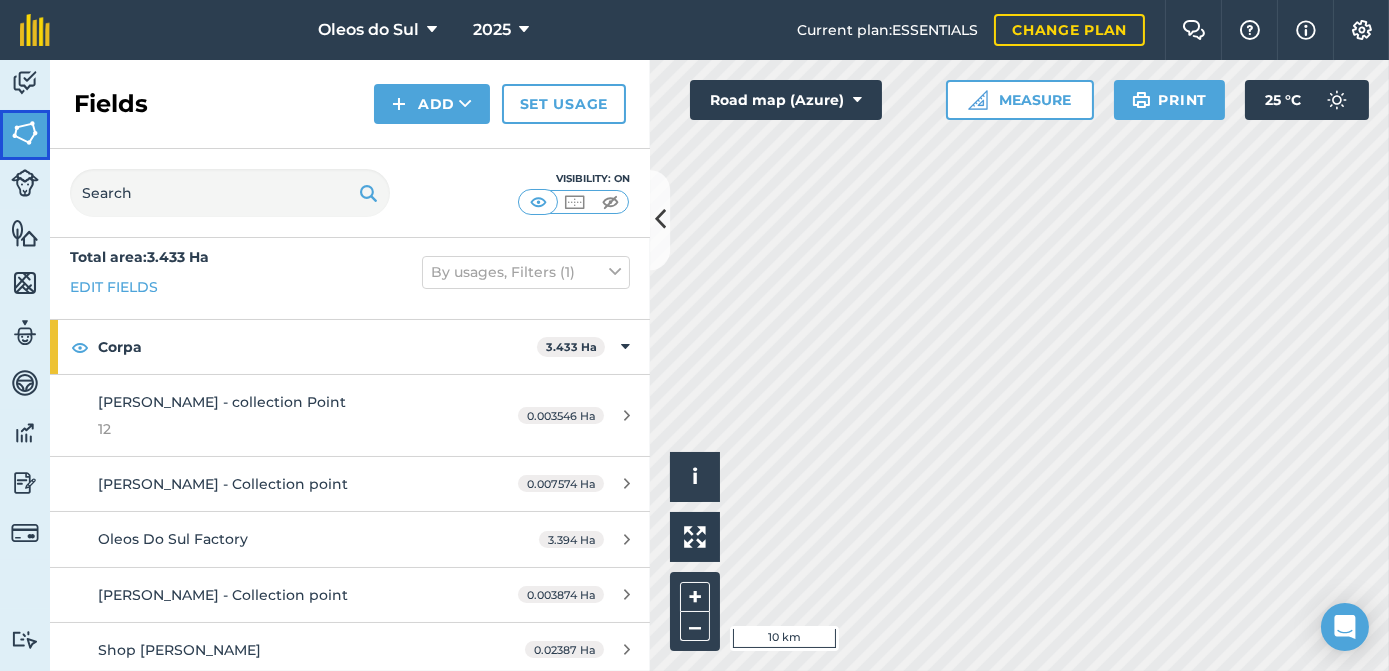 scroll, scrollTop: 16, scrollLeft: 0, axis: vertical 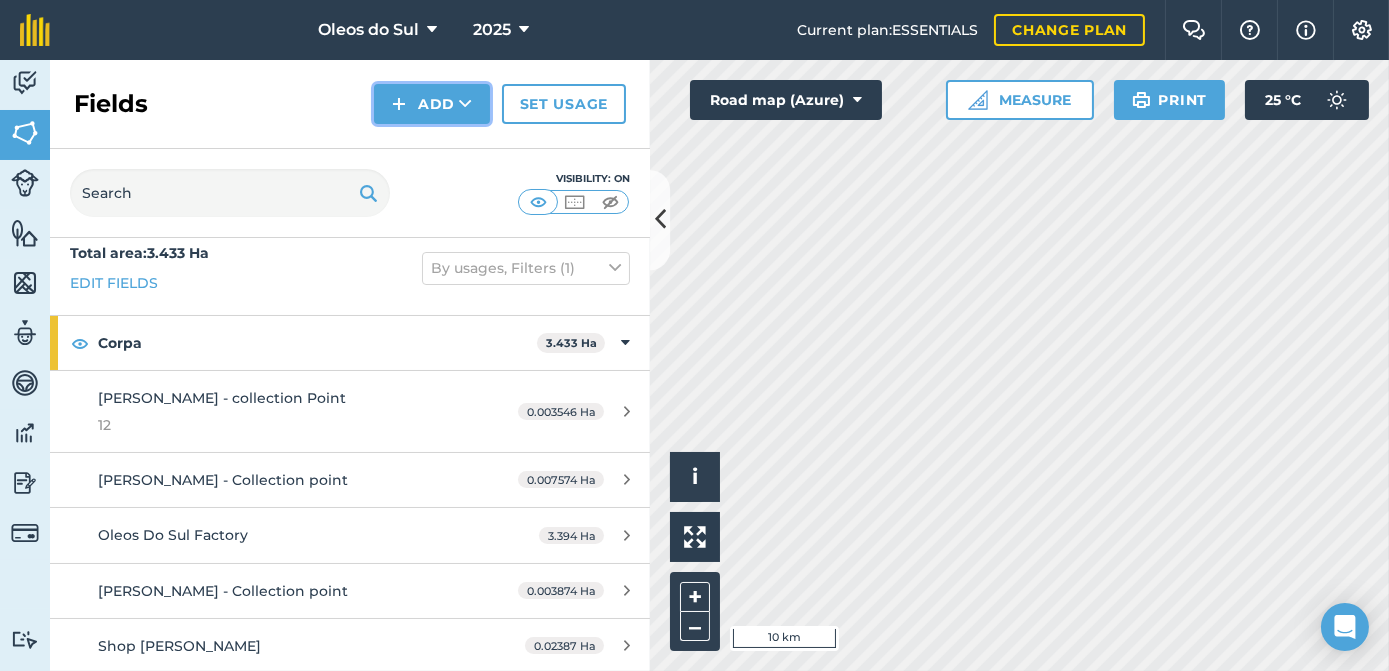 click at bounding box center [465, 104] 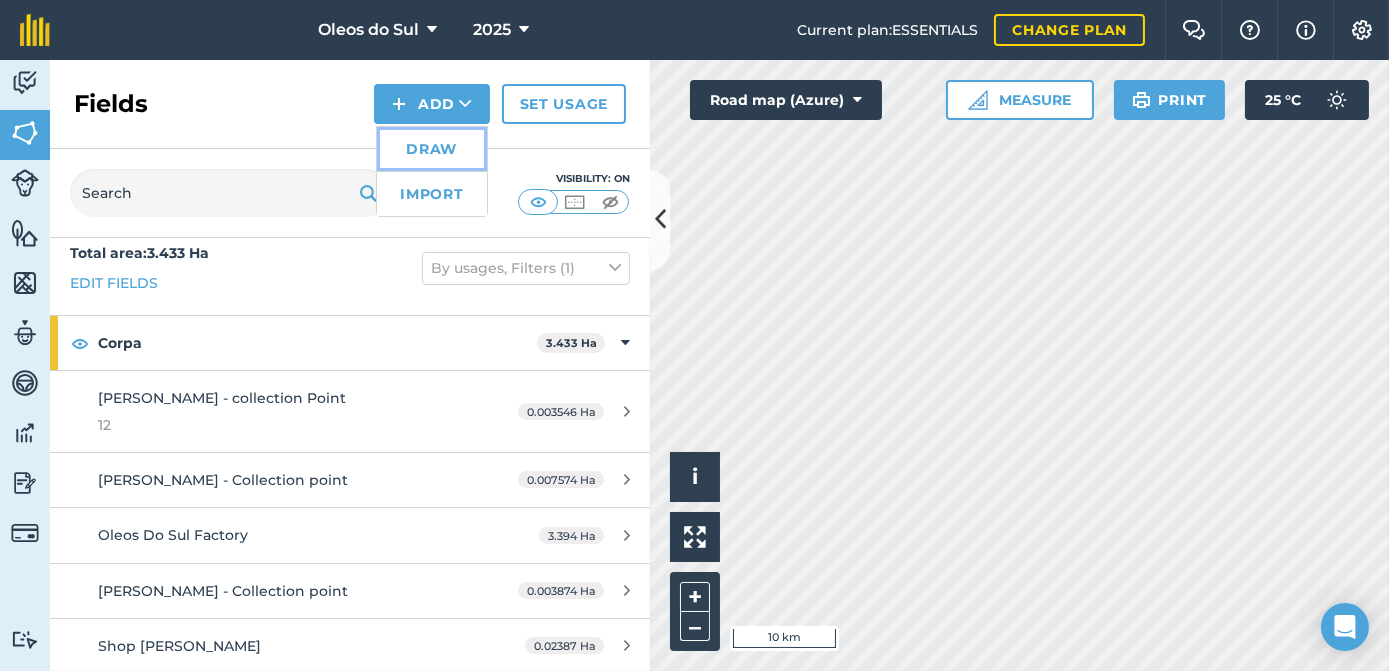 click on "Draw" at bounding box center [432, 149] 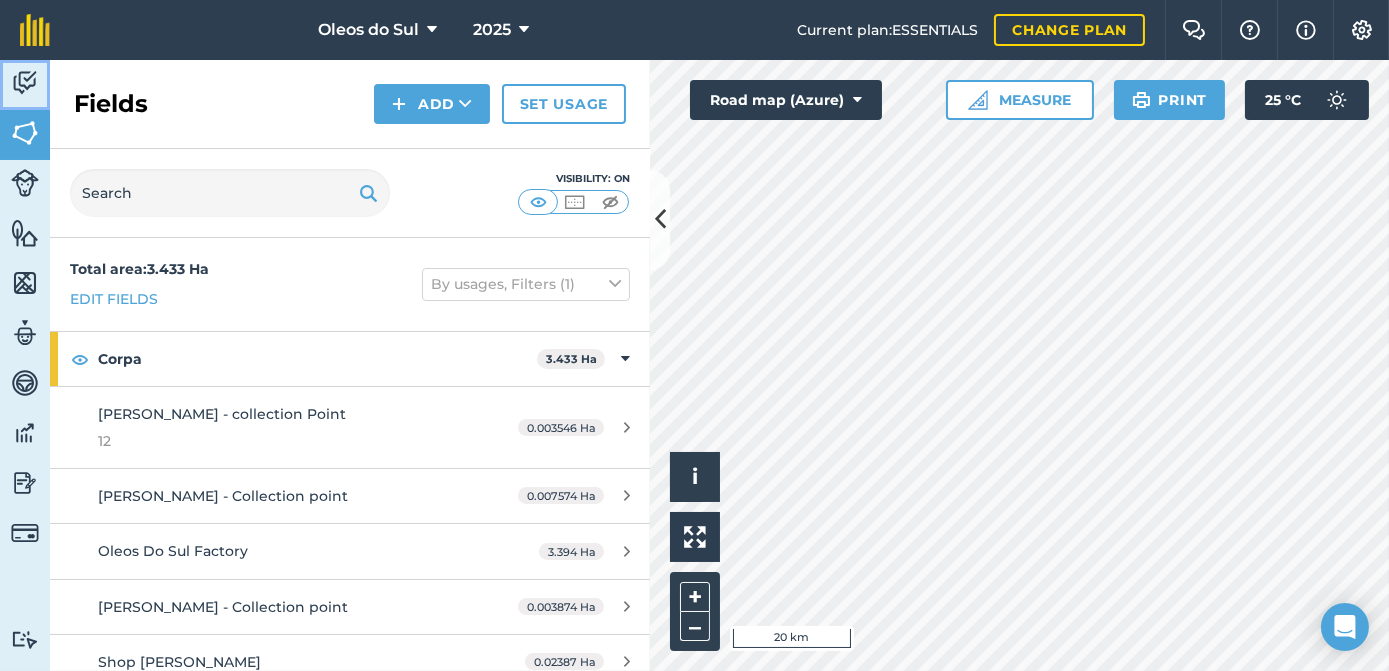 click at bounding box center [25, 83] 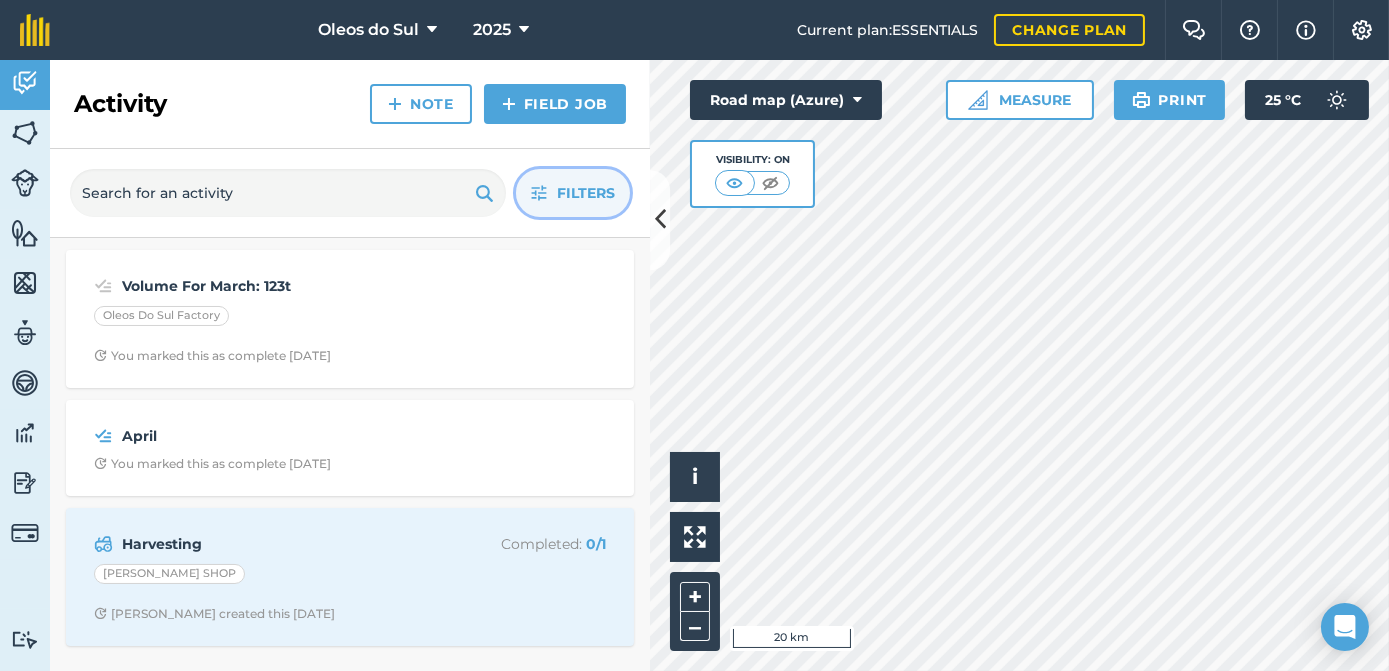 click on "Filters" at bounding box center (586, 193) 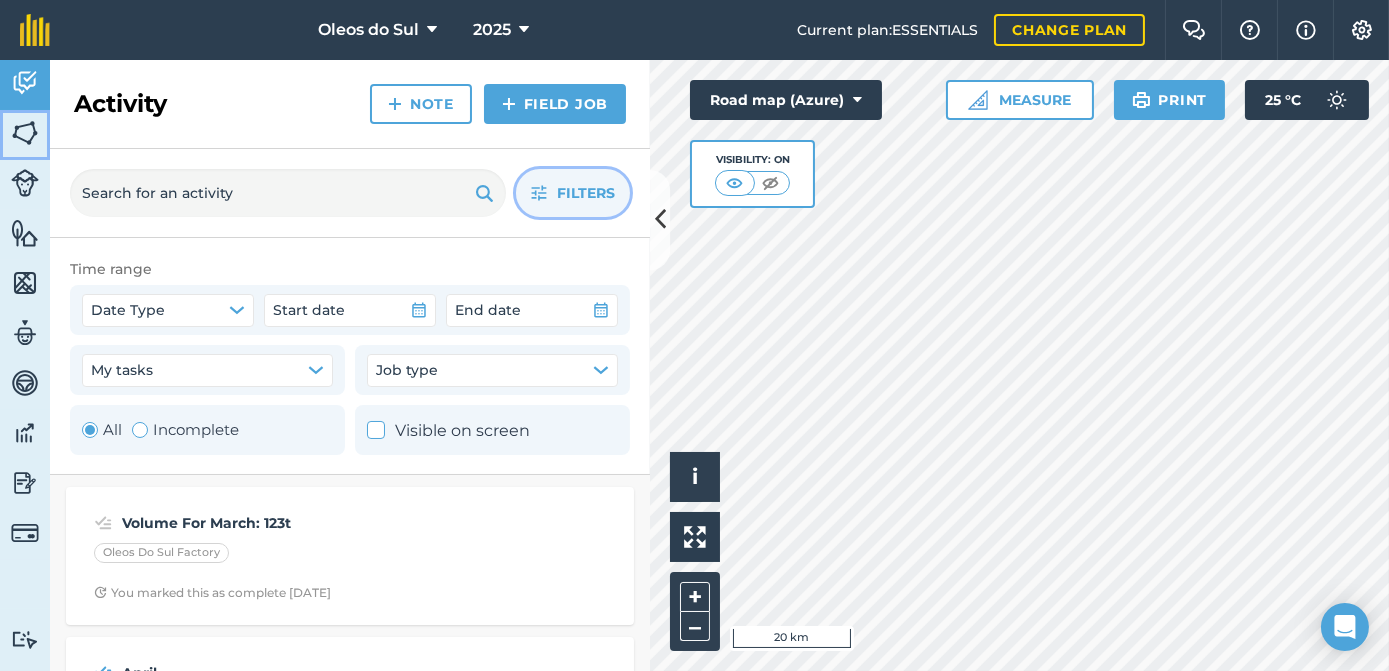 click at bounding box center (25, 133) 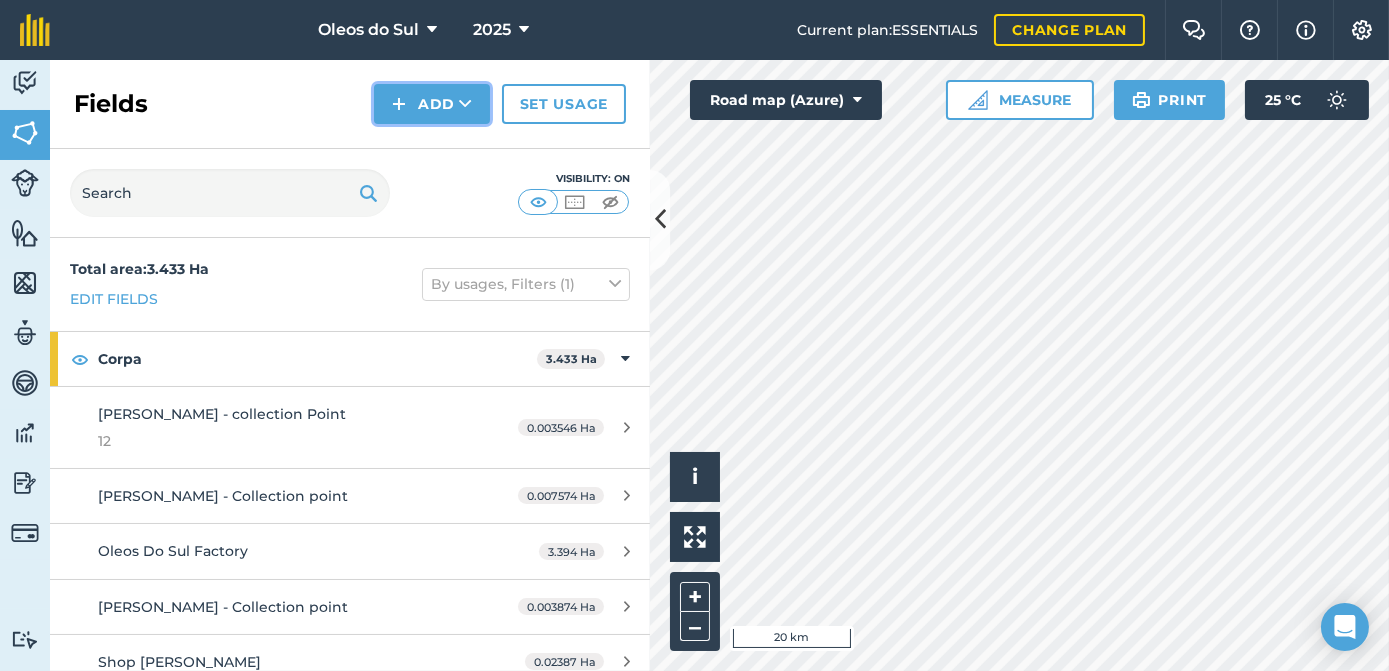 click on "Add" at bounding box center [432, 104] 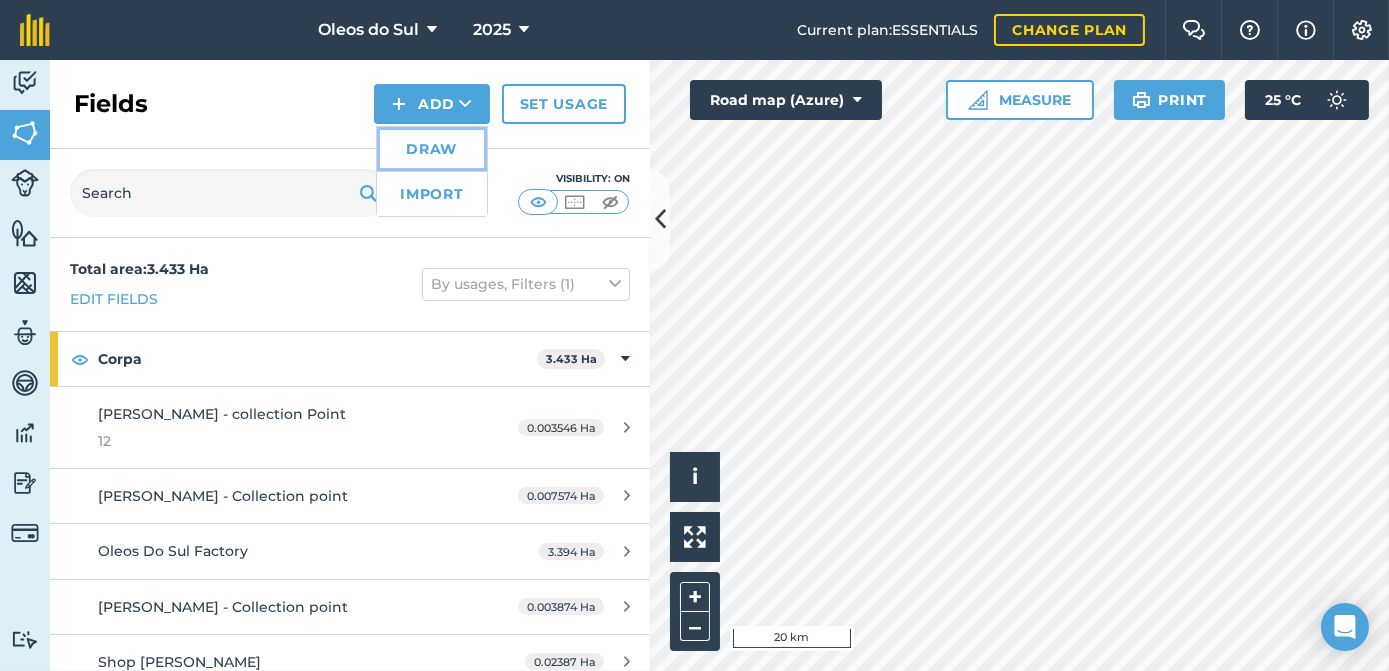 click on "Draw" at bounding box center [432, 149] 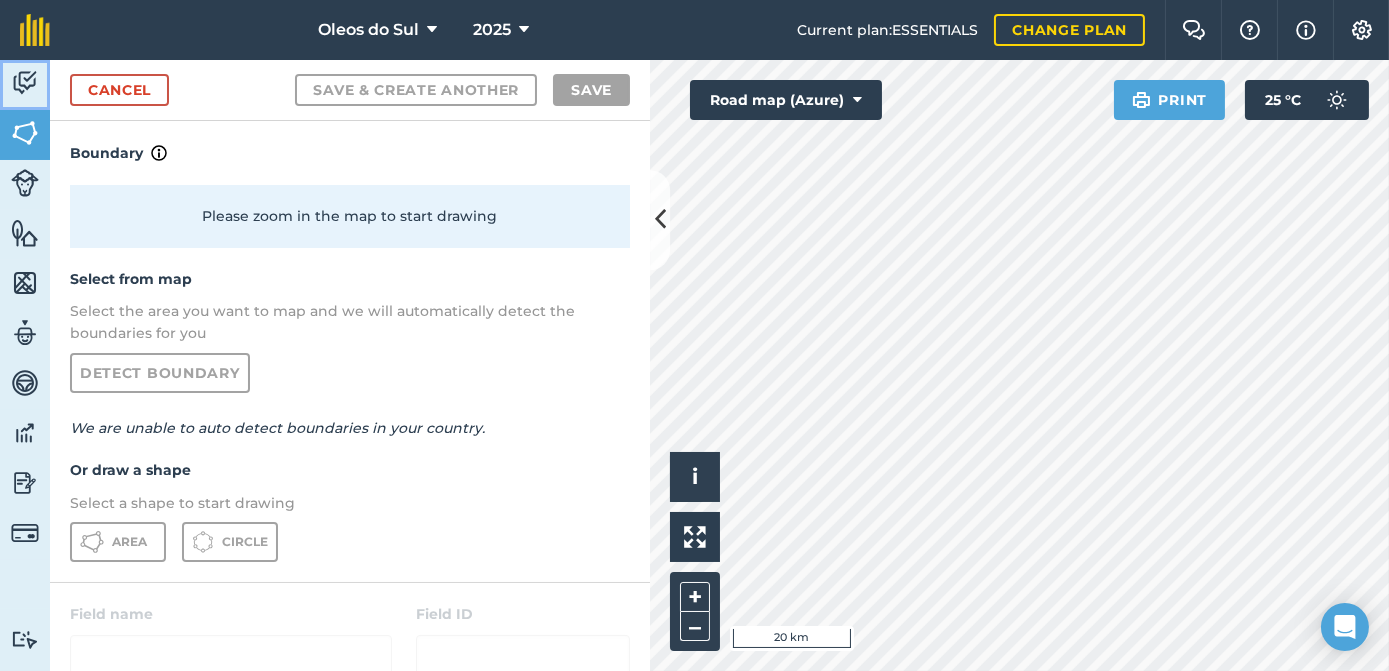 click at bounding box center [25, 83] 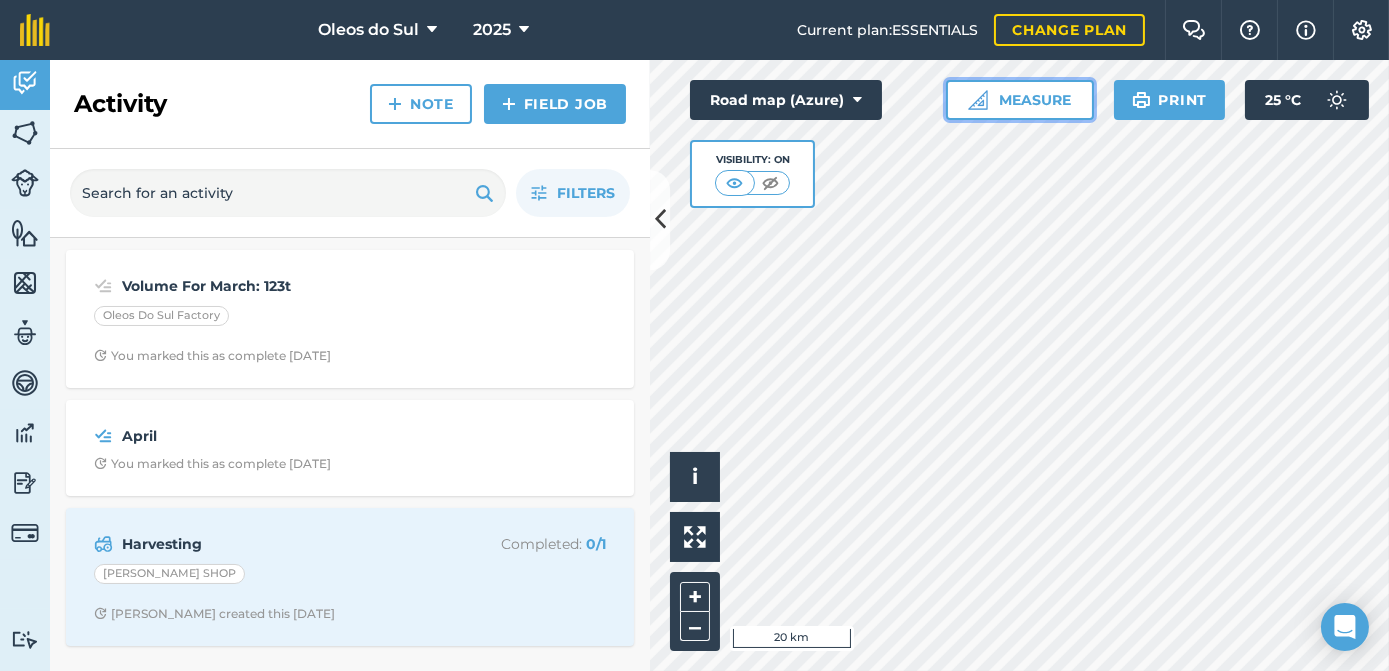 click on "Measure" at bounding box center (1020, 100) 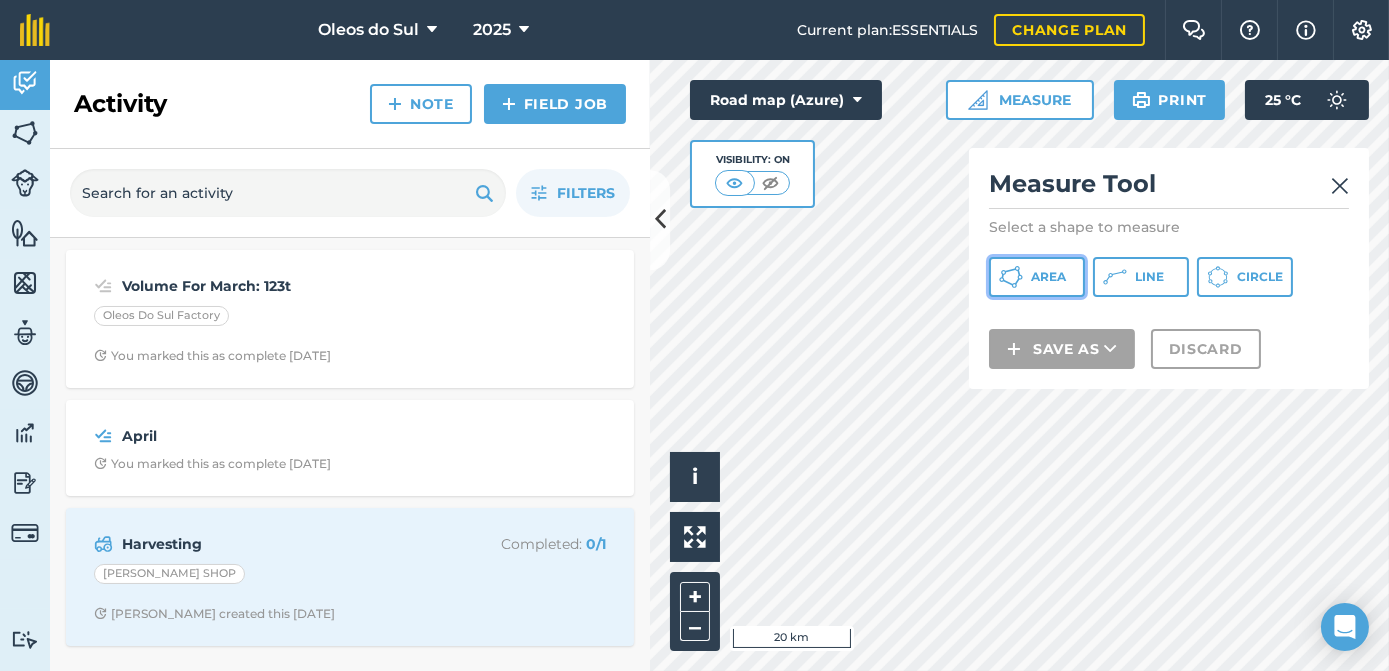 click 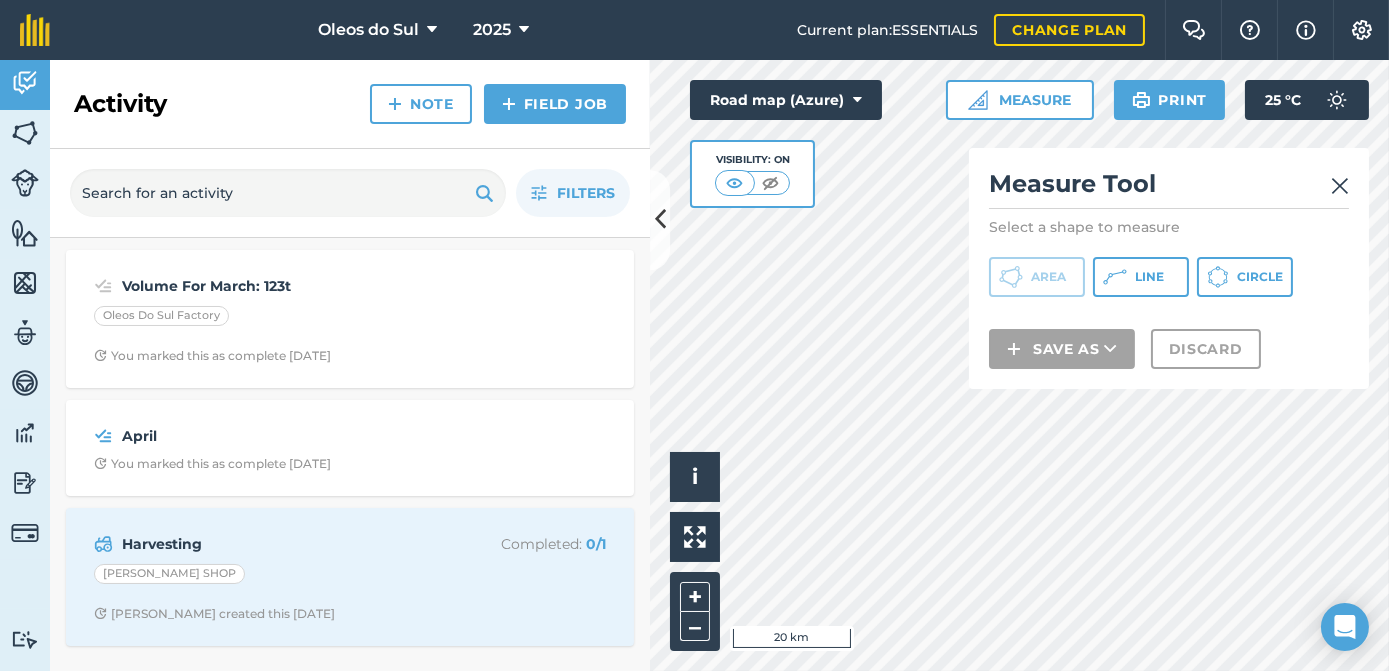 click at bounding box center (1340, 186) 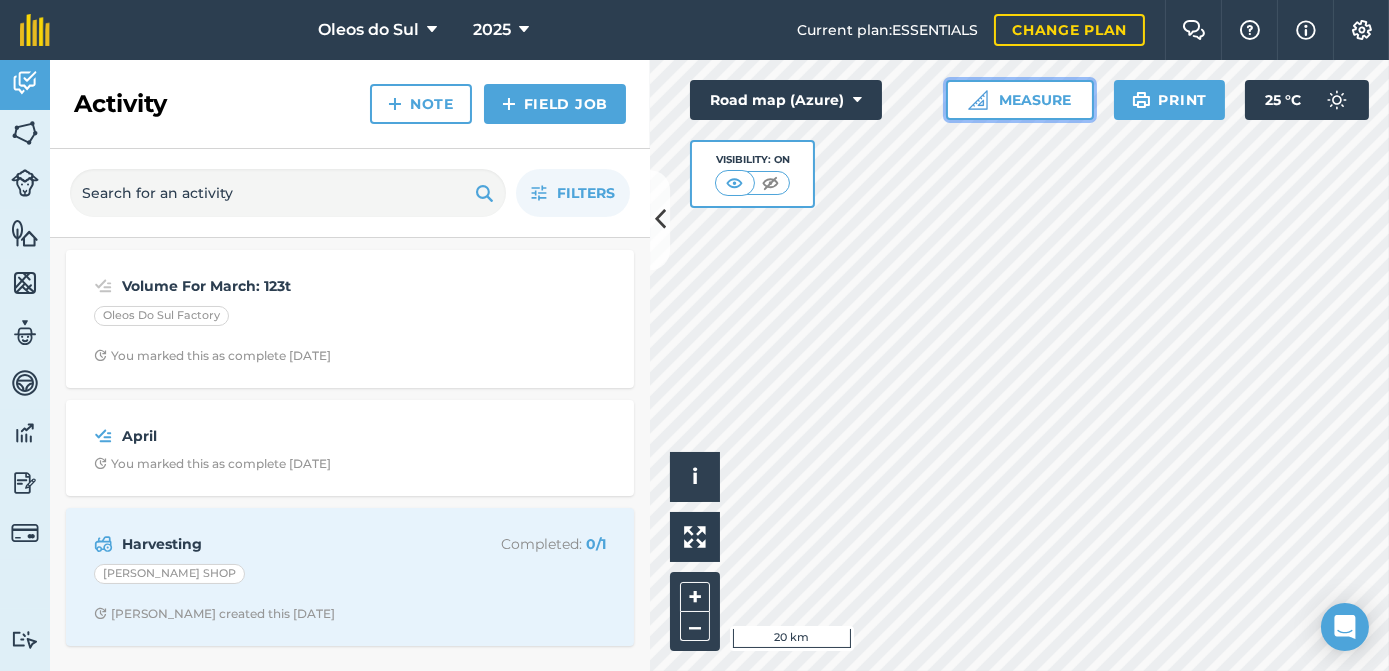 click on "Measure" at bounding box center (1020, 100) 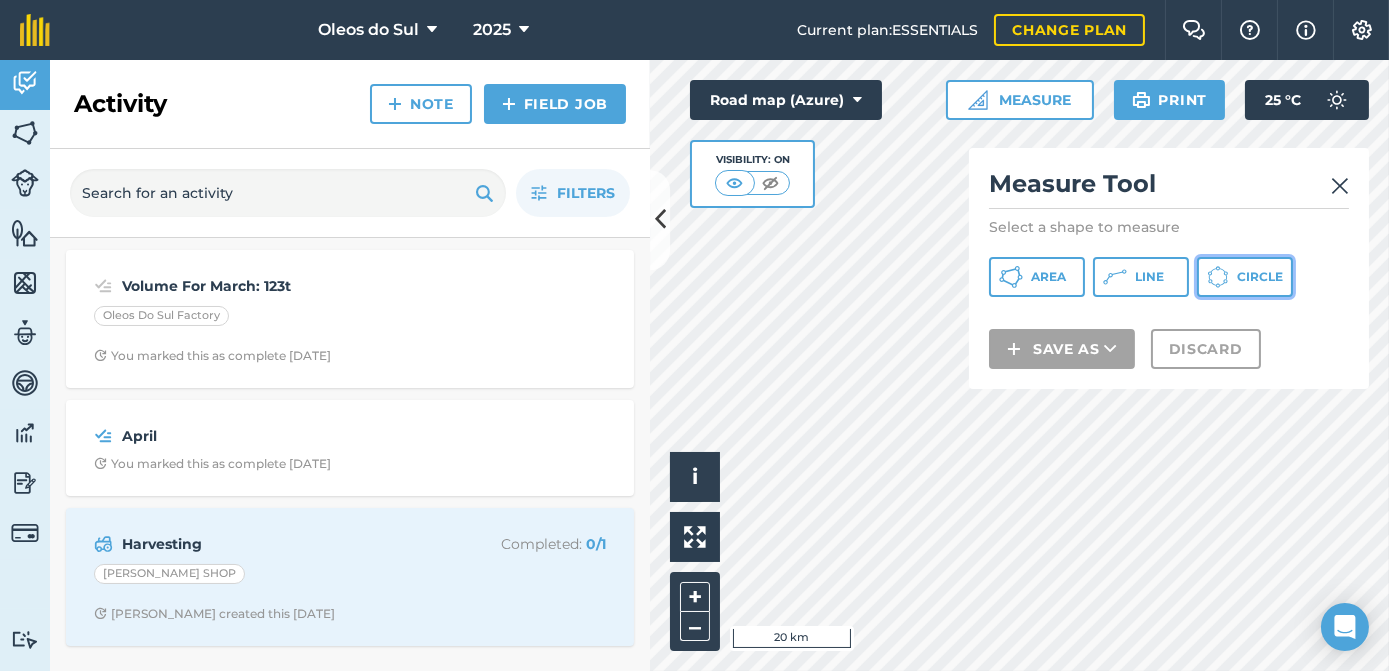 click 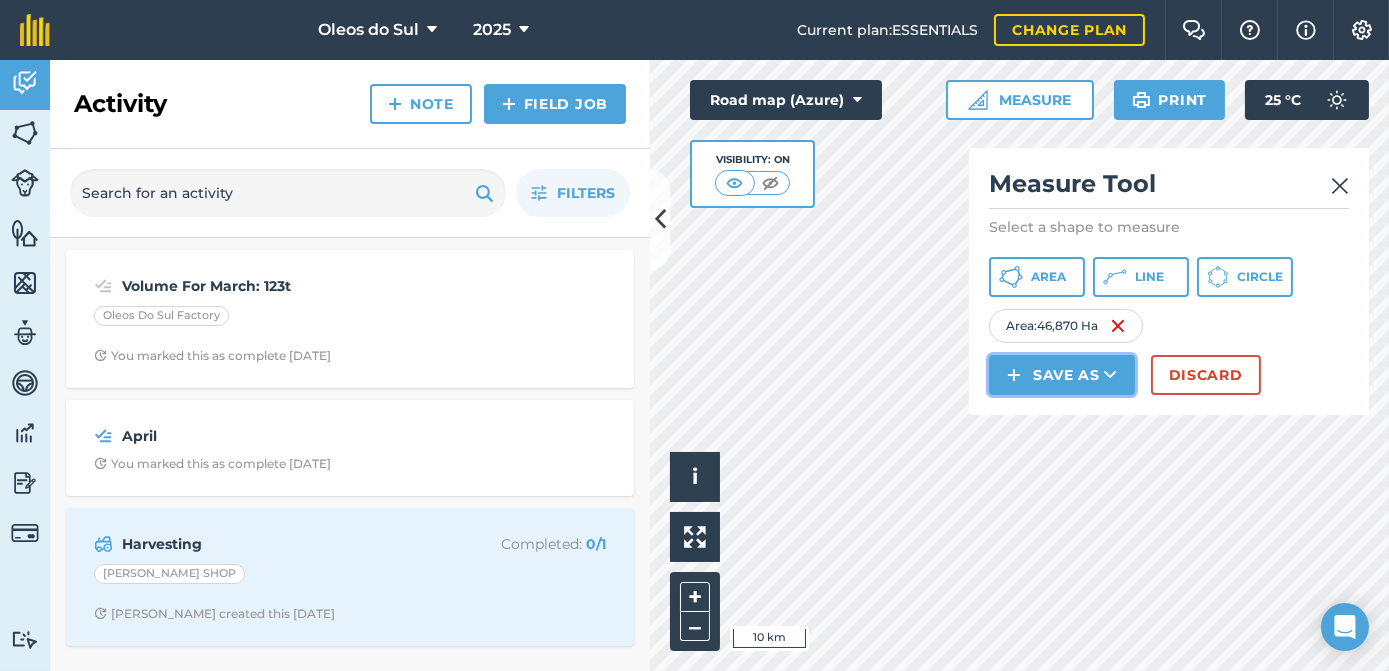 click on "Save as" at bounding box center (1062, 375) 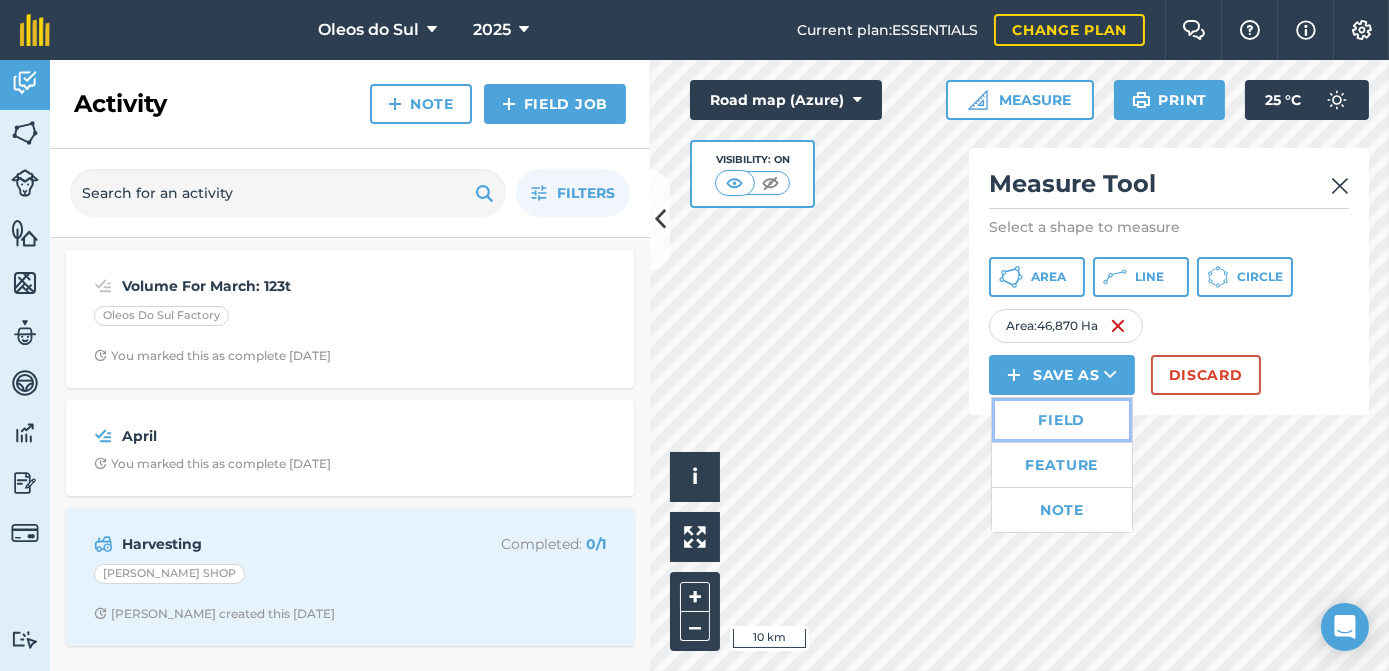 click on "Field" at bounding box center (1062, 420) 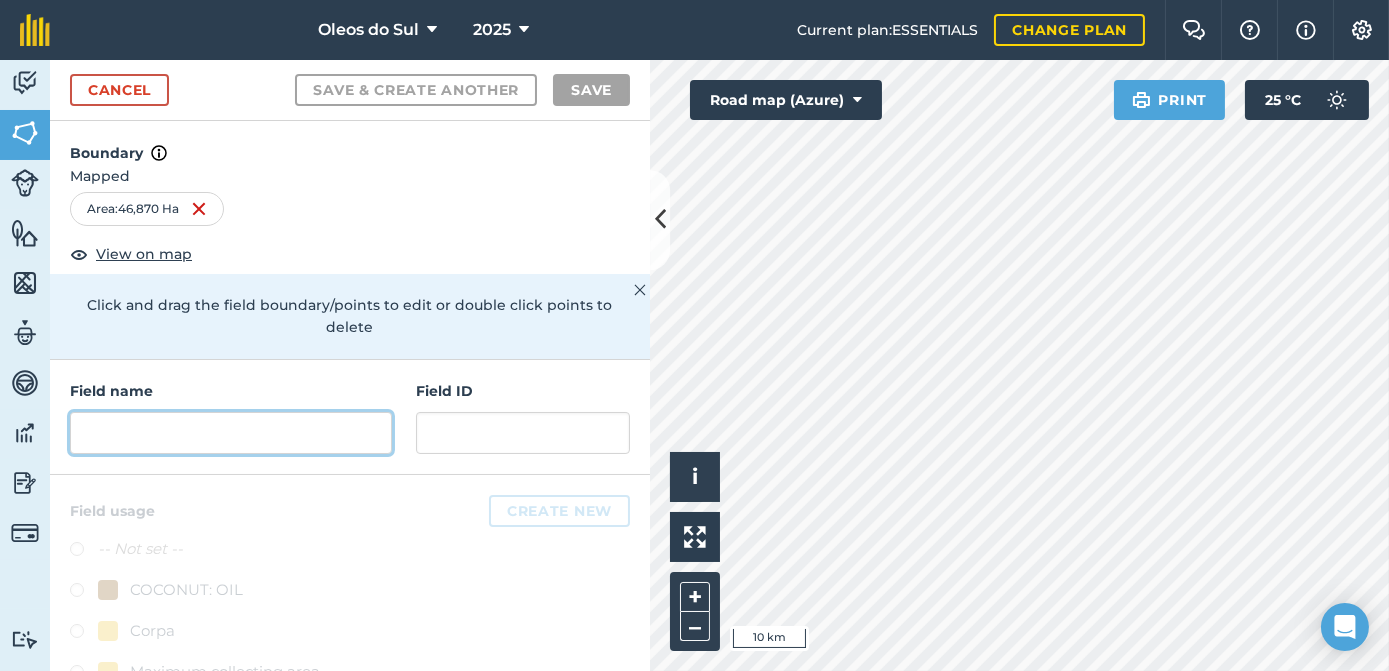 click at bounding box center (231, 433) 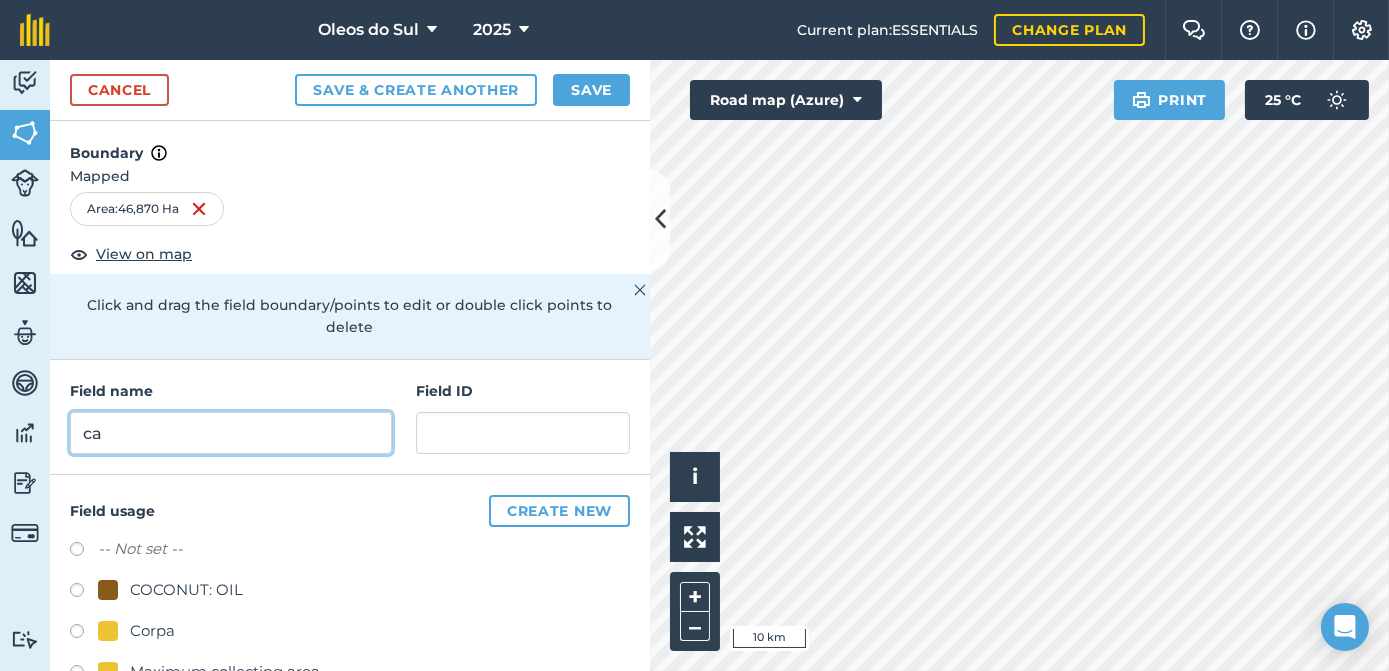 type on "c" 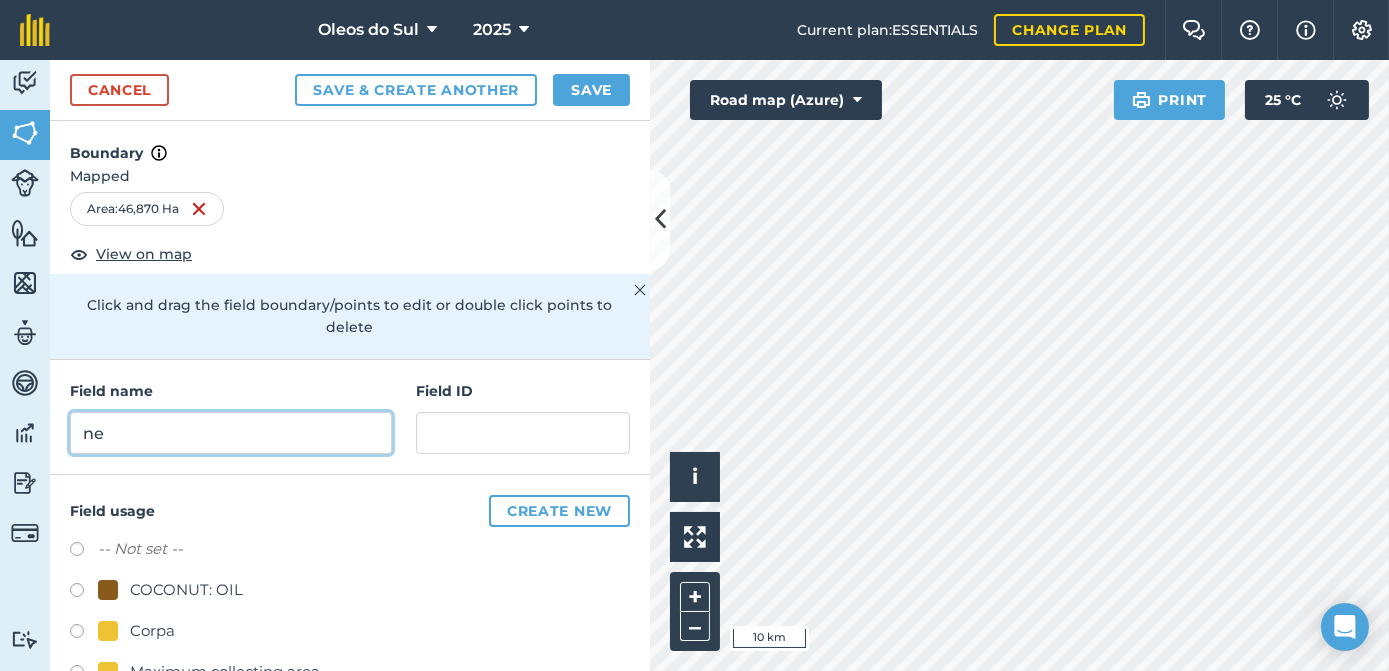 type on "n" 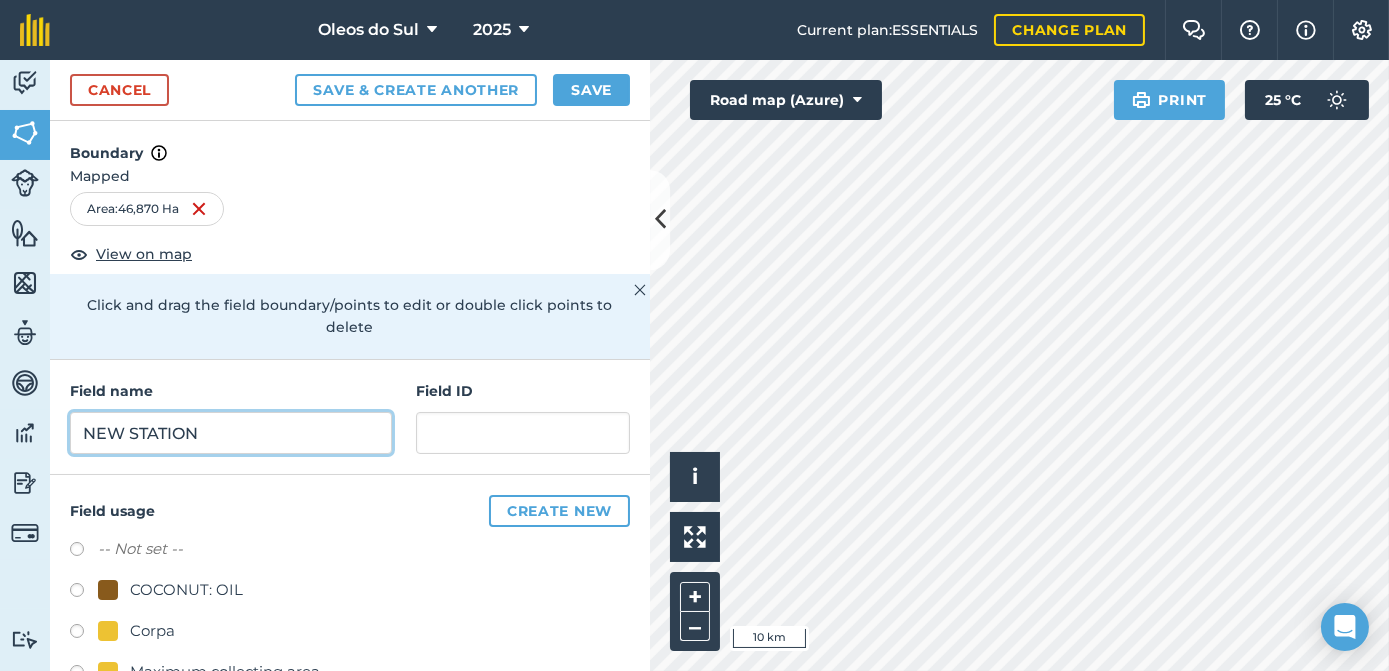 type on "NEW STATION" 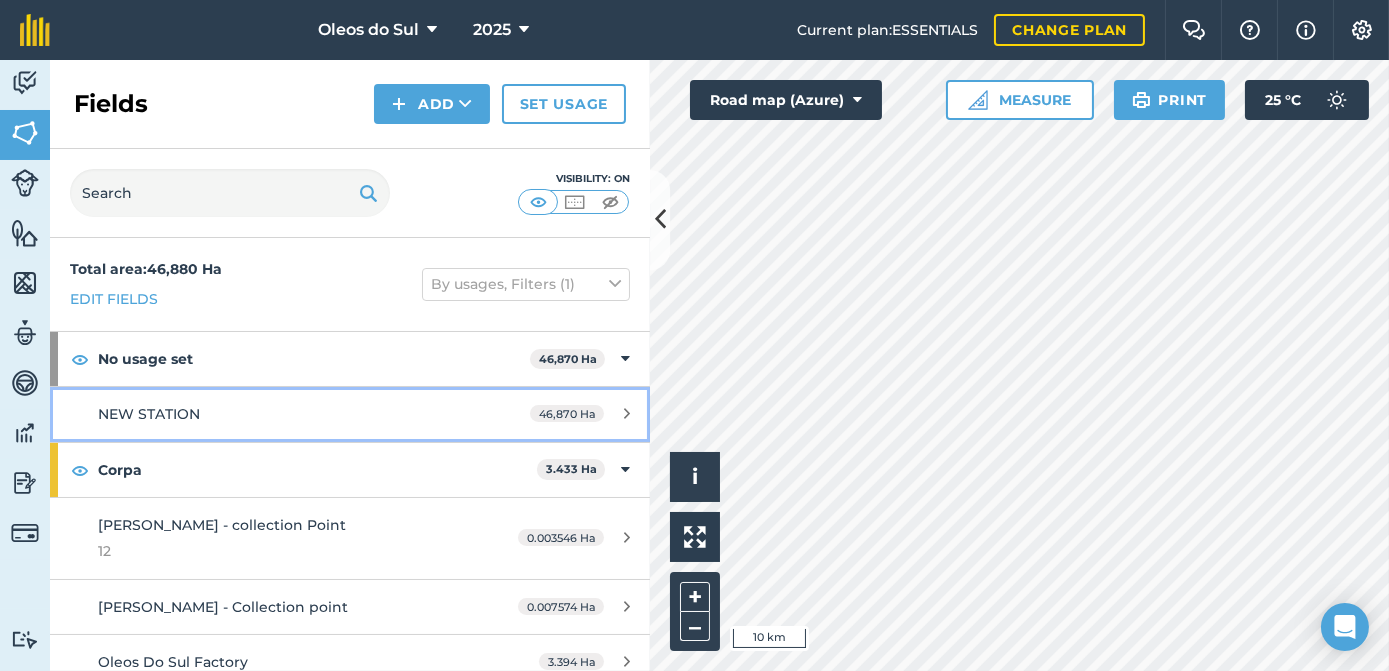 click at bounding box center (627, 413) 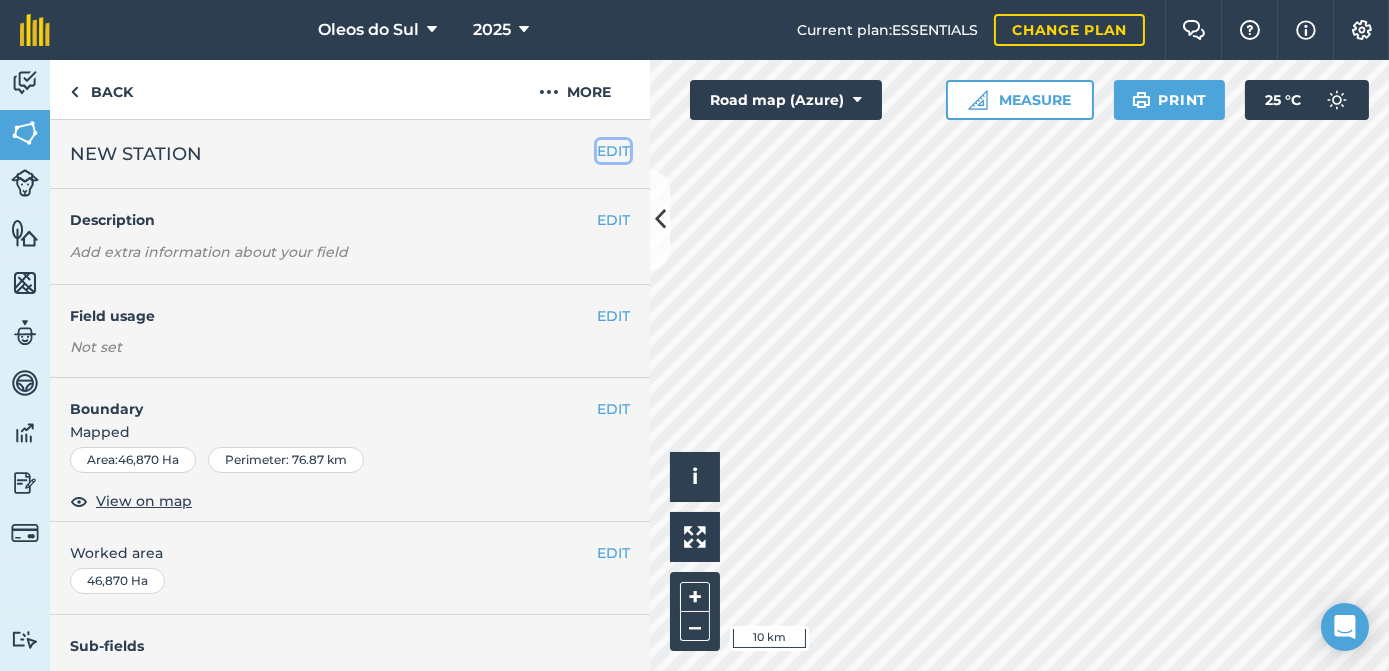 click on "EDIT" at bounding box center [613, 151] 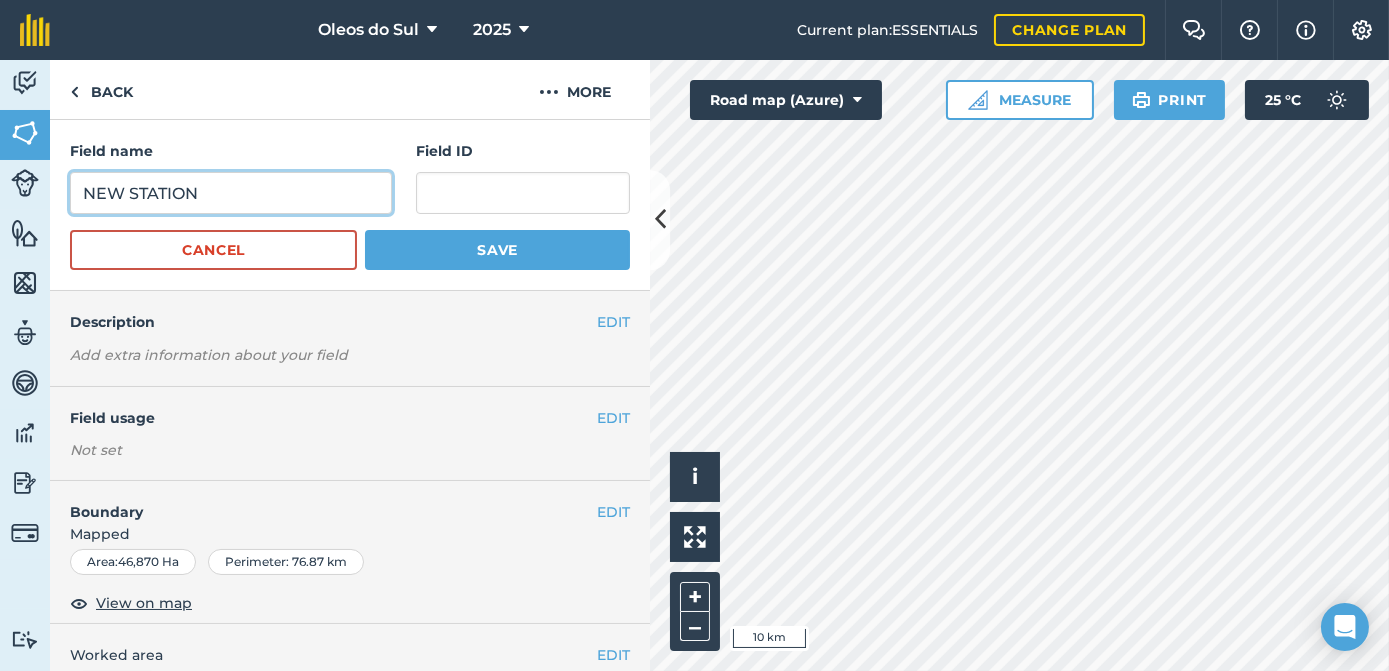 click on "NEW STATION" at bounding box center (231, 193) 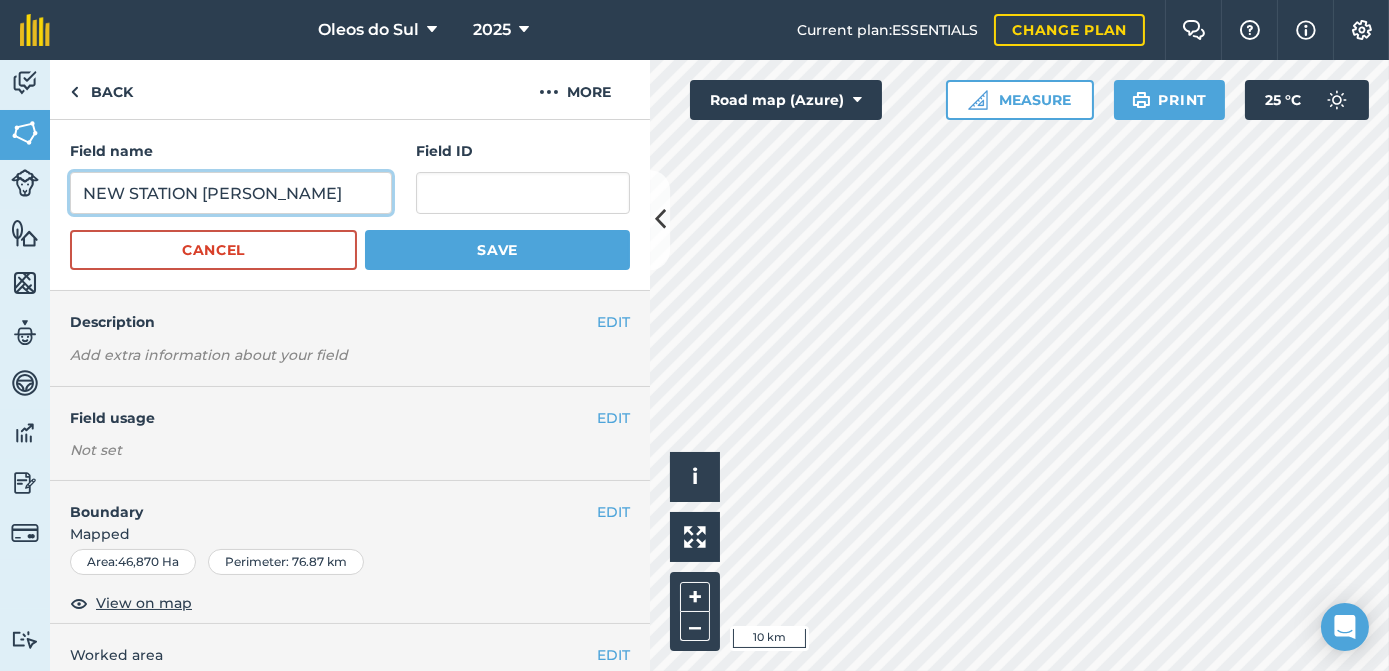 type on "NEW STATION [PERSON_NAME]" 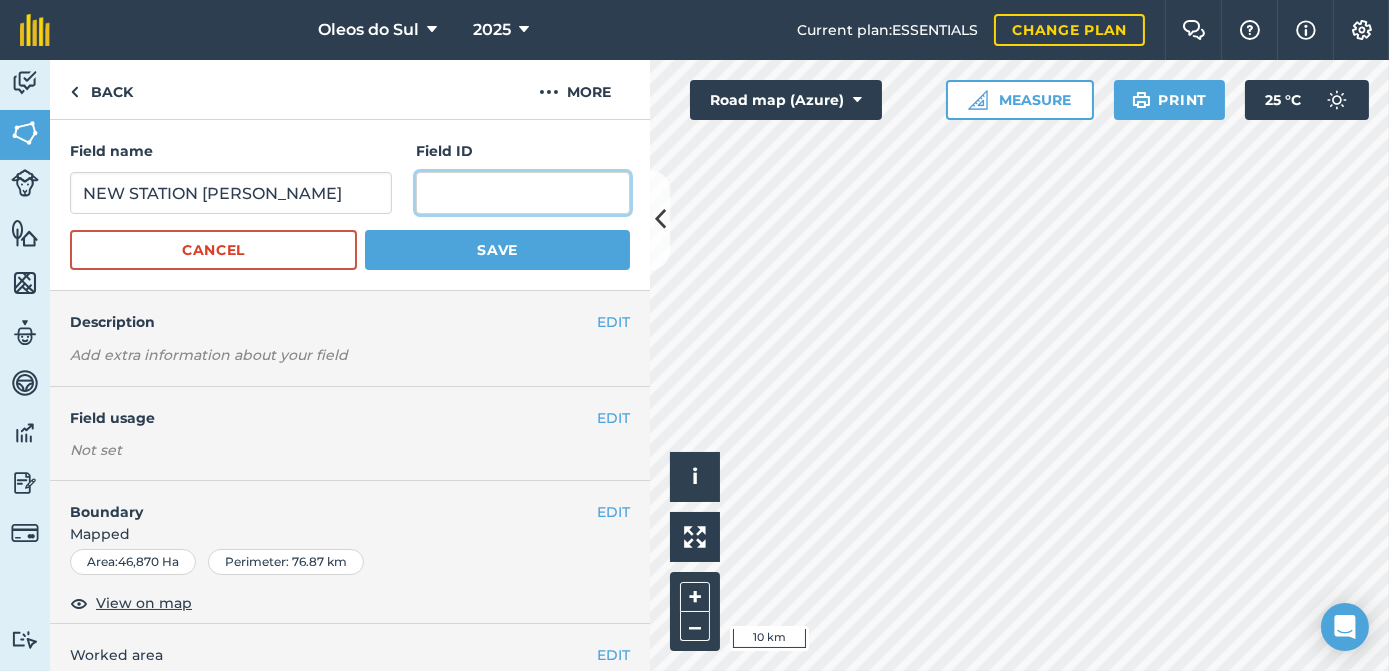 click at bounding box center (523, 193) 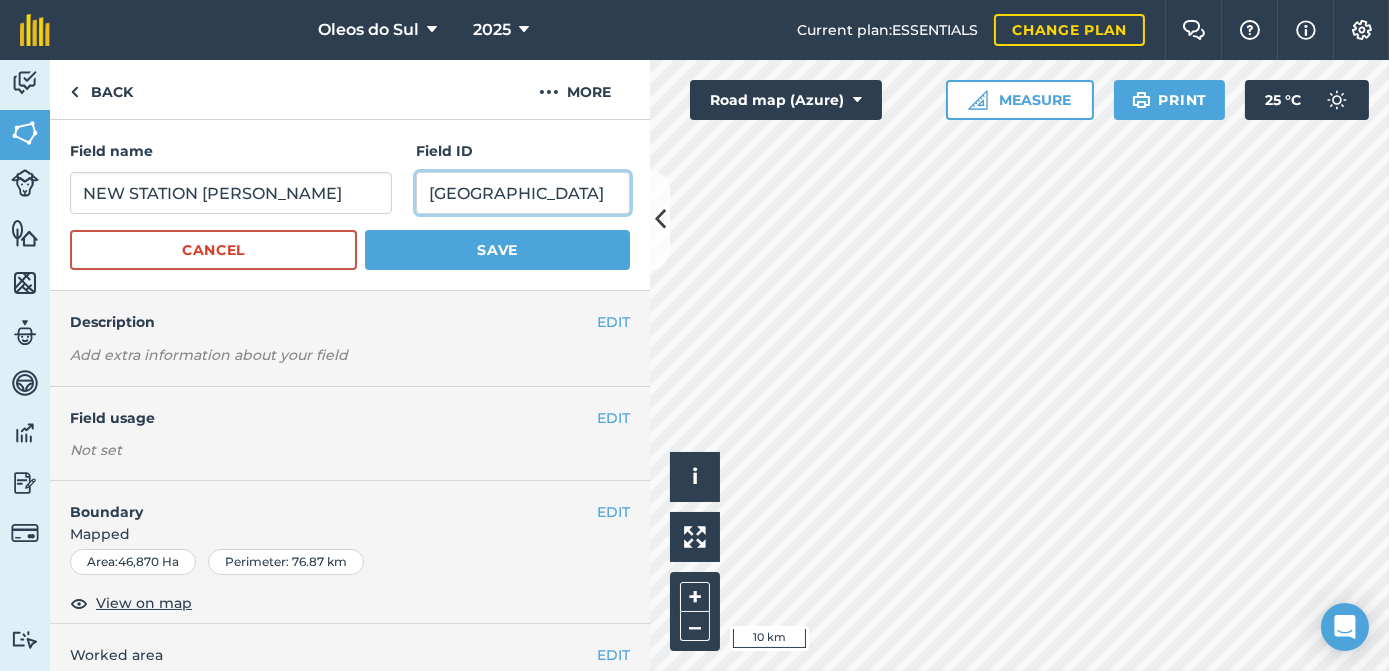 type on "[GEOGRAPHIC_DATA]" 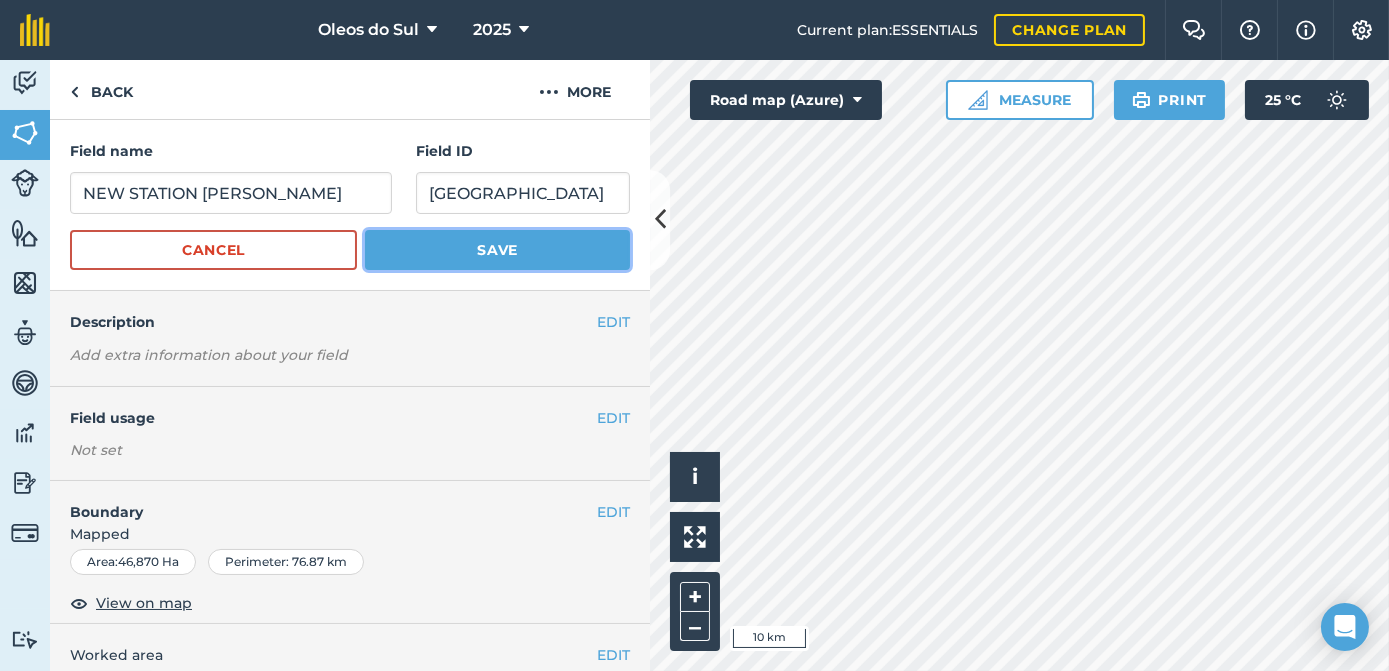 click on "Save" at bounding box center (497, 250) 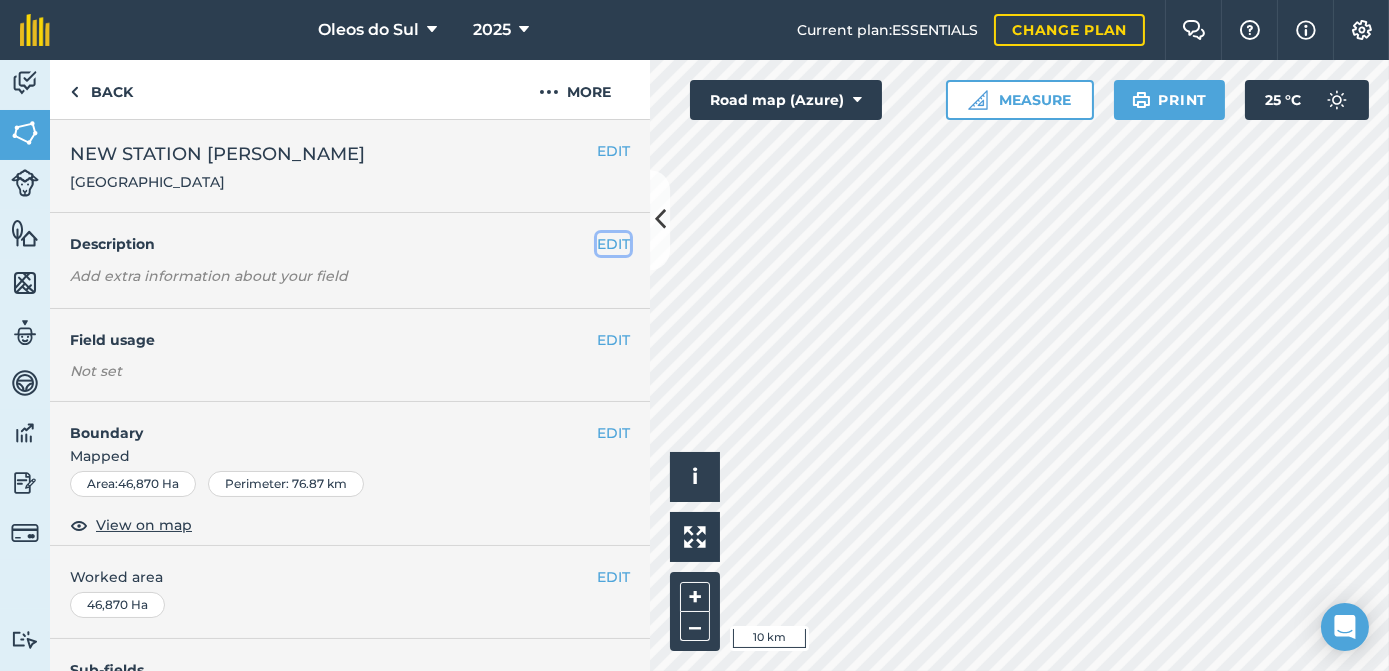 click on "EDIT" at bounding box center [613, 244] 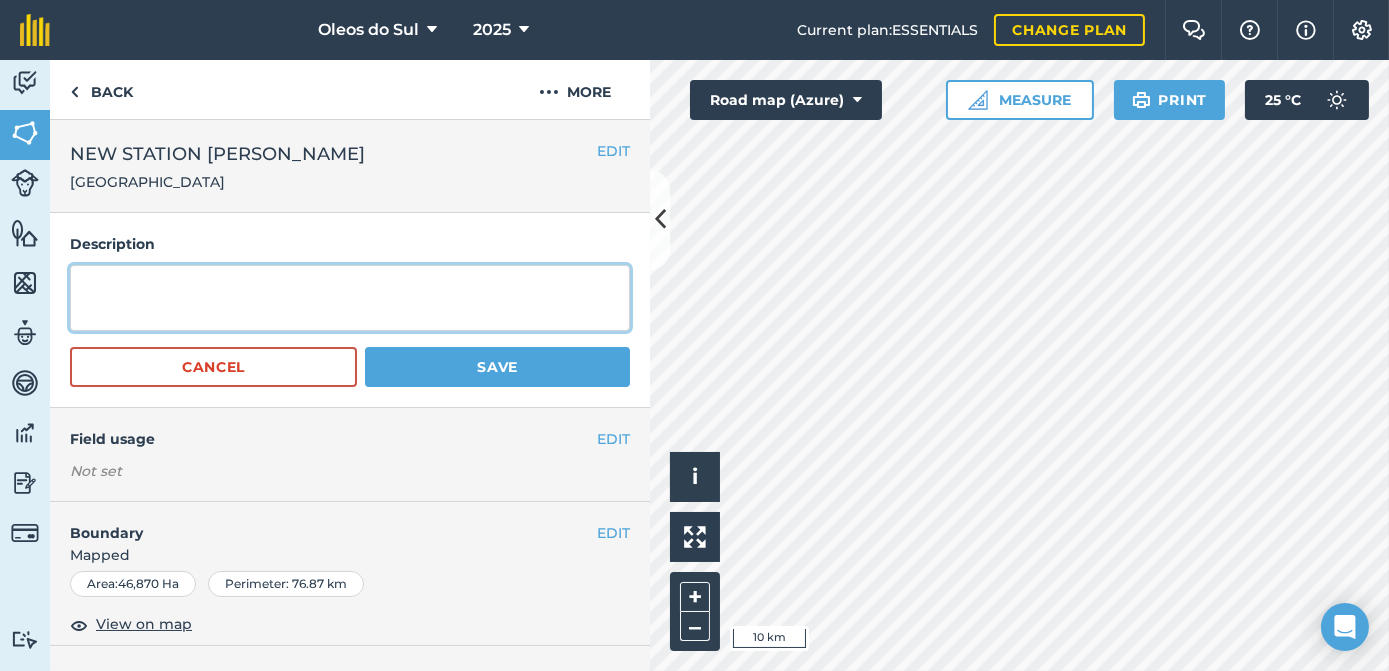 click at bounding box center (350, 298) 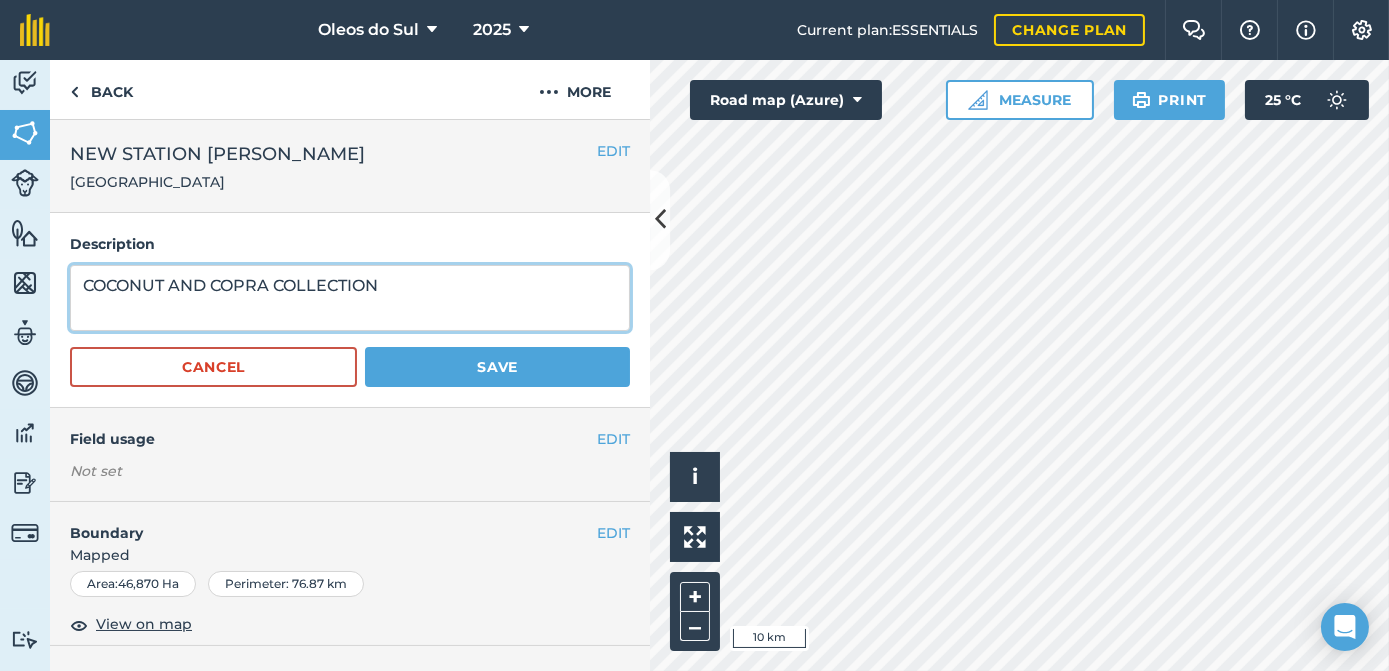 type on "COCONUT AND COPRA COLLECTION" 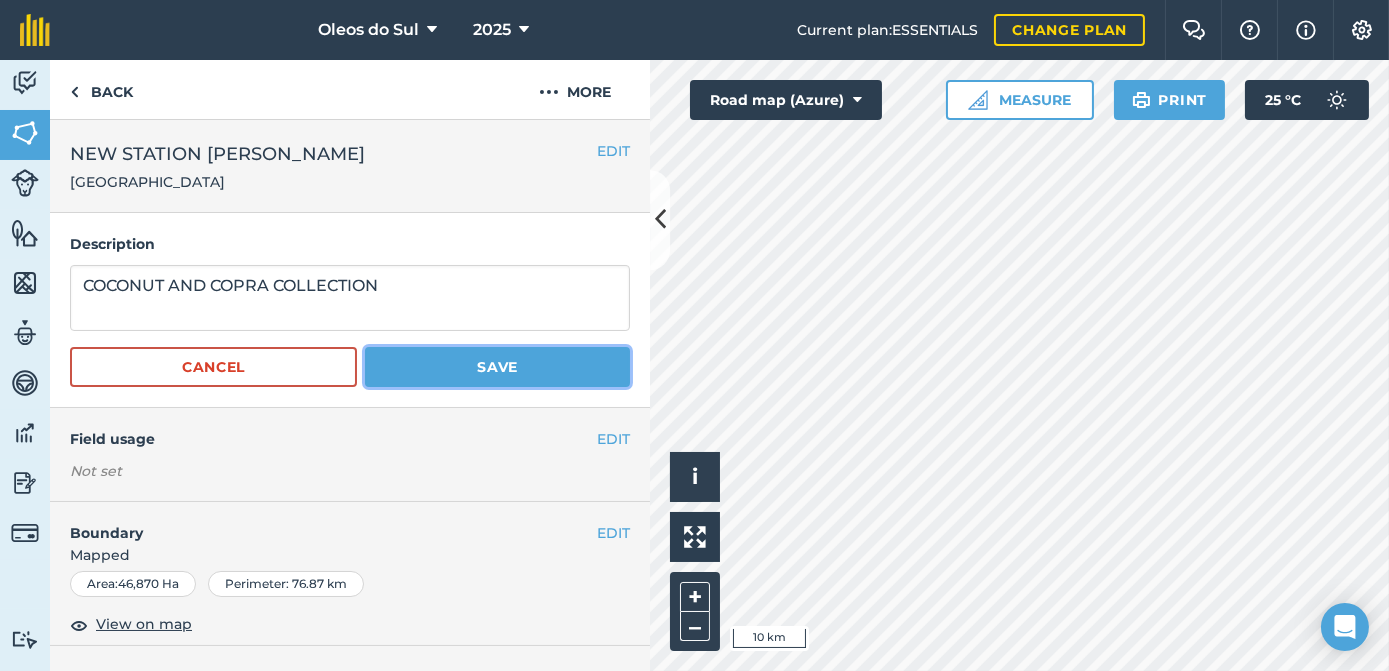 click on "Save" at bounding box center (497, 367) 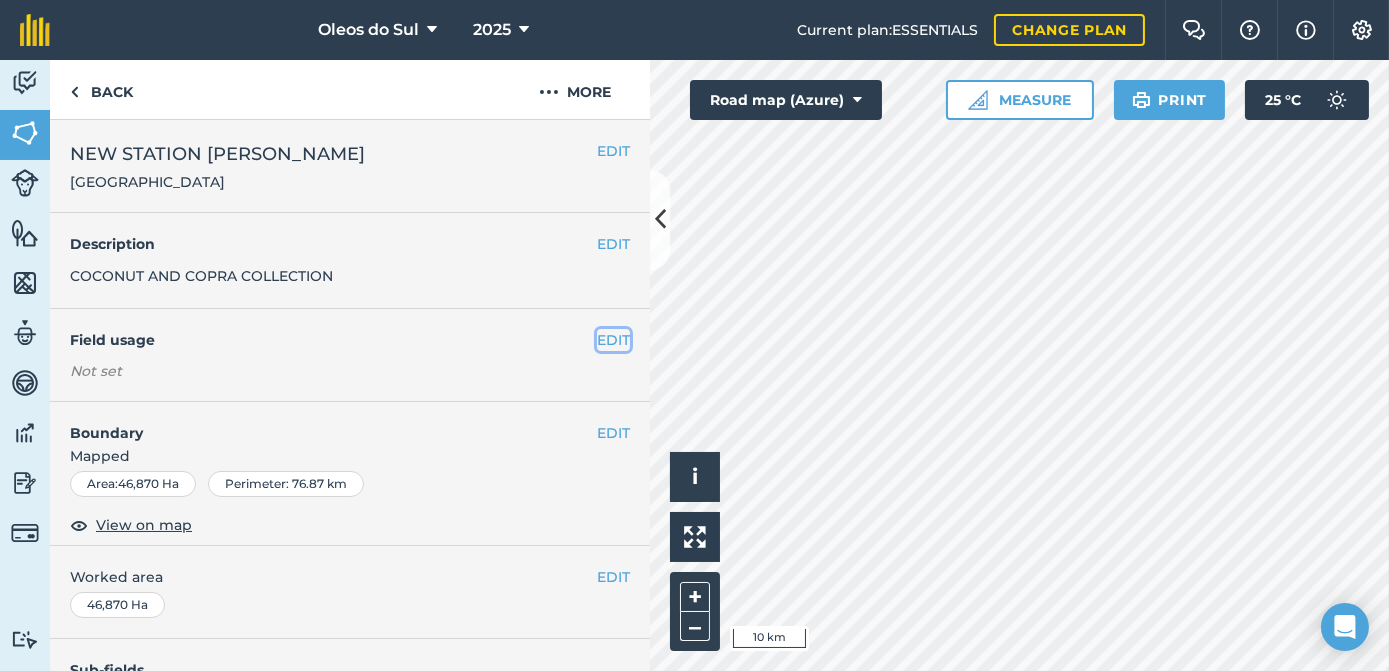click on "EDIT" at bounding box center [613, 340] 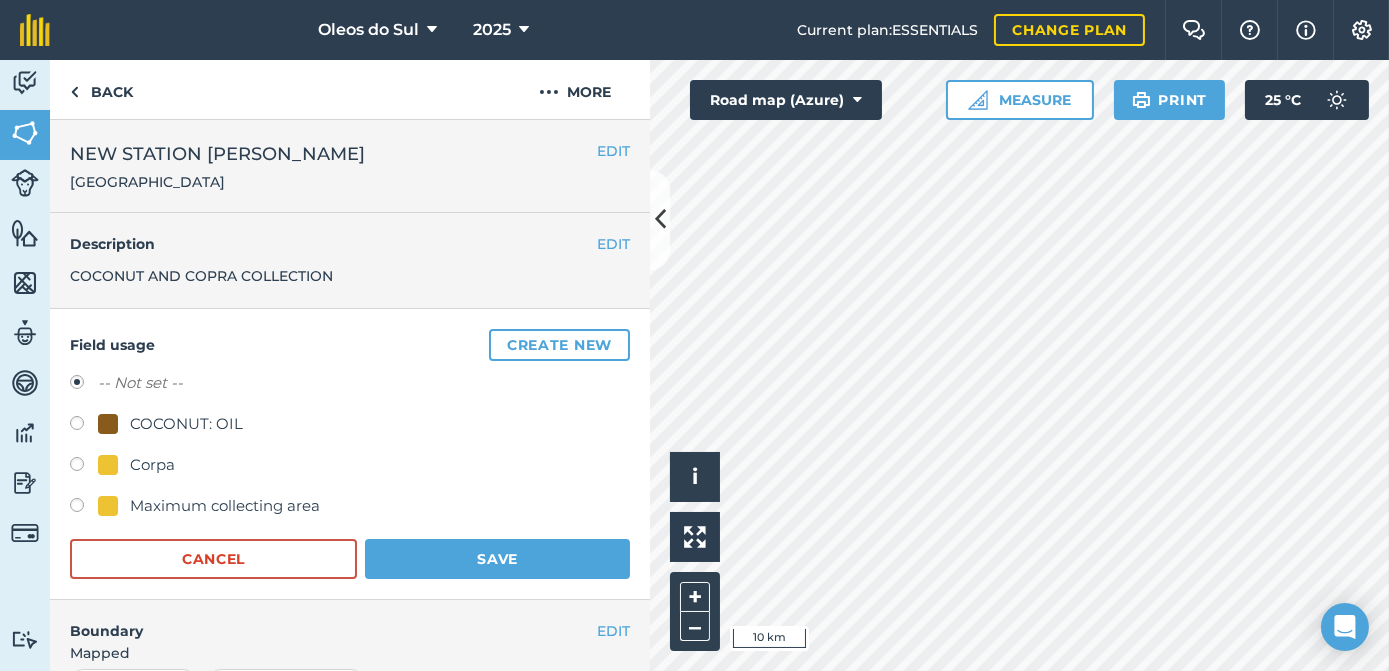 click at bounding box center (84, 467) 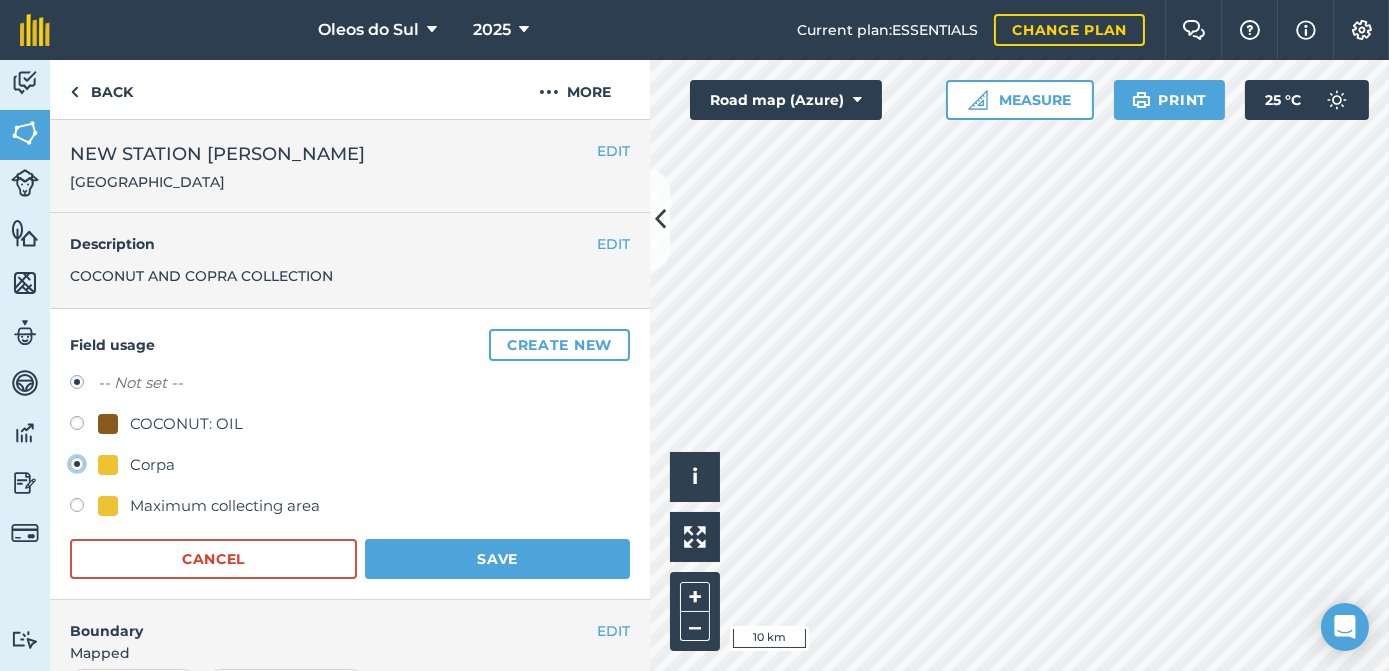 radio on "true" 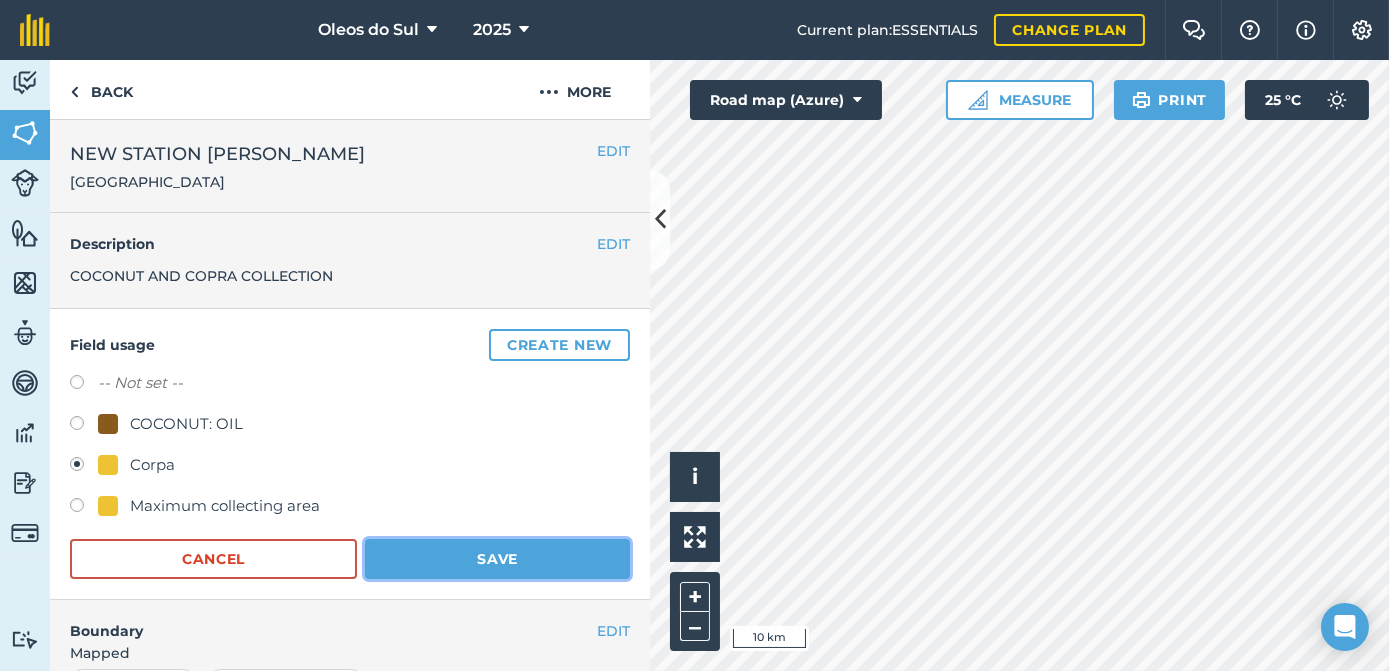 click on "Save" at bounding box center [497, 559] 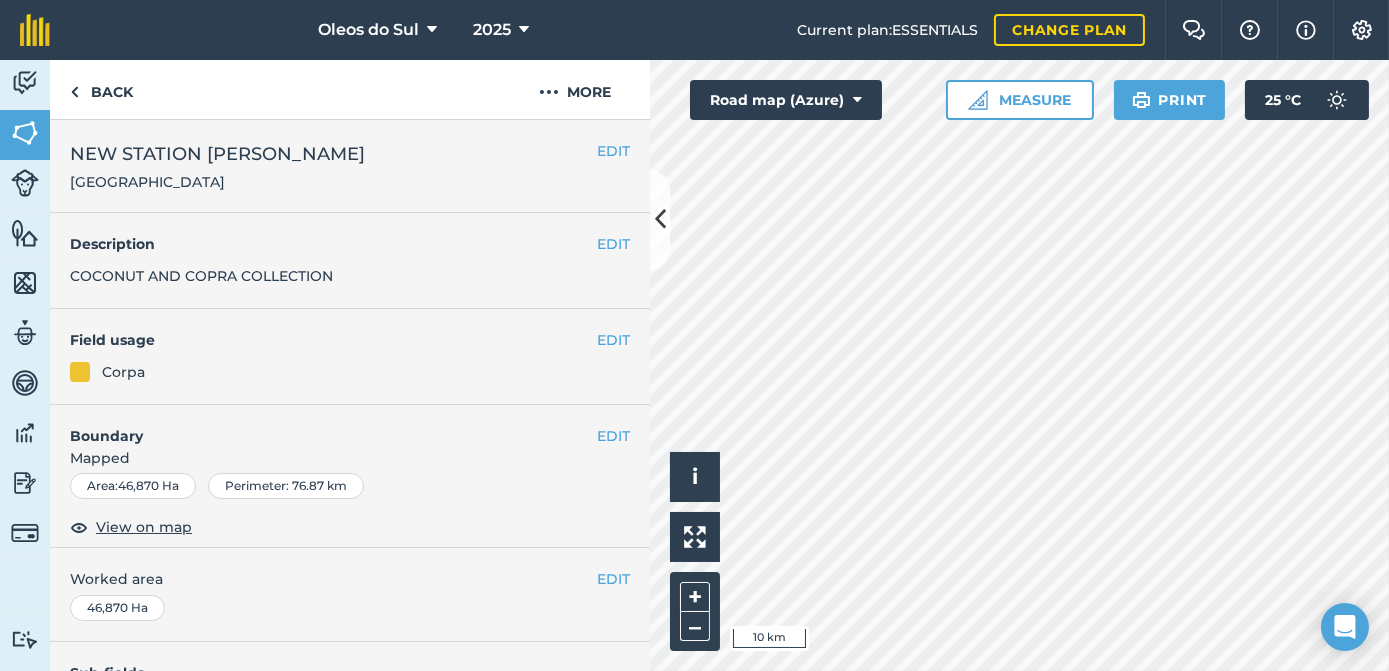 click on "EDIT Boundary   Mapped Area :  46,870   Ha Perimeter :   76.87   km   View on map" at bounding box center (350, 477) 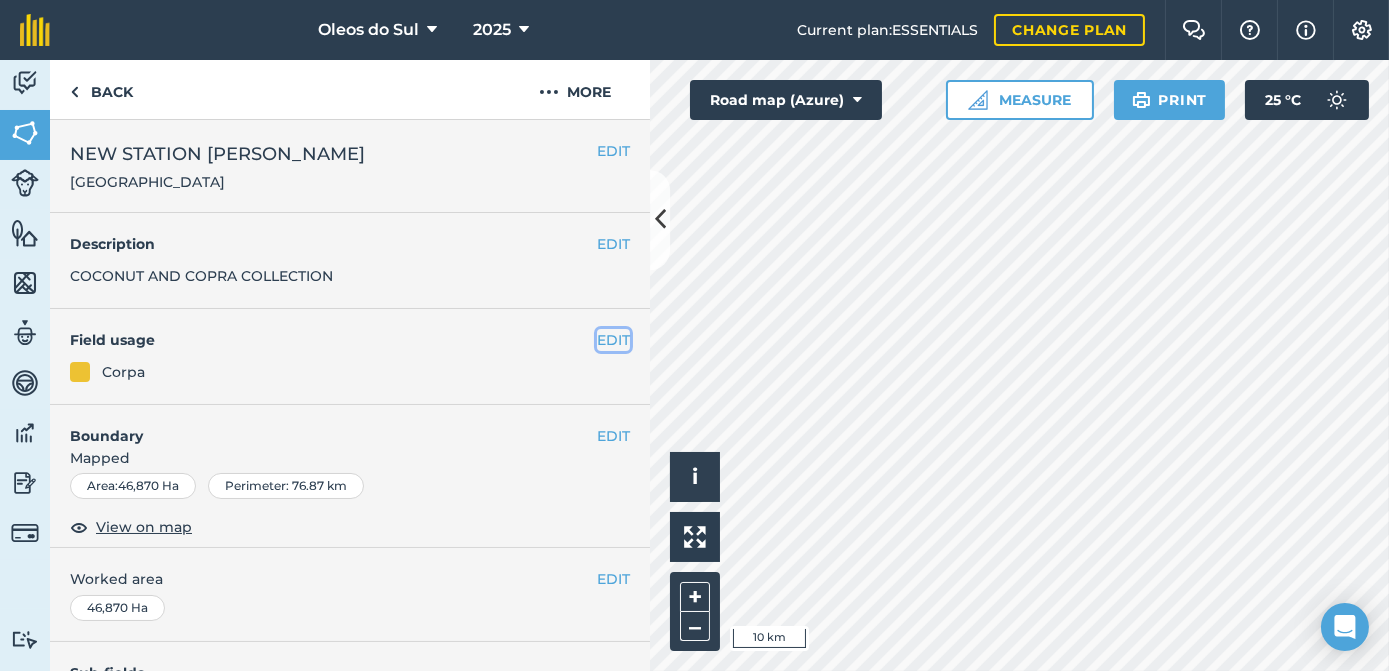 click on "EDIT" at bounding box center [613, 340] 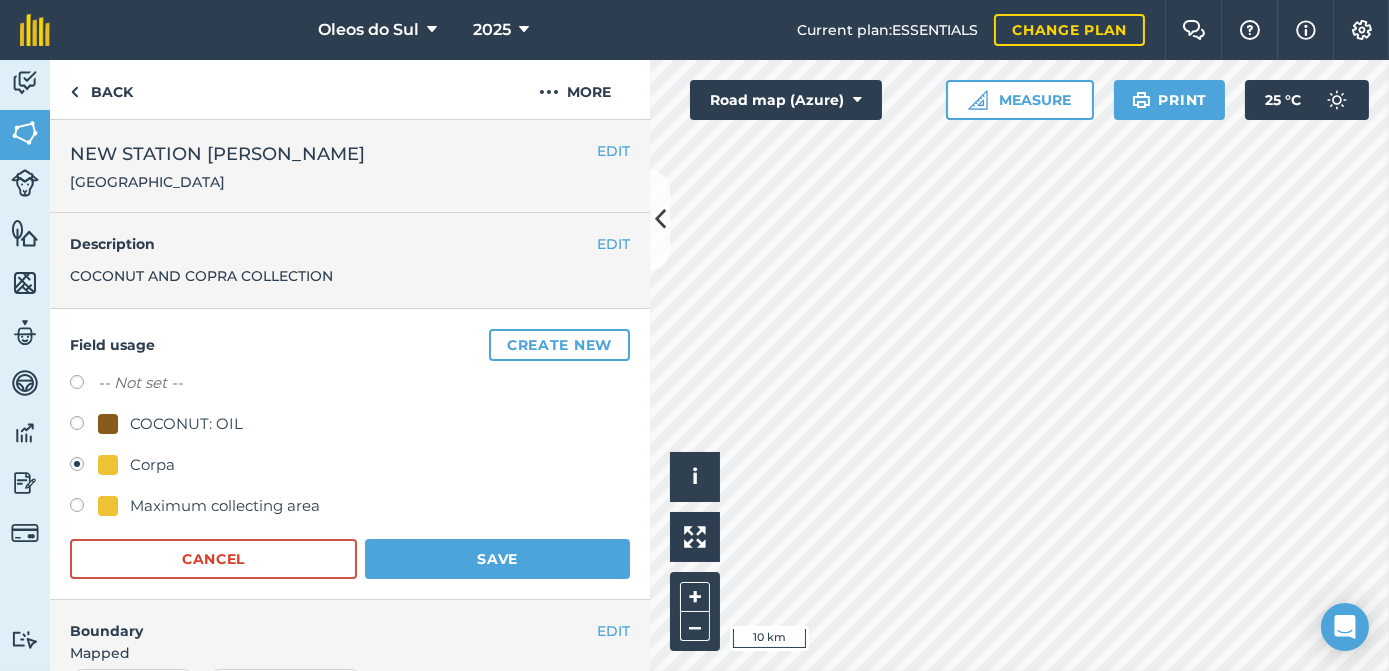 click on "Field usage   Create new -- Not set -- COCONUT: OIL Corpa Maximum collecting area Cancel Save" at bounding box center (350, 454) 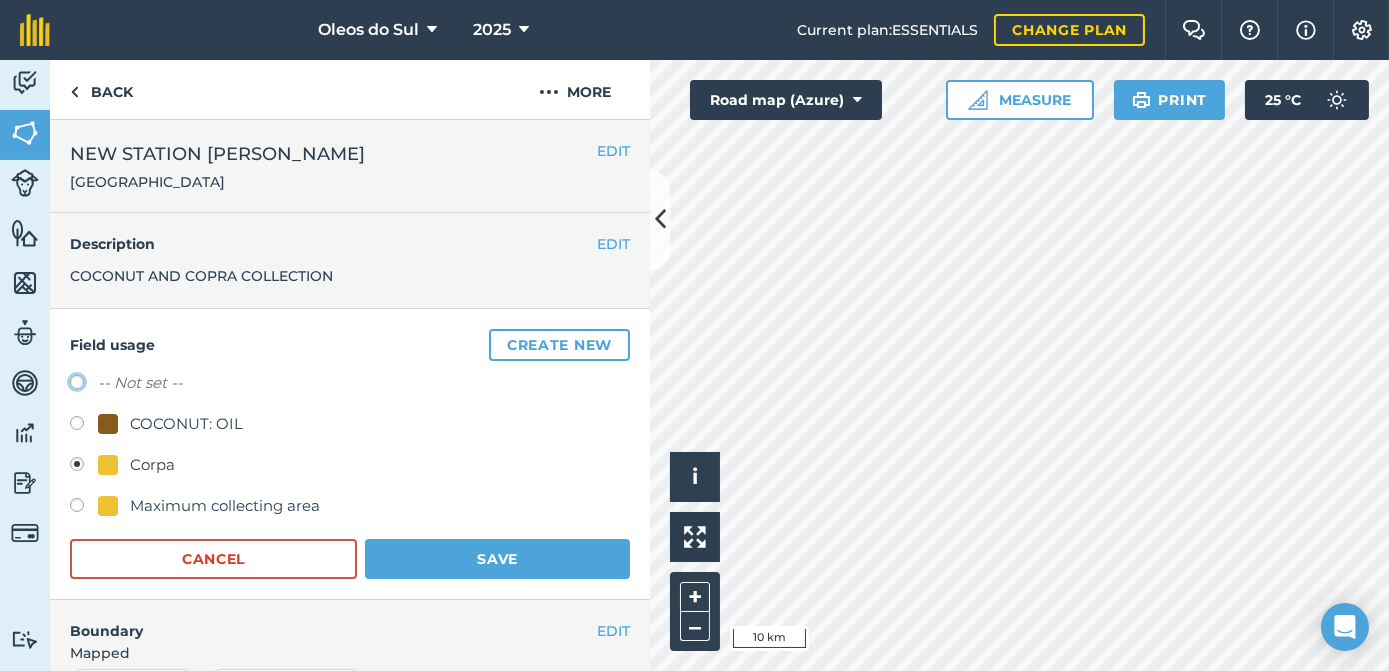 click on "-- Not set --" at bounding box center (-9923, 381) 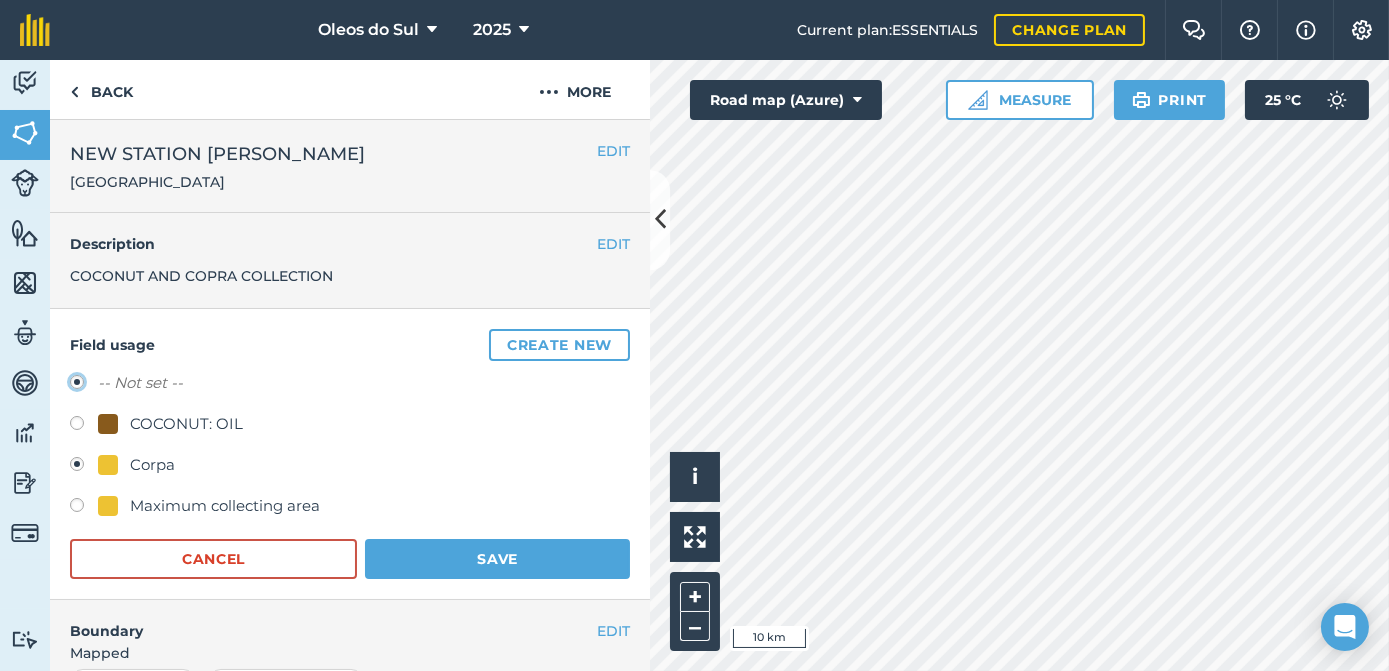 radio on "true" 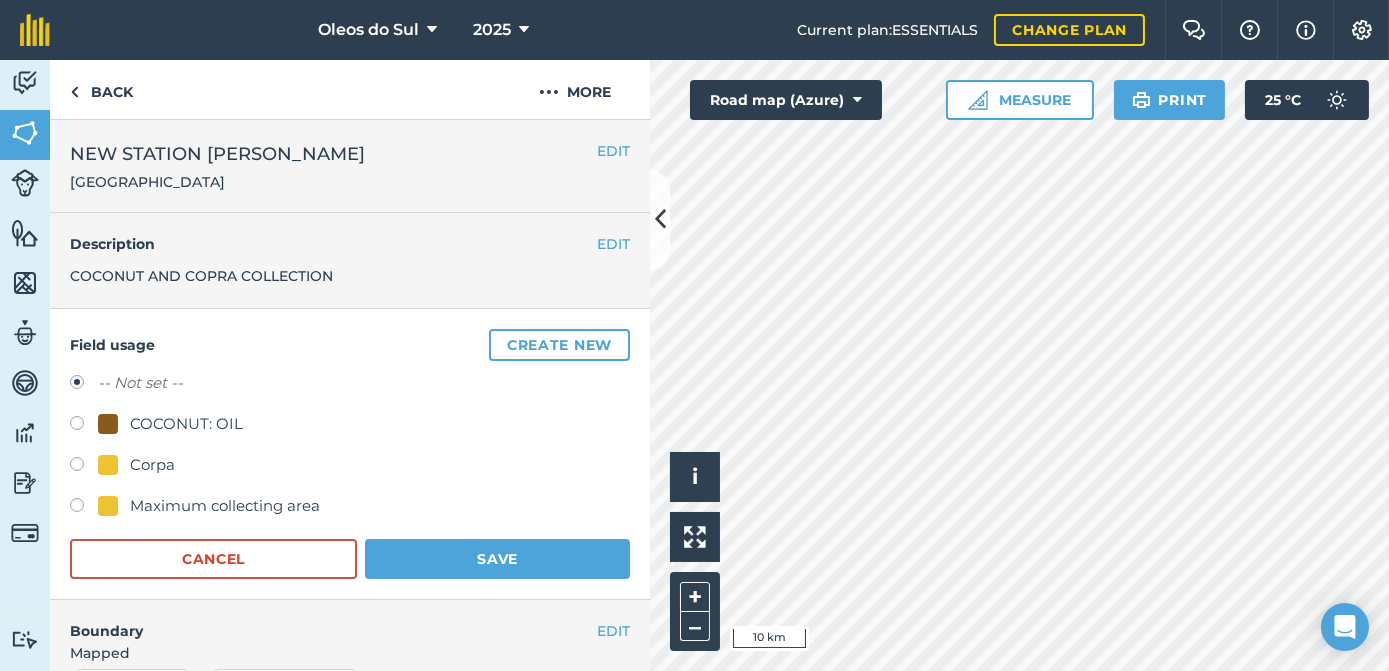 click at bounding box center (84, 385) 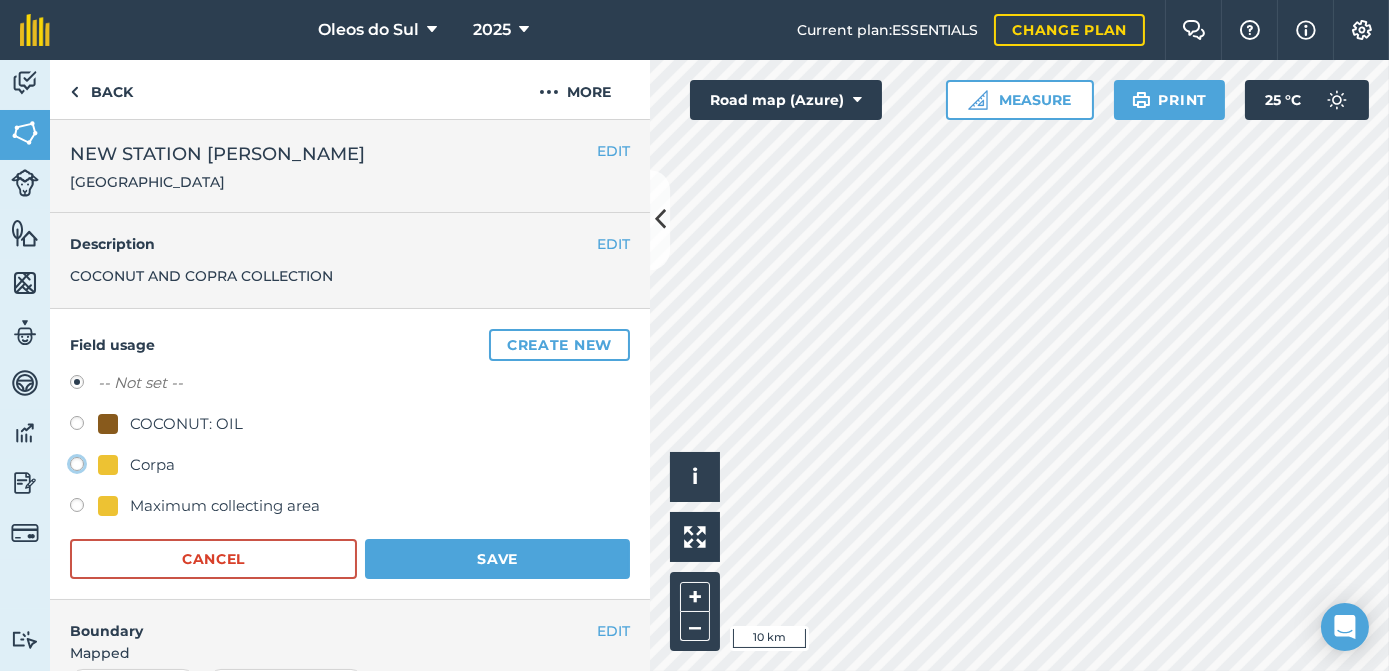 radio on "true" 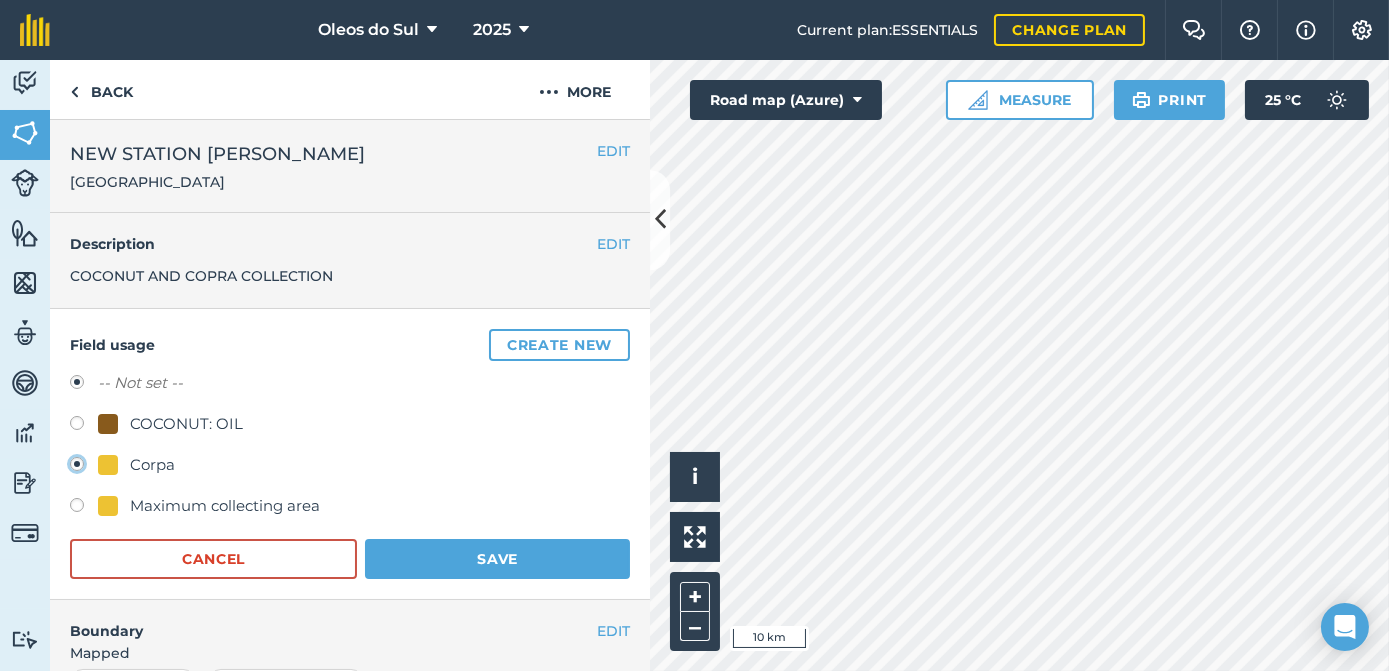 radio on "false" 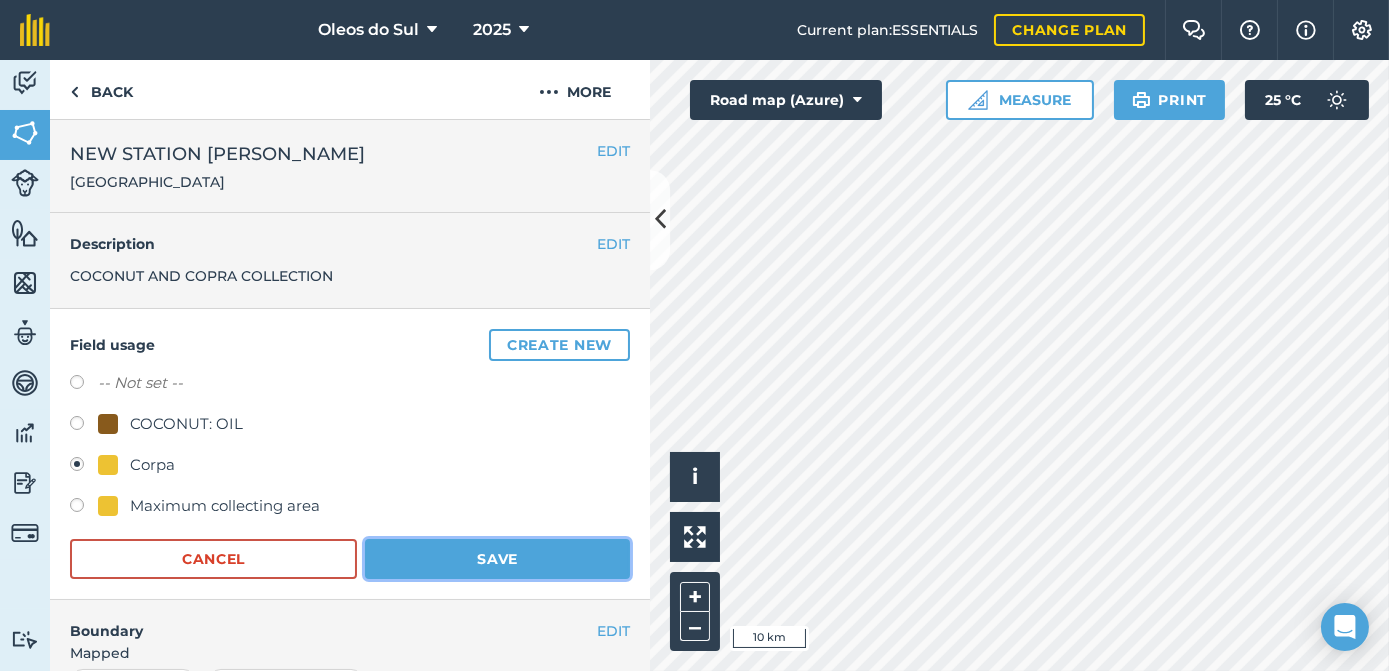 click on "Save" at bounding box center (497, 559) 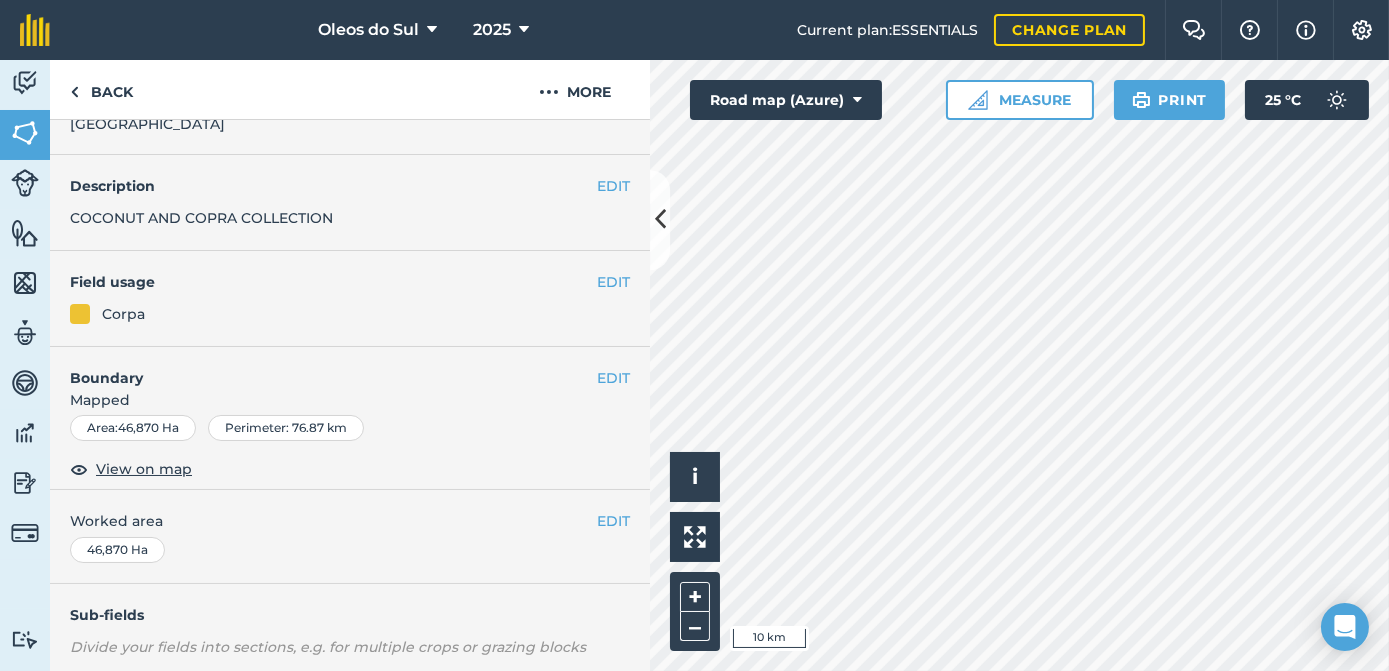 scroll, scrollTop: 90, scrollLeft: 0, axis: vertical 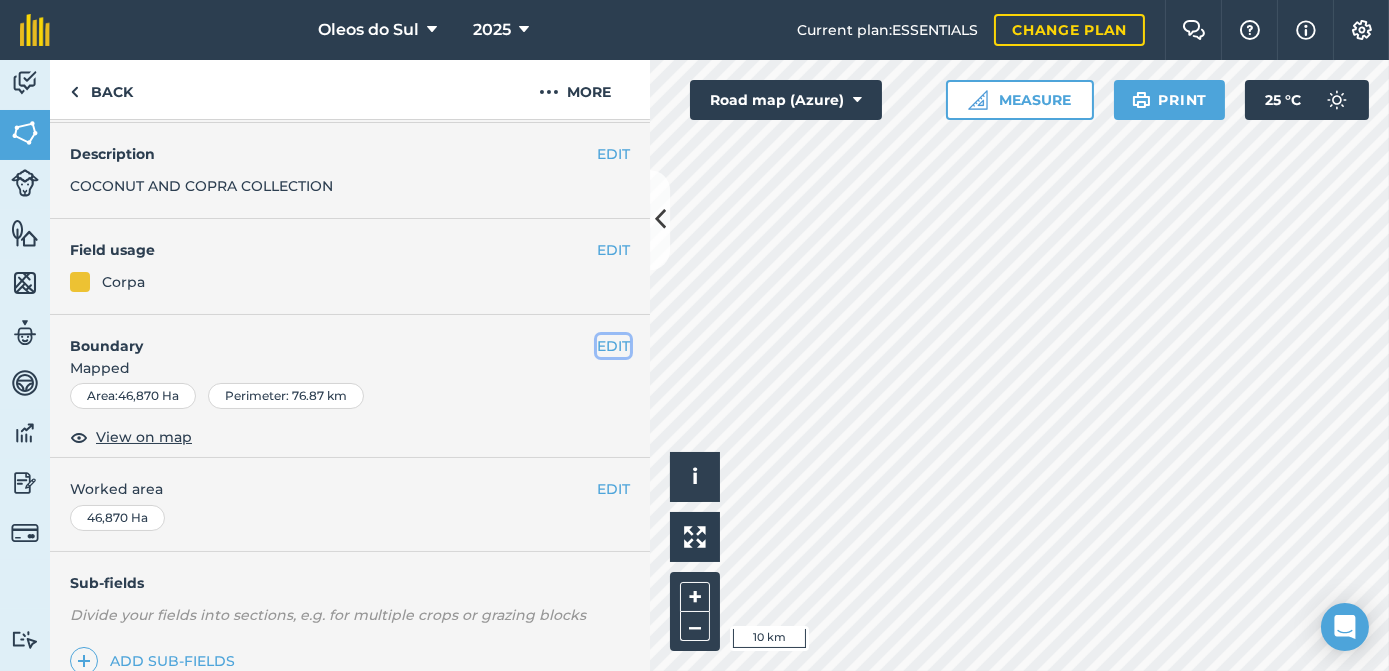 click on "EDIT" at bounding box center (613, 346) 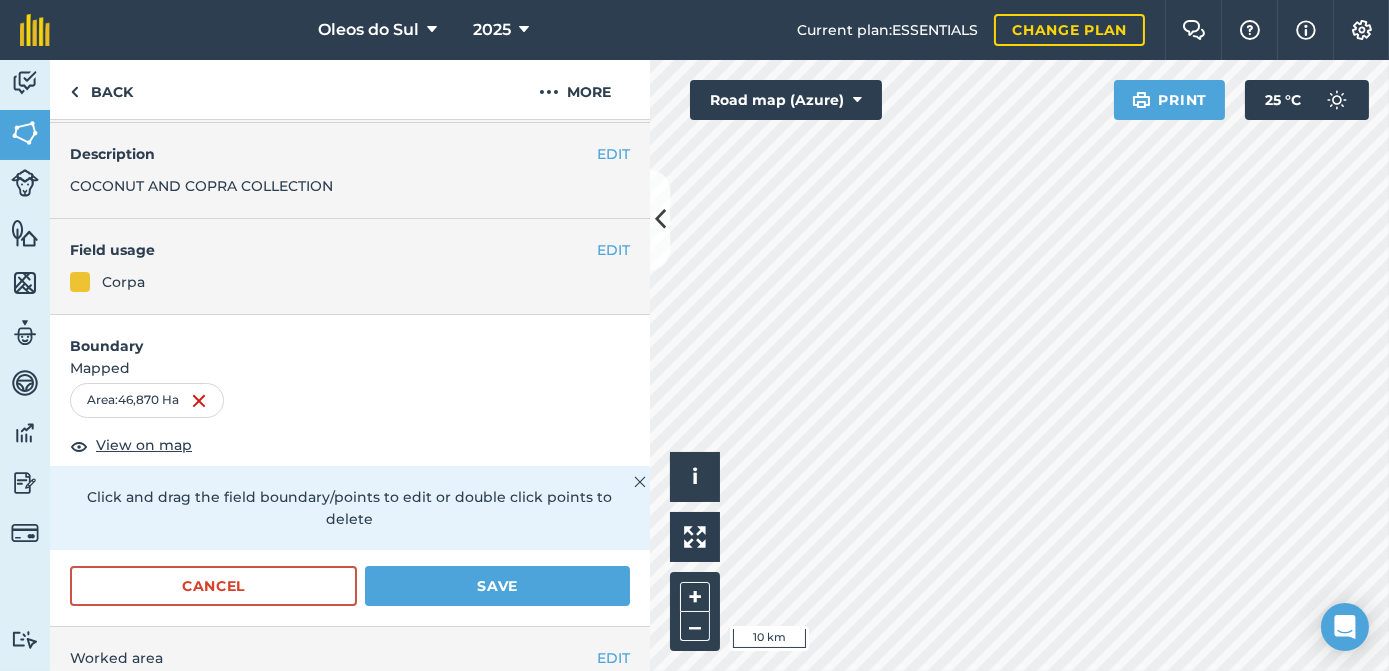 scroll, scrollTop: 181, scrollLeft: 0, axis: vertical 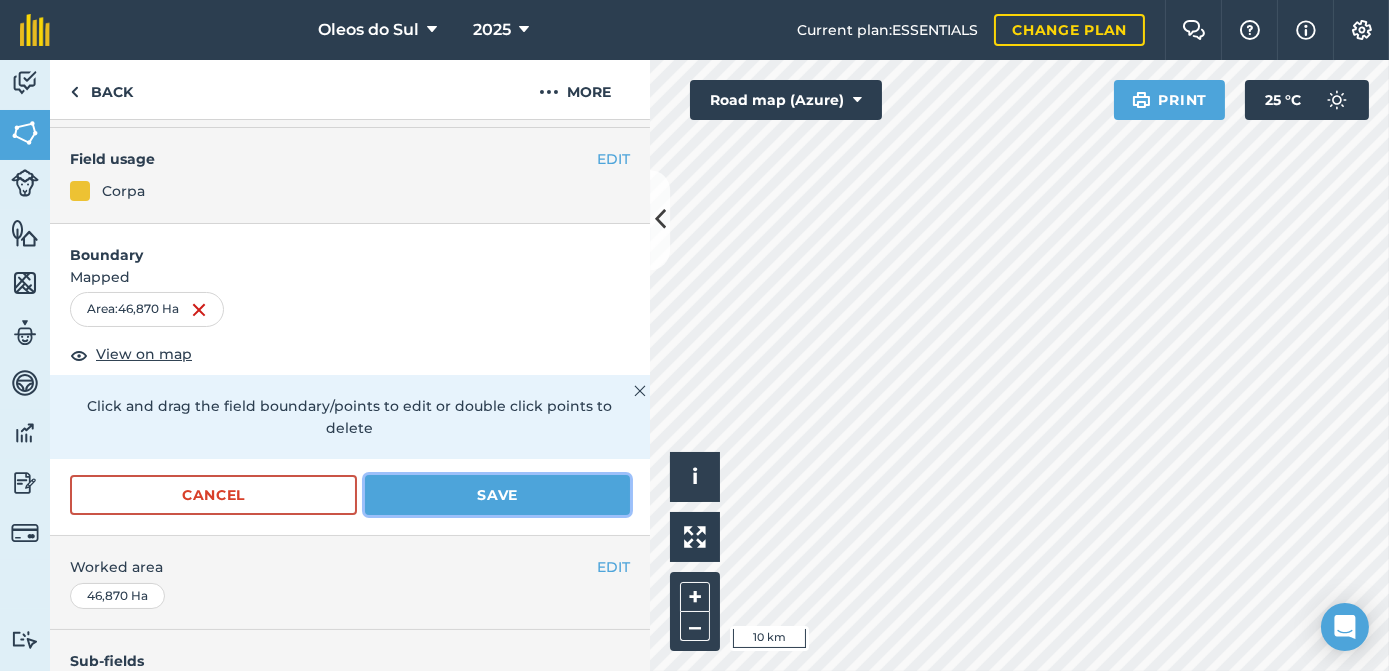 click on "Save" at bounding box center [497, 495] 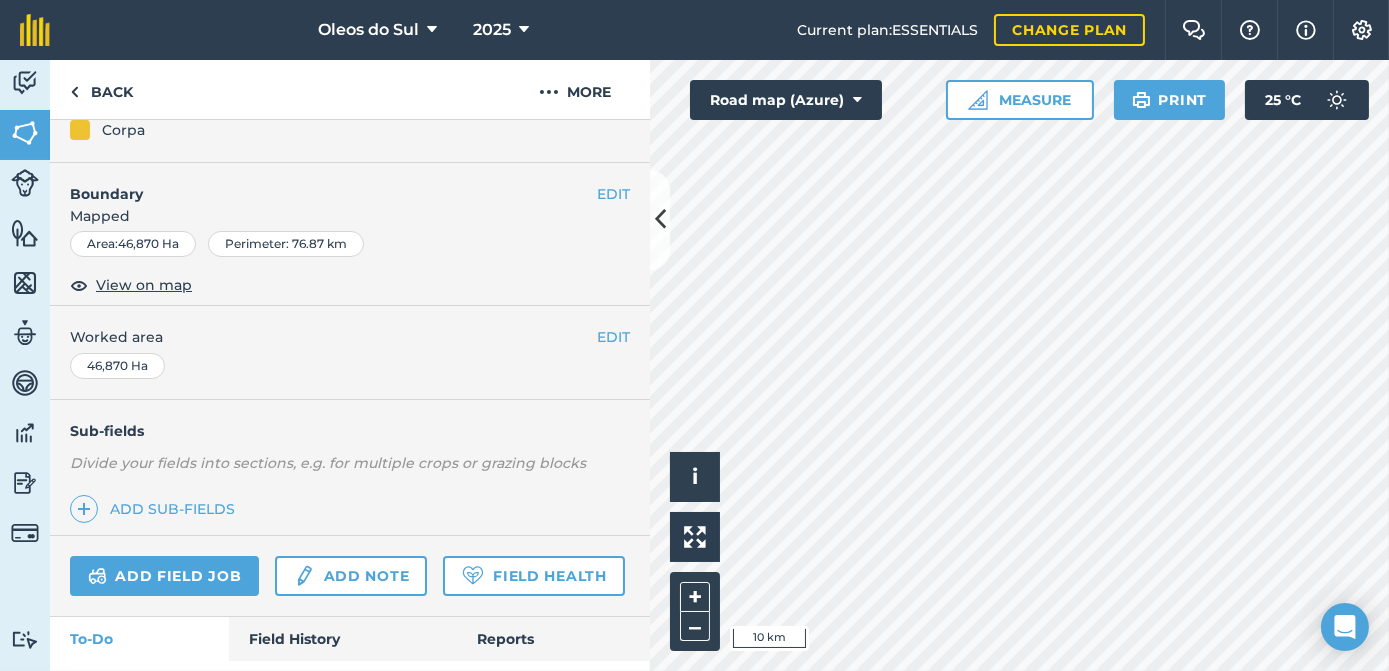 scroll, scrollTop: 272, scrollLeft: 0, axis: vertical 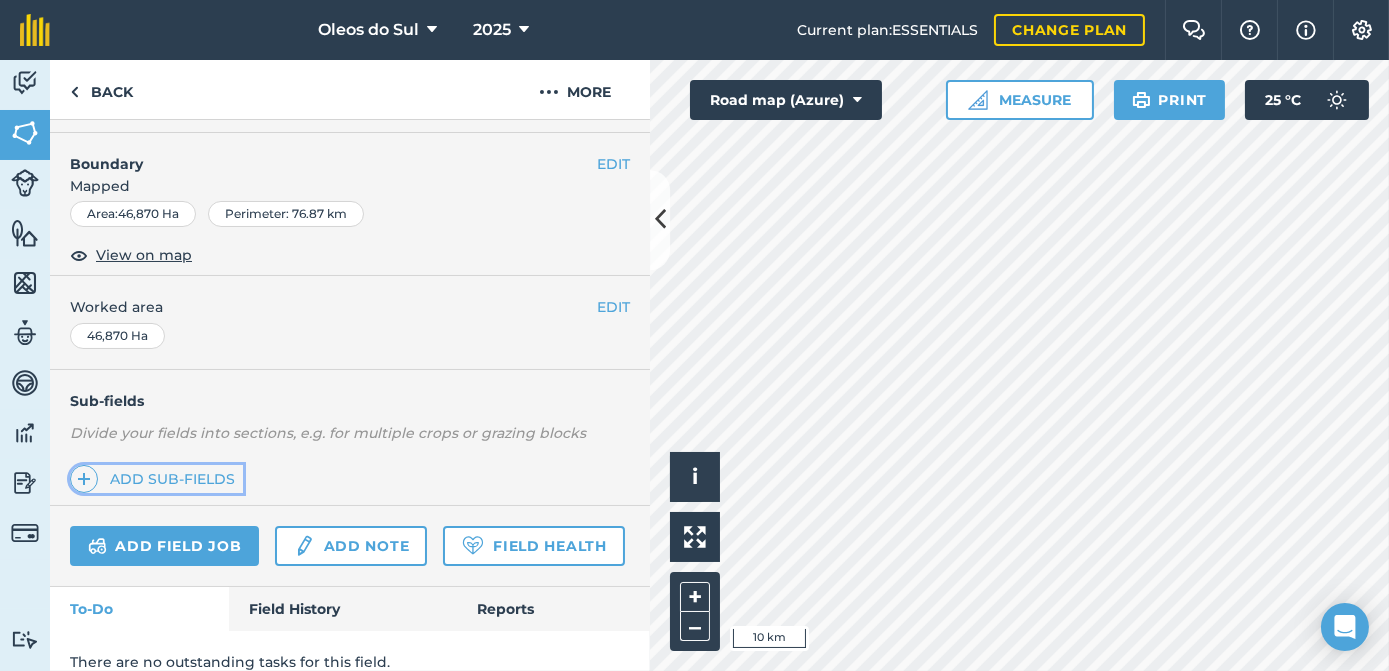 click at bounding box center [84, 479] 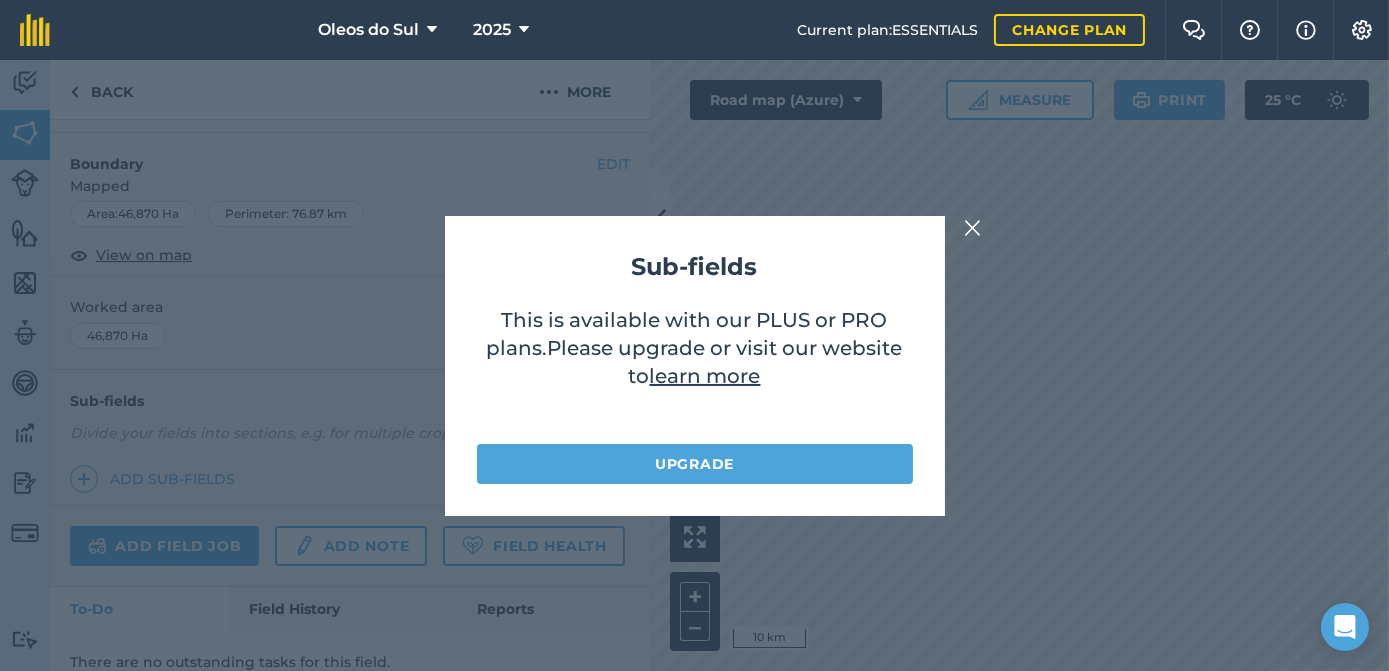 click at bounding box center (973, 228) 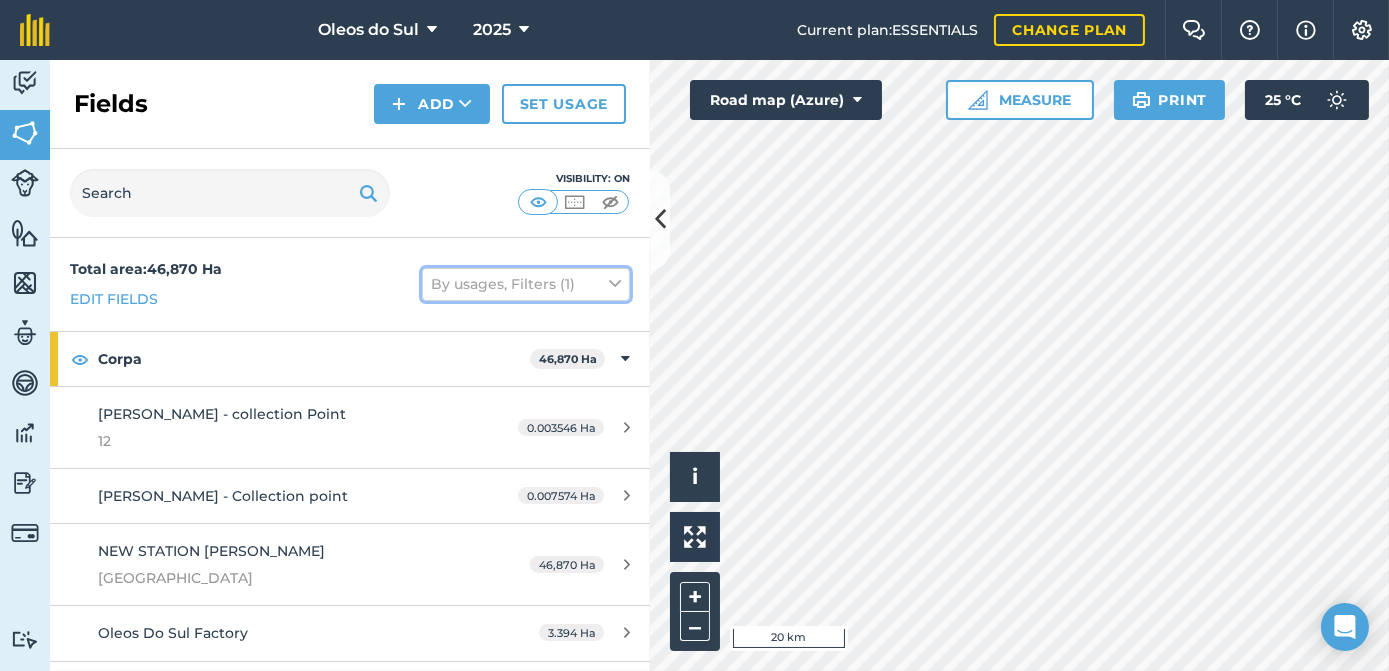 click at bounding box center (615, 284) 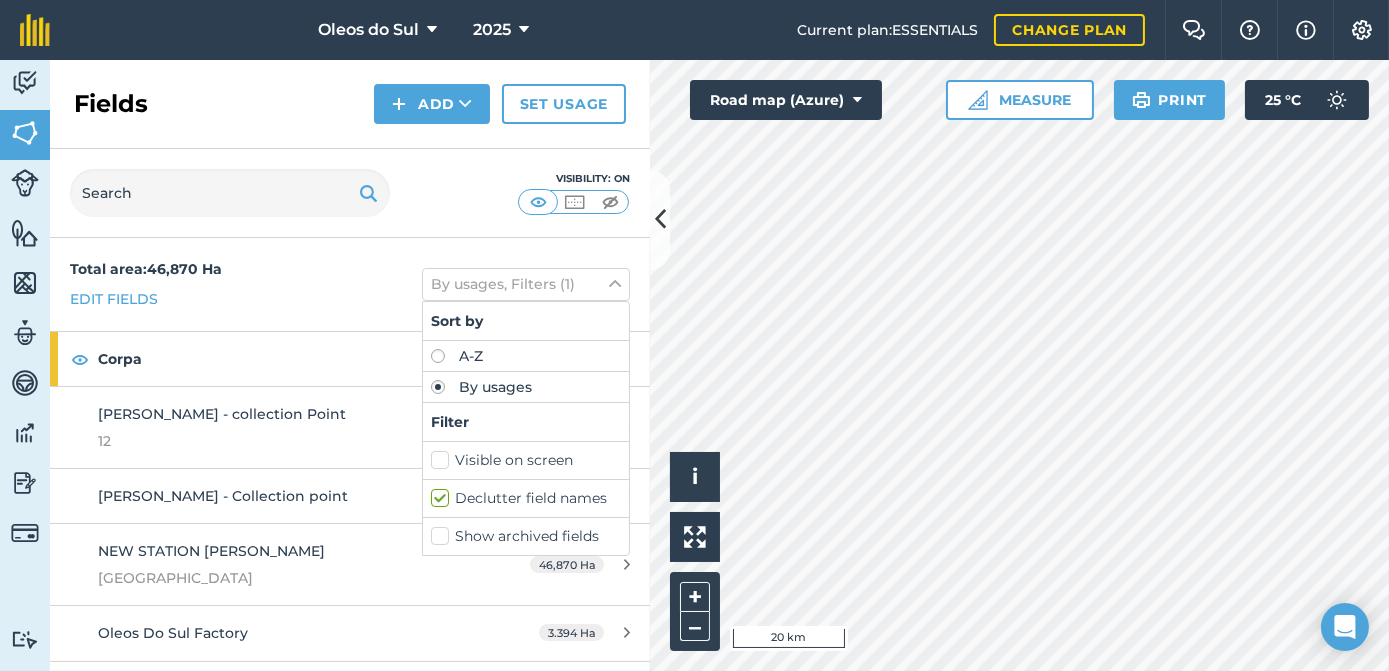 click on "Visible on screen" at bounding box center (526, 460) 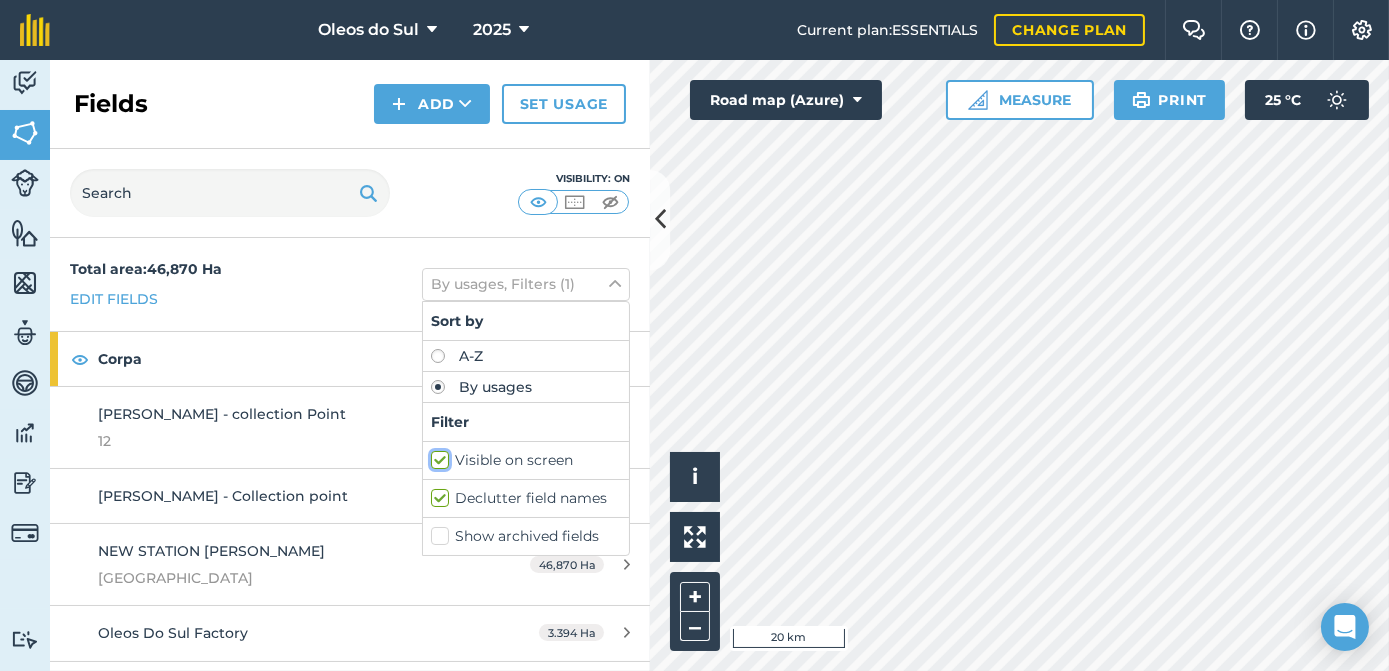 checkbox on "true" 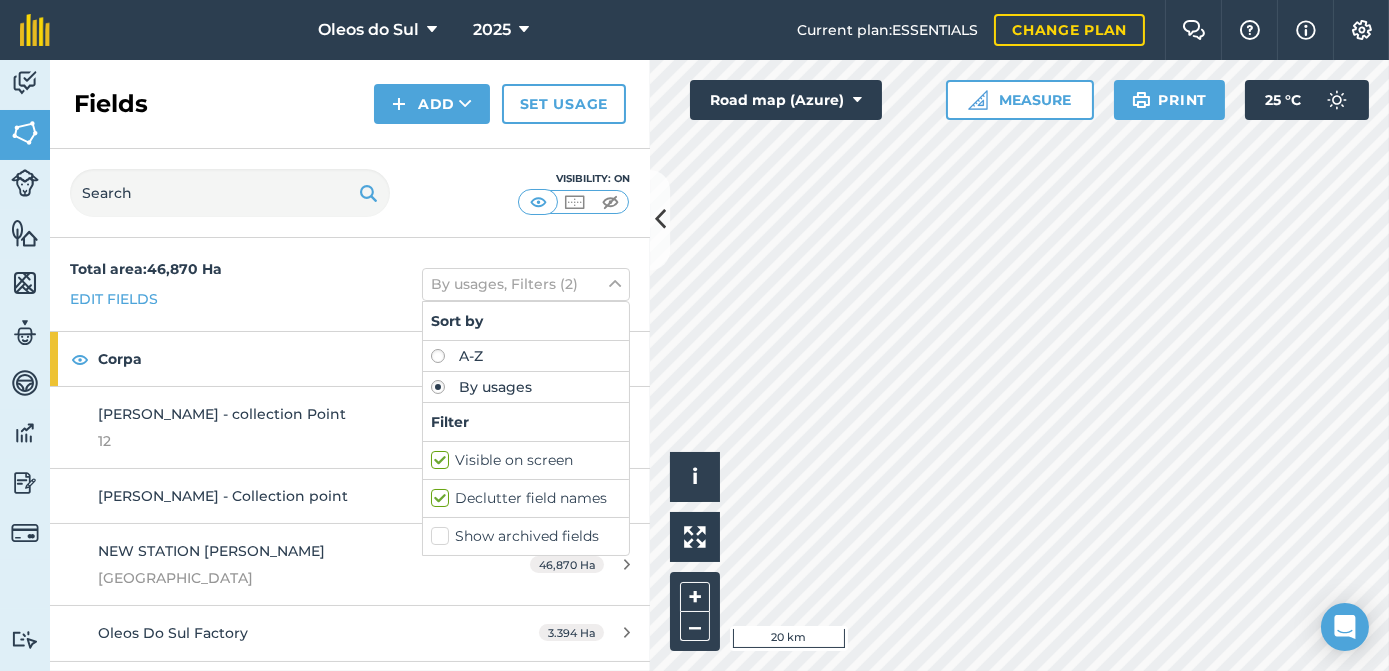 drag, startPoint x: 430, startPoint y: 529, endPoint x: 463, endPoint y: 549, distance: 38.587563 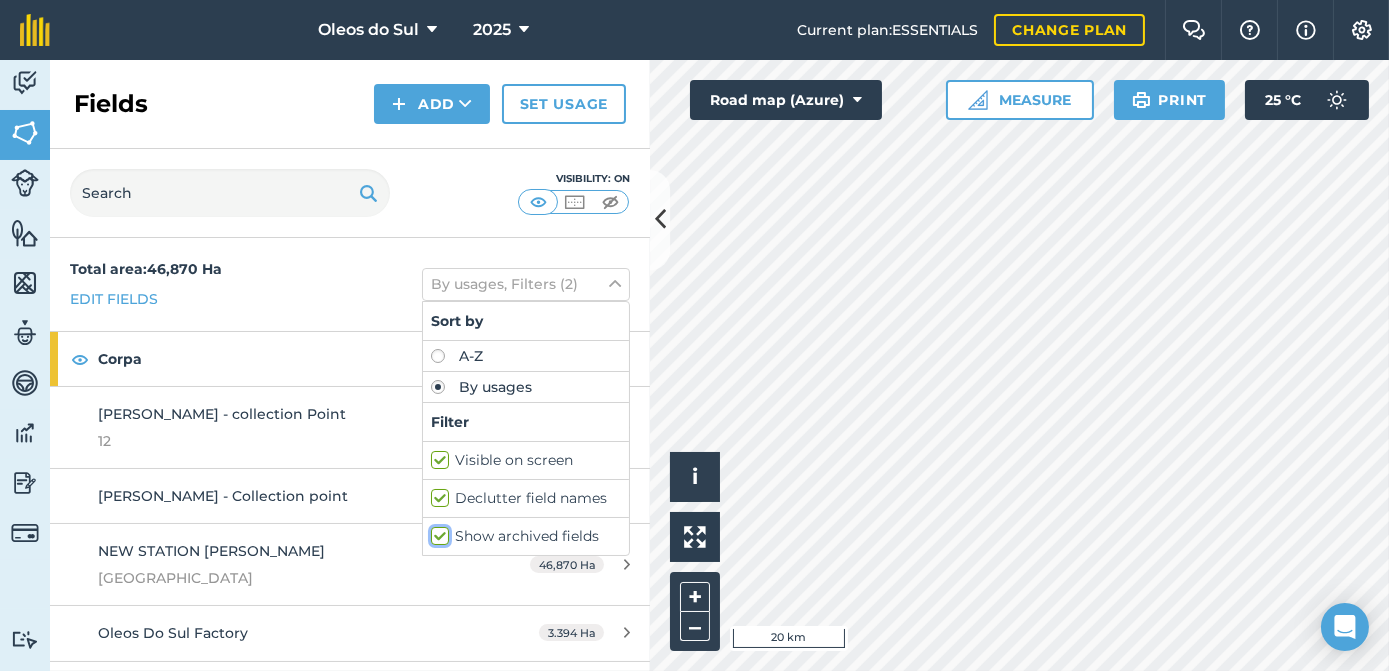 checkbox on "true" 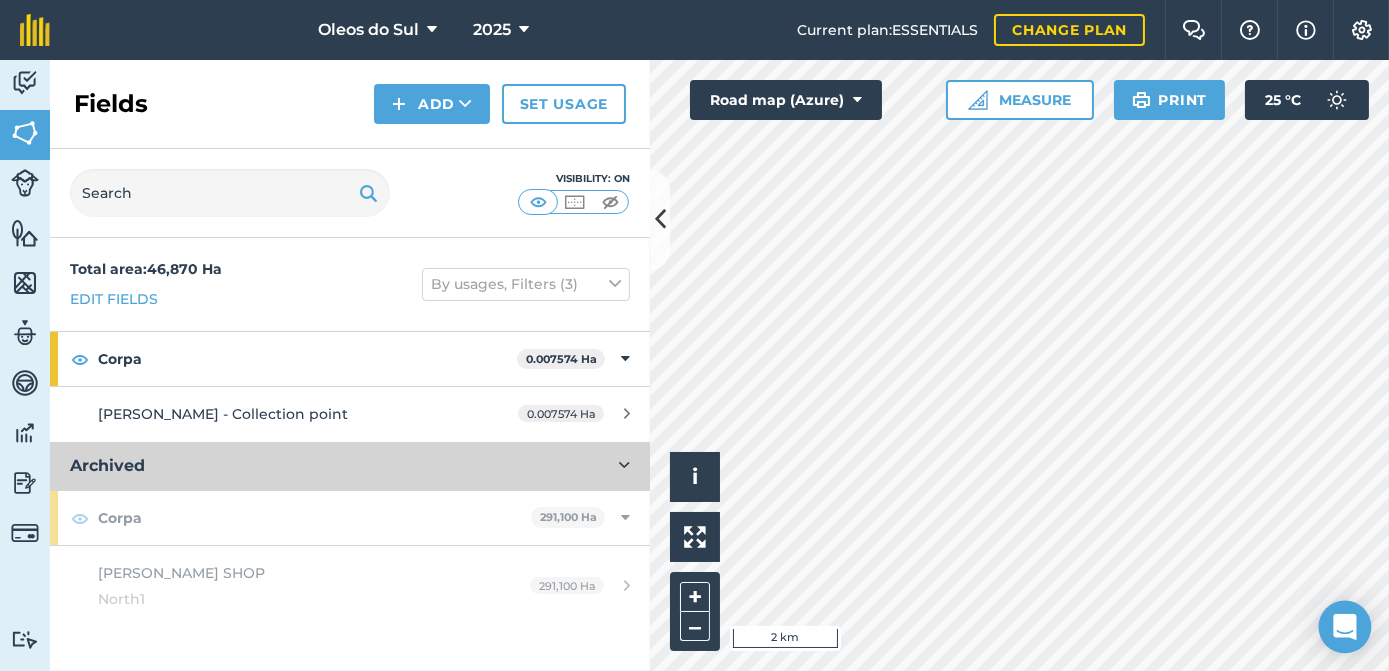 click on "Oleos do Sul 2025 Current plan :  ESSENTIALS   Change plan Farm Chat Help Info Settings Oleos do Sul  -  2025 Reproduced with the permission of  Microsoft Printed on  [DATE] Field usages No usage set COCONUT: OIL Corpa Maximum collecting area Activity Fields Livestock Features Maps Team Vehicles Data Reporting Billing Tutorials Tutorials Fields   Add   Set usage Visibility: On Total area :  46,870   Ha Edit fields By usages, Filters (3) Corpa 0.007574   Ha [PERSON_NAME] - Collection point 0.007574   Ha Archived   Corpa 291,100   [PERSON_NAME] SHOP North1  291,100   Ha Click to start drawing i © 2025 TomTom, Microsoft 2 km + – Road map (Azure) Measure Print 25   ° C" at bounding box center (694, 335) 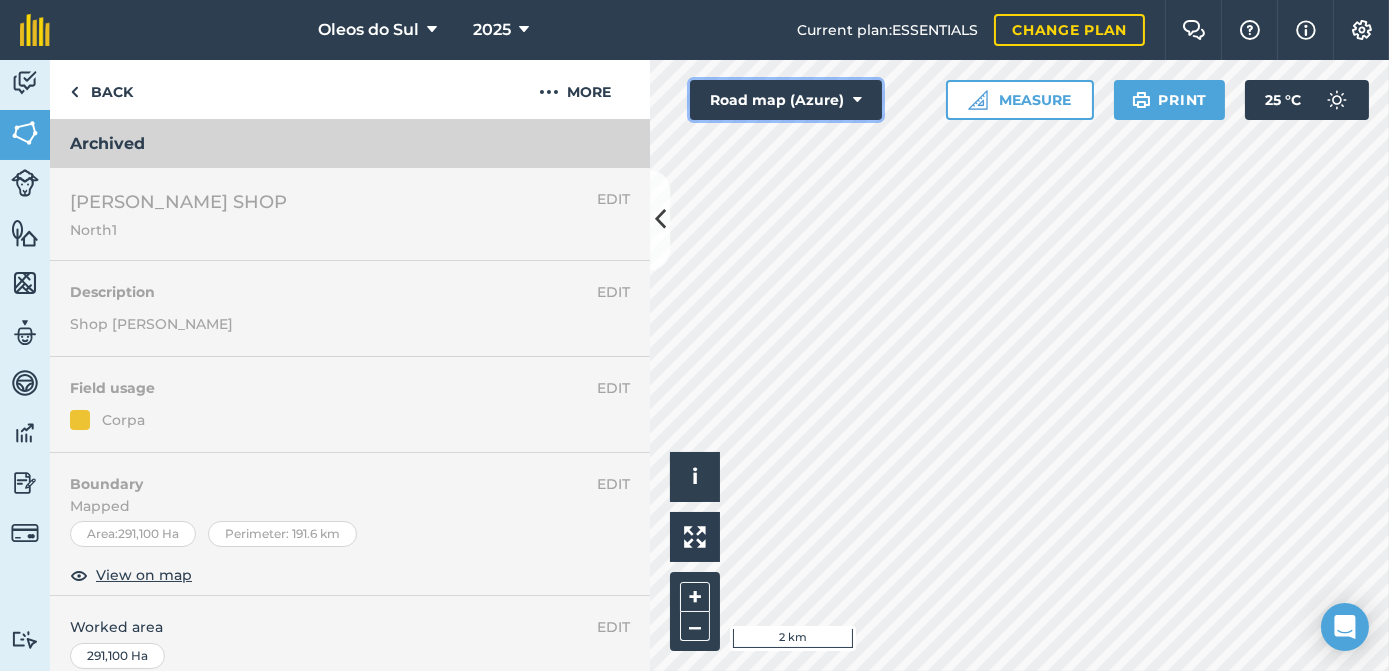 click on "Road map (Azure)" at bounding box center (786, 100) 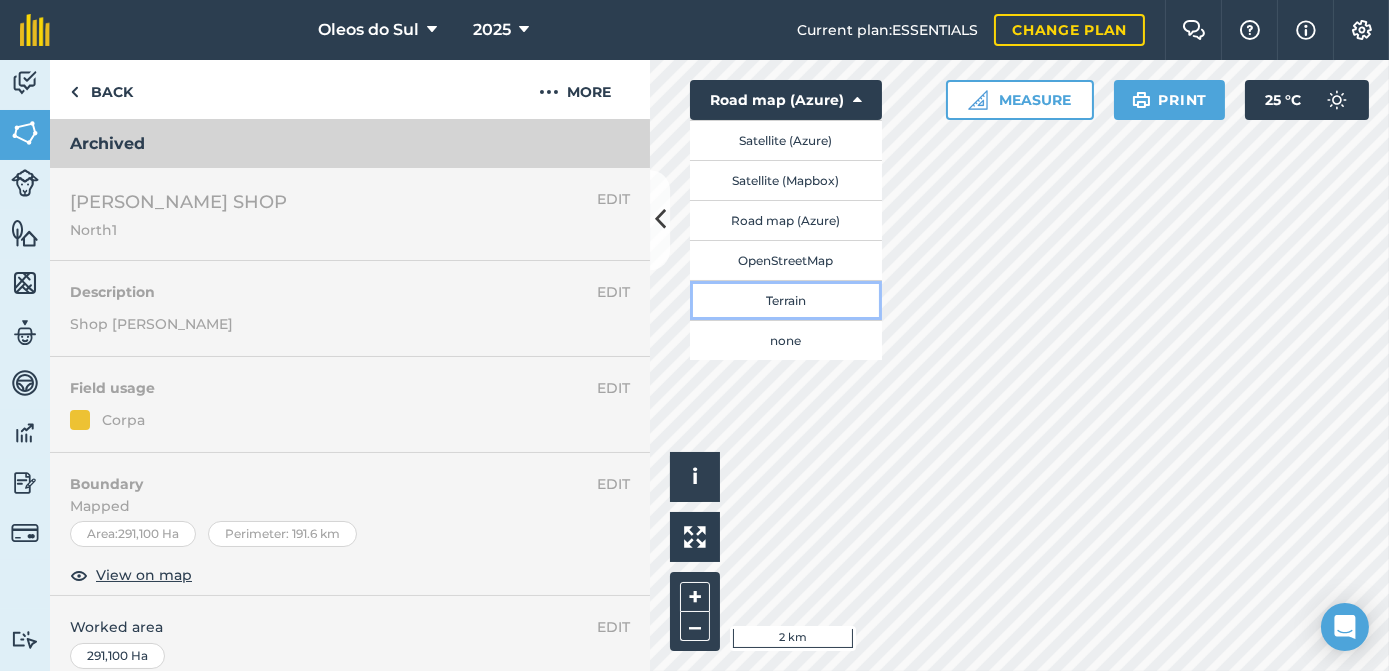 click on "Terrain" at bounding box center (786, 300) 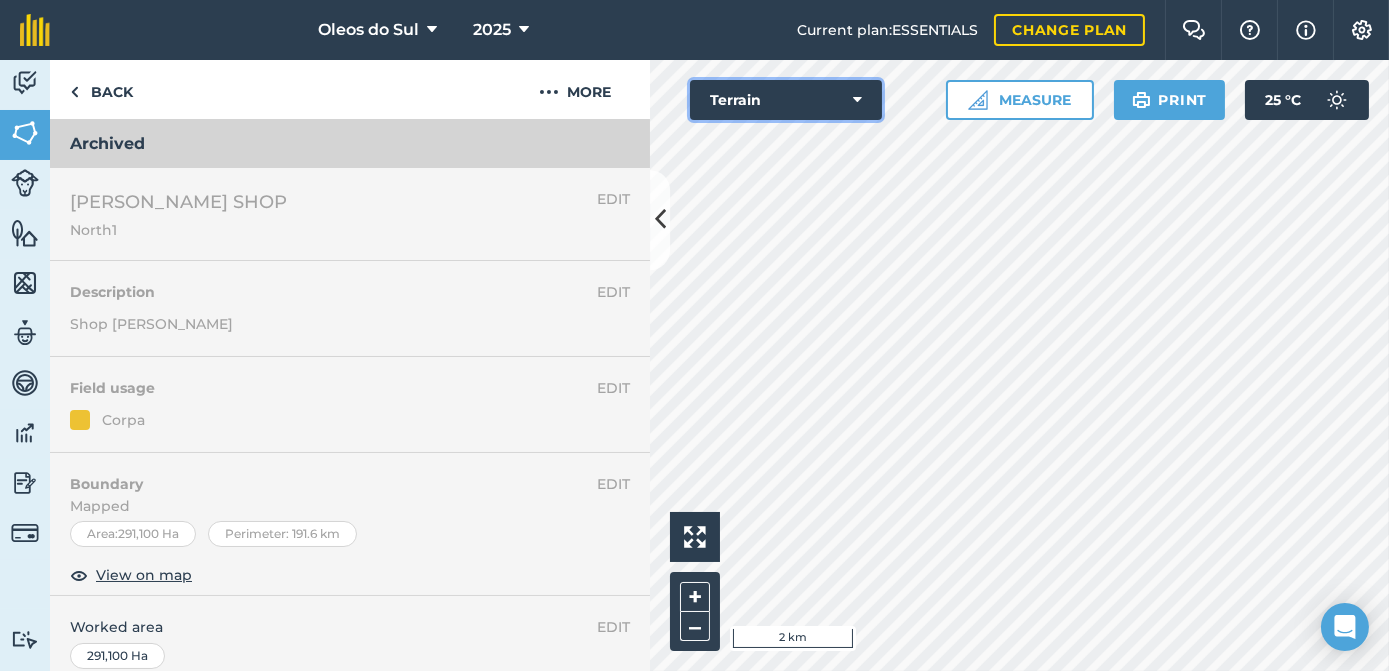 click on "Terrain" at bounding box center [786, 100] 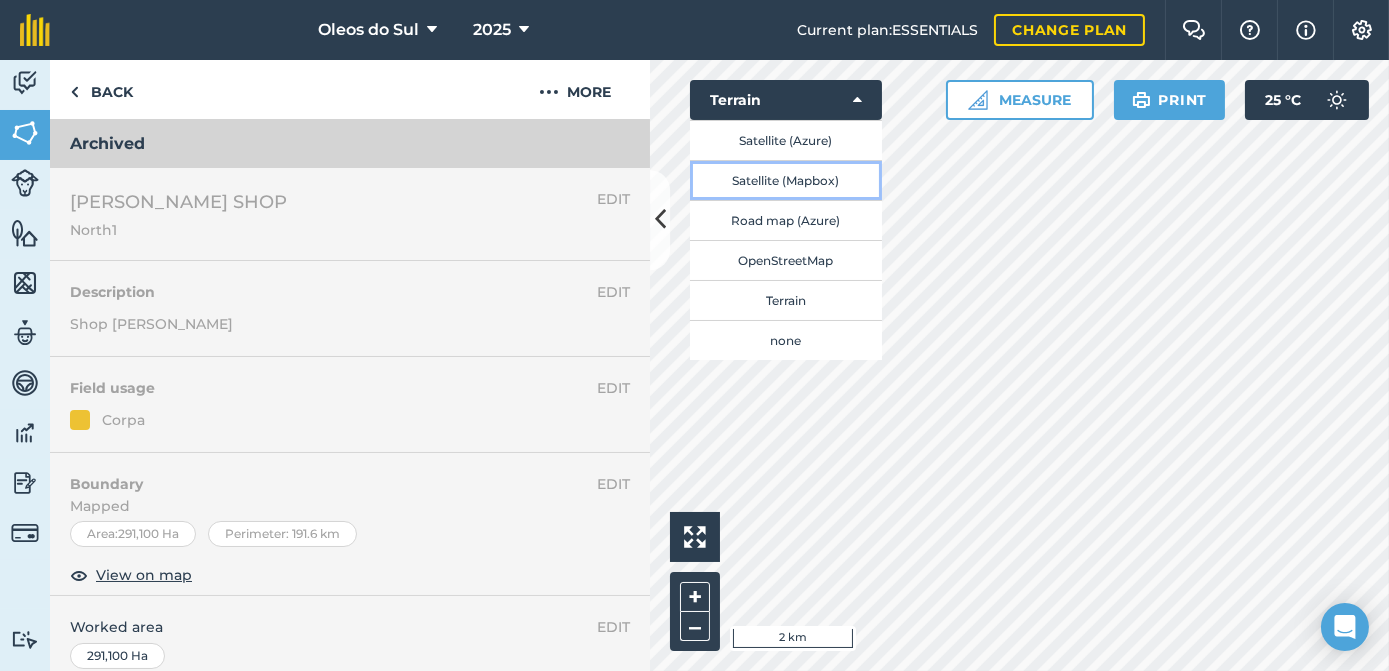 click on "Satellite (Mapbox)" at bounding box center [786, 180] 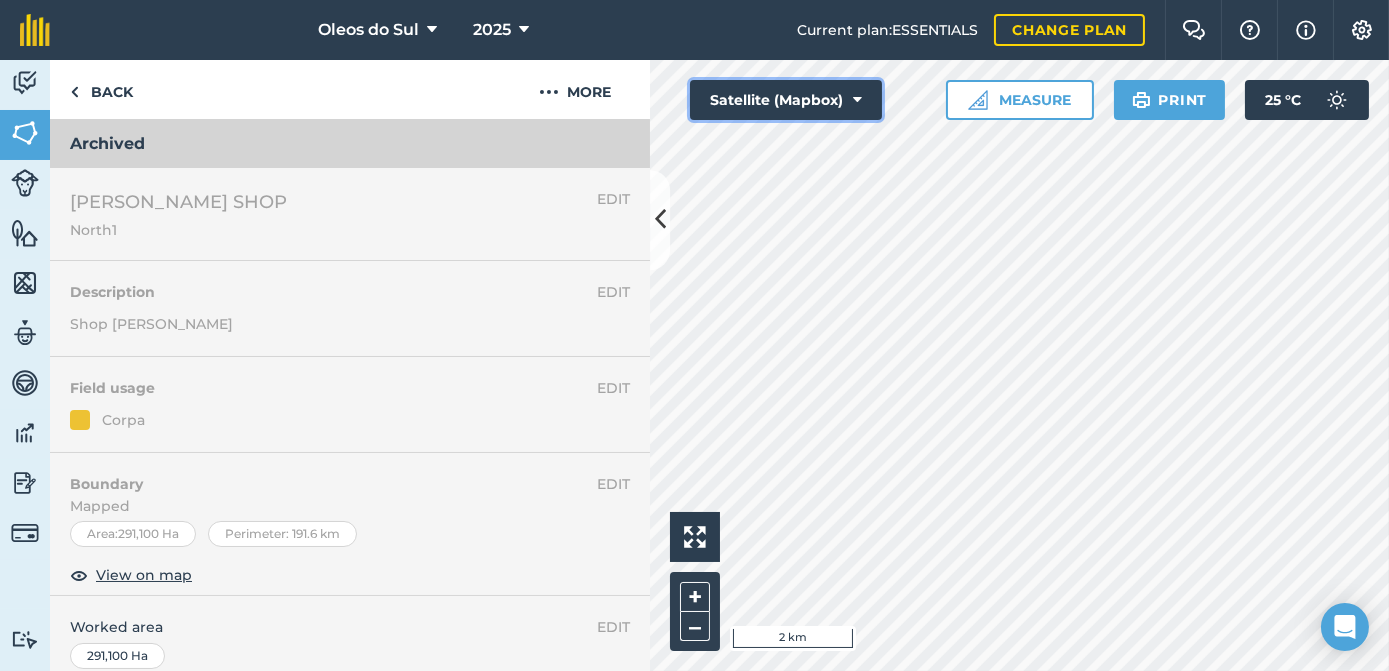 click on "Satellite (Mapbox)" at bounding box center (786, 100) 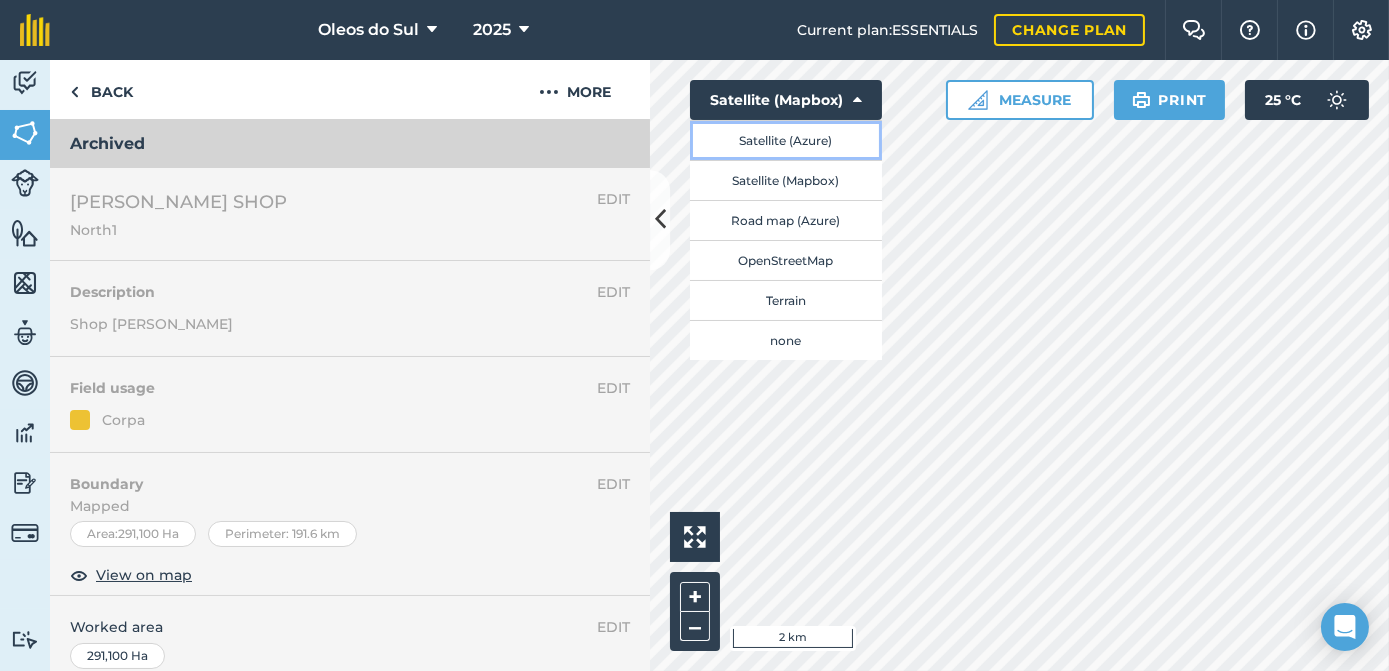 click on "Satellite (Azure)" at bounding box center (786, 140) 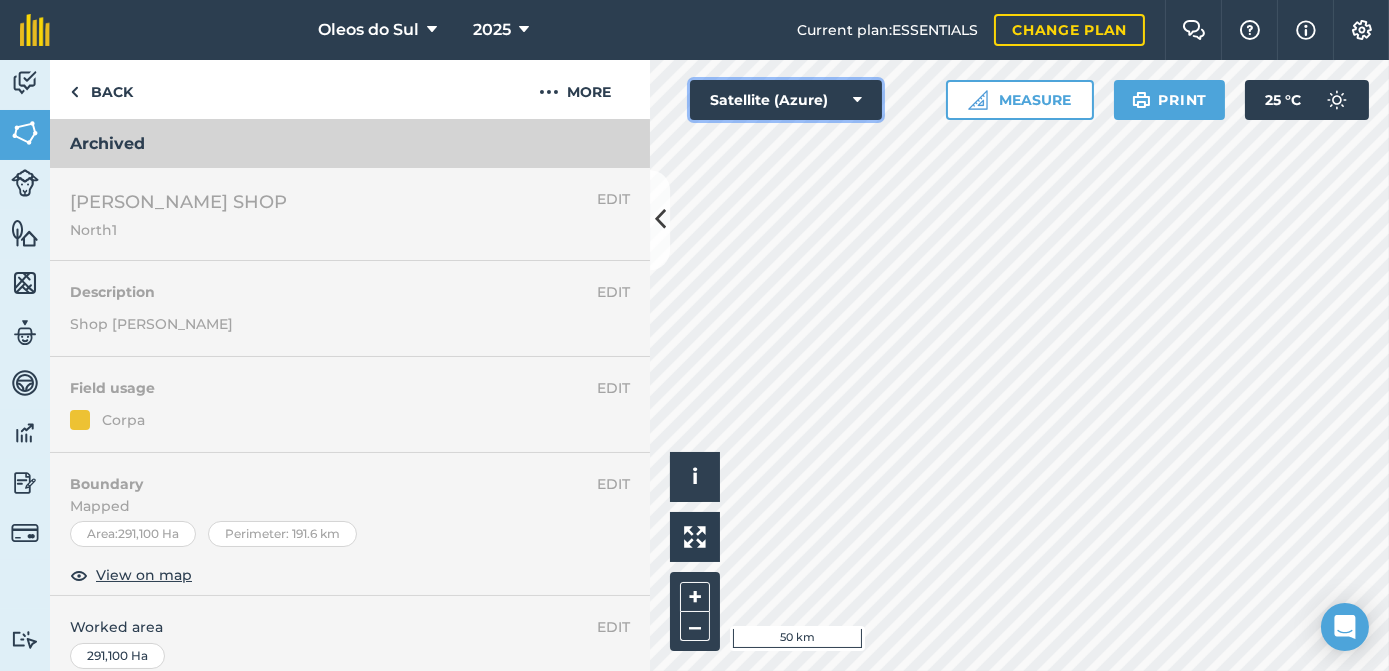 click on "Satellite (Azure)" at bounding box center [786, 100] 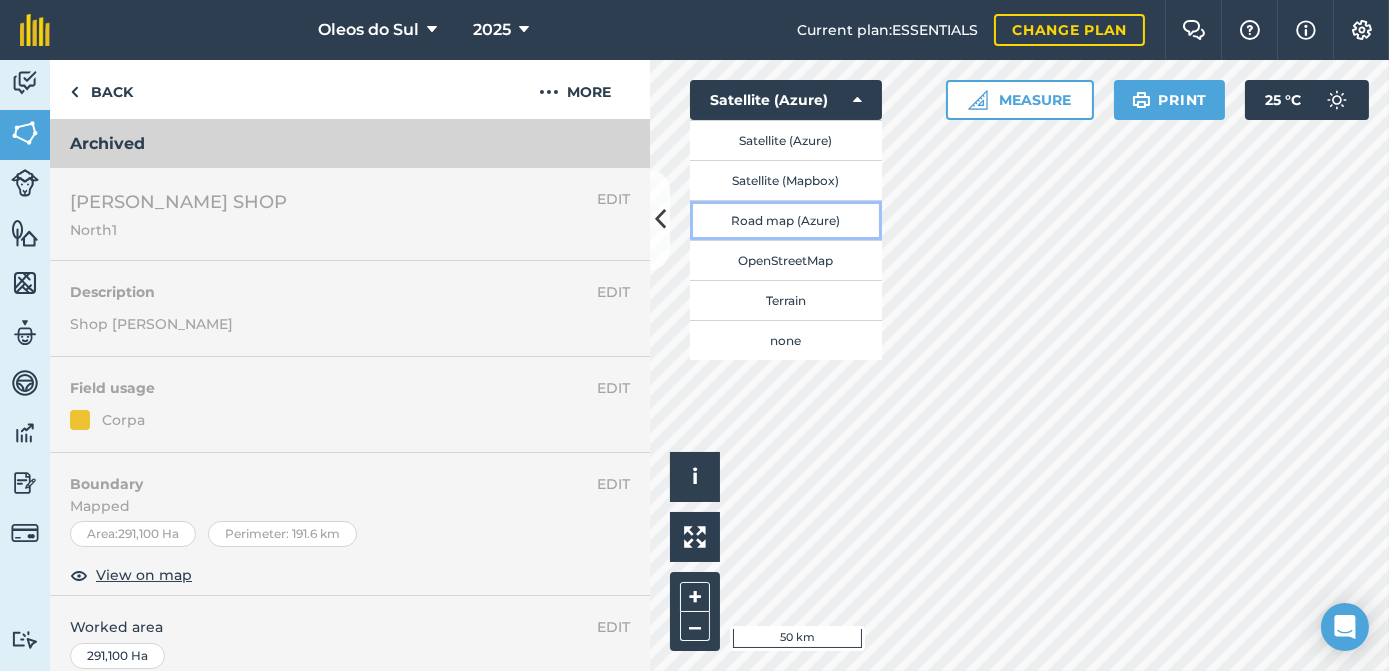 click on "Road map (Azure)" at bounding box center (786, 220) 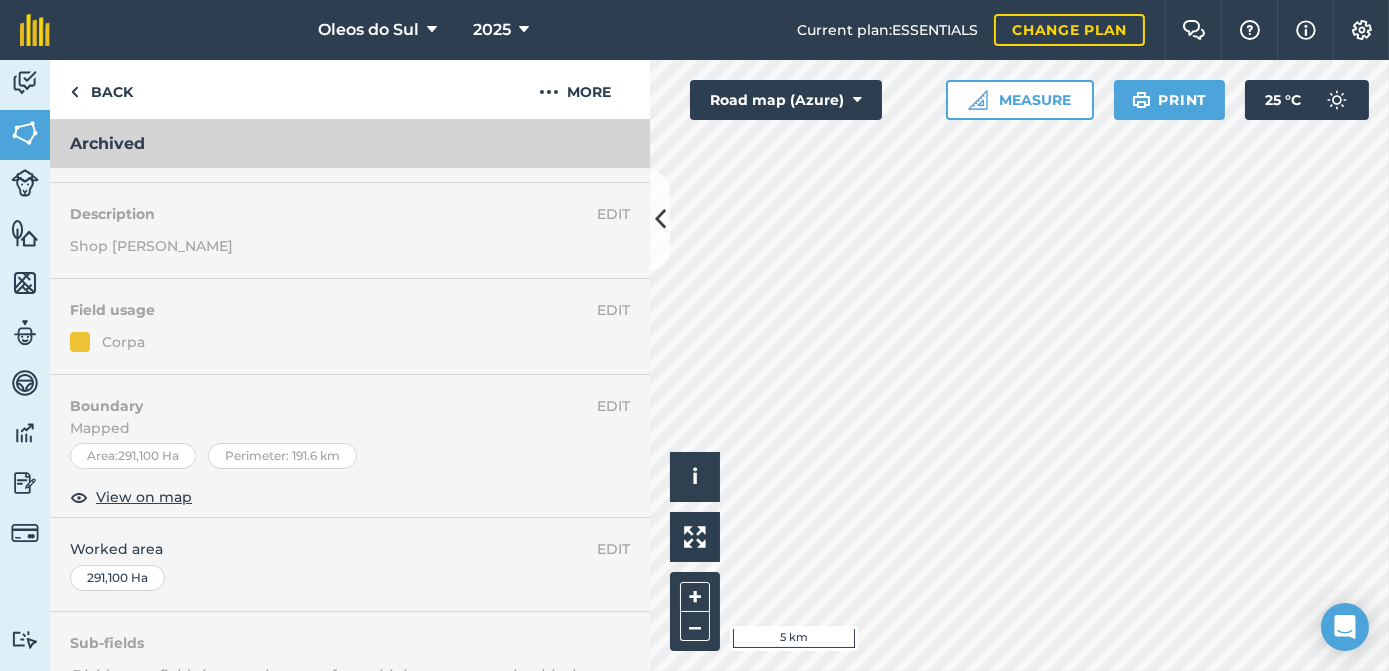 scroll, scrollTop: 0, scrollLeft: 0, axis: both 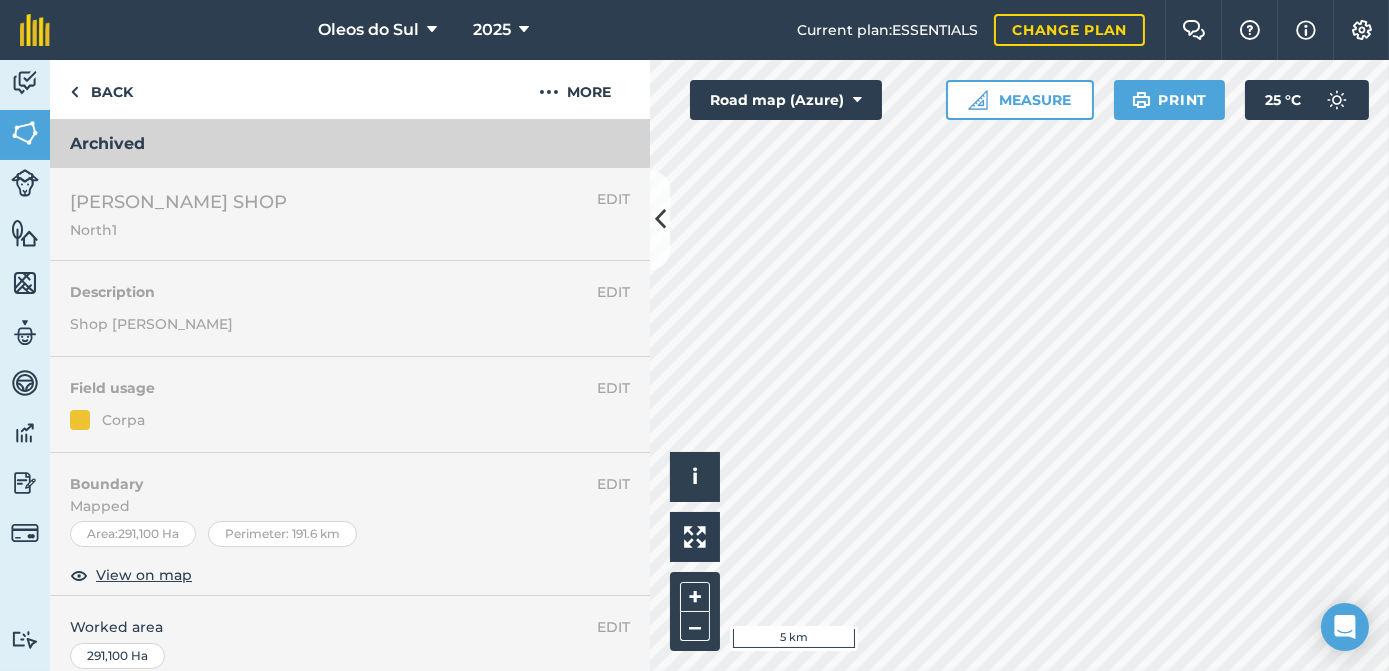 click on "[PERSON_NAME] SHOP North1" at bounding box center [333, 214] 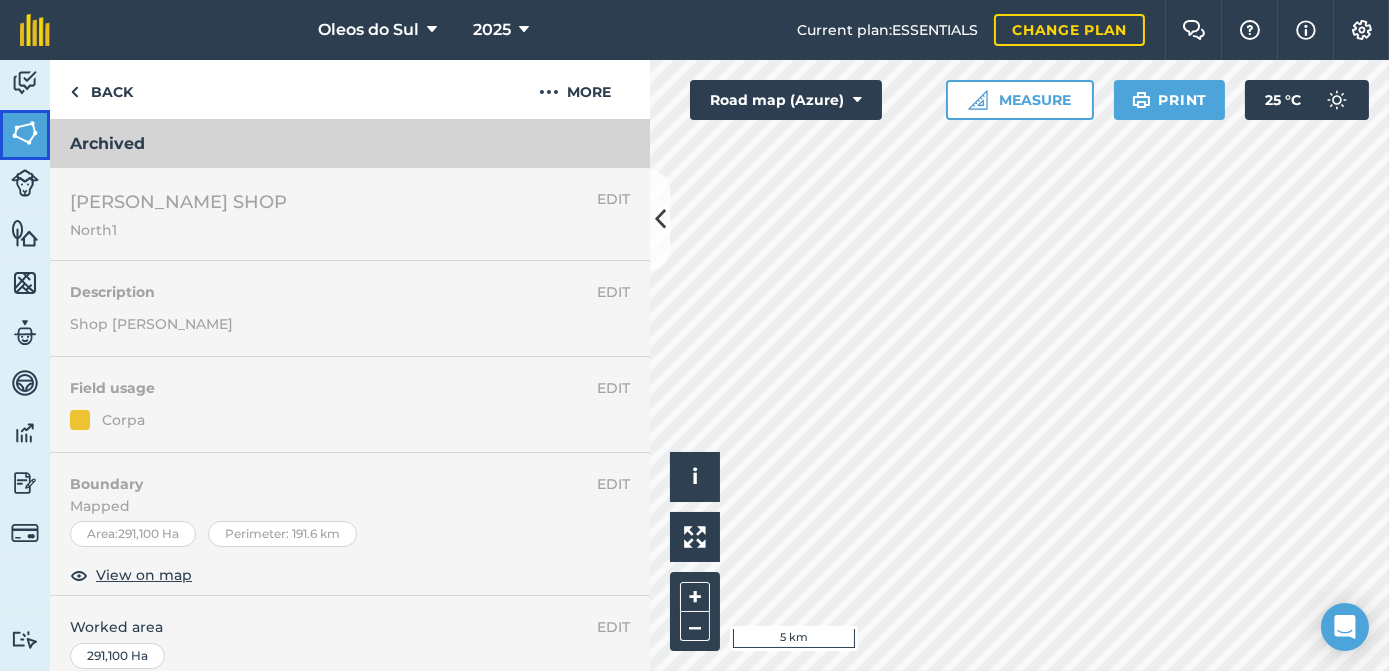 click at bounding box center (25, 133) 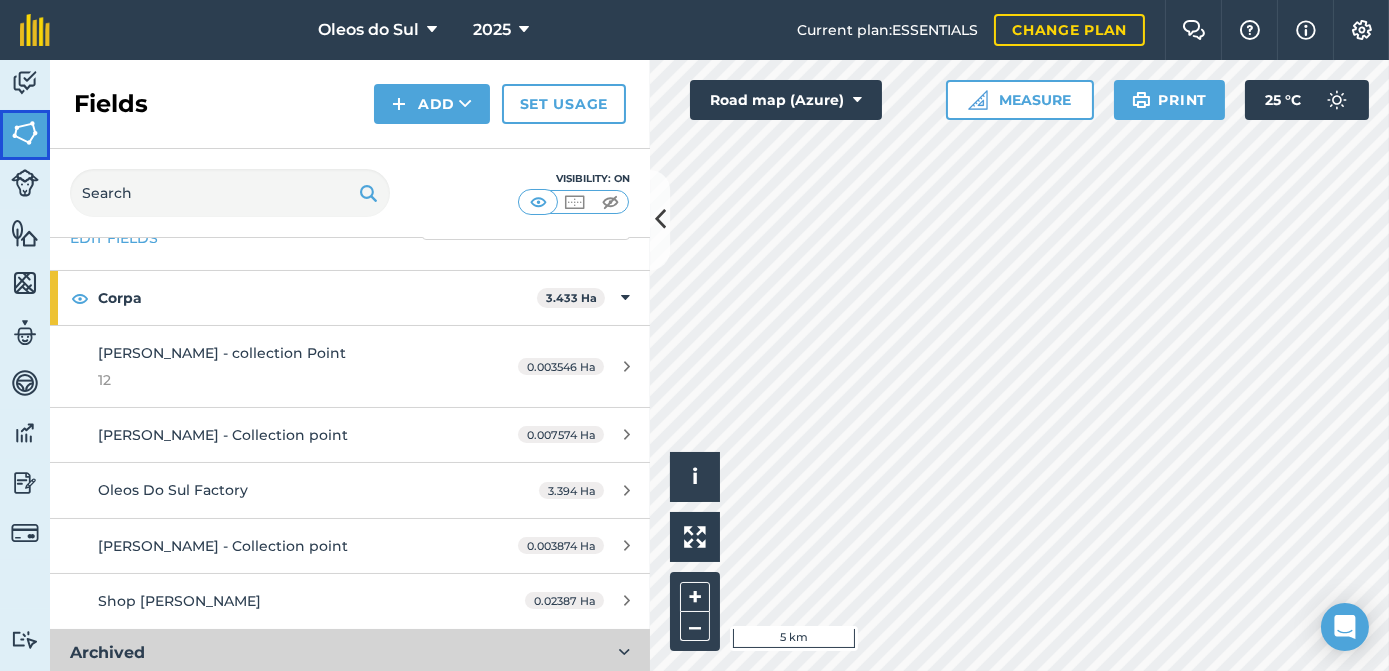 scroll, scrollTop: 90, scrollLeft: 0, axis: vertical 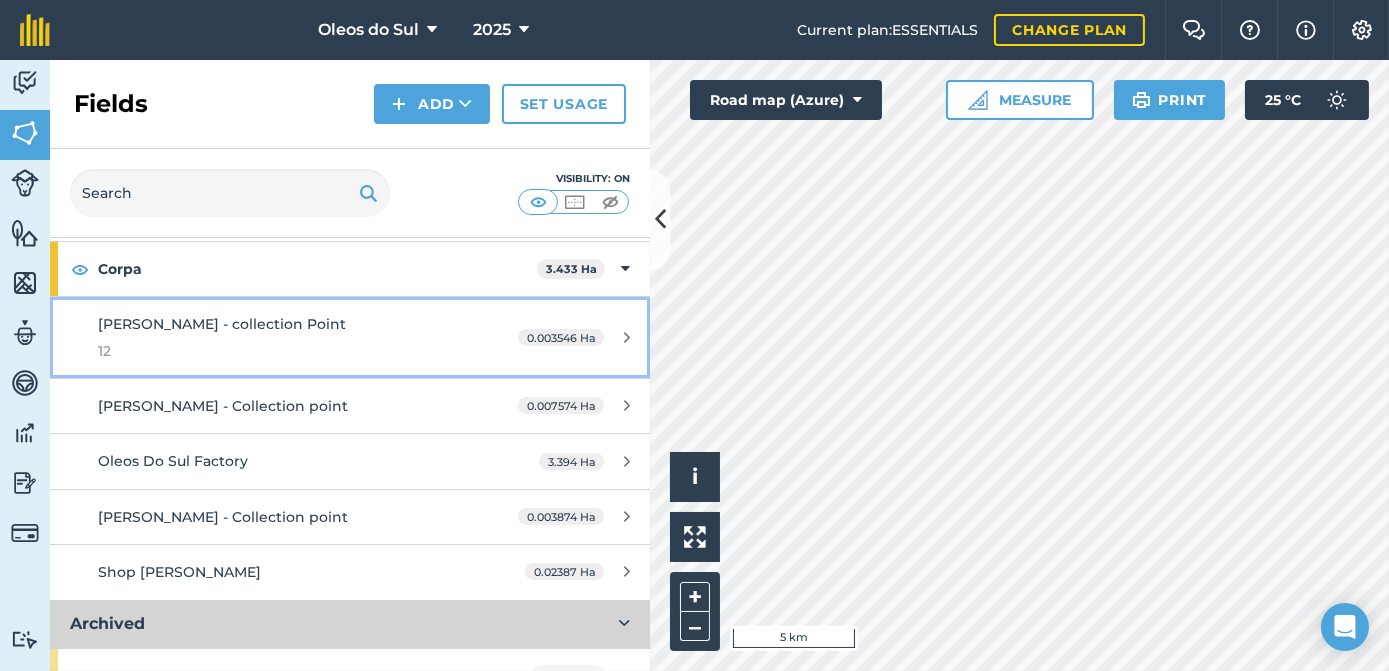 click at bounding box center [627, 337] 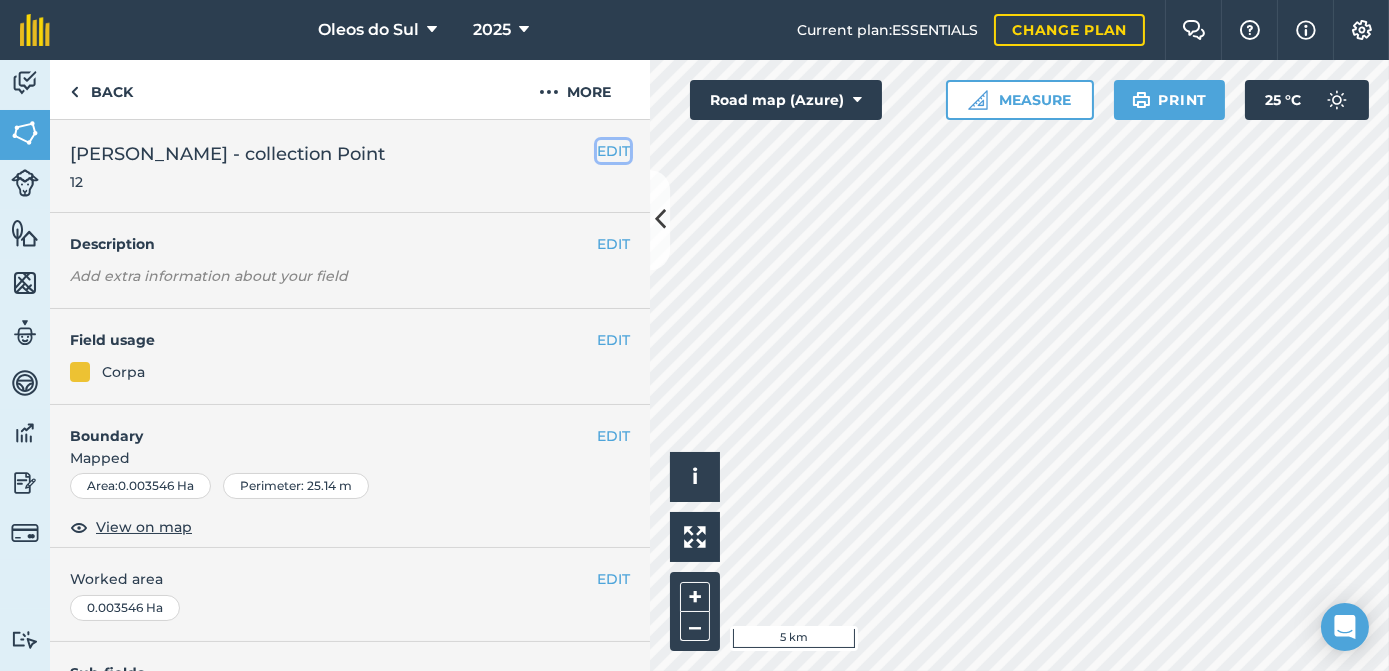click on "EDIT" at bounding box center [613, 151] 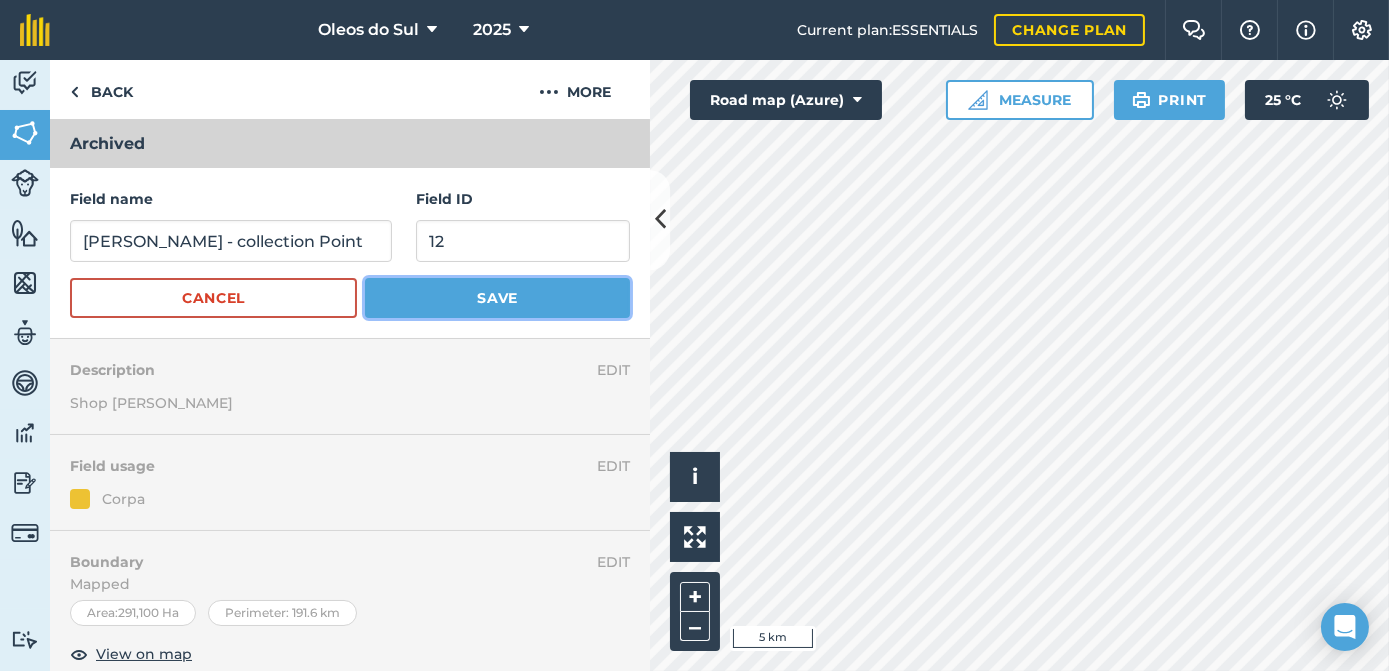 click on "Save" at bounding box center (497, 298) 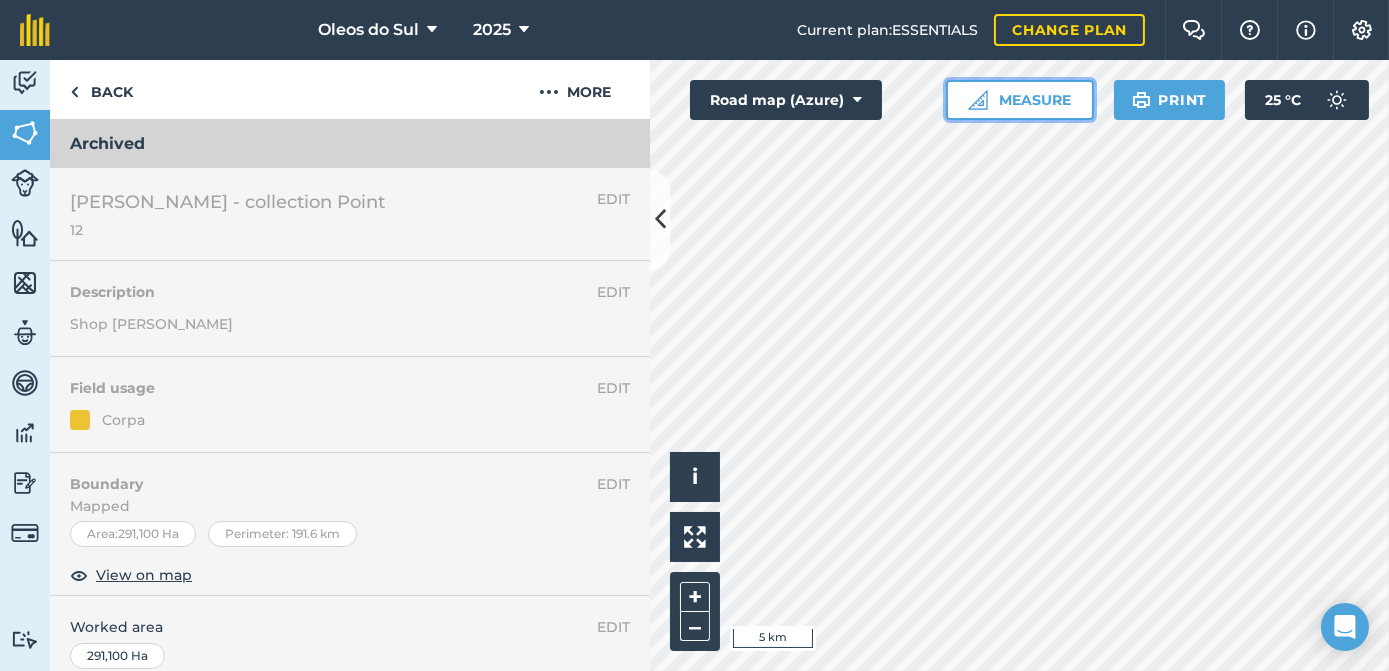 click on "Measure" at bounding box center [1020, 100] 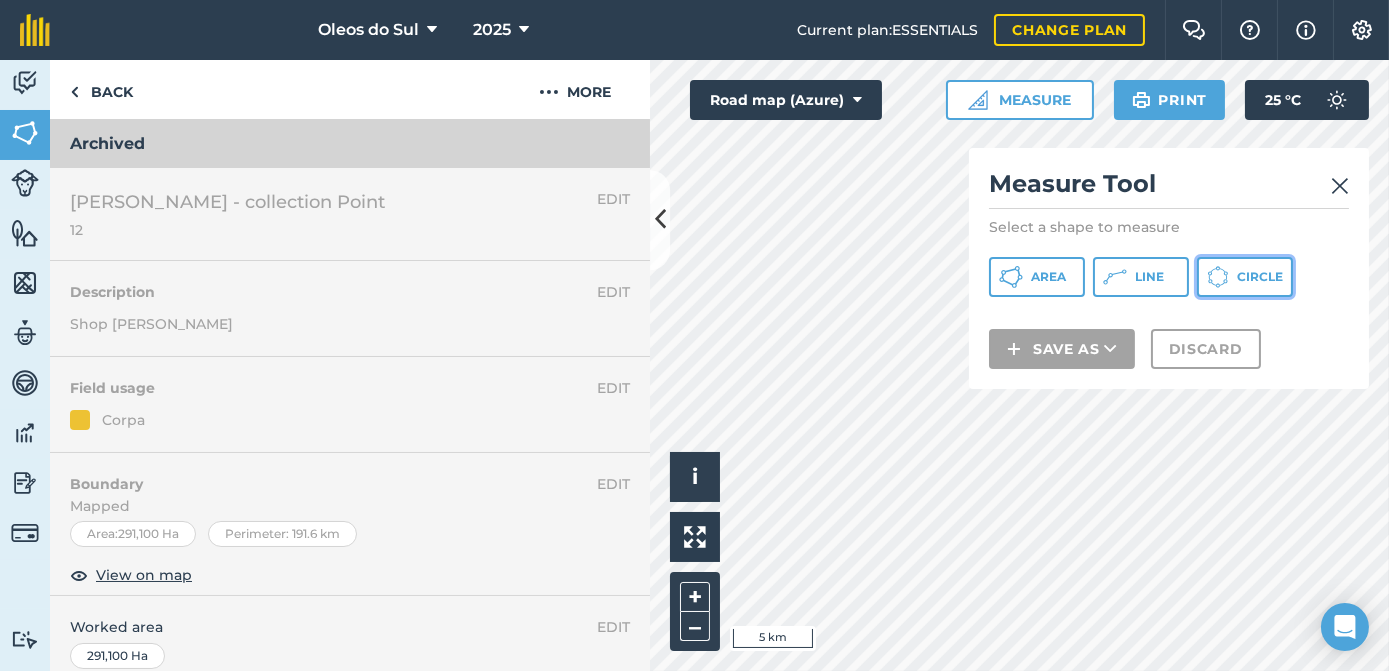 click 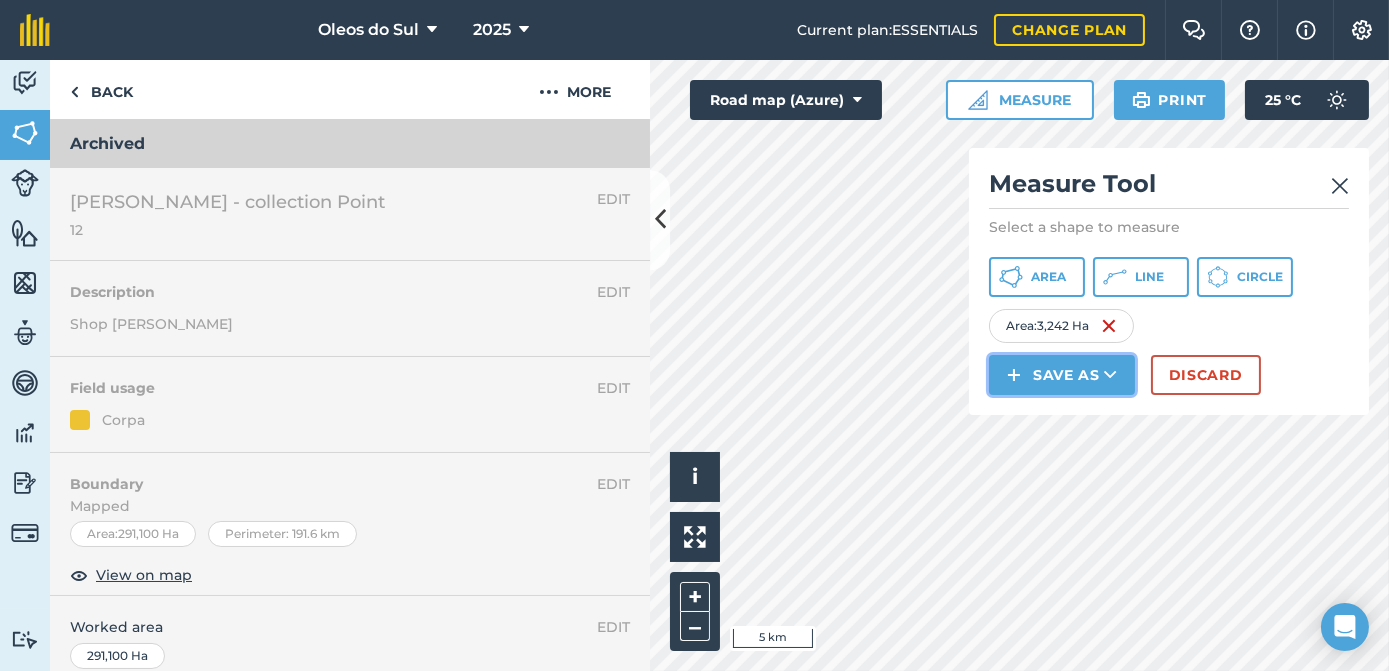 click at bounding box center [1110, 375] 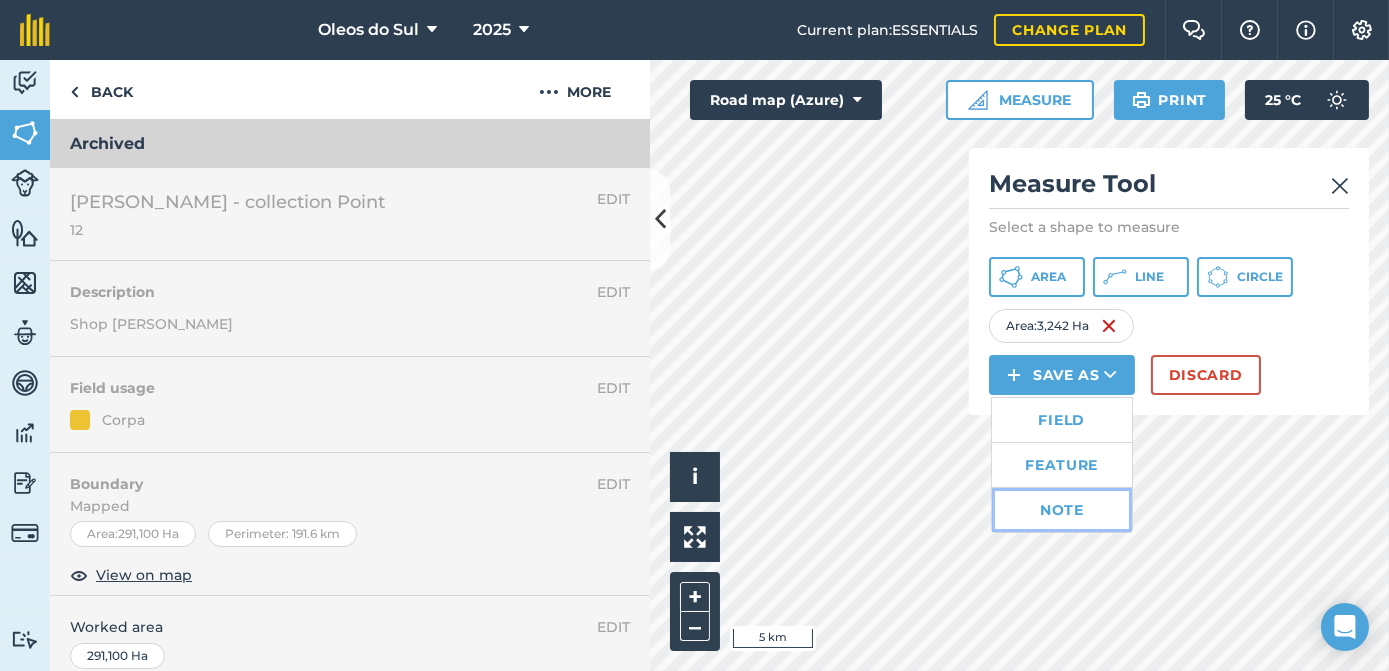 click on "Note" at bounding box center [1062, 510] 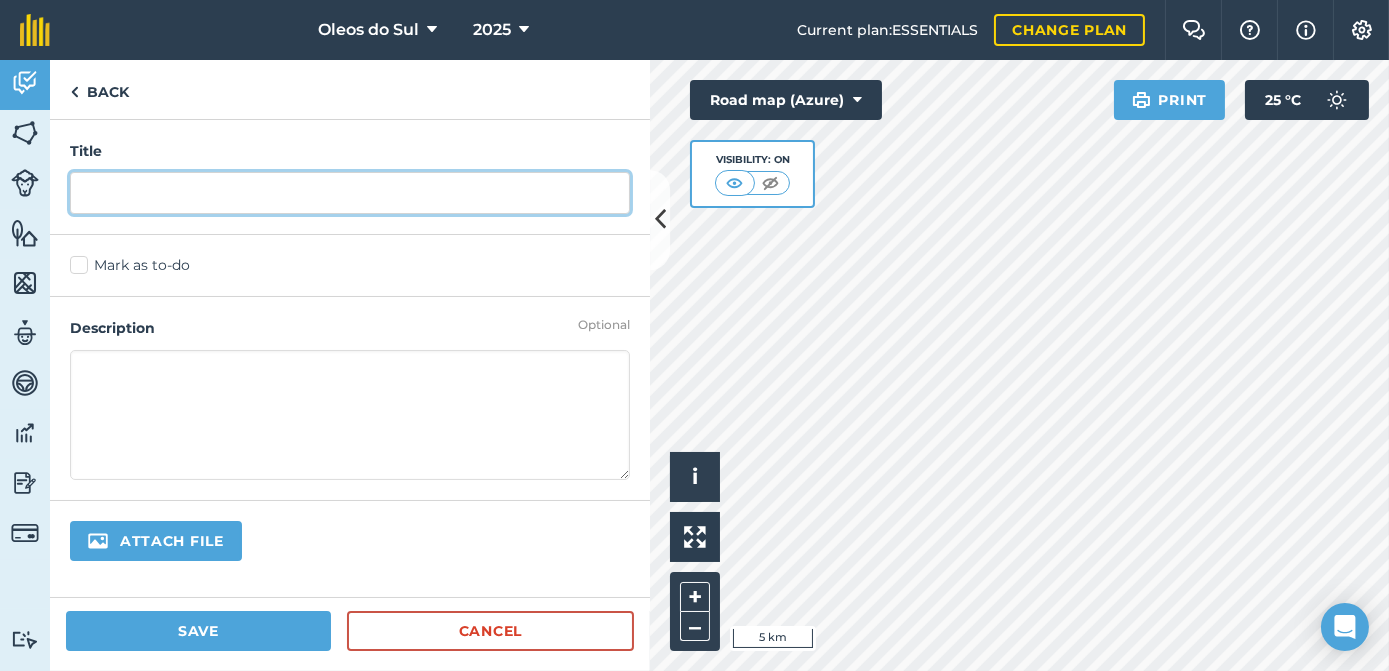 click at bounding box center (350, 193) 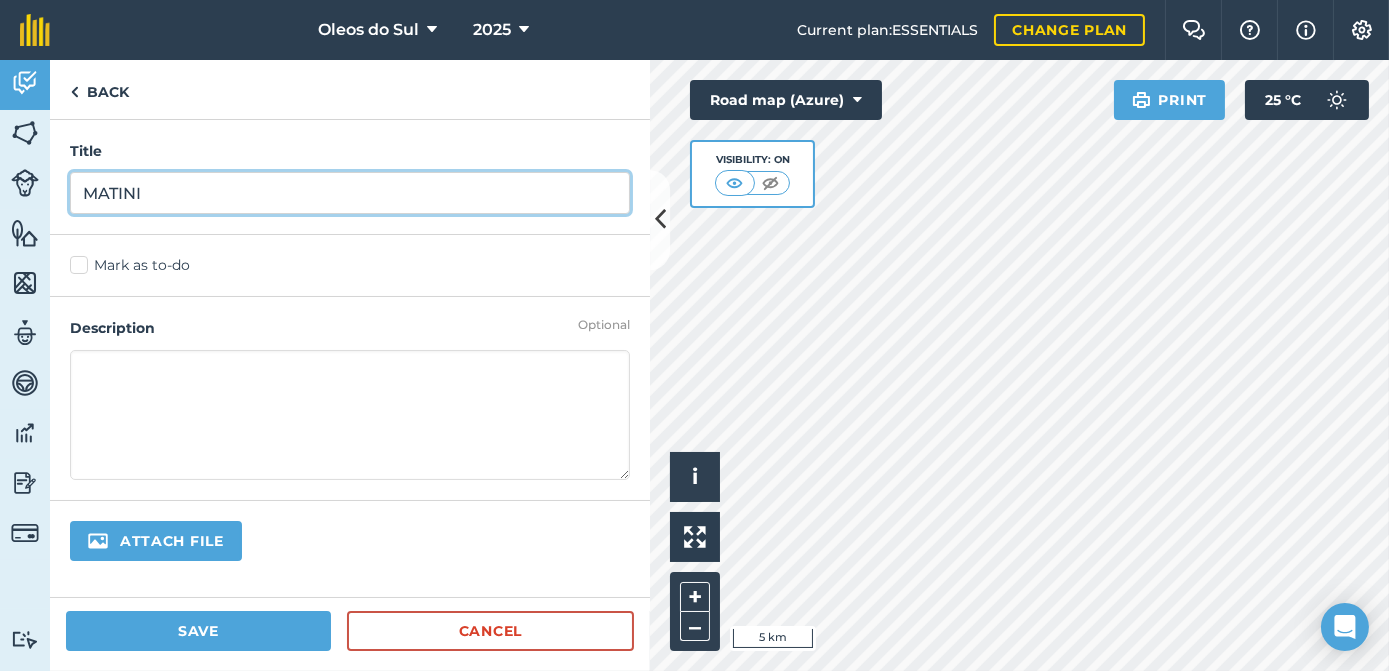type on "MATINI" 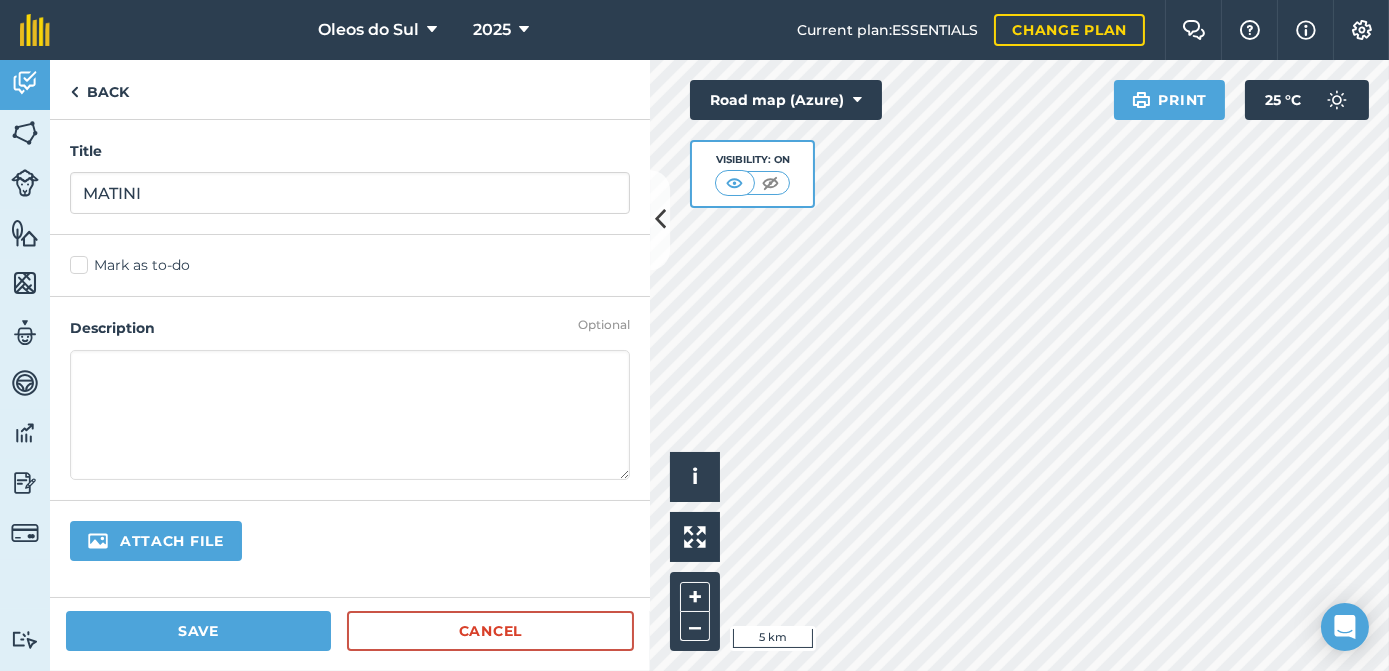 click on "Mark as to-do" at bounding box center [350, 265] 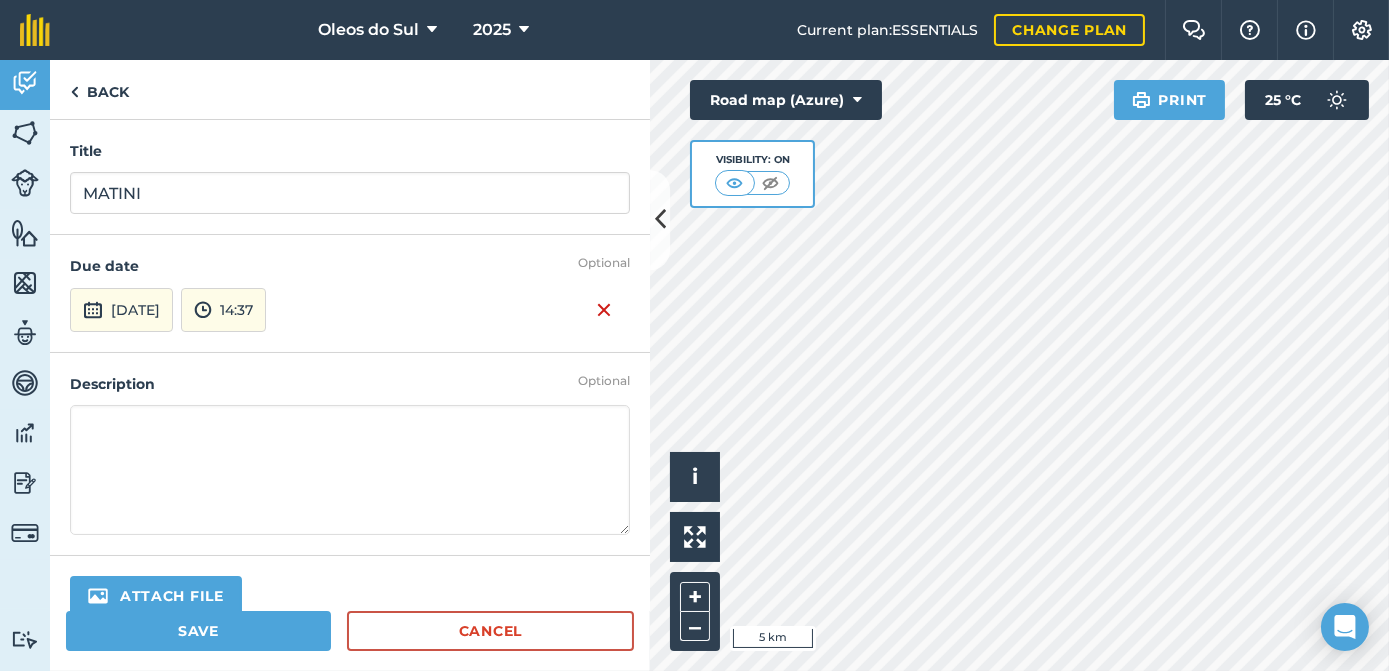 click at bounding box center (350, 470) 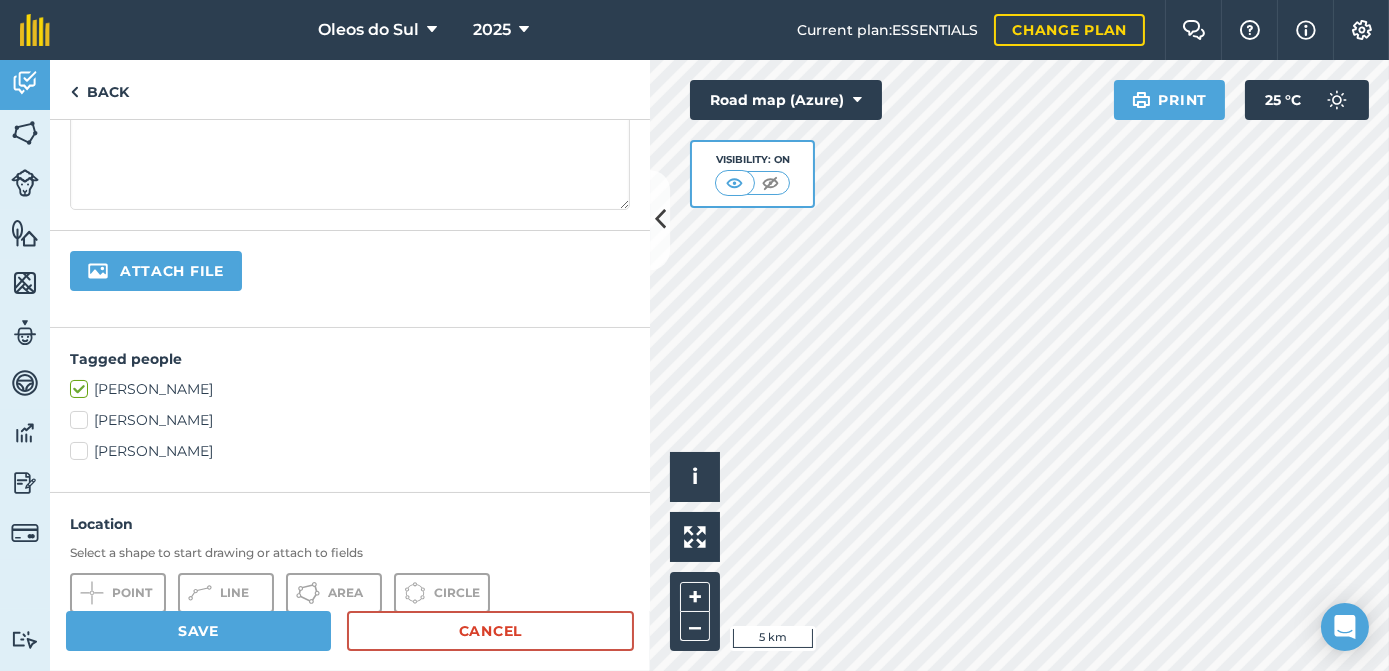 scroll, scrollTop: 330, scrollLeft: 0, axis: vertical 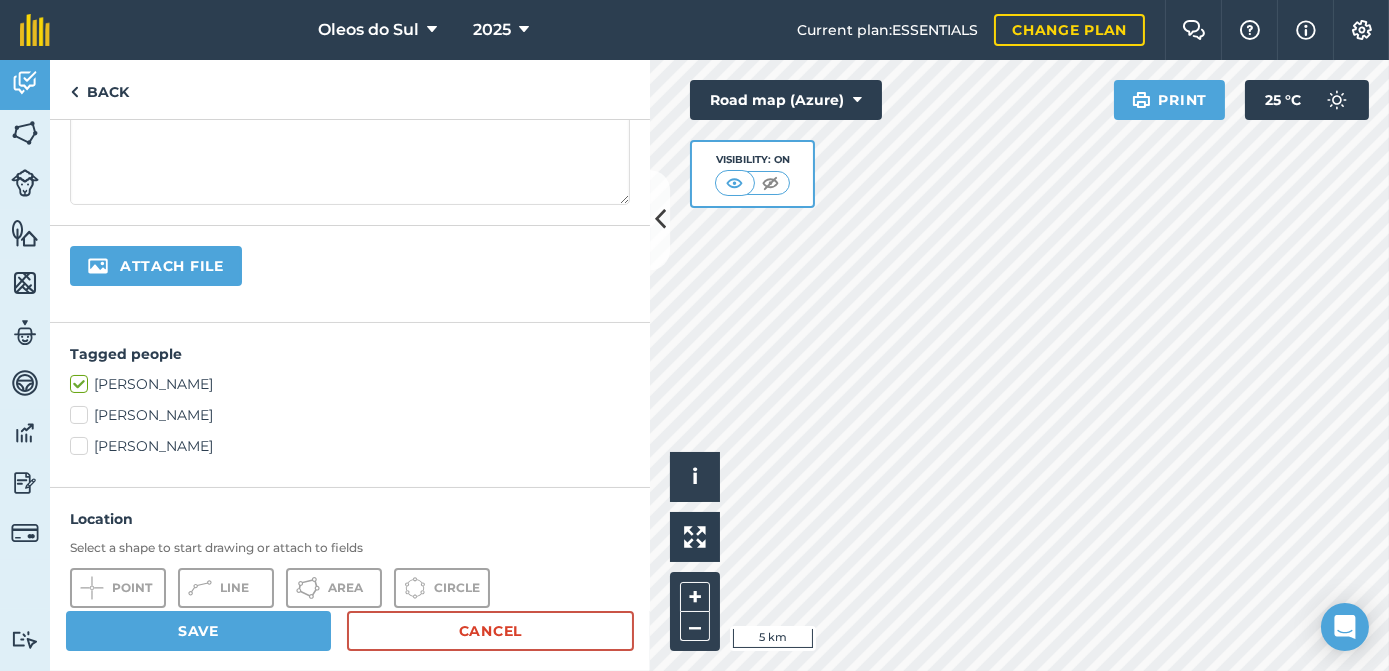 type on "COPRA" 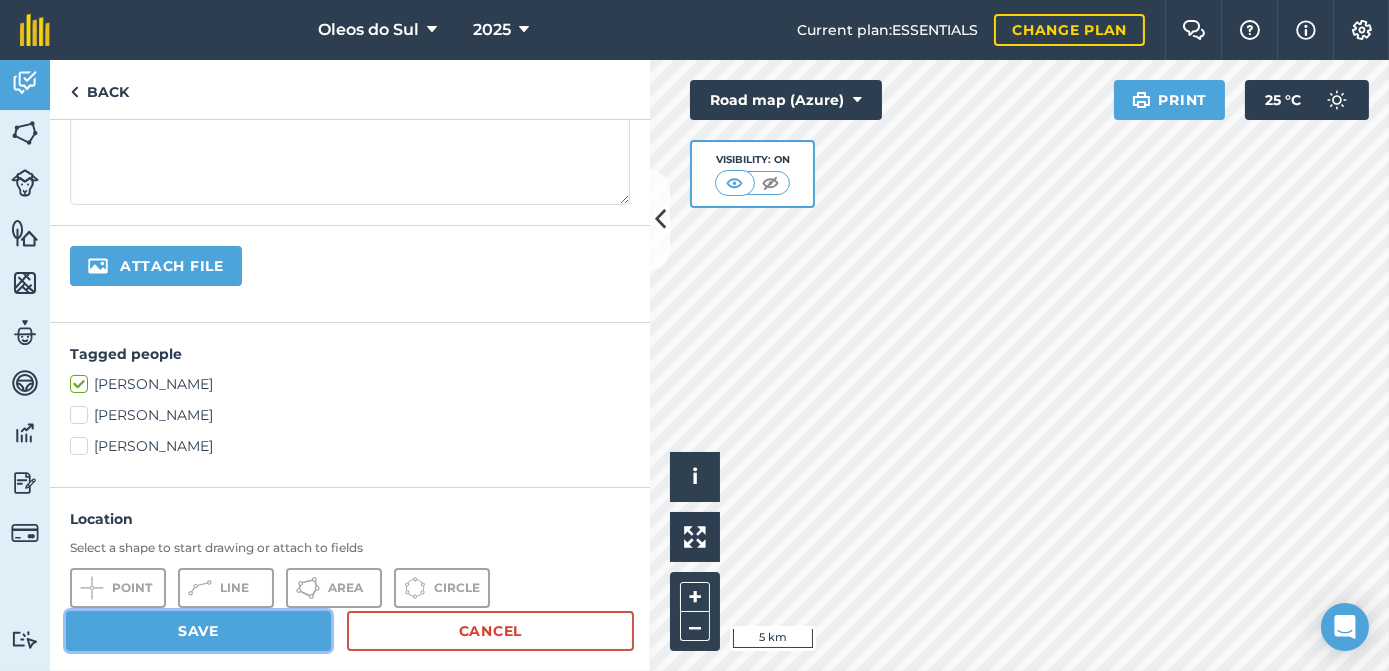 click on "Save" at bounding box center [198, 631] 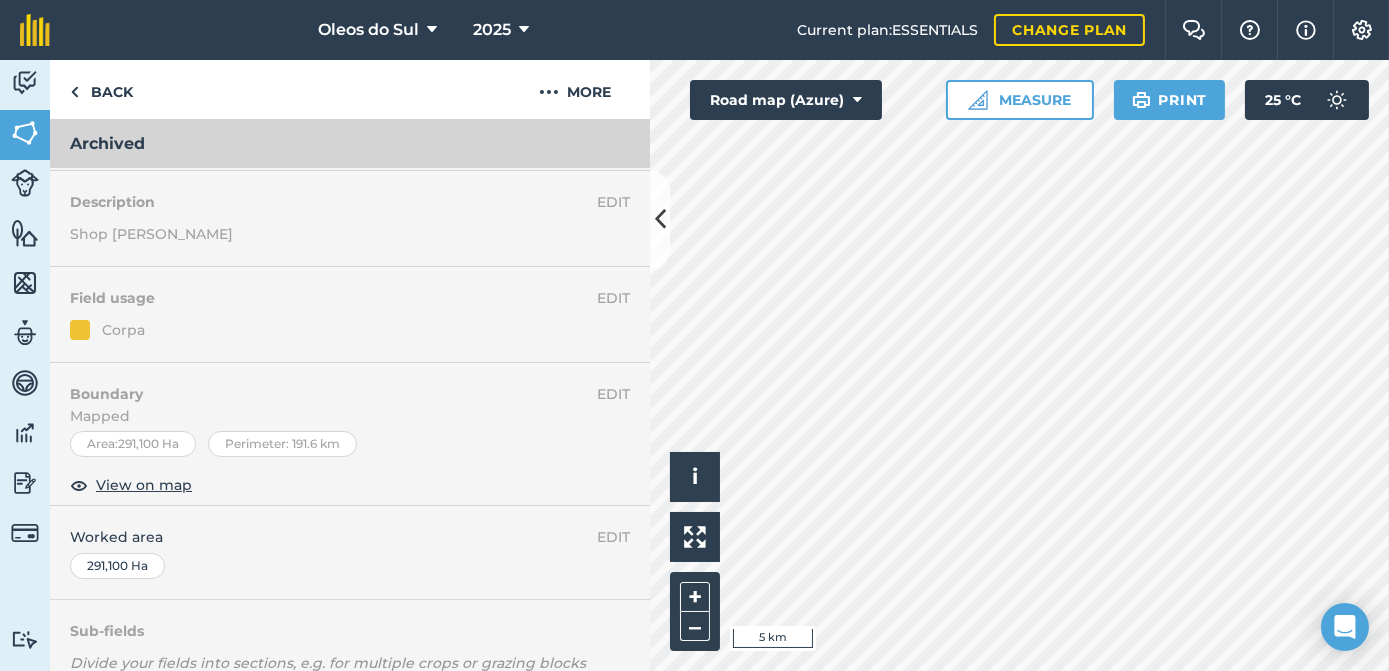 scroll, scrollTop: 0, scrollLeft: 0, axis: both 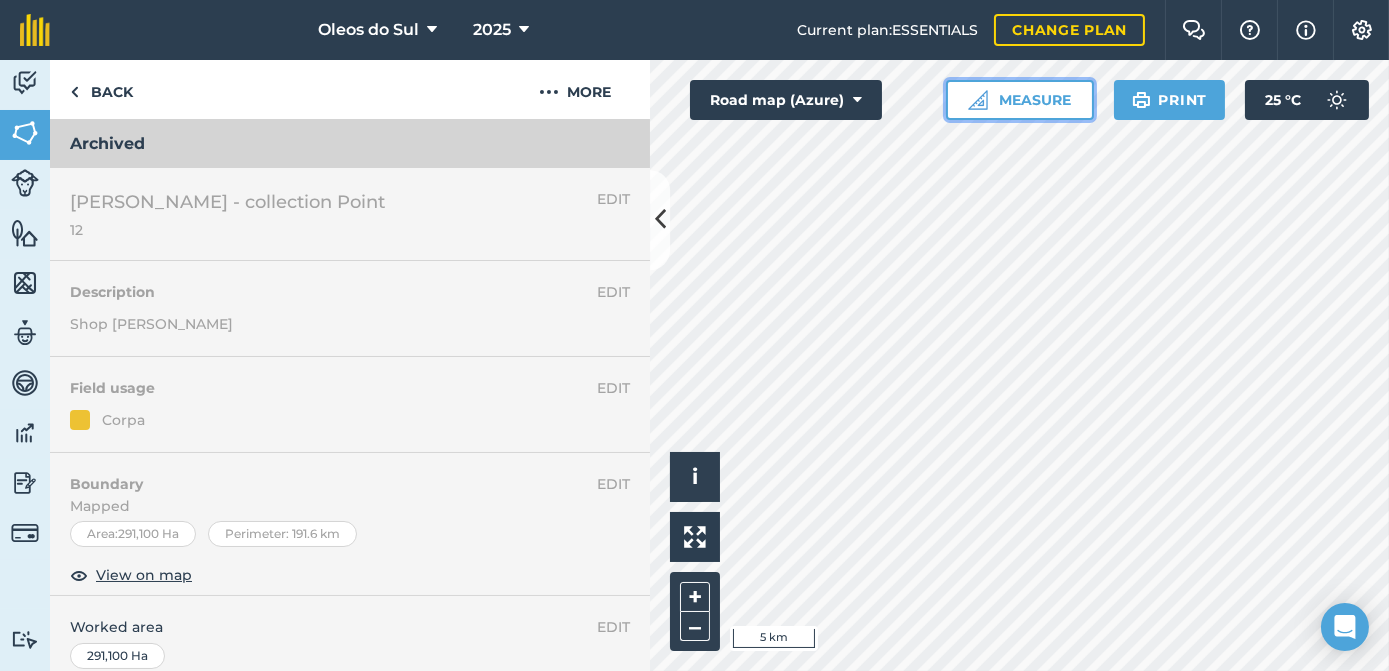 click on "Measure" at bounding box center [1020, 100] 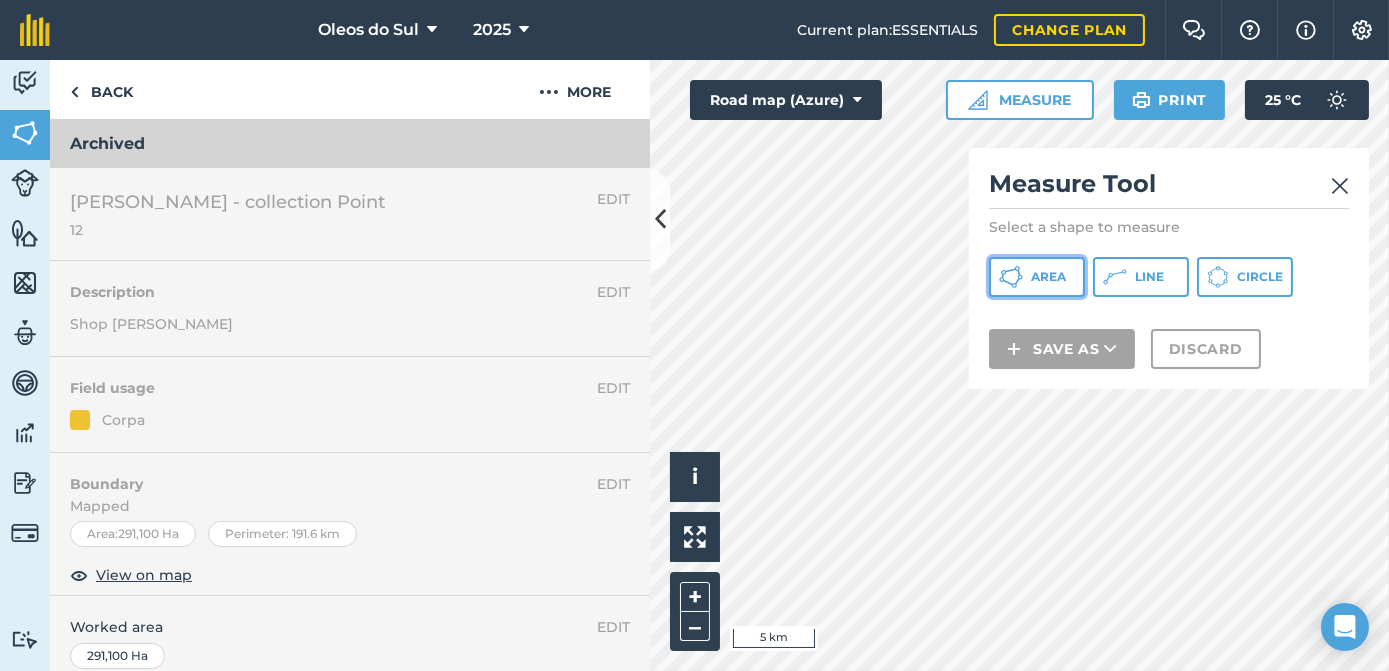 click on "Area" at bounding box center (1037, 277) 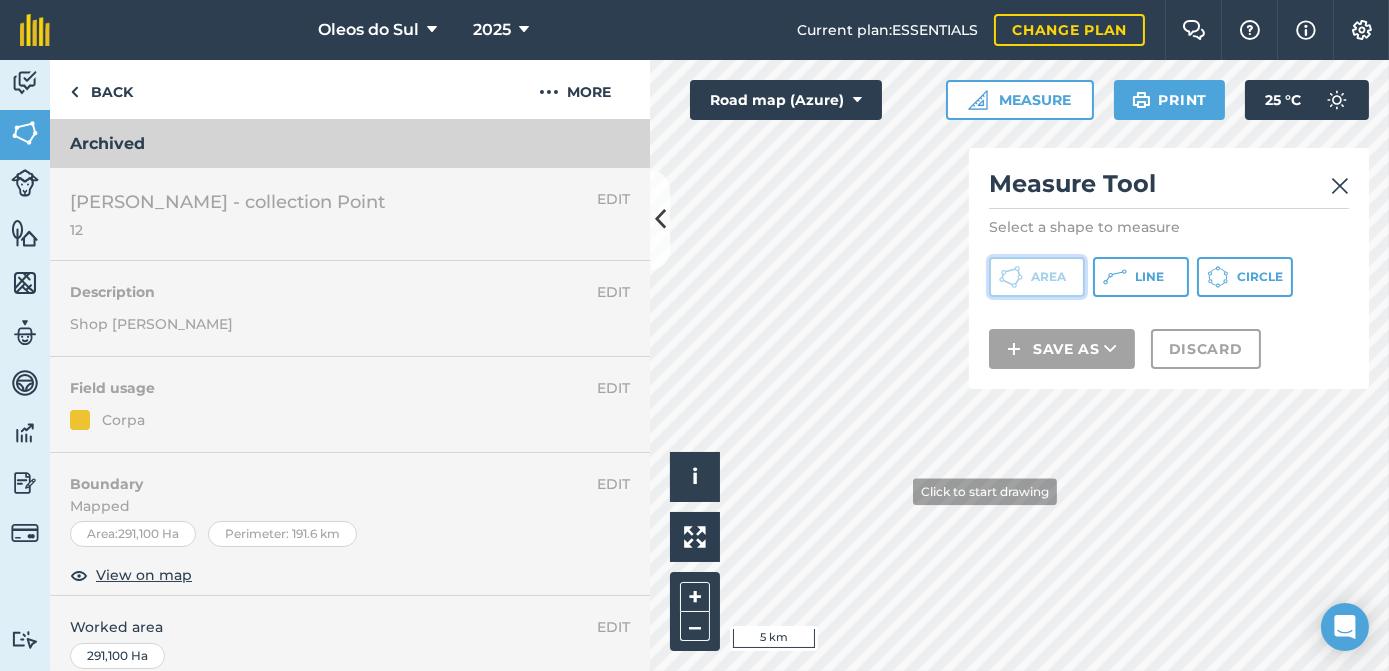 type 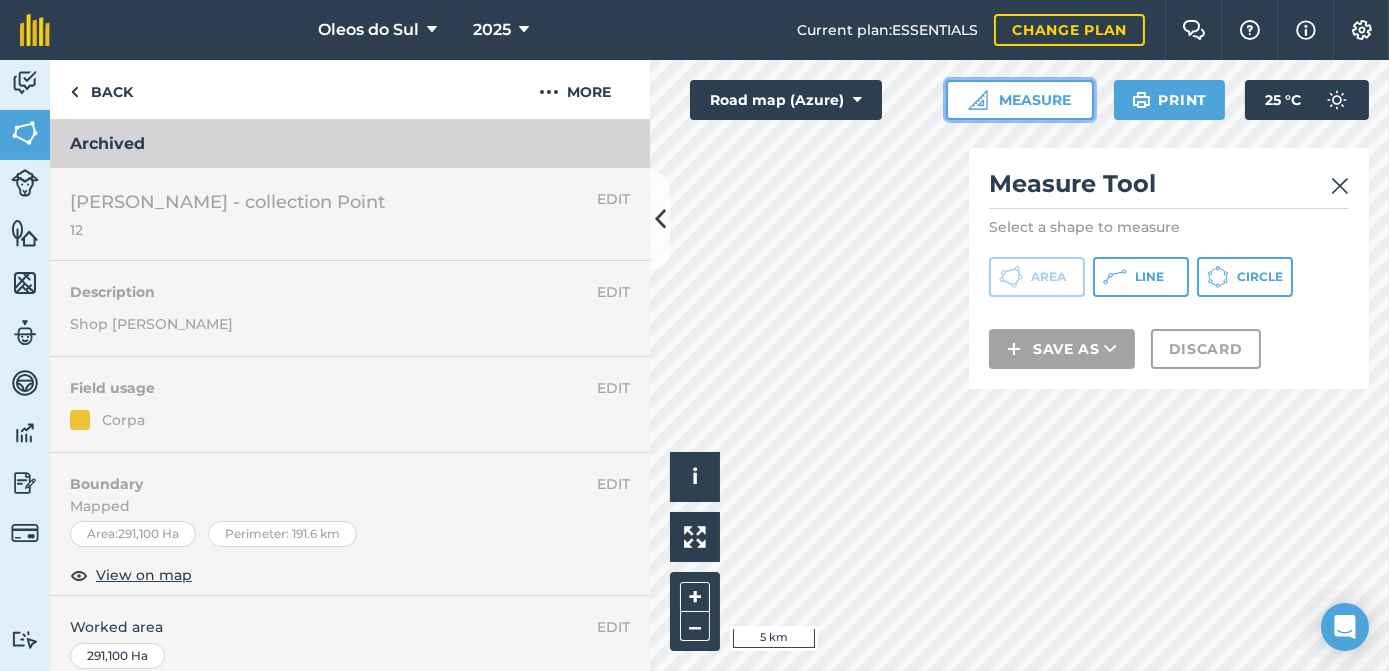 click on "Measure" at bounding box center [1020, 100] 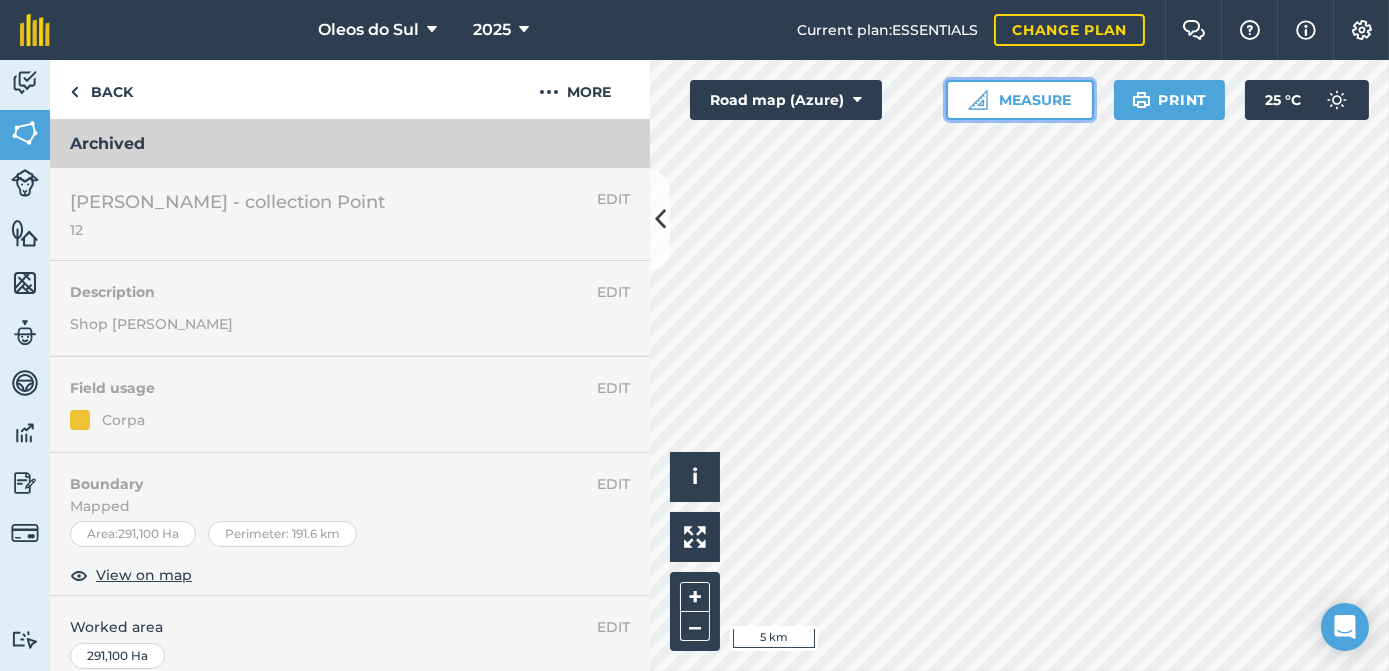 click on "Measure" at bounding box center (1020, 100) 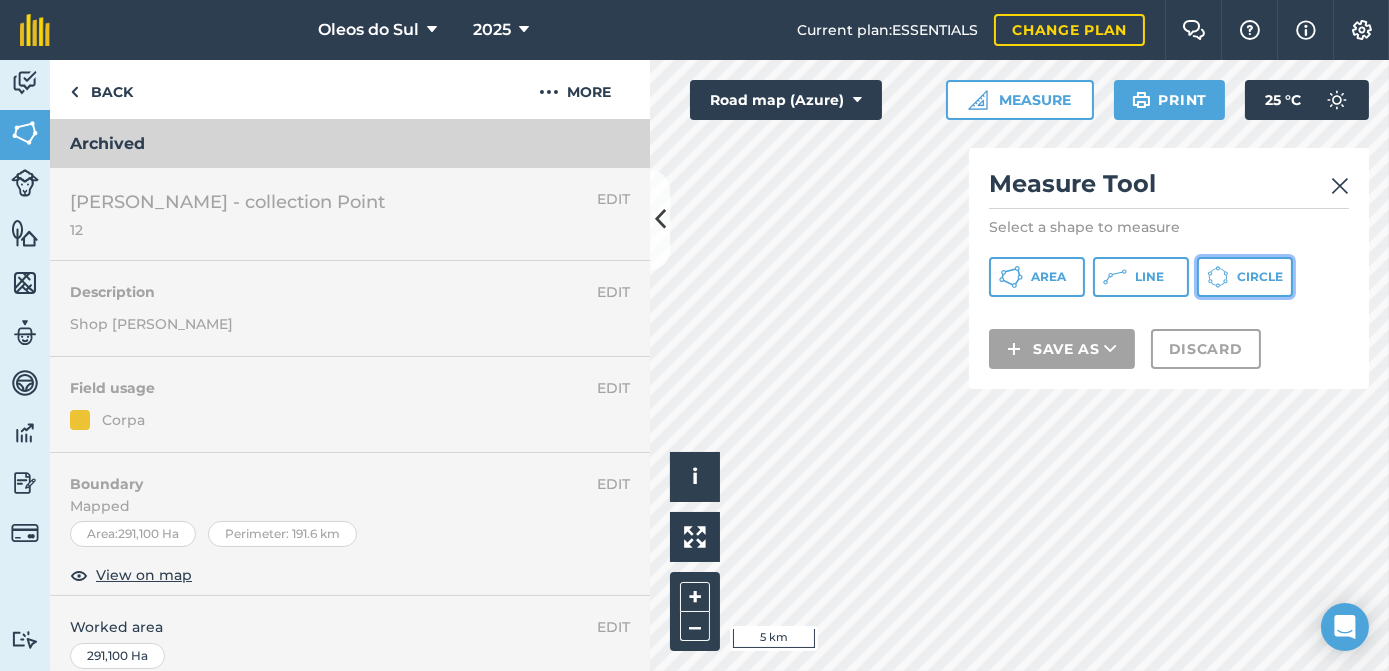 click 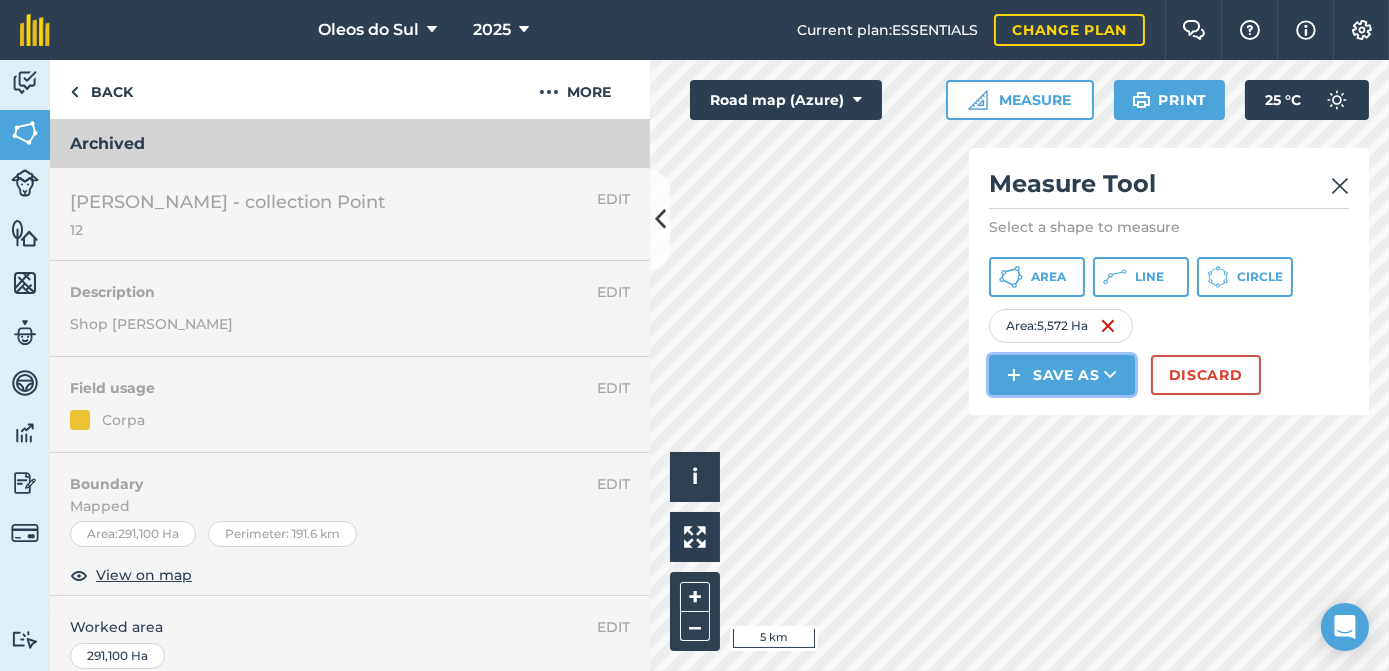 click at bounding box center [1110, 375] 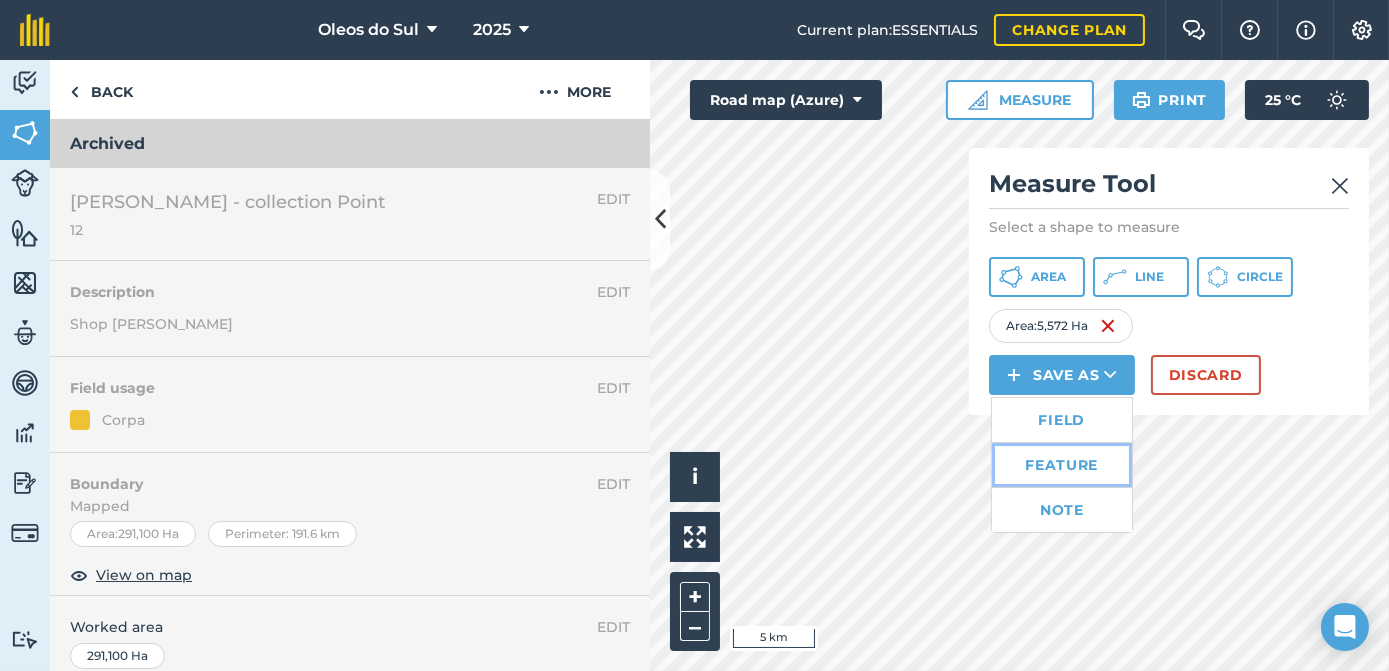 click on "Feature" at bounding box center [1062, 465] 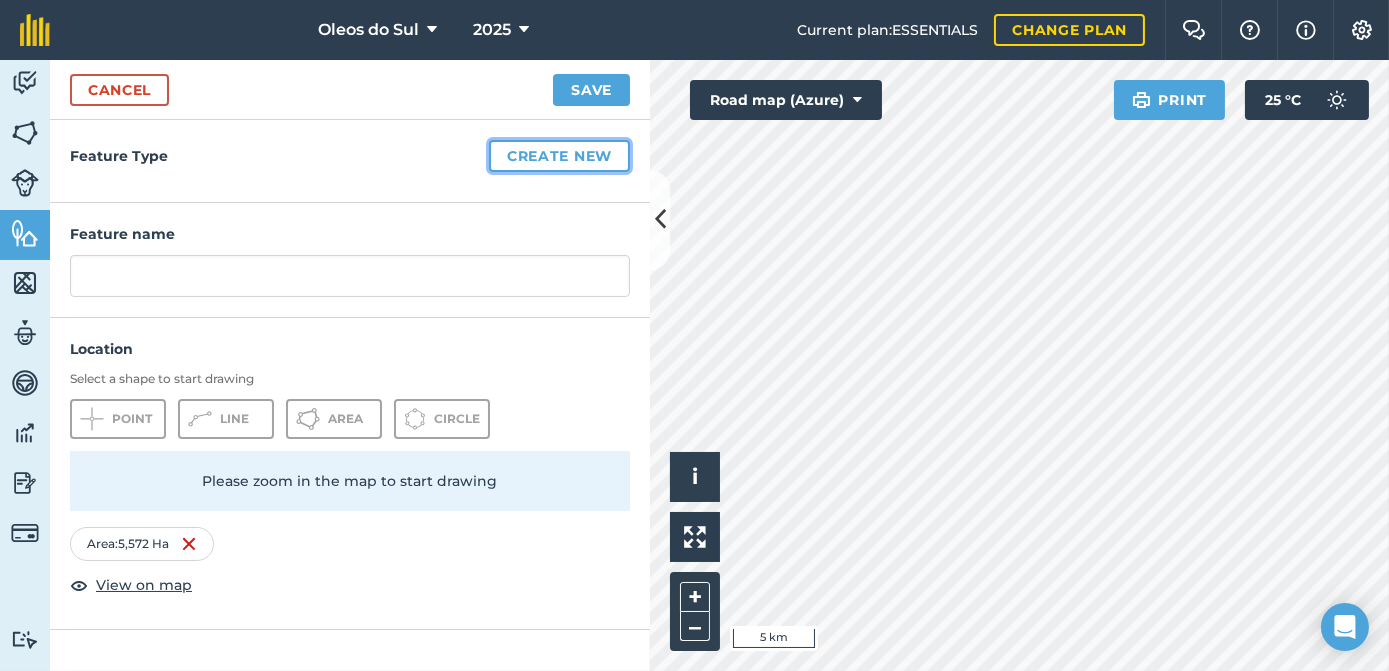 click on "Create new" at bounding box center (559, 156) 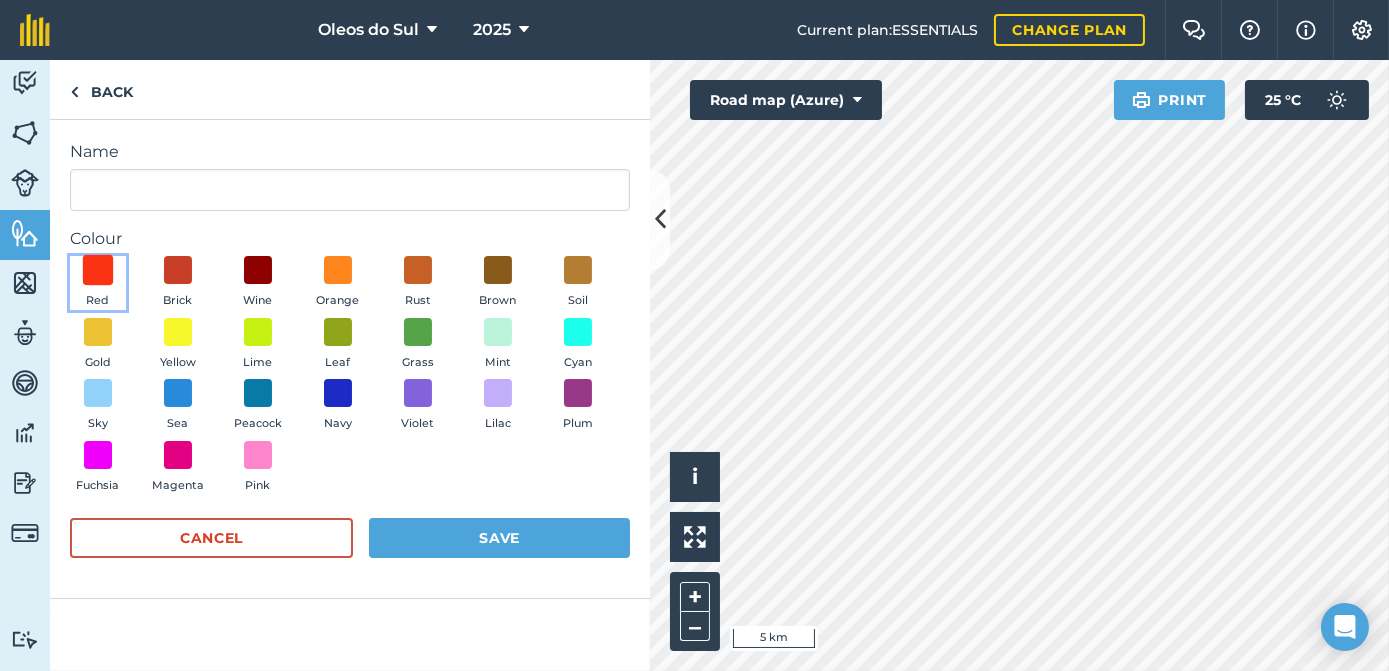 click at bounding box center [98, 270] 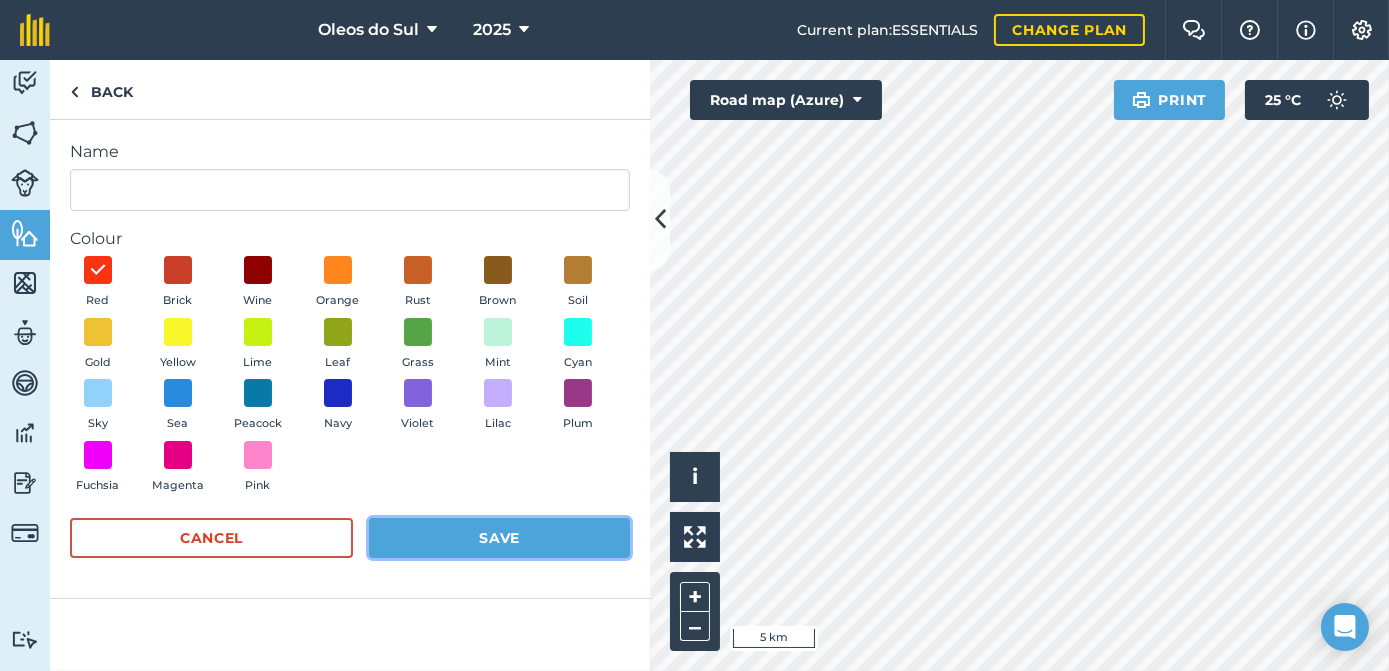 click on "Save" at bounding box center [499, 538] 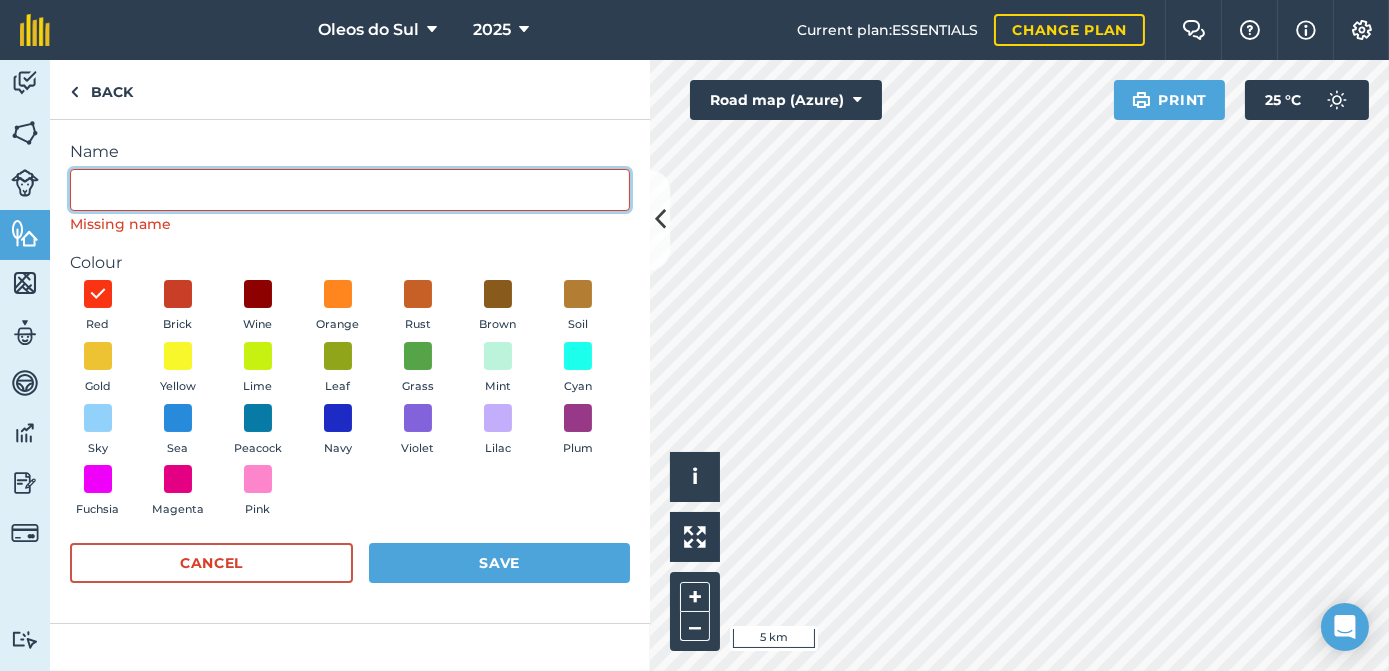 click on "Name" at bounding box center (350, 190) 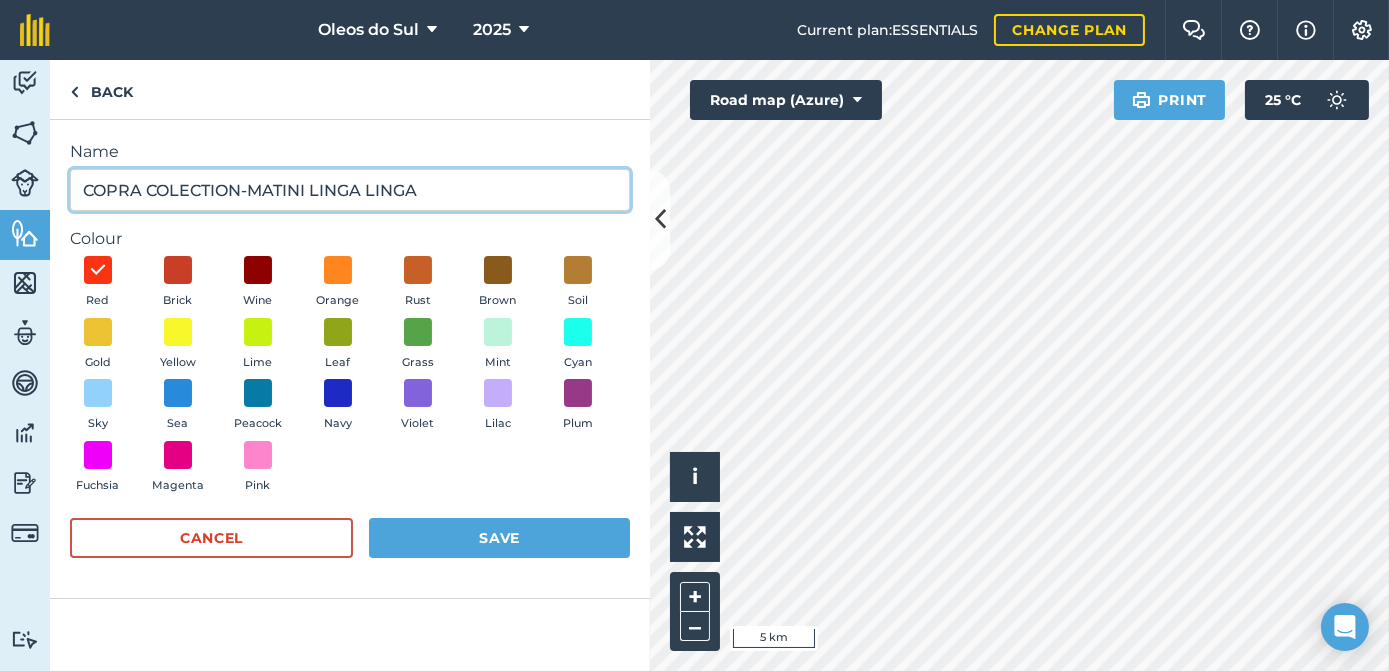 type on "COPRA COLECTION-MATINI LINGA LINGA" 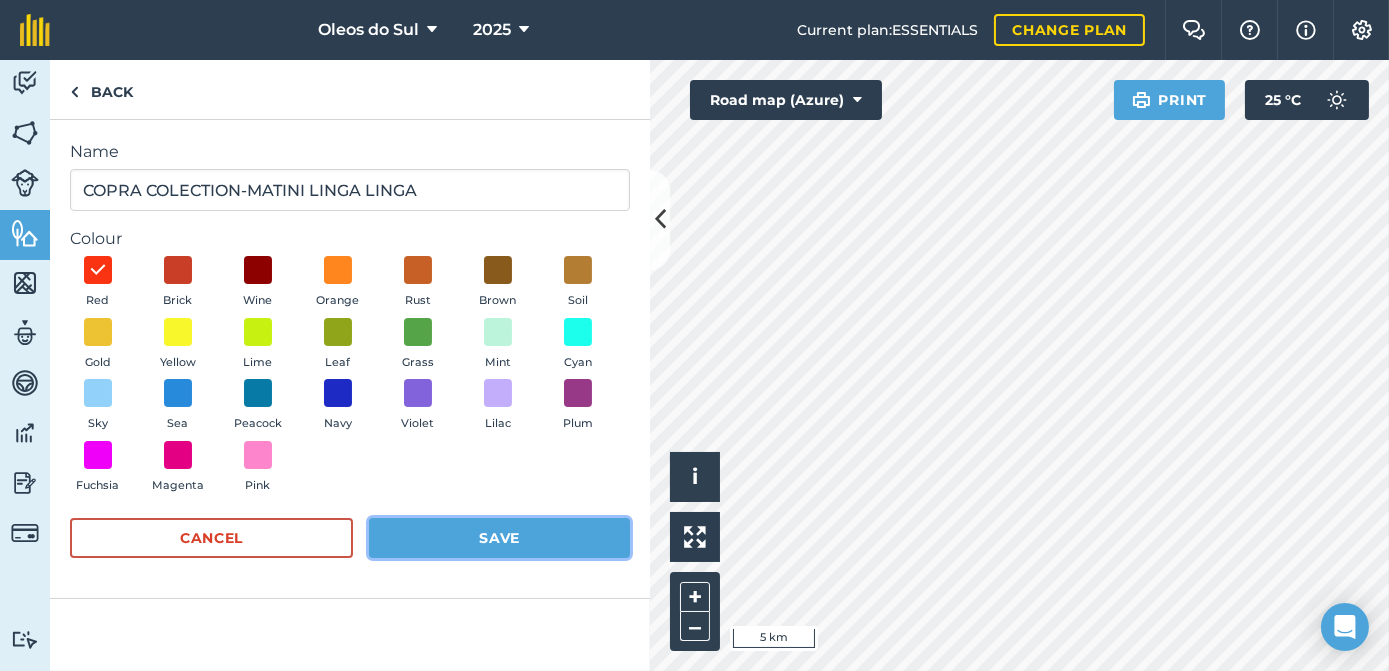 click on "Save" at bounding box center (499, 538) 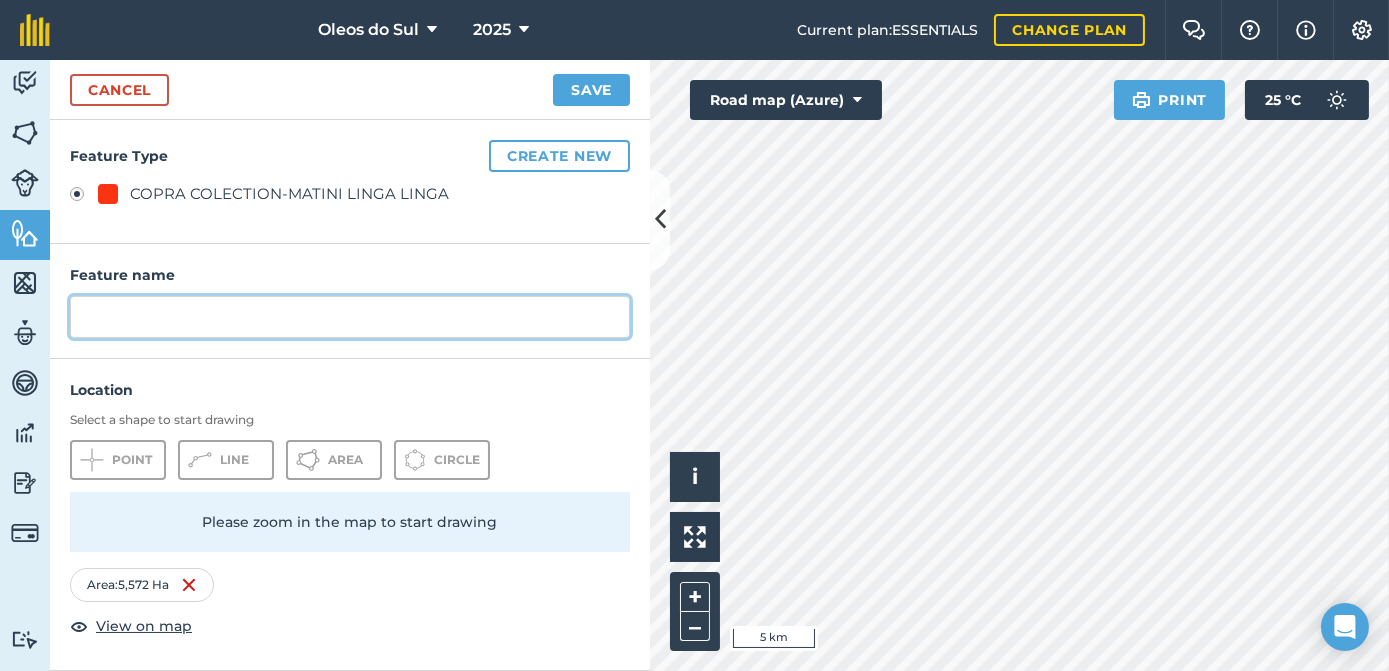click at bounding box center [350, 317] 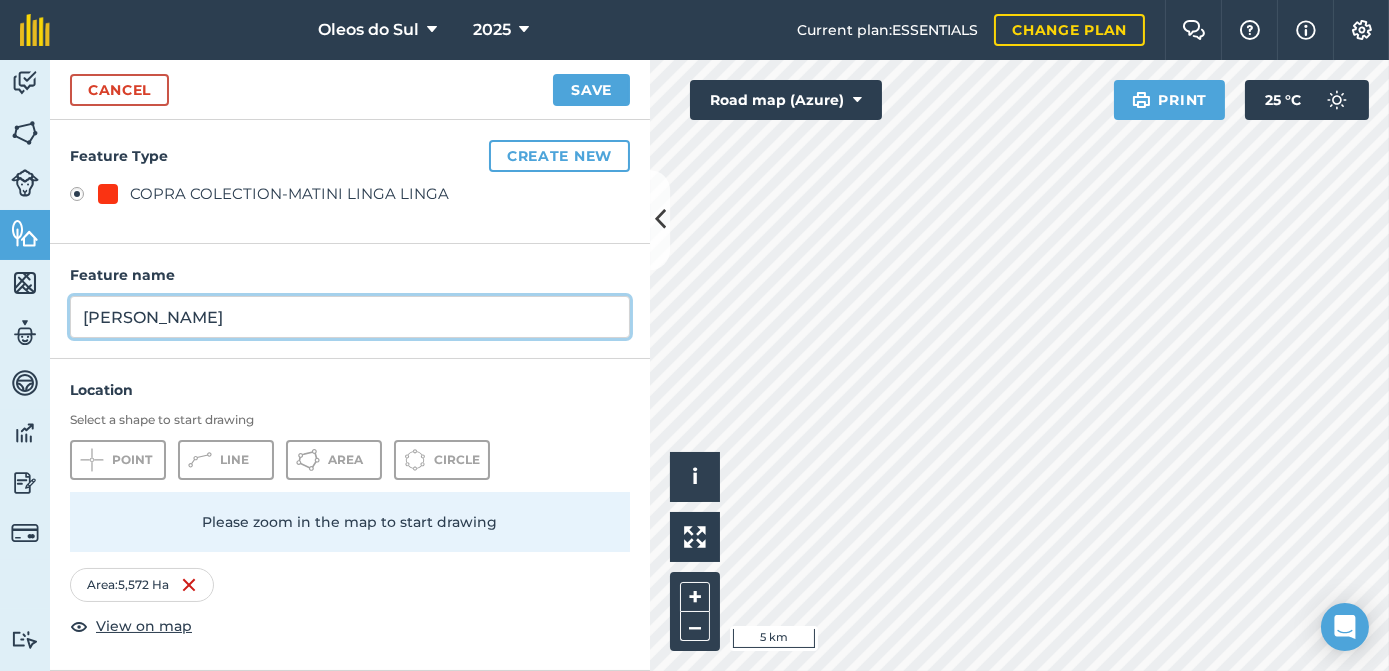type on "[PERSON_NAME]" 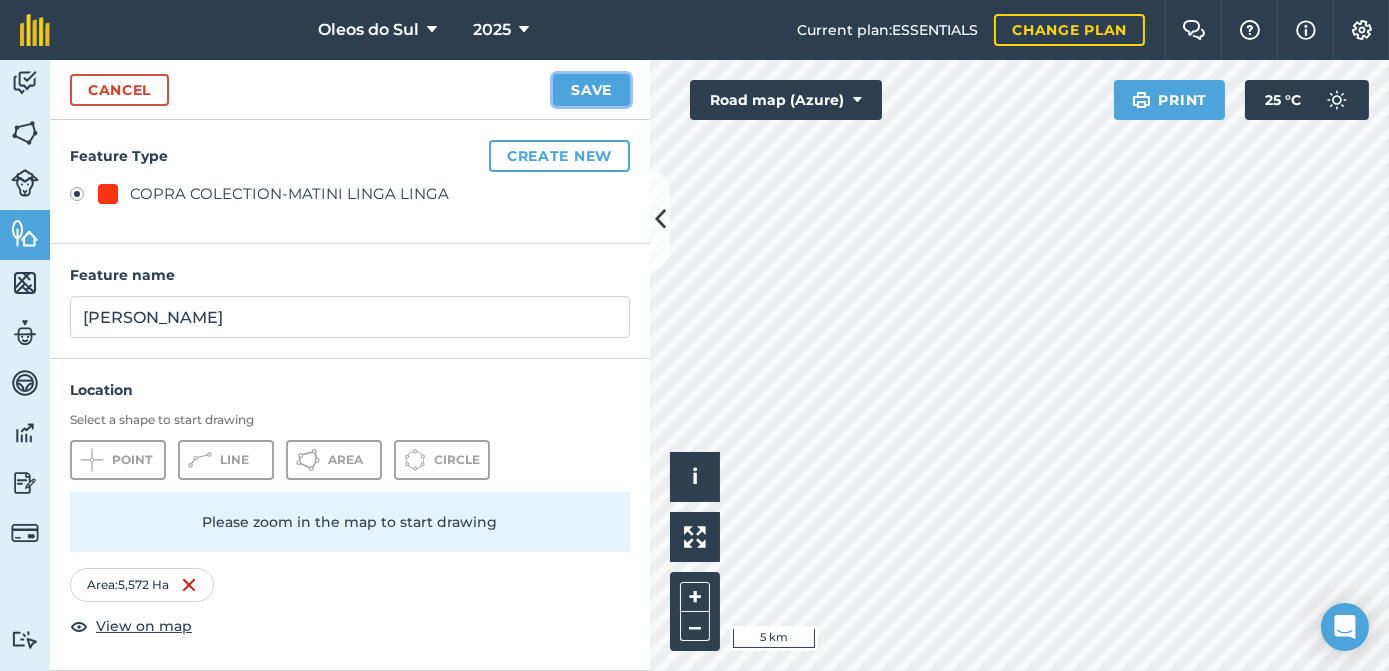 drag, startPoint x: 600, startPoint y: 86, endPoint x: 629, endPoint y: 108, distance: 36.40055 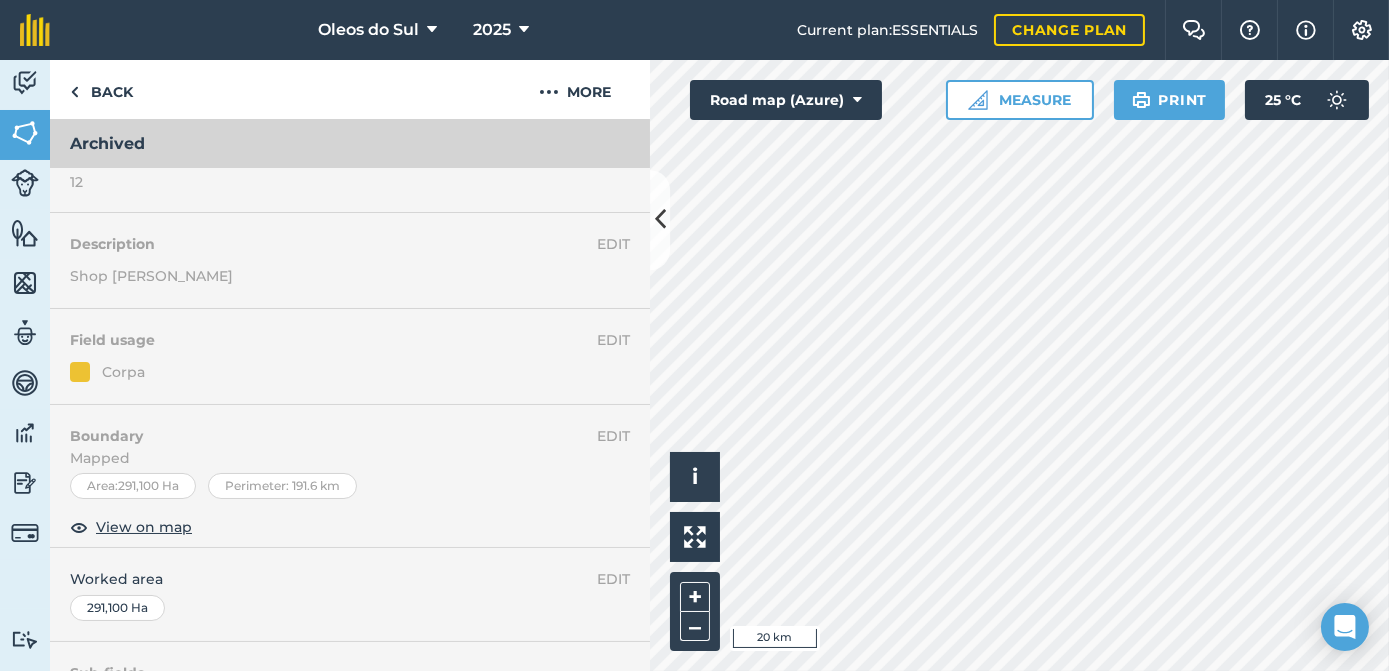 scroll, scrollTop: 0, scrollLeft: 0, axis: both 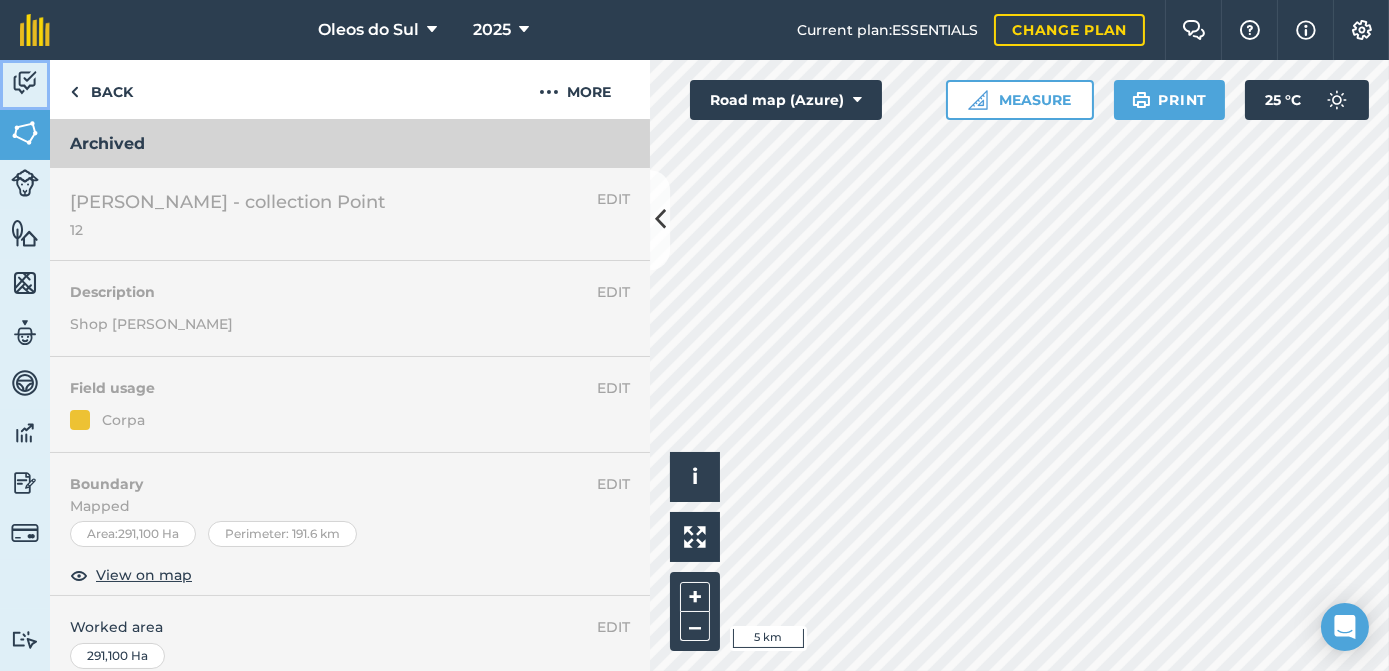 click at bounding box center (25, 83) 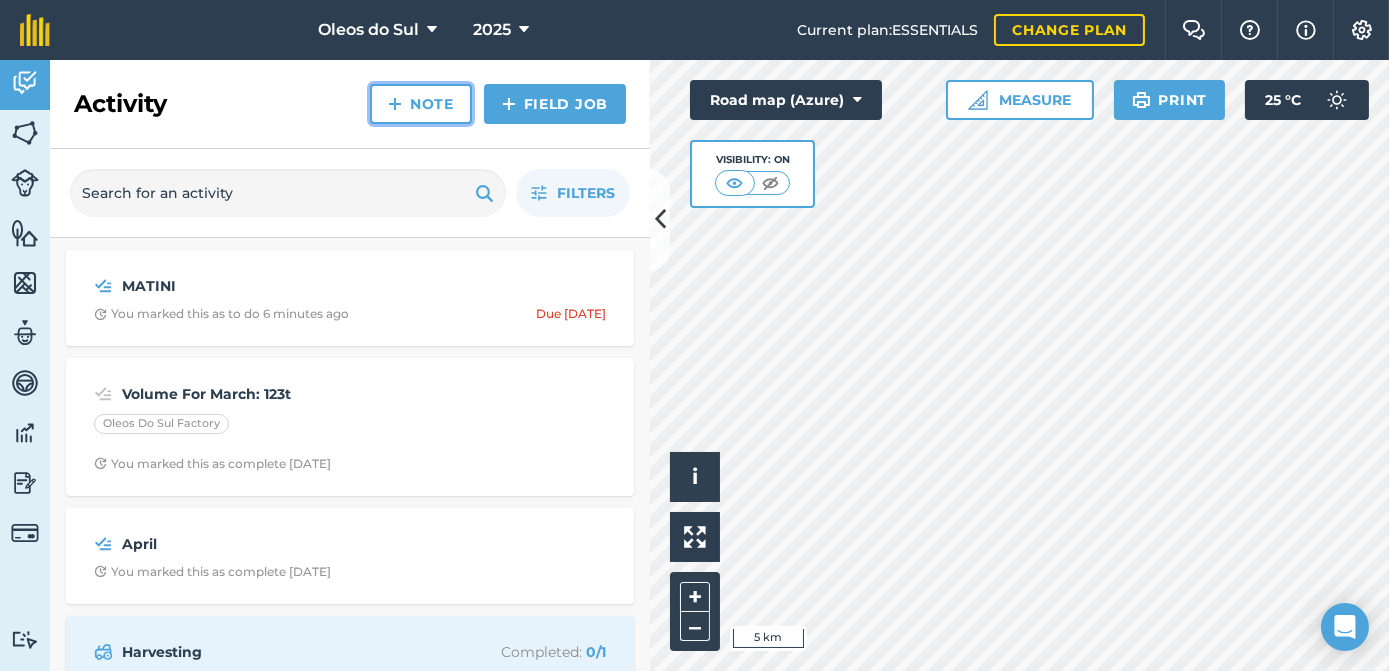 click on "Note" at bounding box center [421, 104] 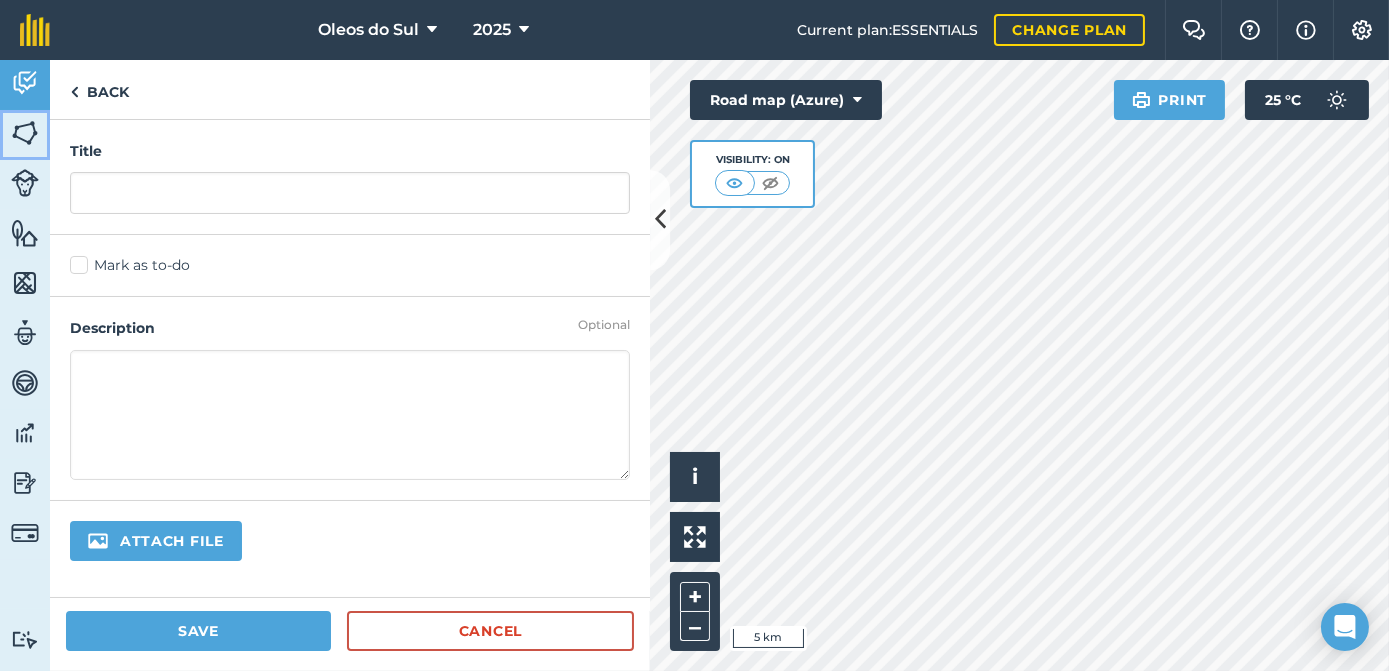 click at bounding box center (25, 133) 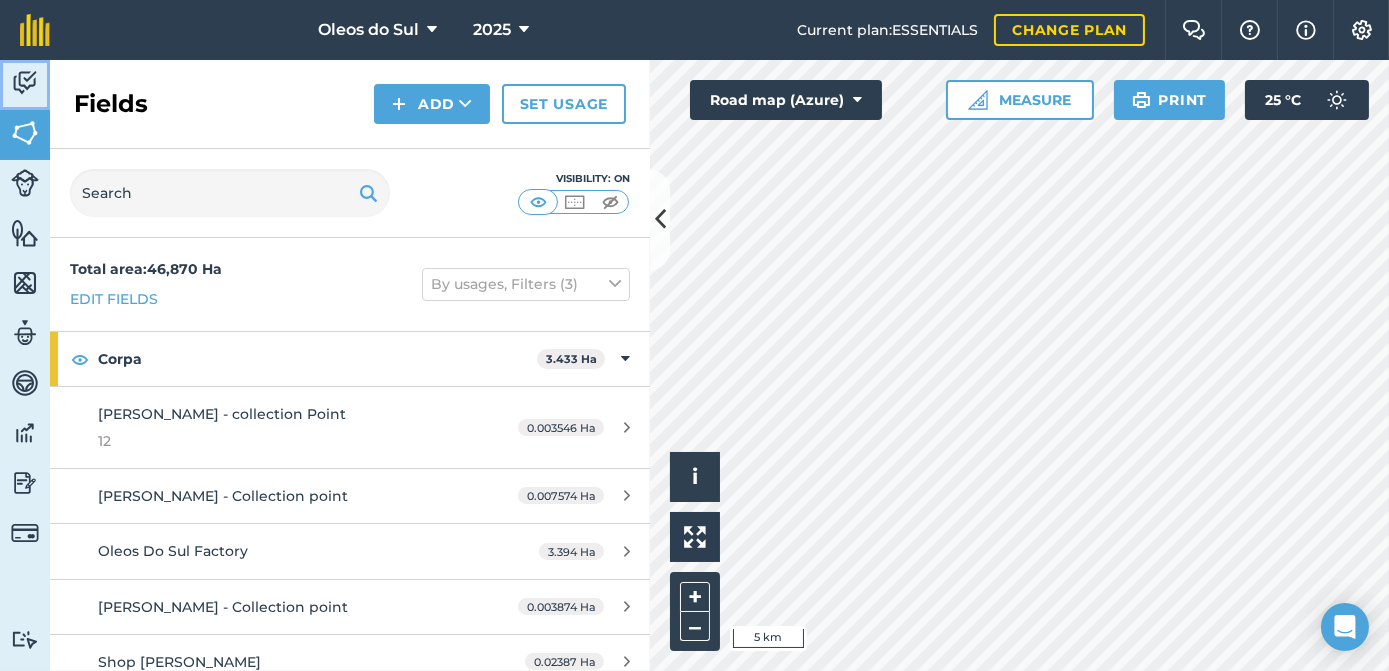 click at bounding box center (25, 83) 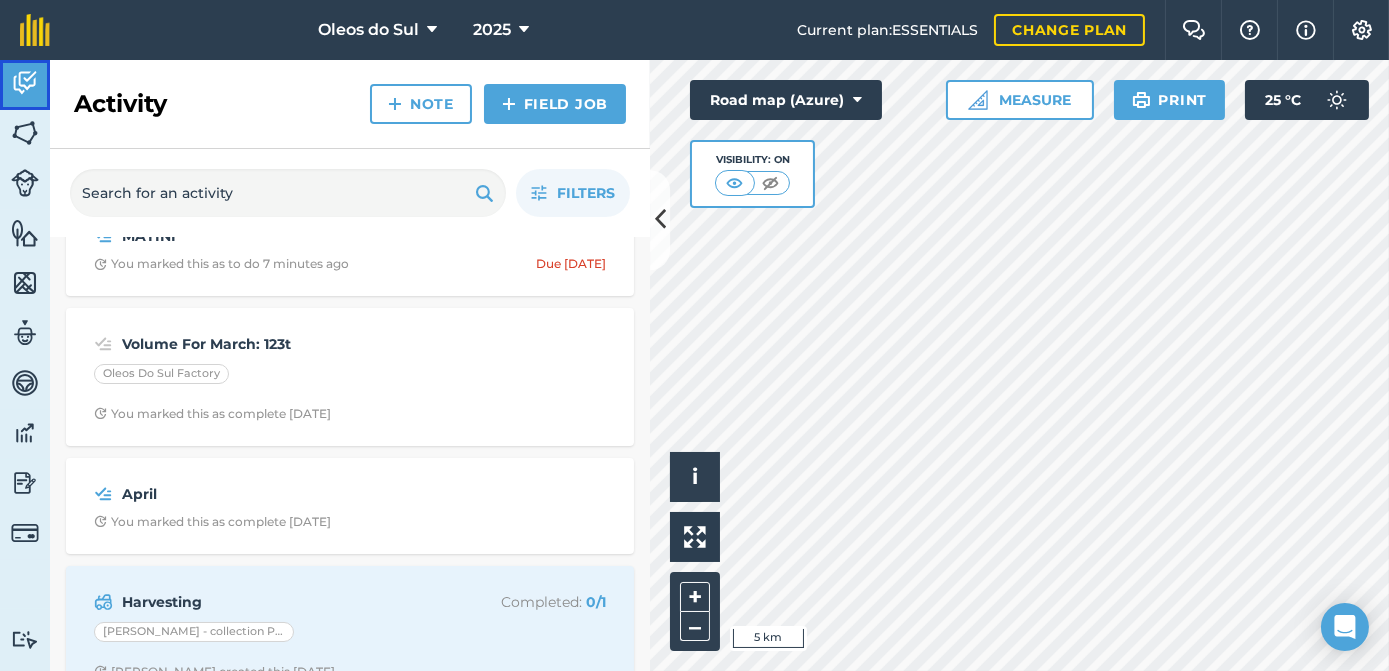 scroll, scrollTop: 92, scrollLeft: 0, axis: vertical 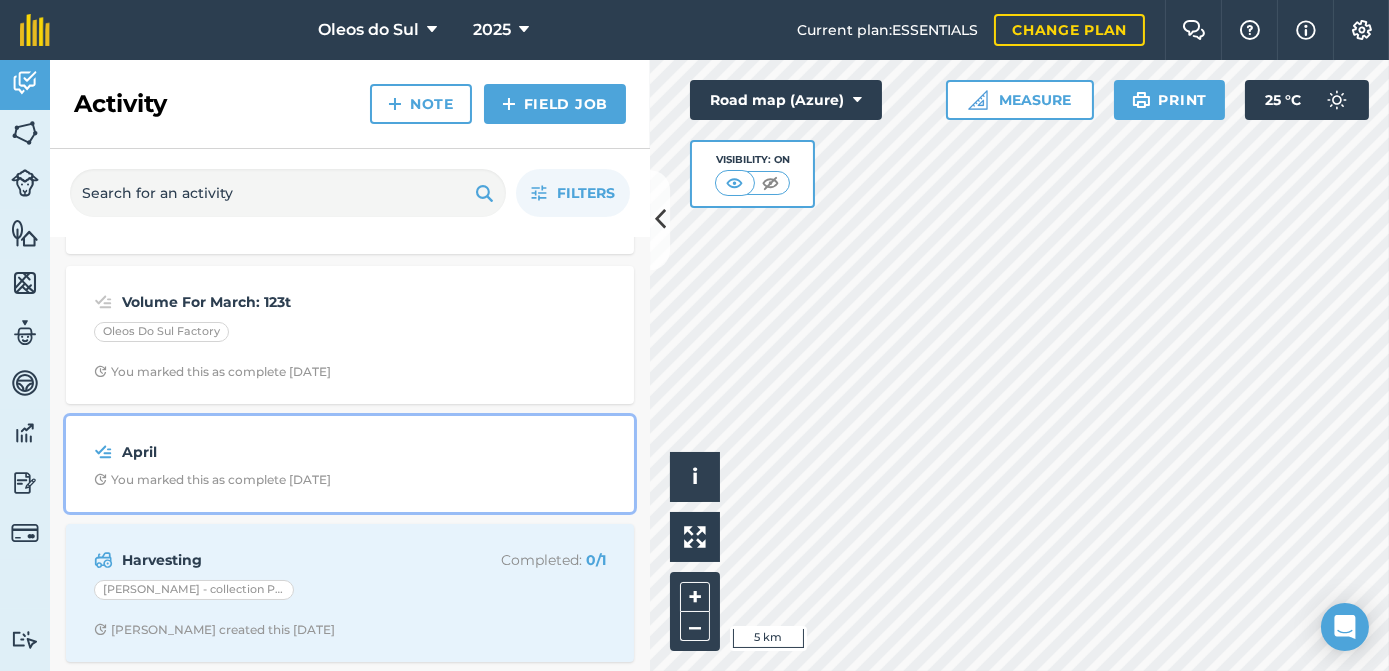 click on "April" at bounding box center (280, 452) 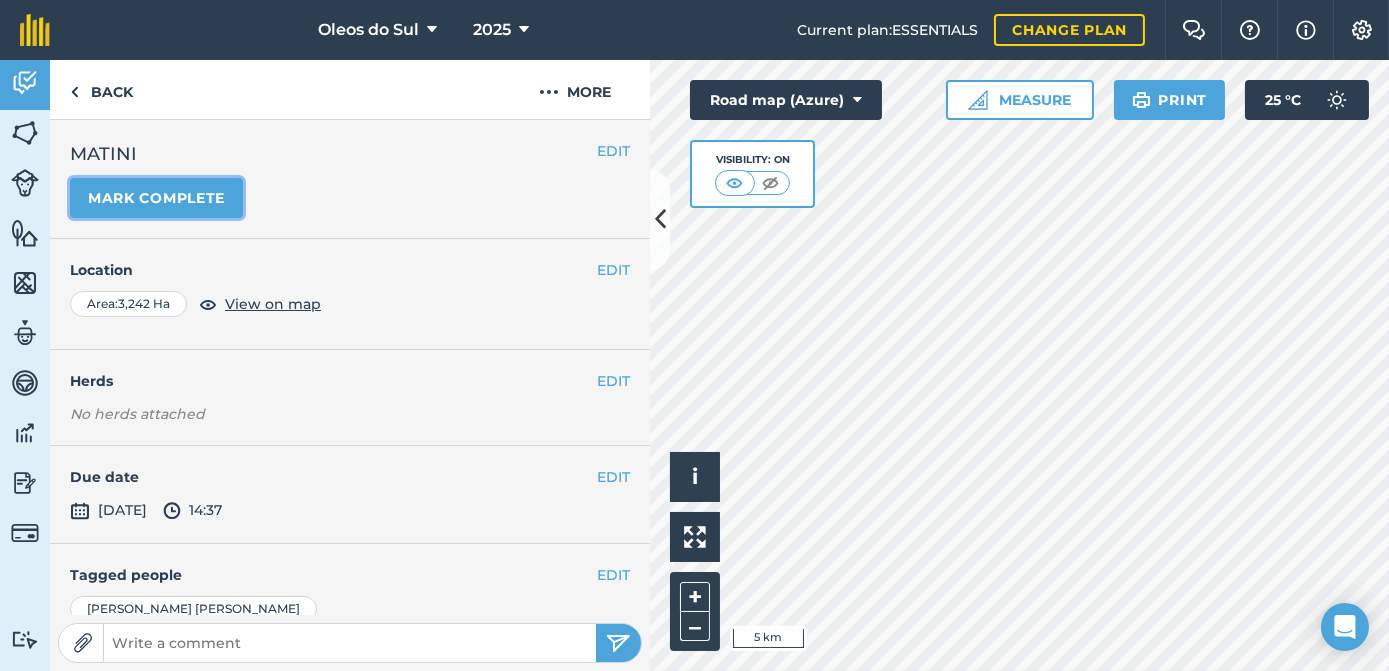 click on "Mark complete" at bounding box center [156, 198] 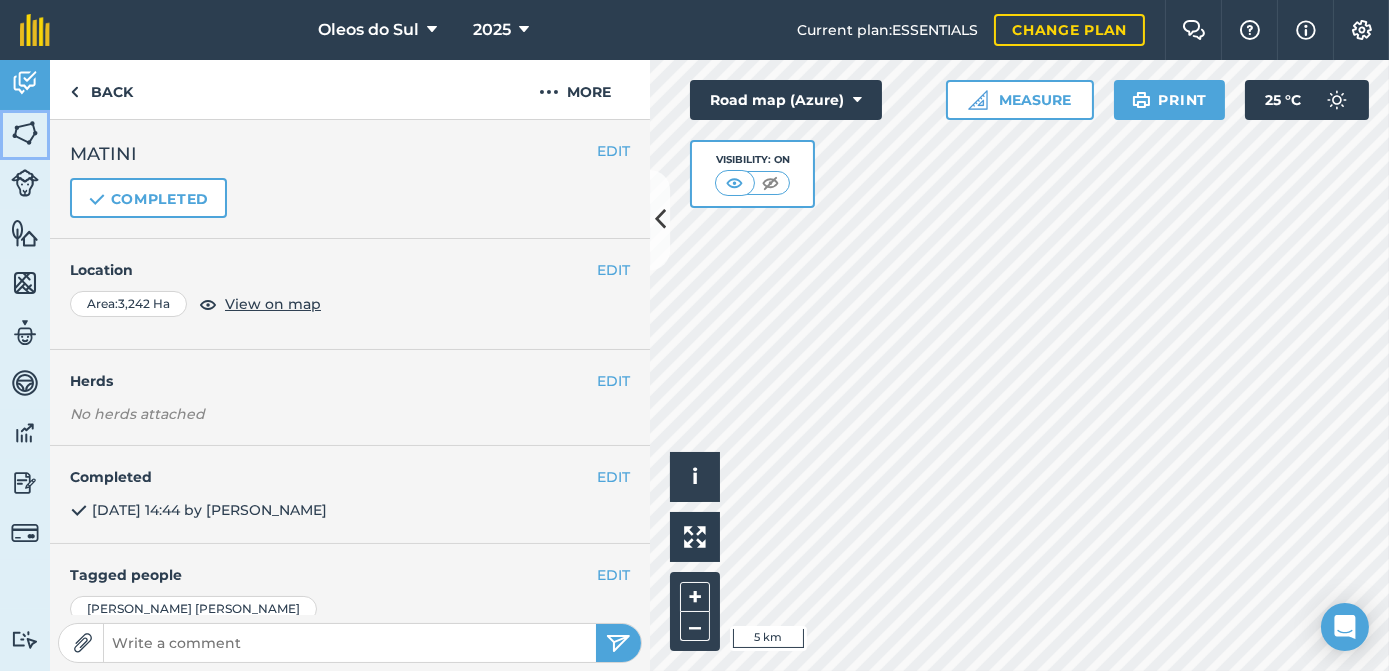 click at bounding box center (25, 133) 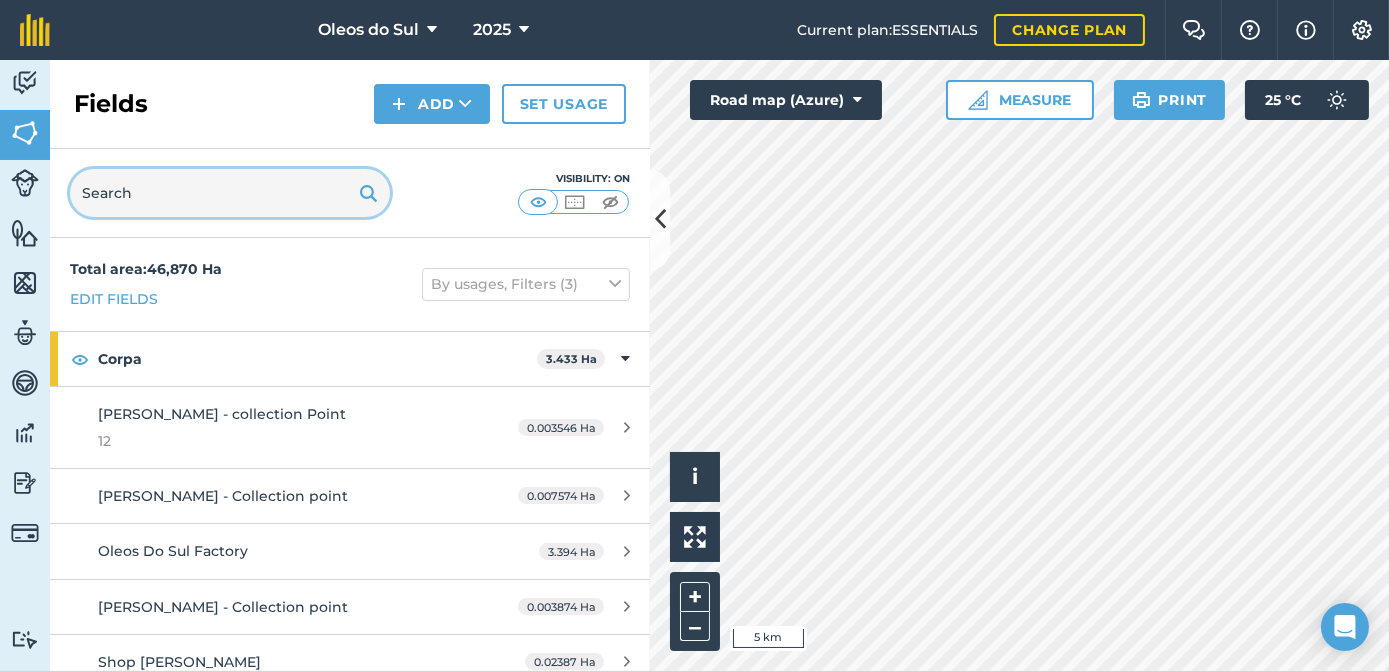 click at bounding box center [230, 193] 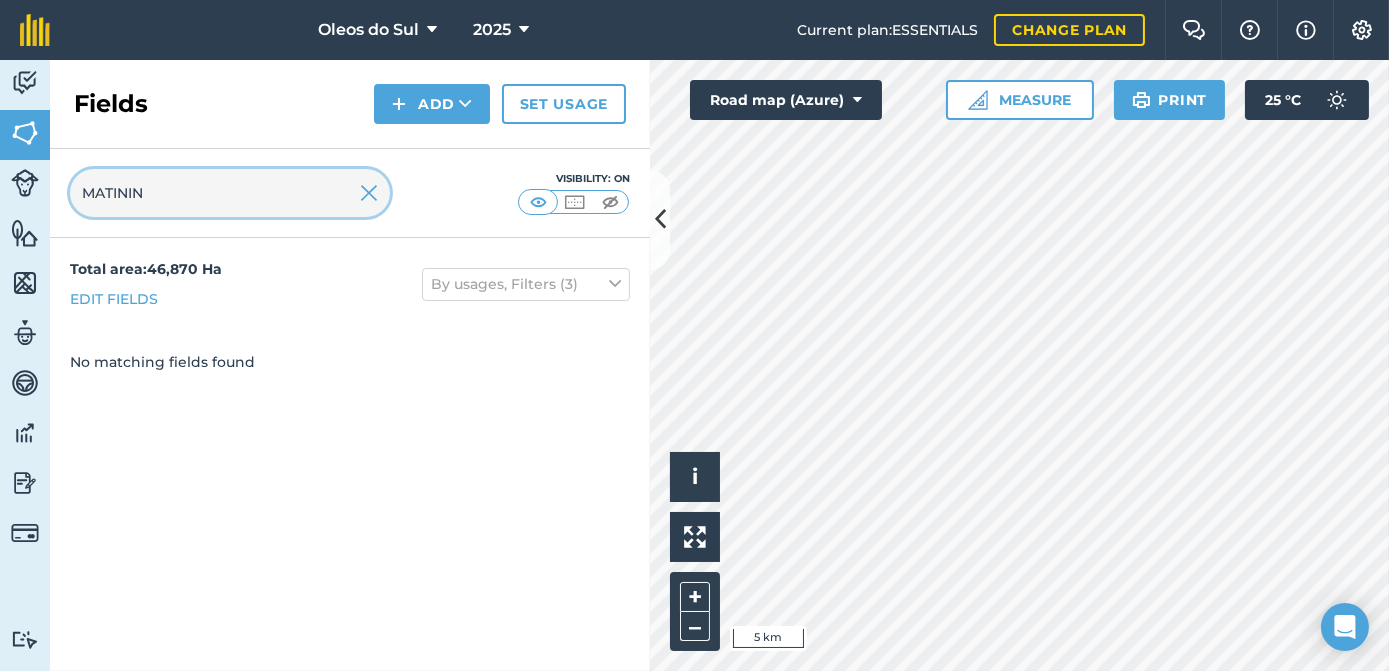 type on "MATININ" 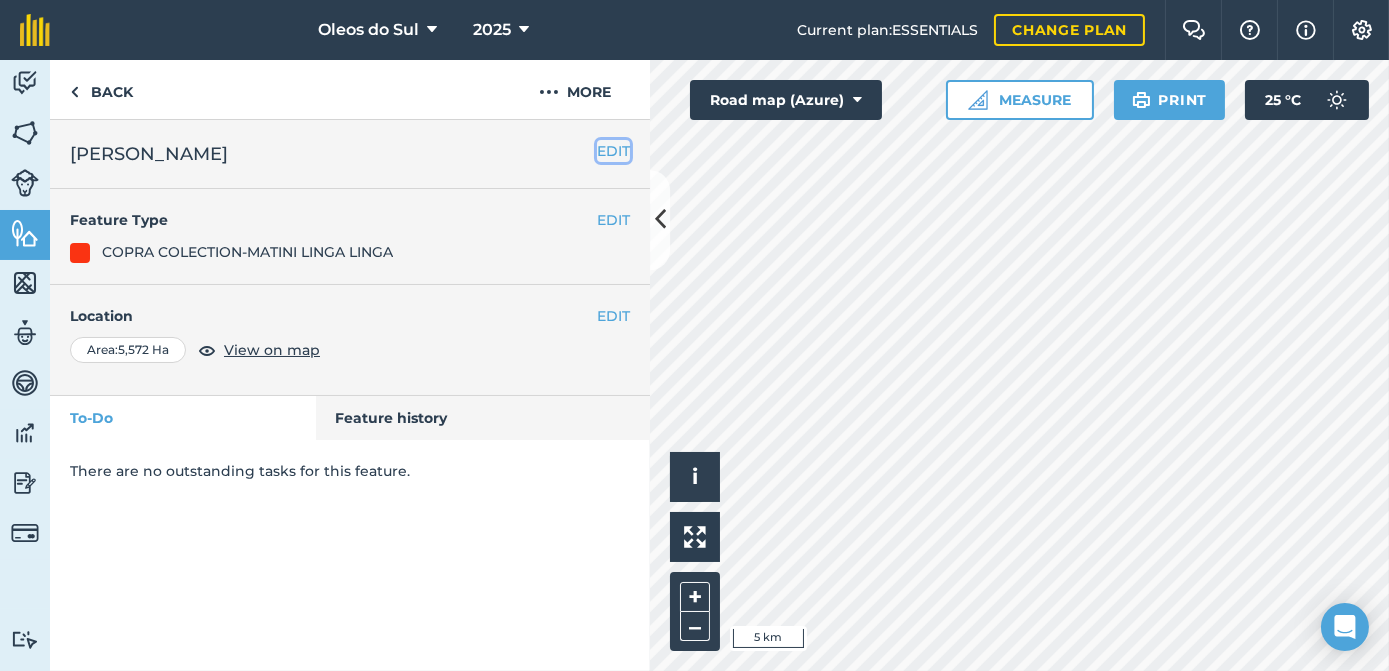 click on "EDIT" at bounding box center [613, 151] 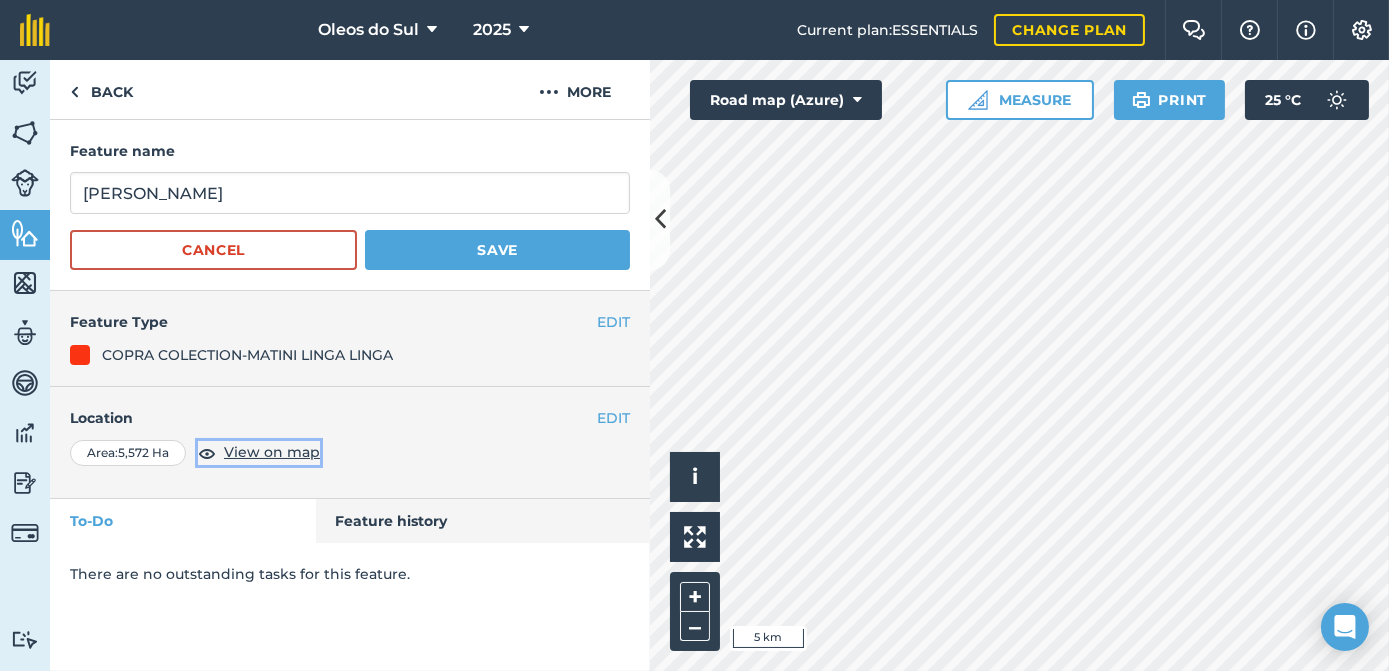 click on "View on map" at bounding box center [272, 452] 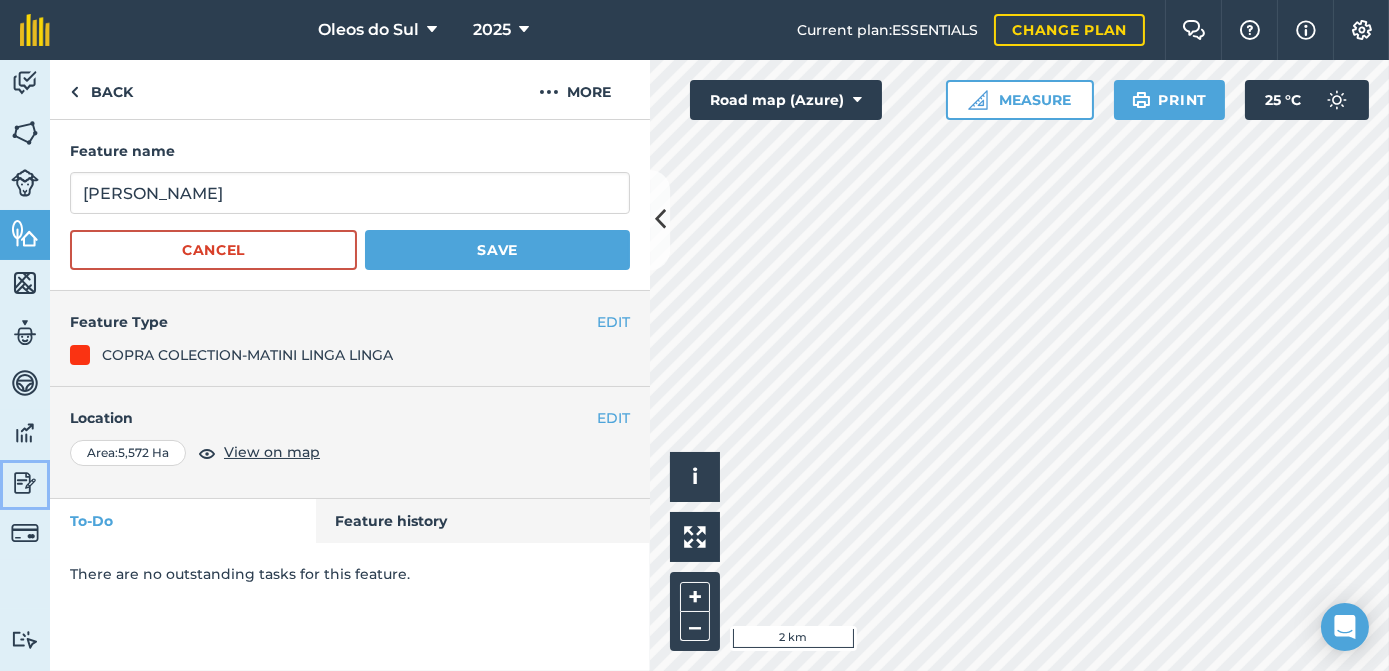 click at bounding box center [25, 483] 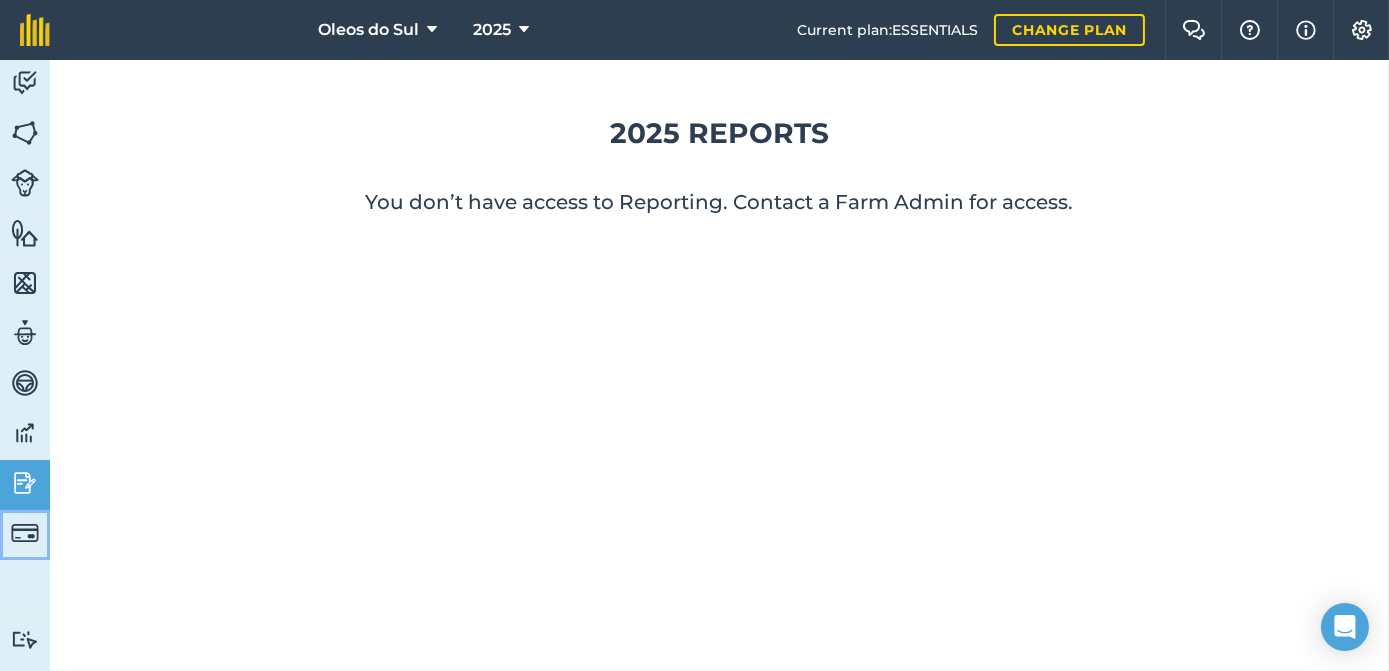 click at bounding box center [25, 533] 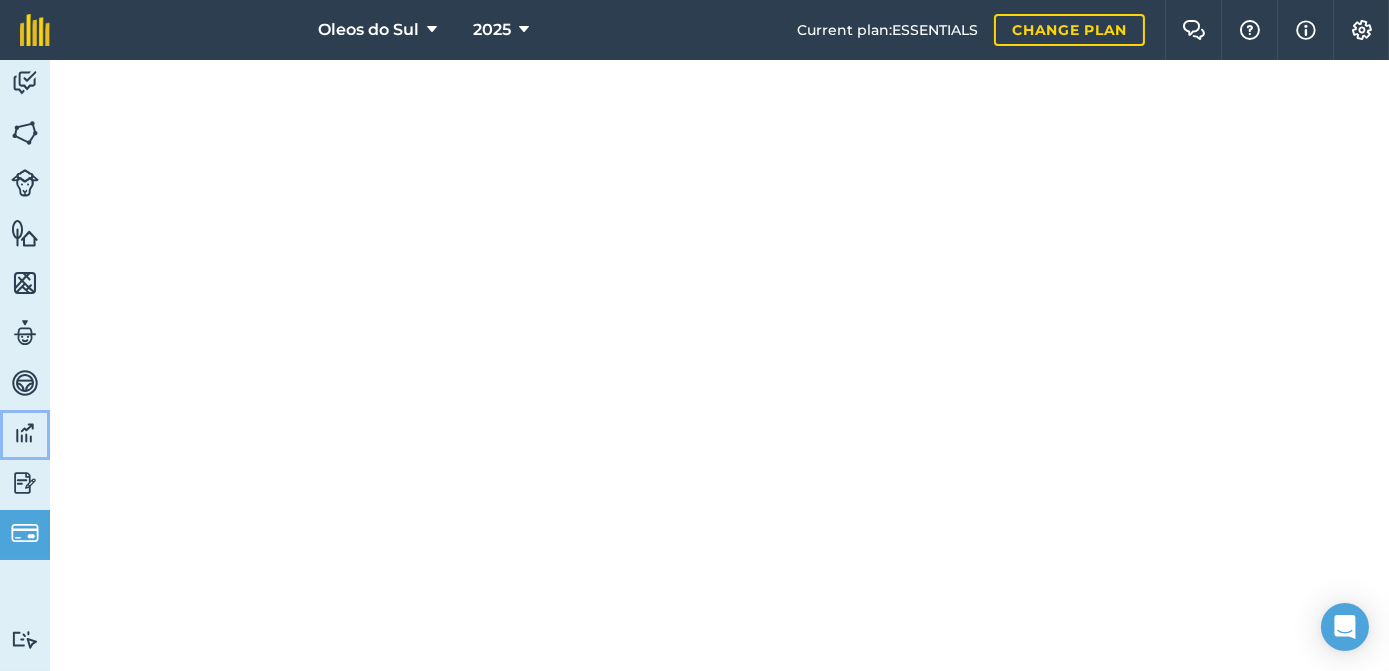 click at bounding box center [25, 433] 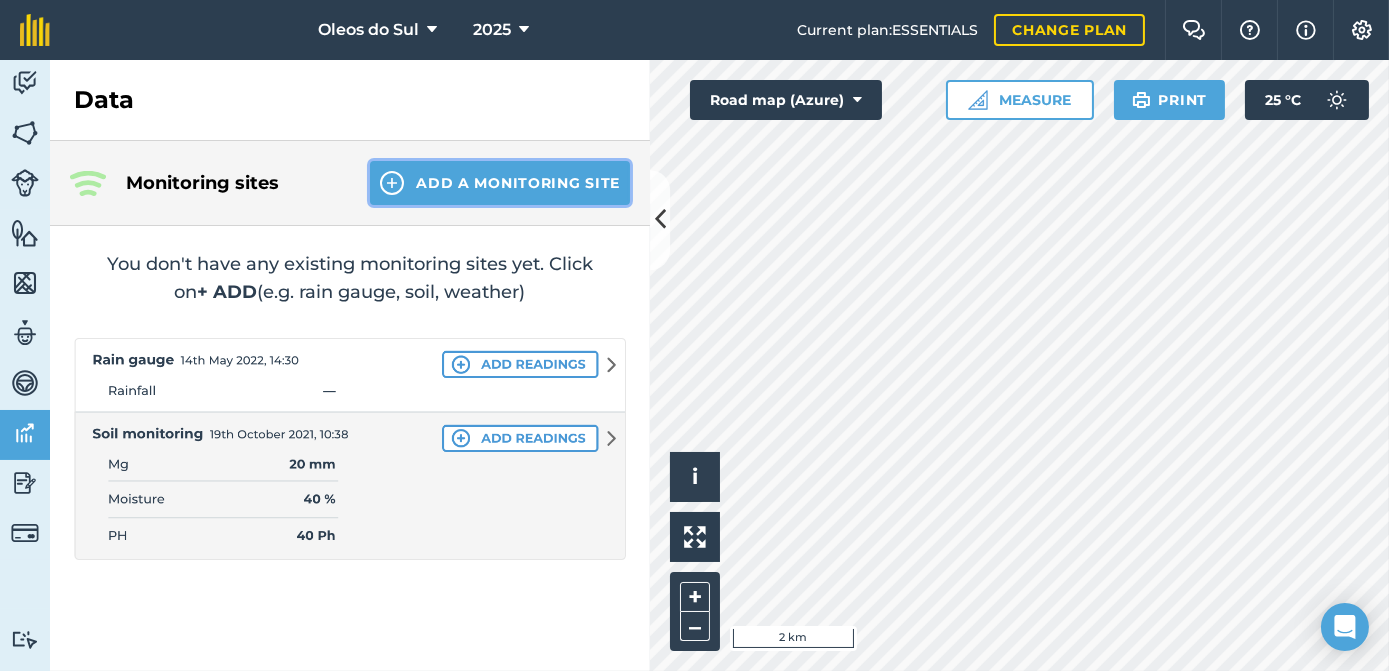 click at bounding box center [392, 183] 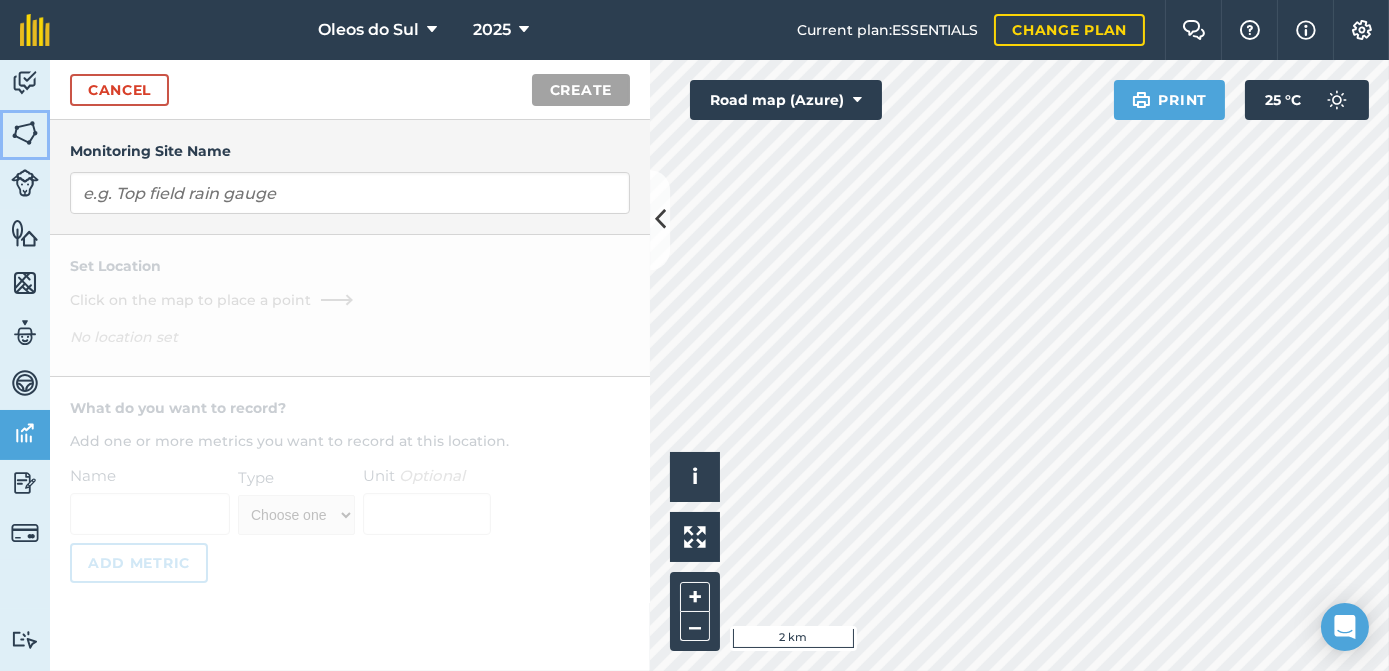 click at bounding box center [25, 133] 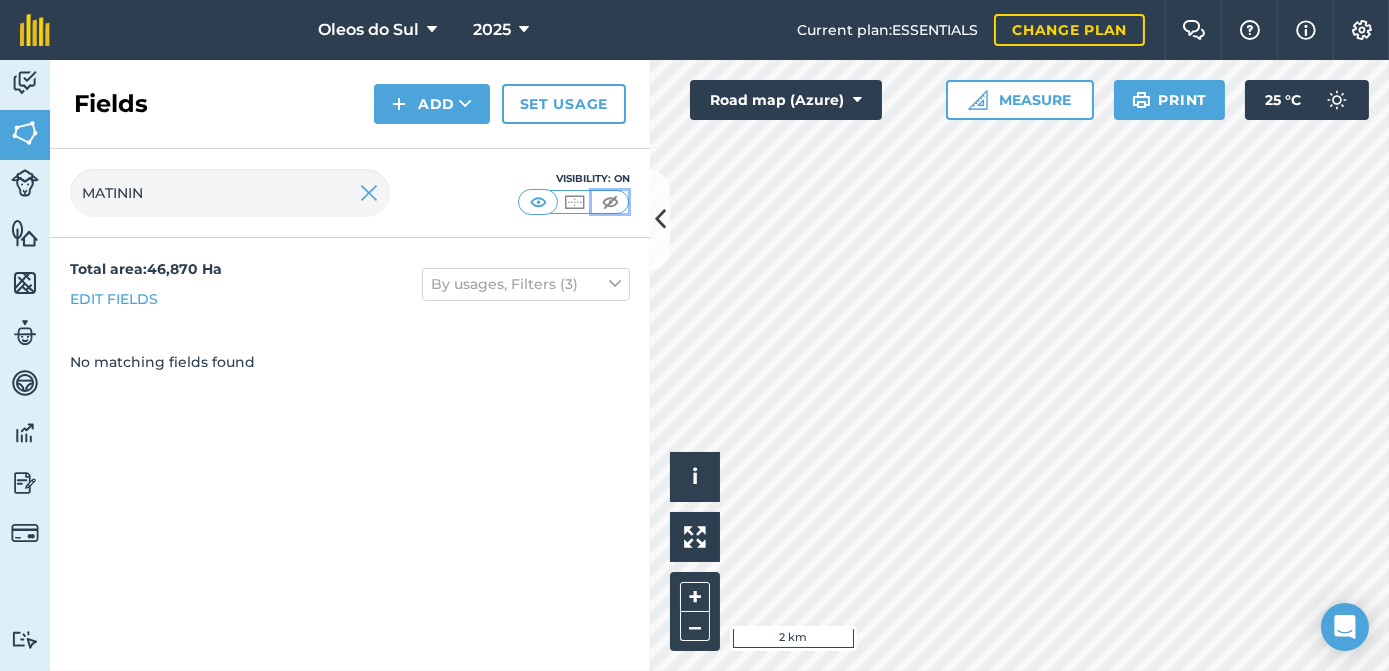 click at bounding box center (610, 202) 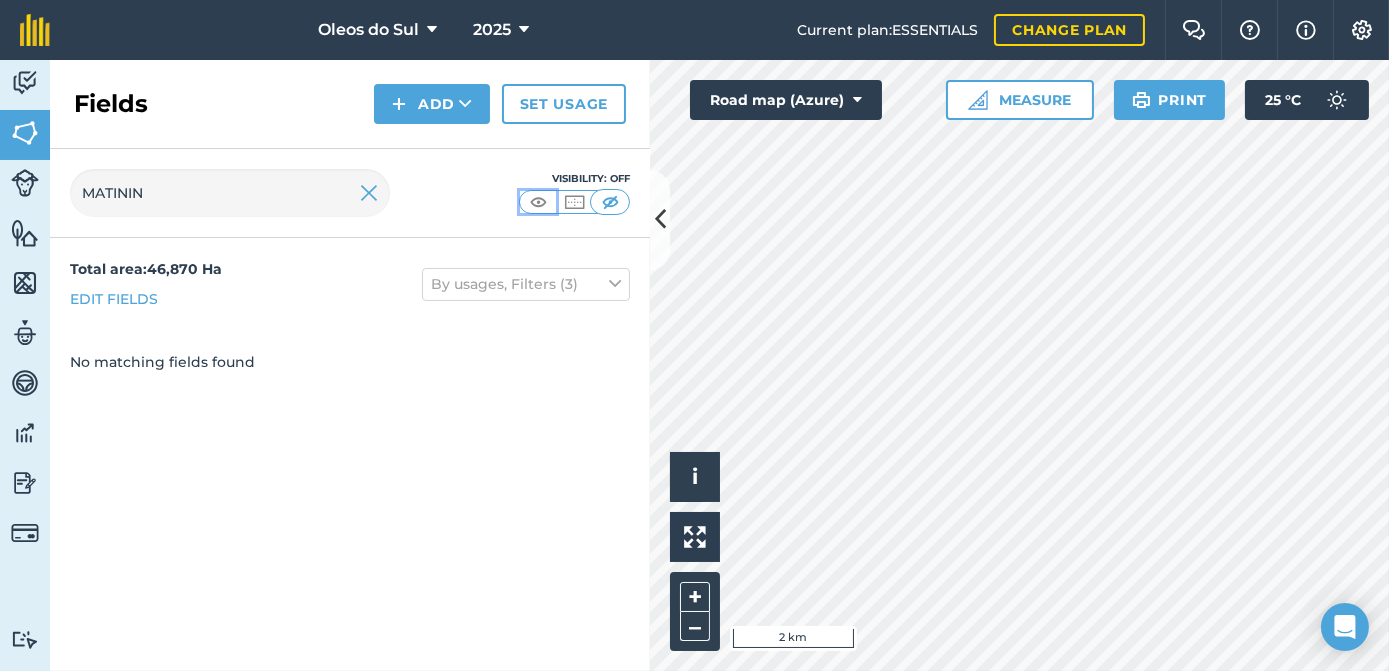 click at bounding box center (538, 202) 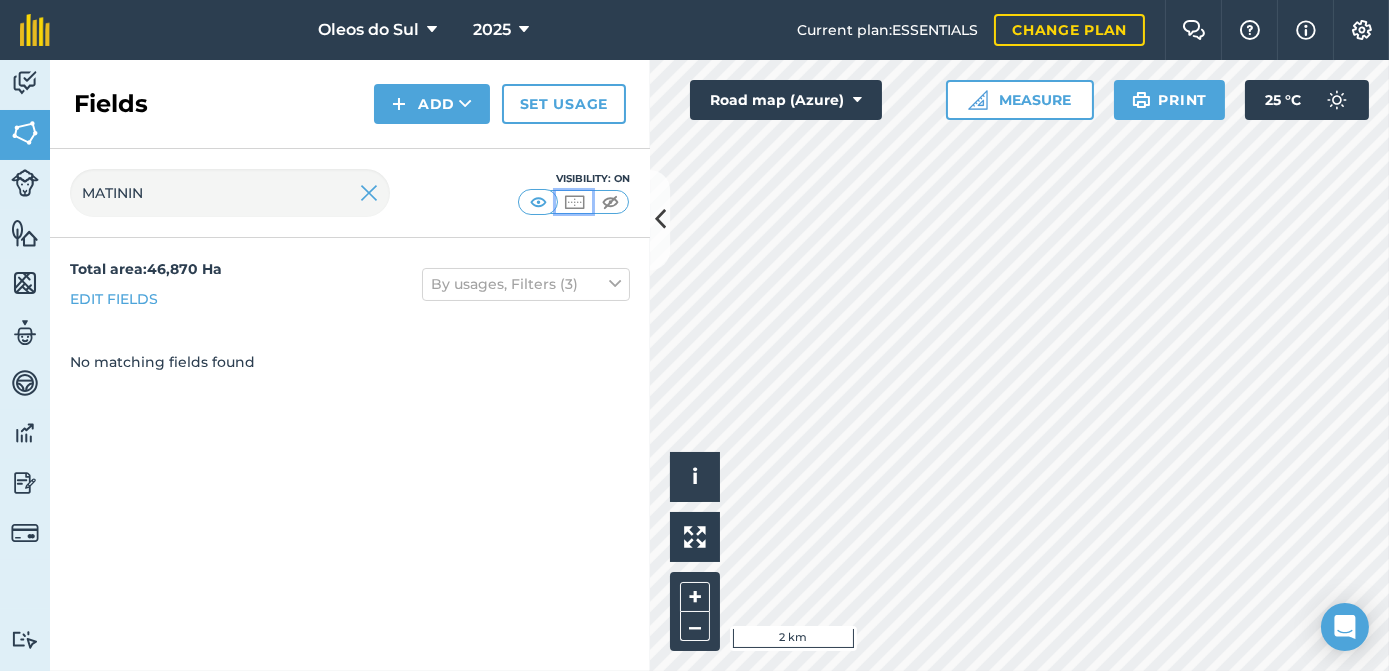 click at bounding box center (574, 202) 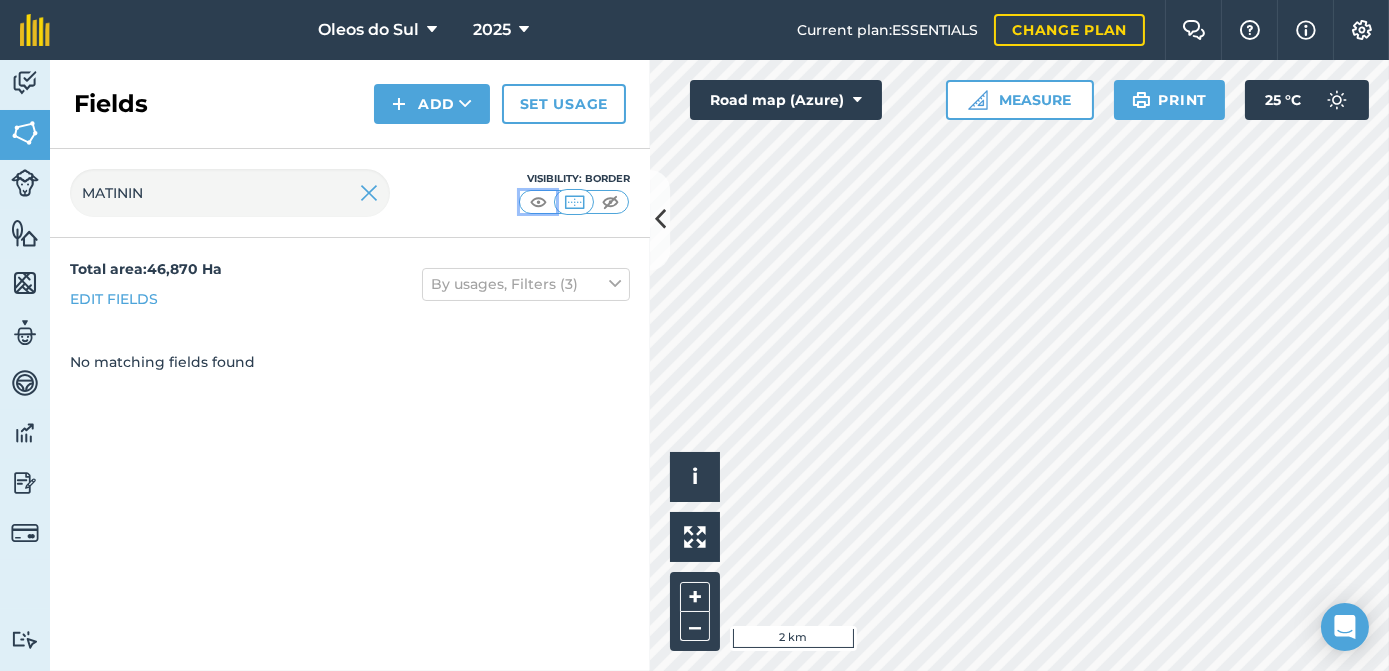 click at bounding box center (538, 202) 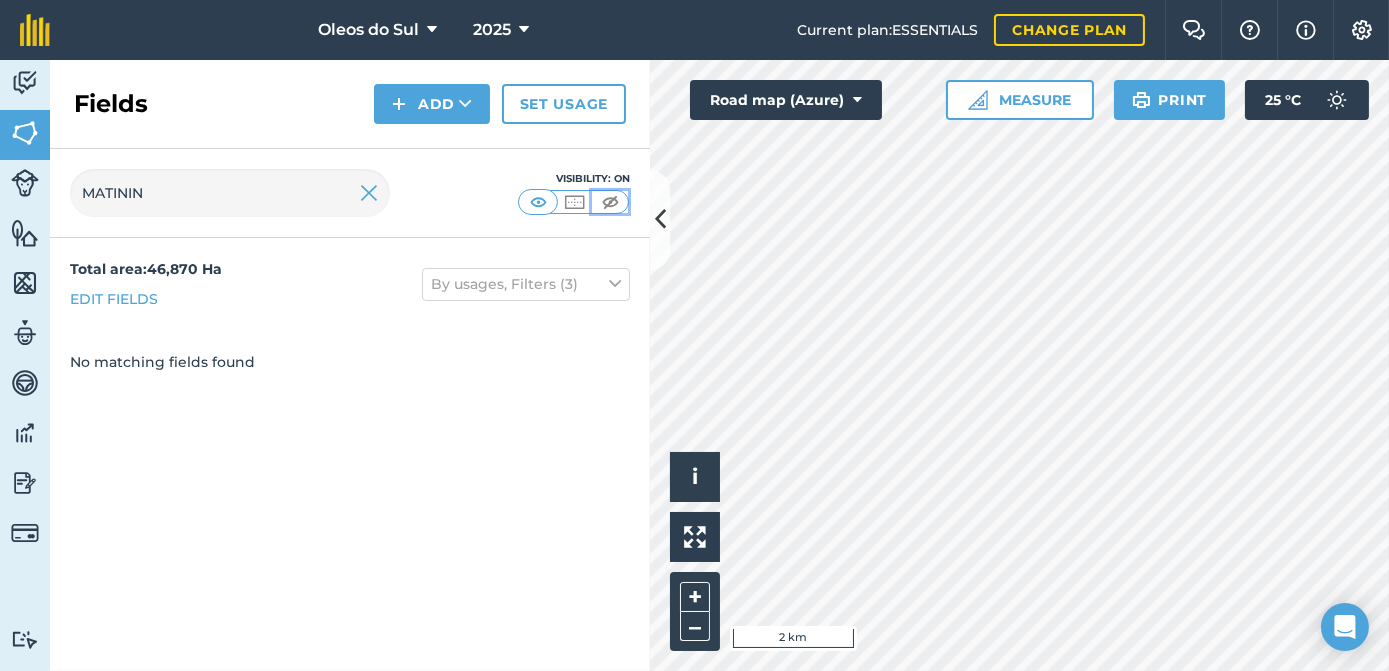 click at bounding box center (610, 202) 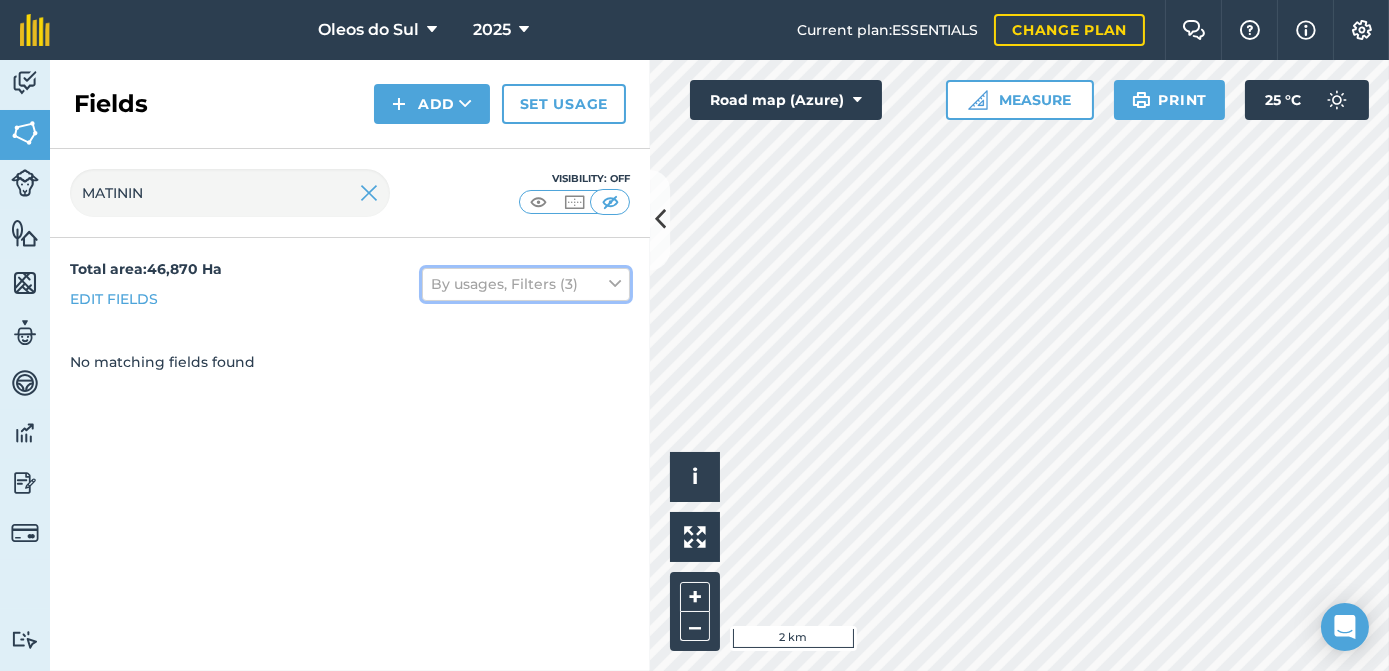 click at bounding box center (615, 284) 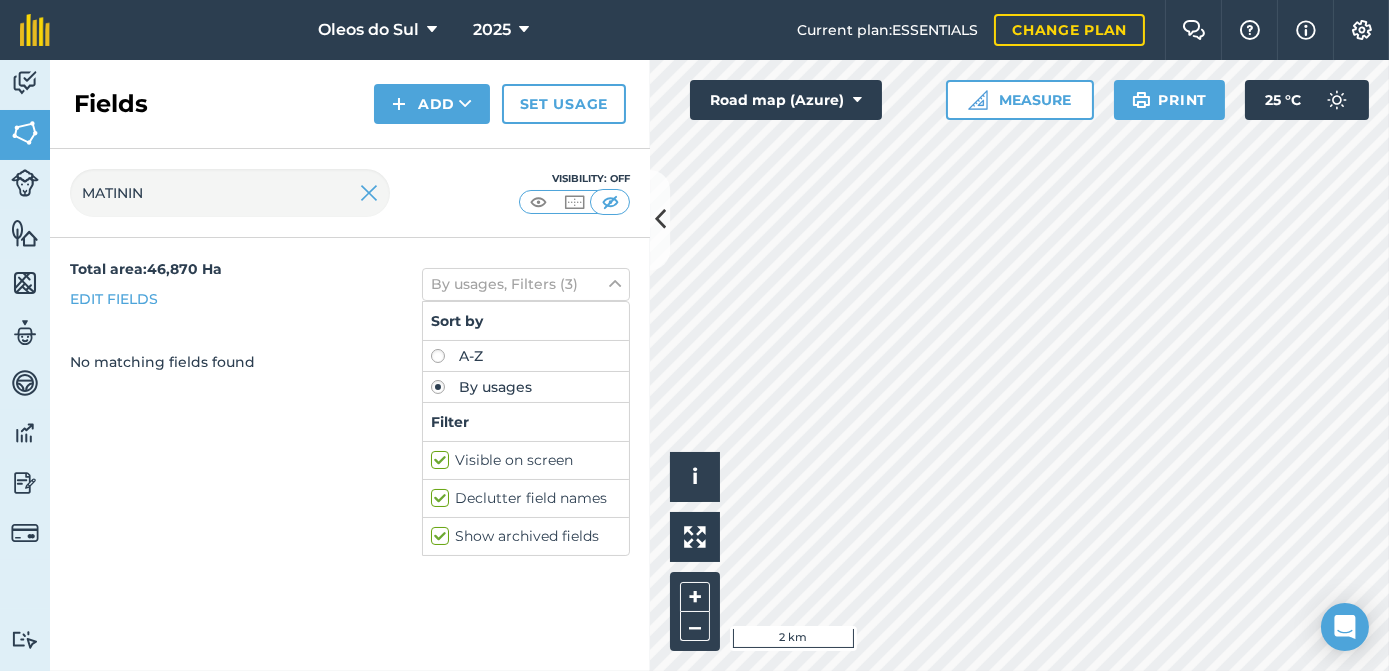 click on "A-Z" at bounding box center [526, 356] 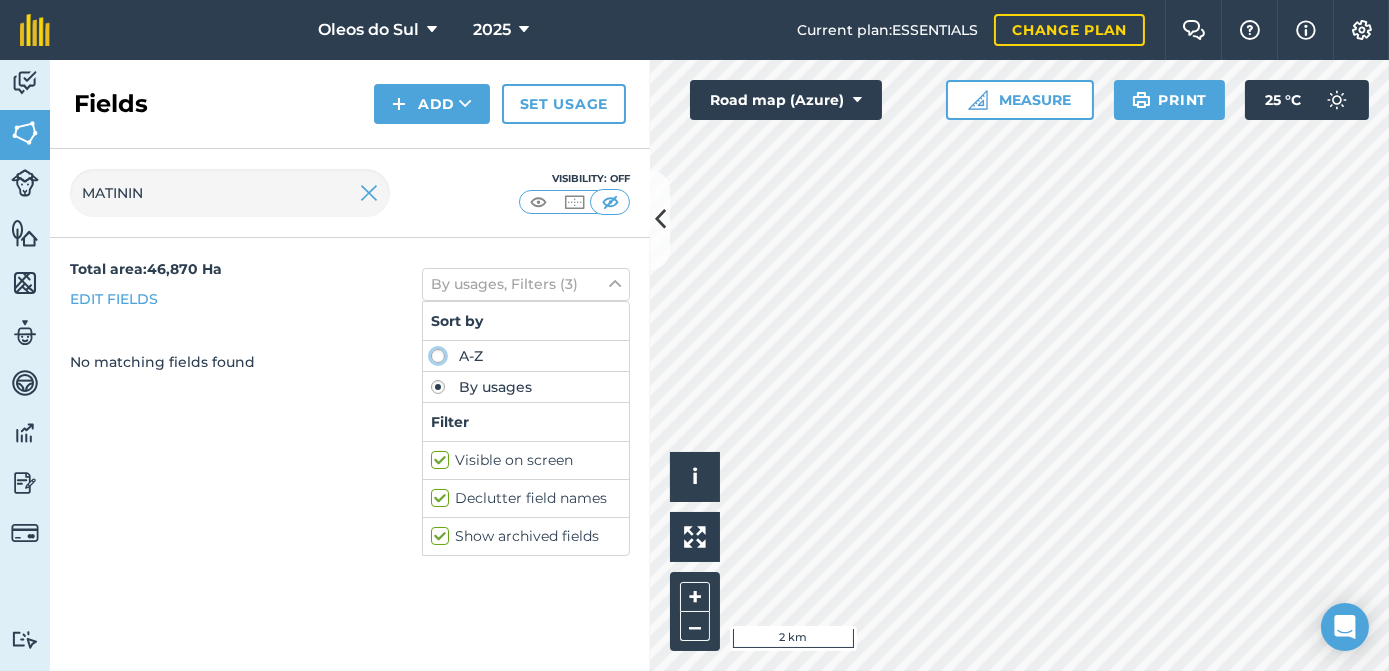 click on "A-Z" at bounding box center [-9570, 355] 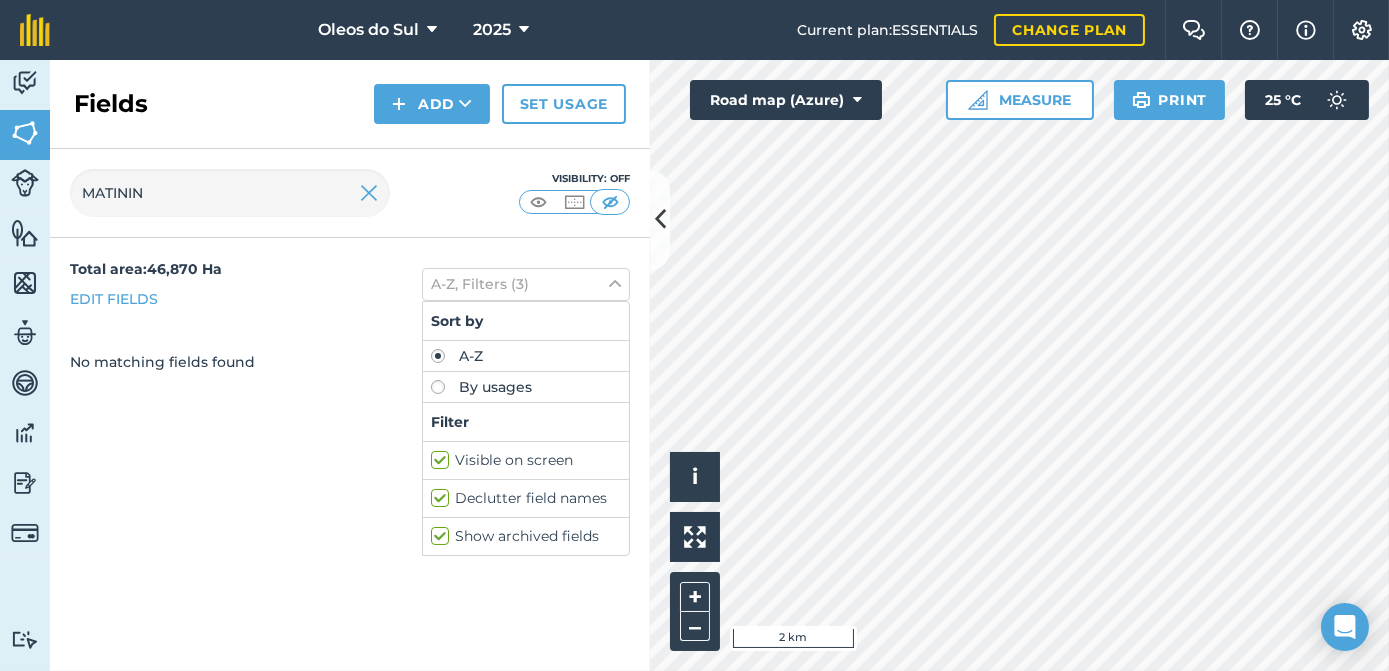 click on "By usages" at bounding box center [526, 387] 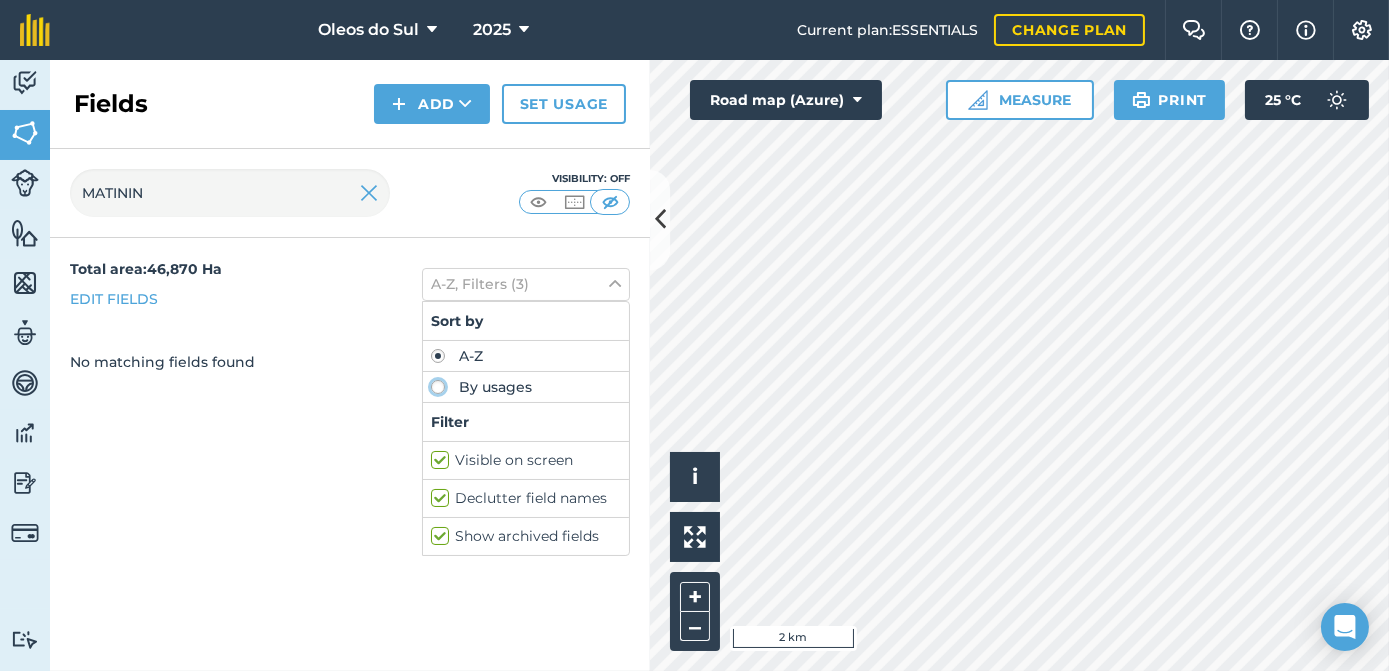 radio on "true" 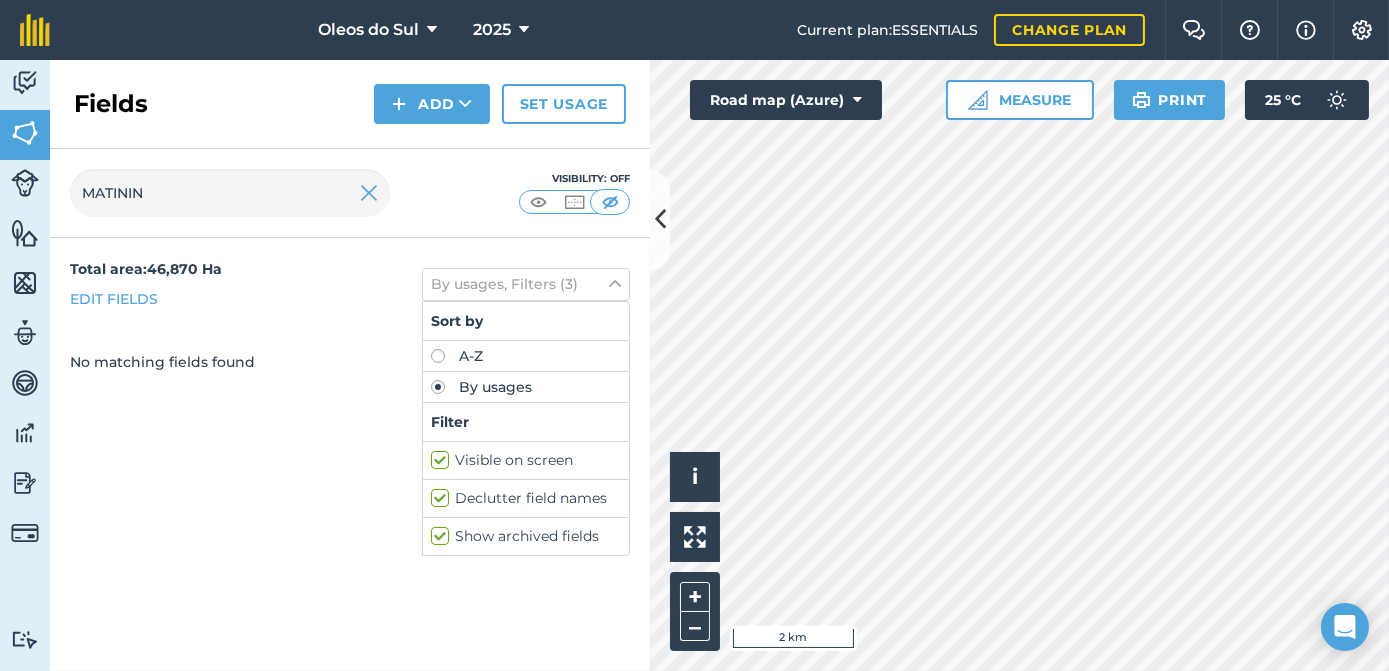 click on "No matching fields found" at bounding box center (350, 362) 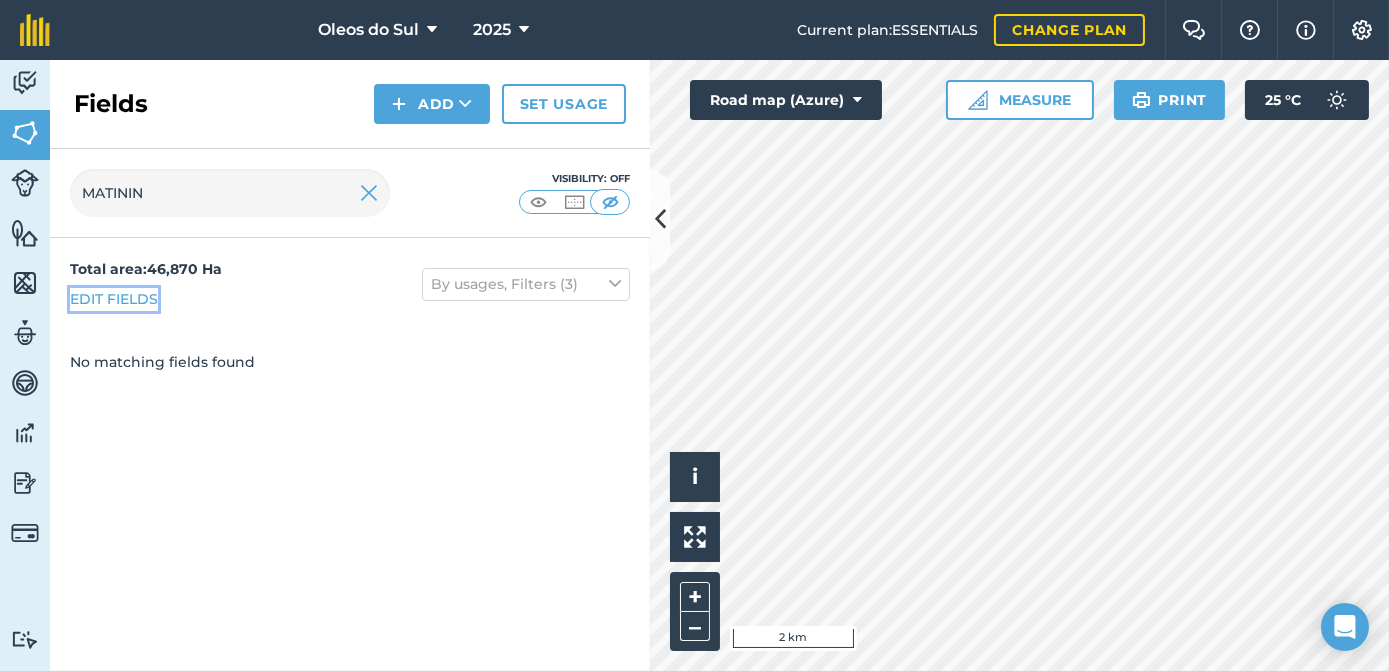 click on "Edit fields" at bounding box center [114, 299] 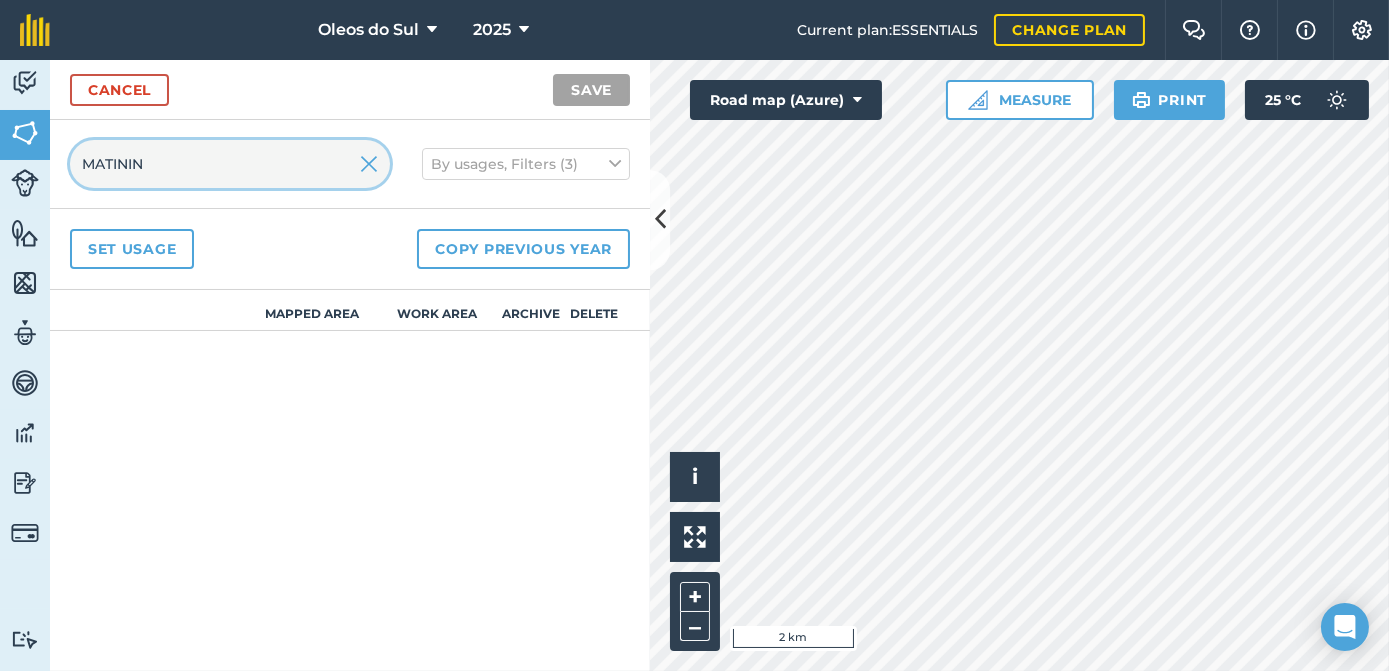 click on "MATININ" at bounding box center (230, 164) 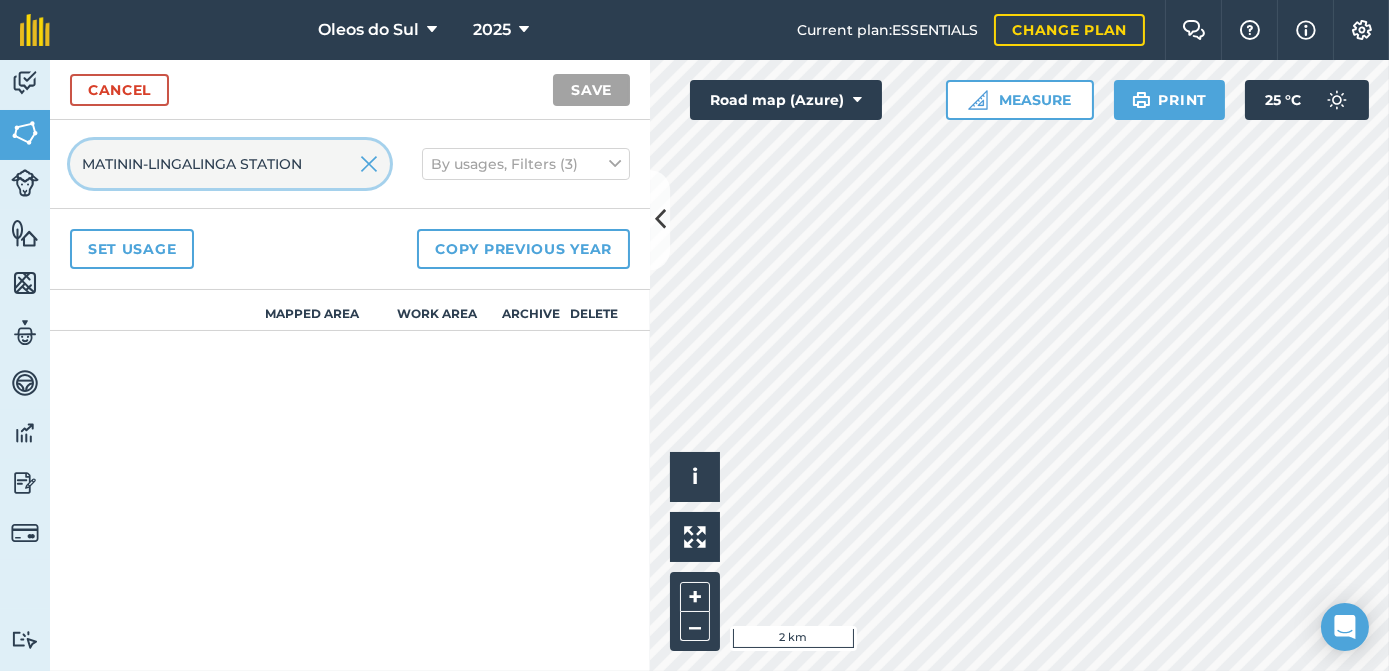 type on "MATININ-LINGALINGA STATION" 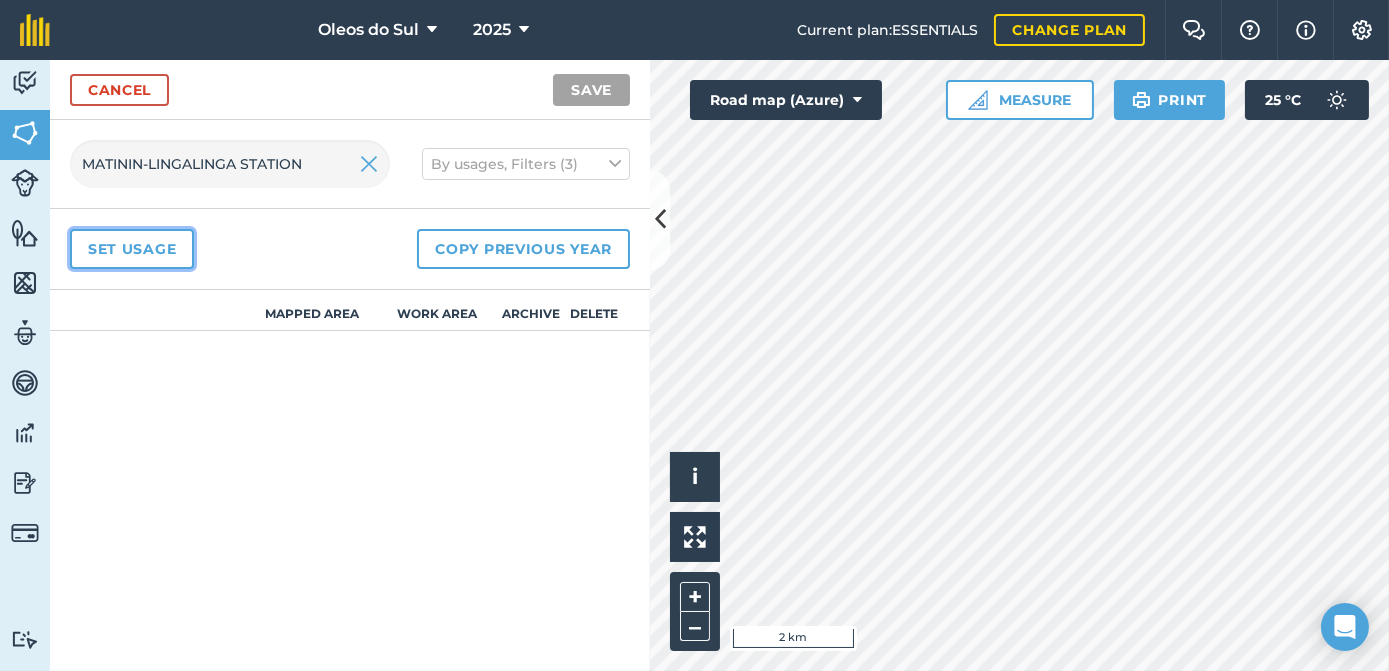 click on "Set usage" at bounding box center [132, 249] 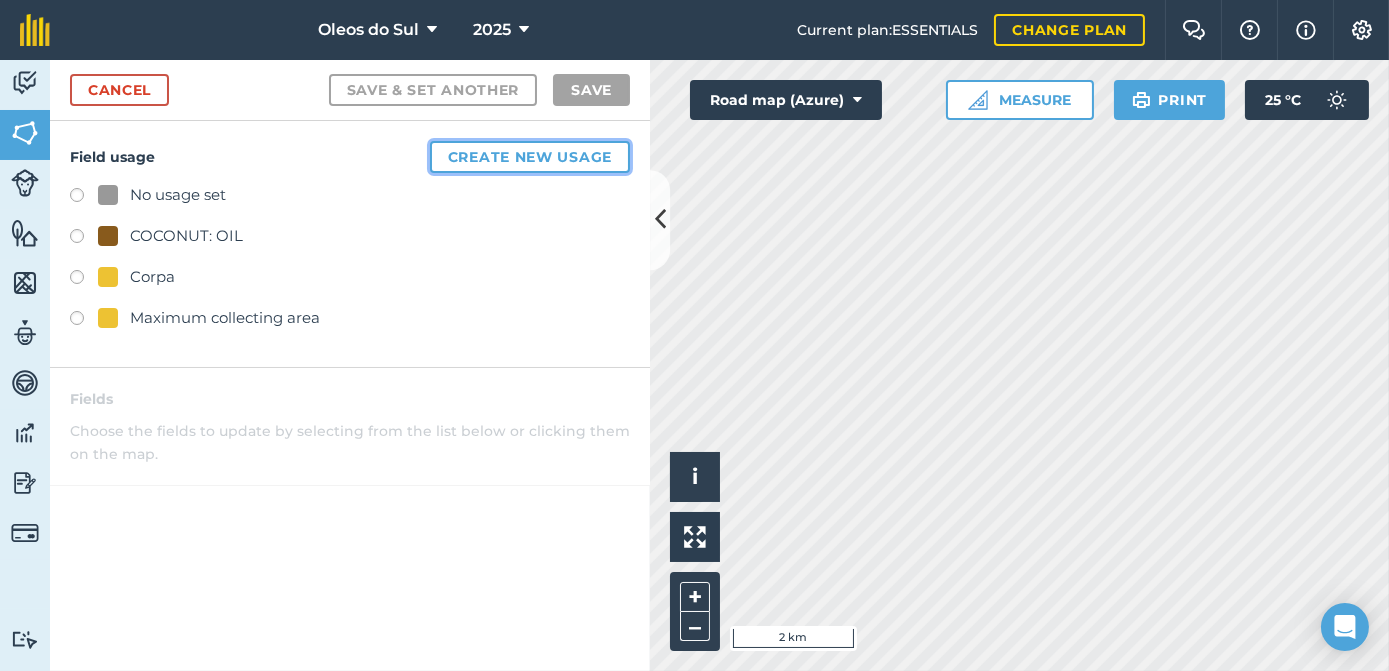 click on "Create new usage" at bounding box center [530, 157] 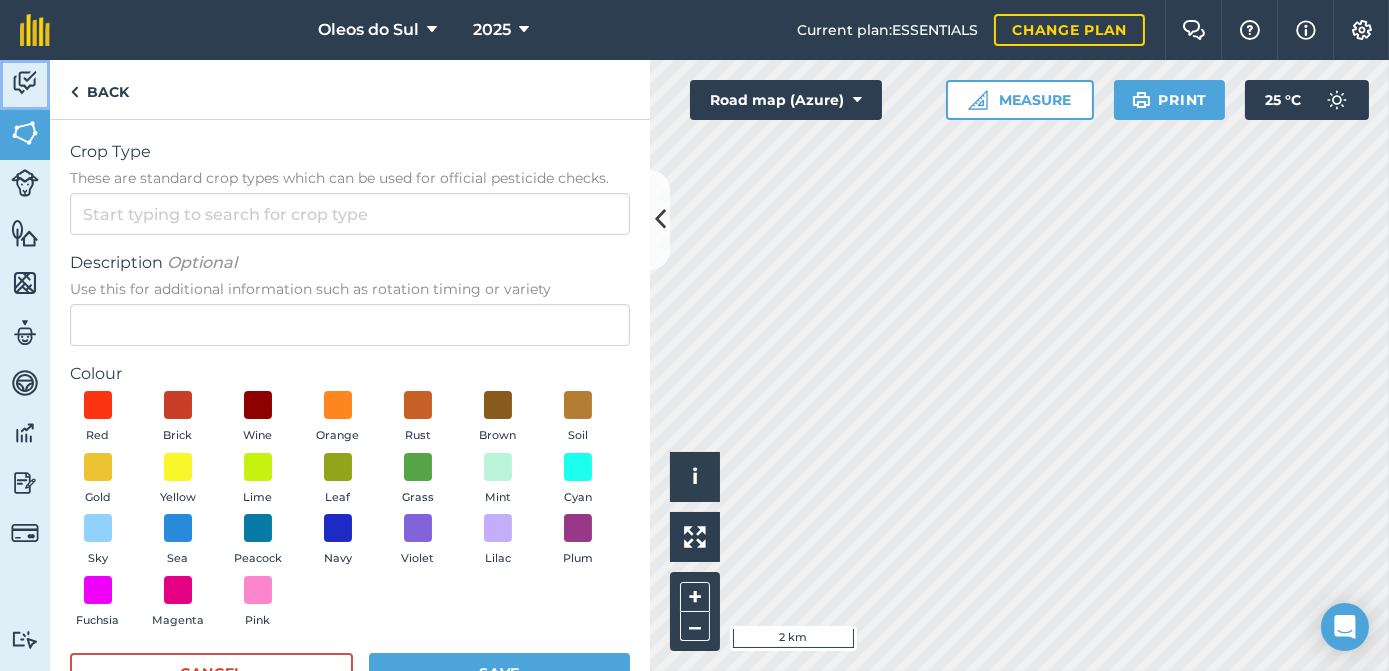 click at bounding box center [25, 83] 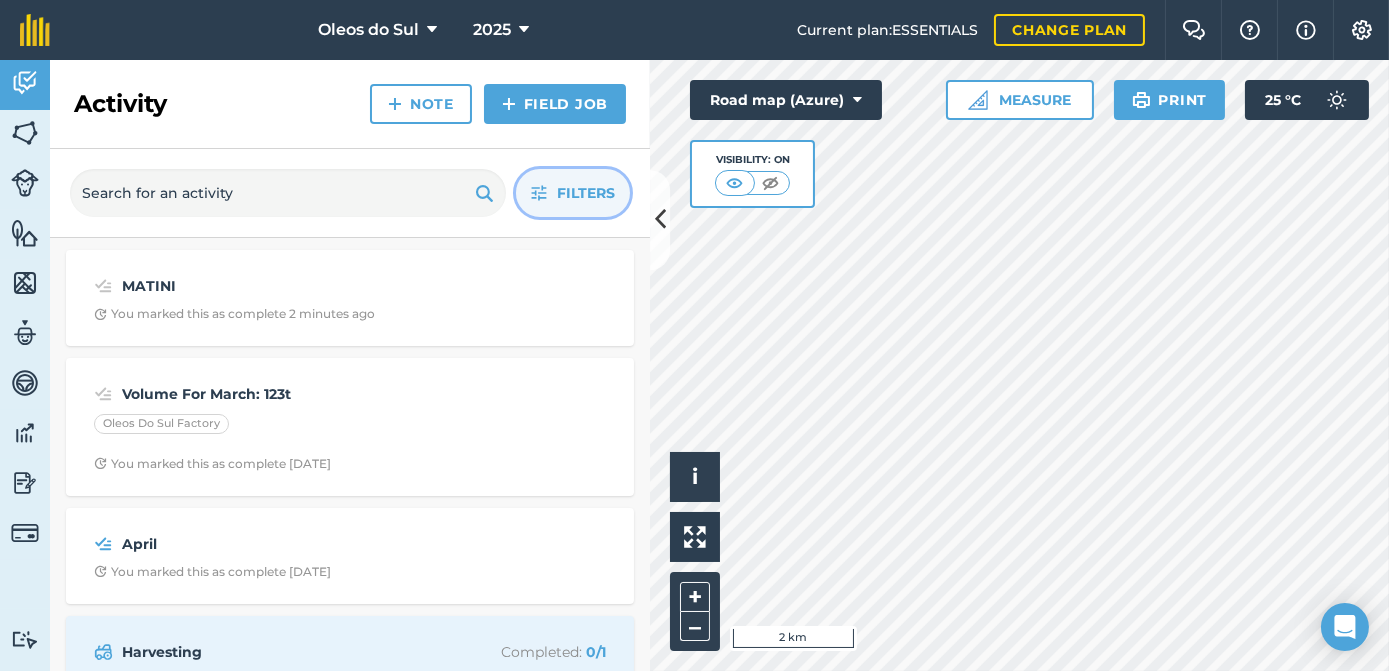 click on "Filters" at bounding box center (586, 193) 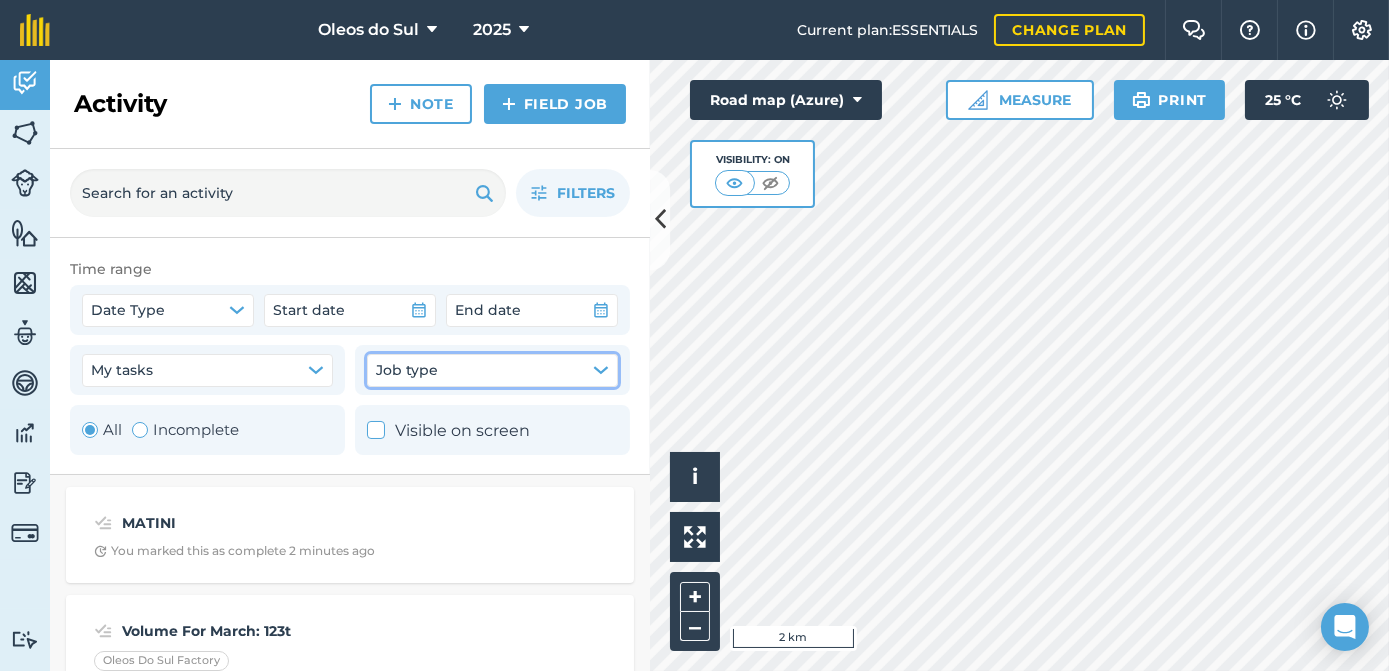 click 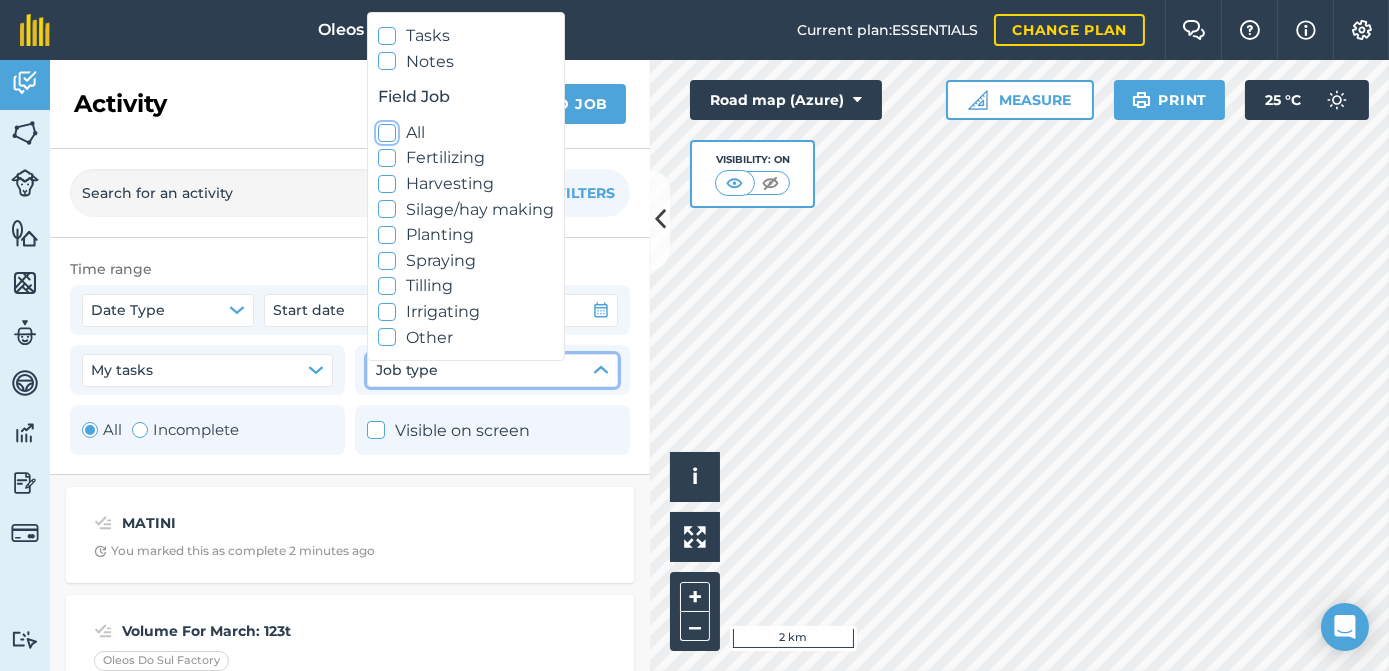 click at bounding box center (387, 133) 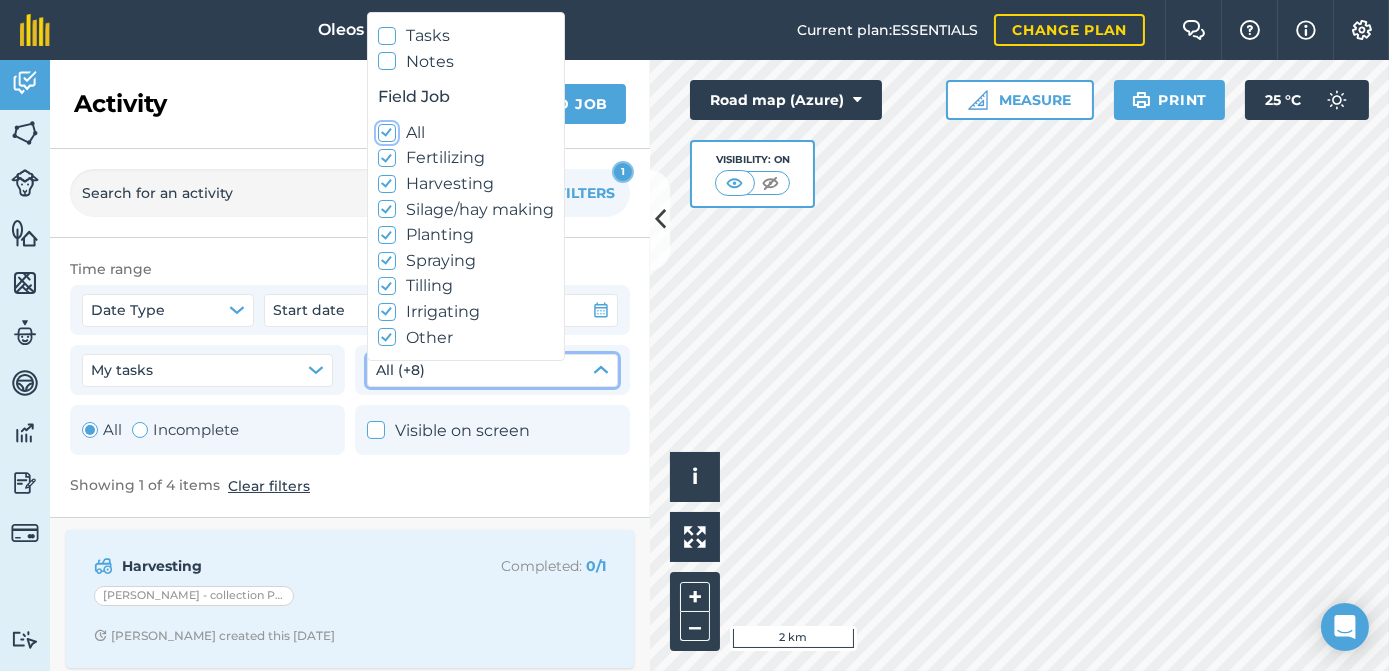click at bounding box center (387, 133) 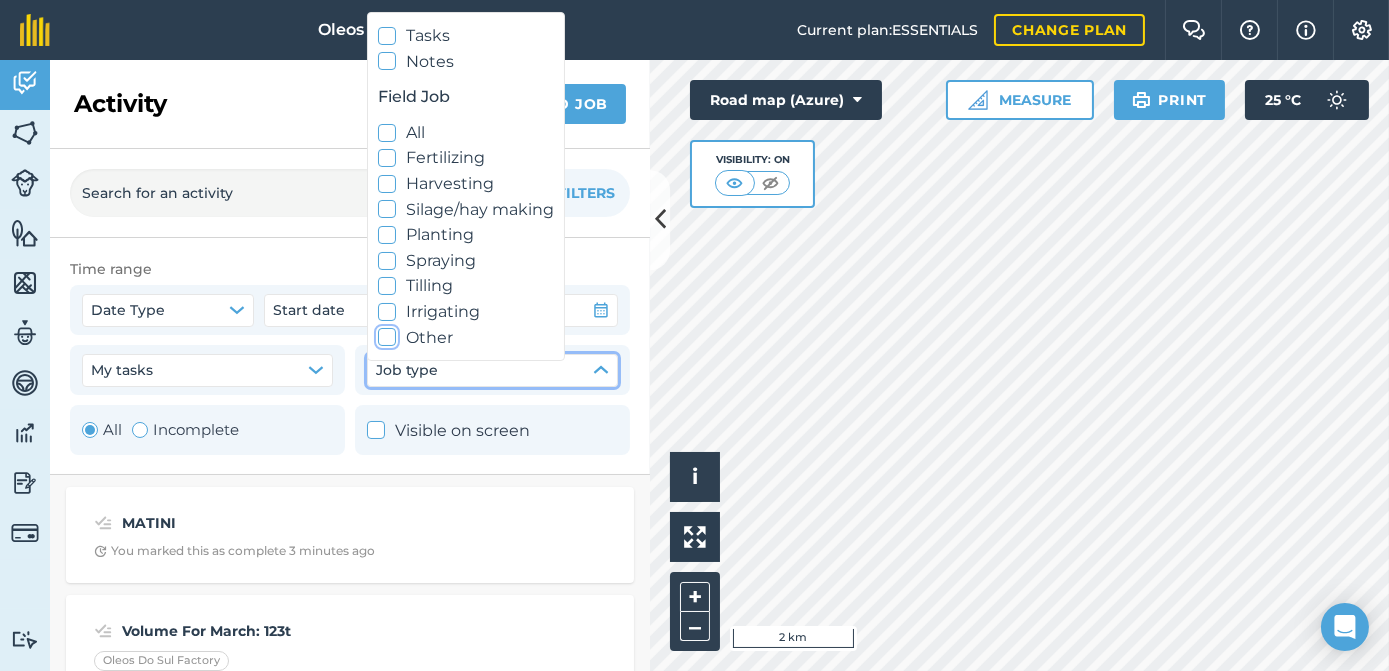click 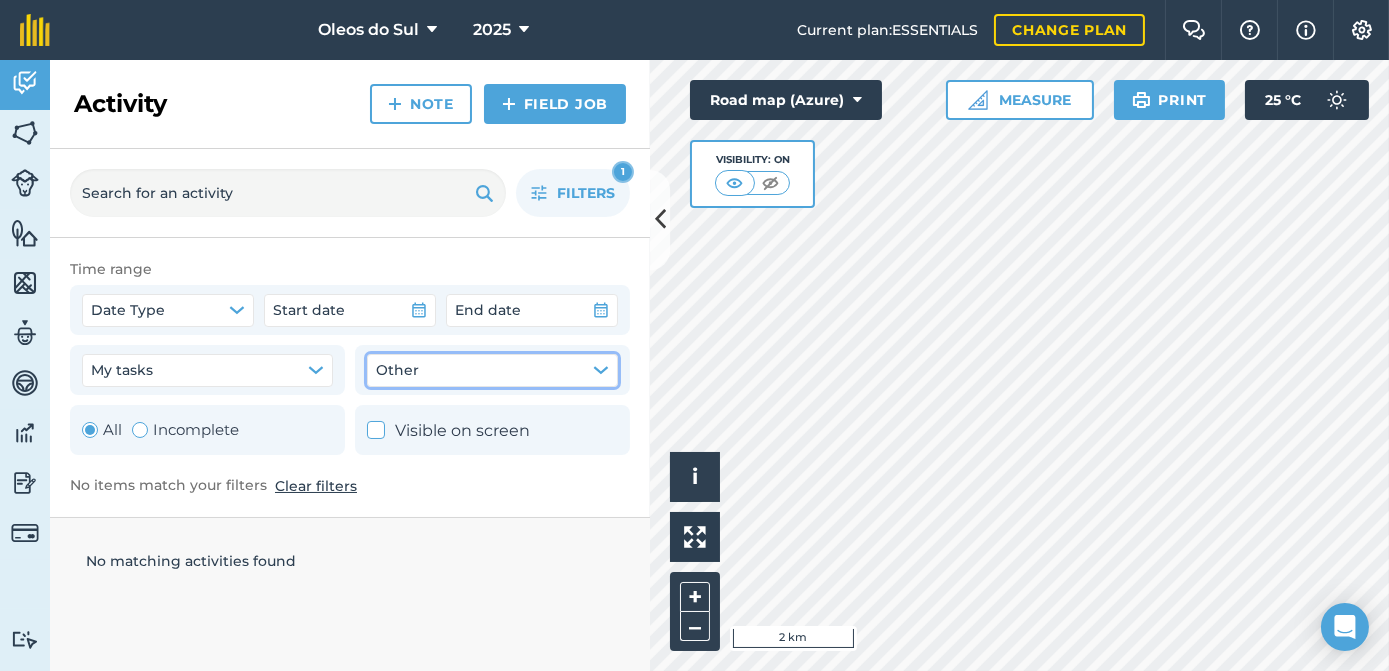 click on "Other" at bounding box center [492, 370] 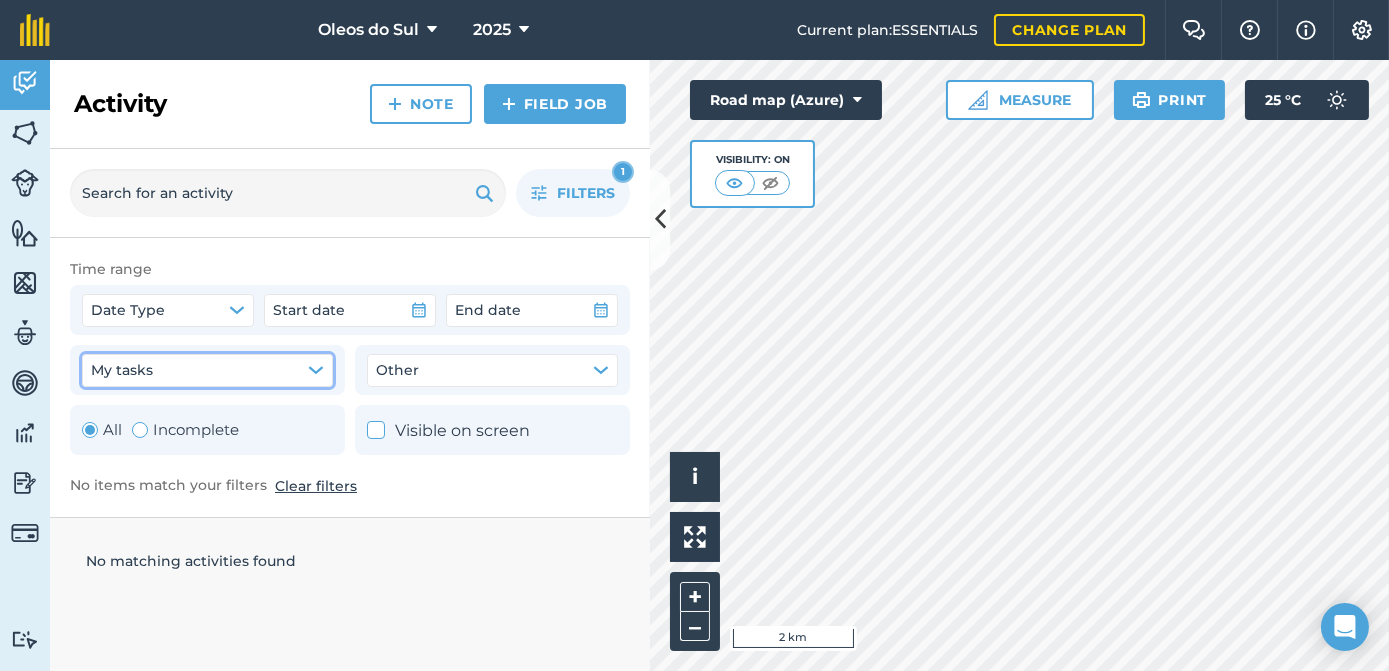 click 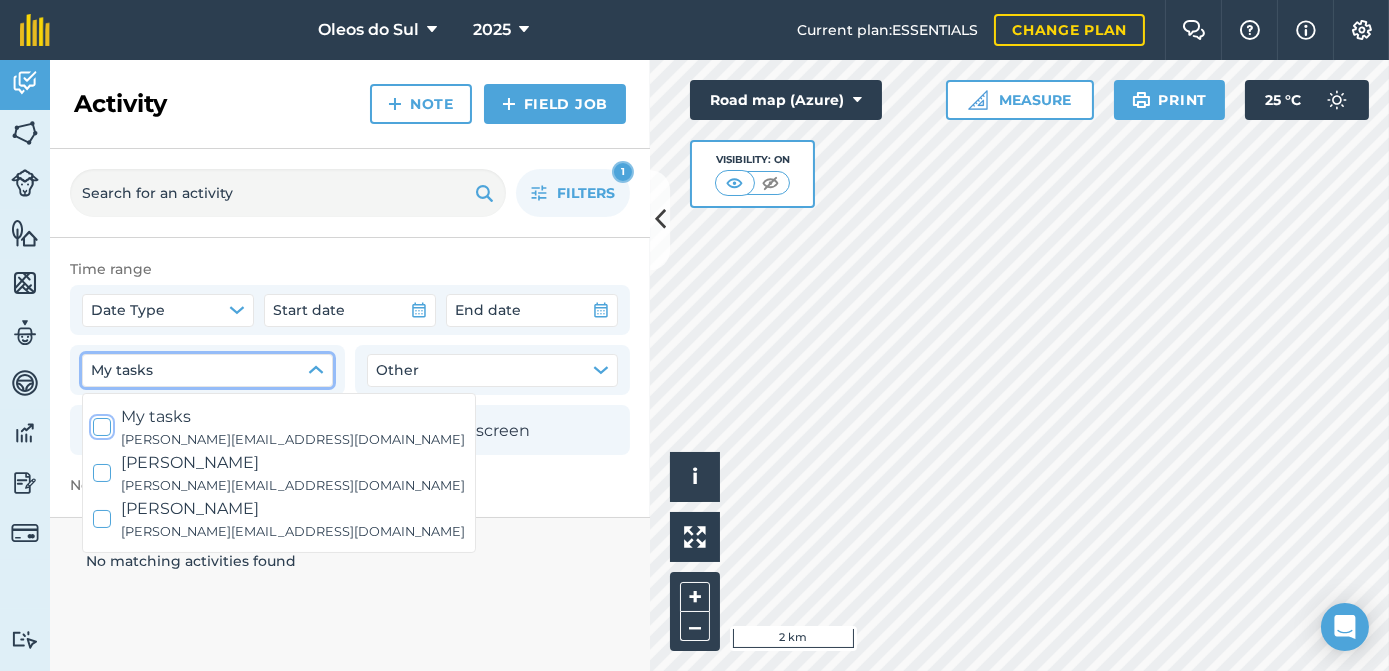 click on "[PERSON_NAME][EMAIL_ADDRESS][DOMAIN_NAME]" at bounding box center (293, 440) 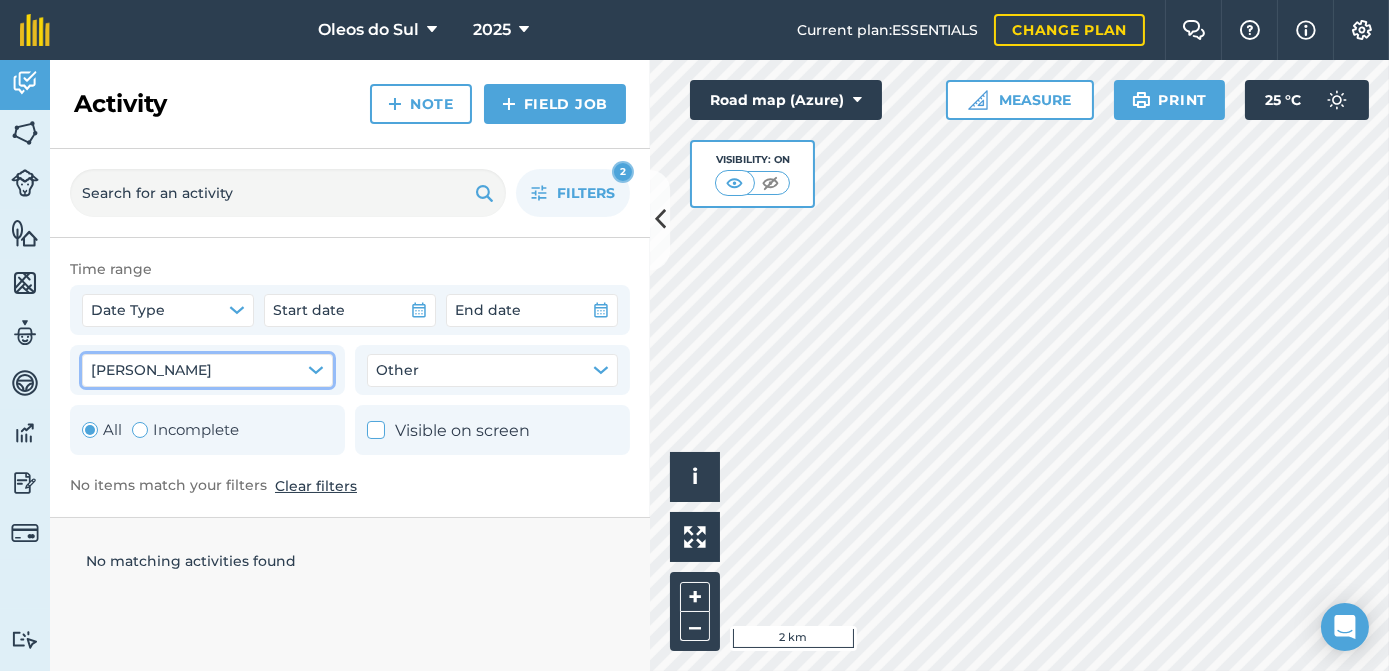 click 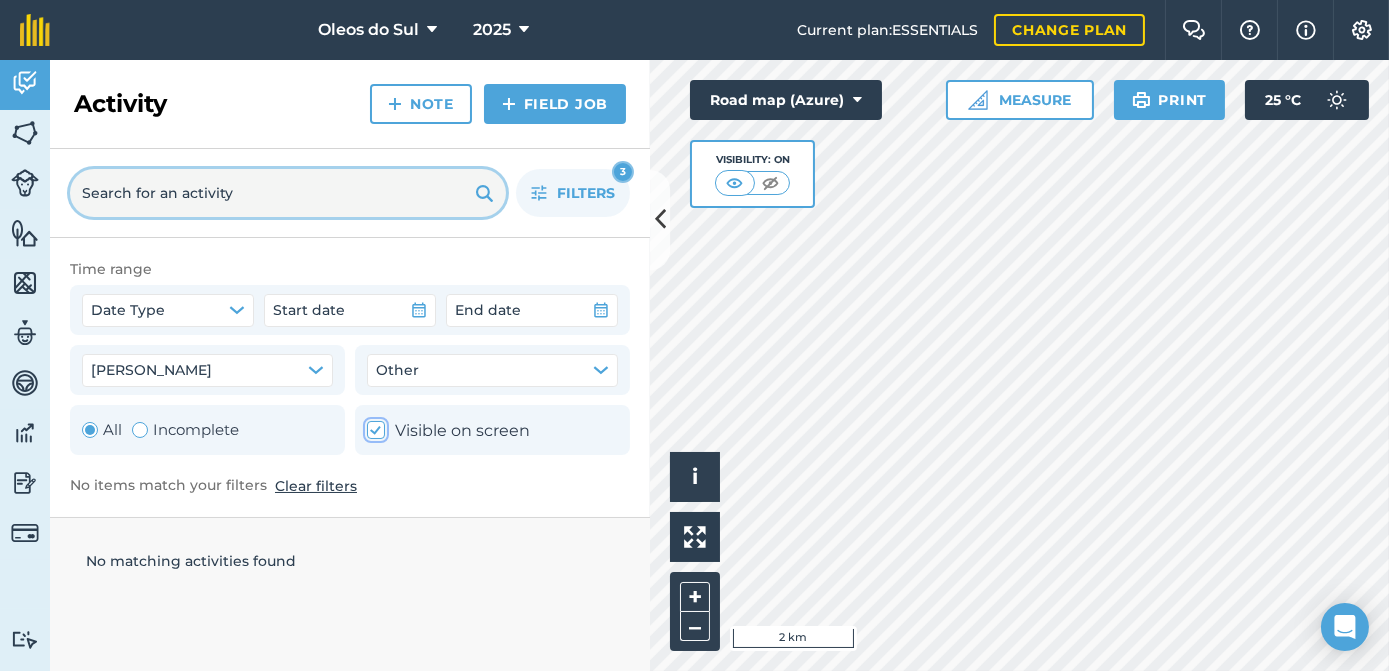 click at bounding box center (288, 193) 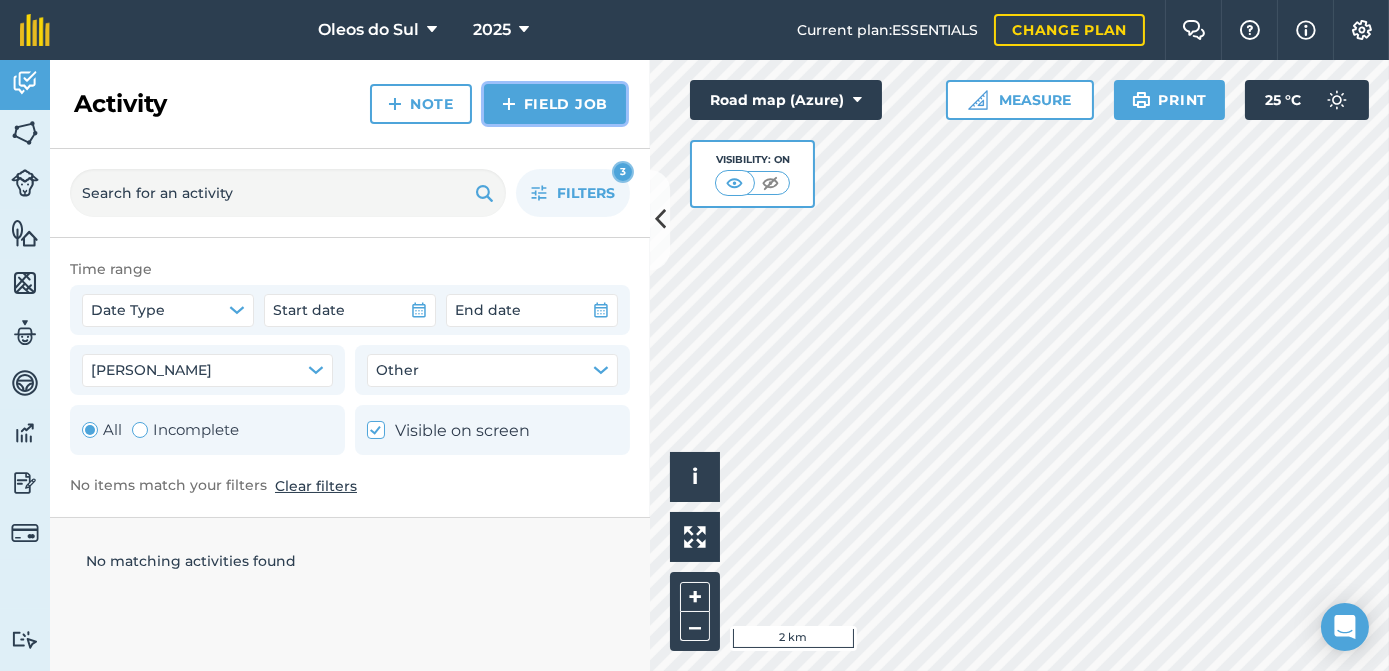 click on "Field Job" at bounding box center (555, 104) 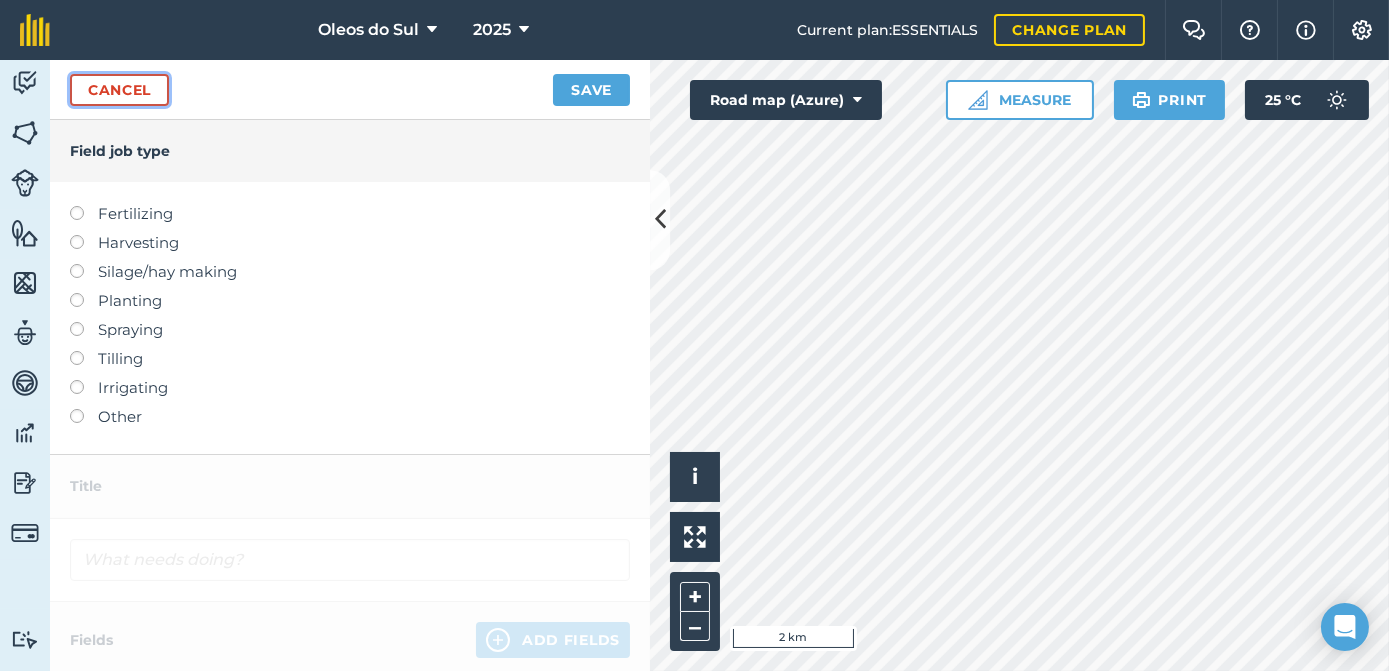 click on "Cancel" at bounding box center (119, 90) 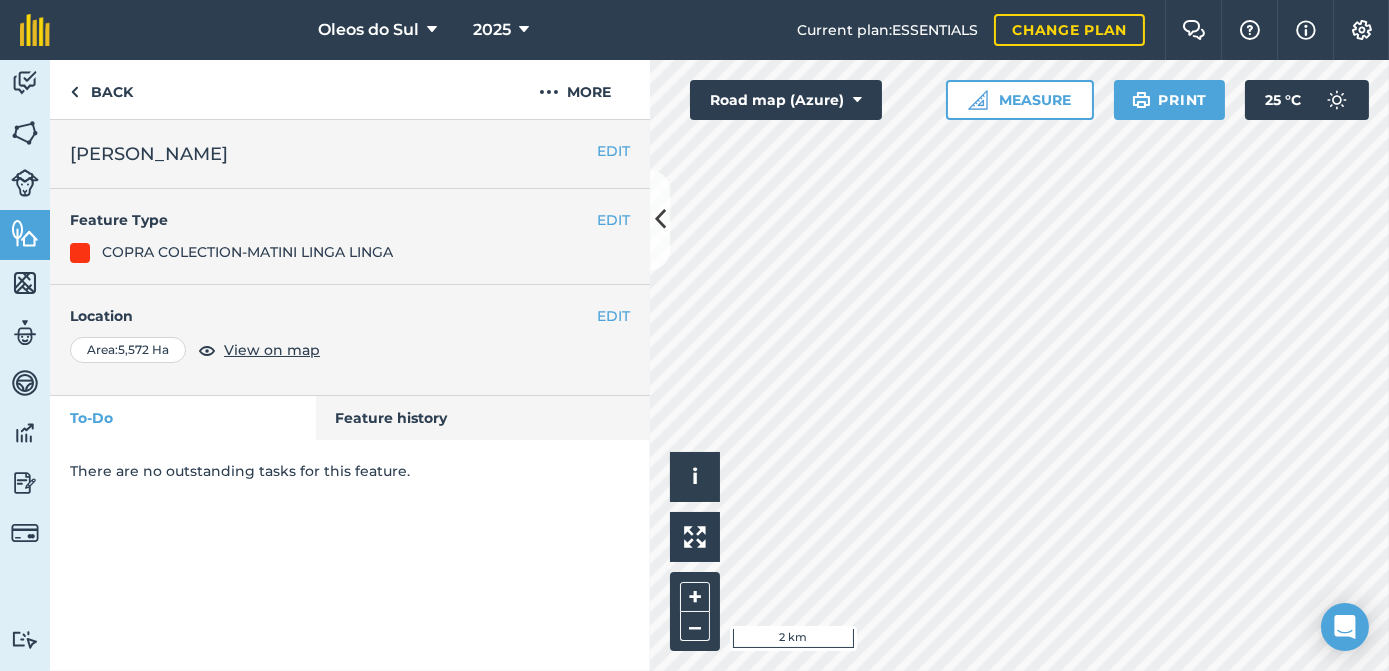 click on "[PERSON_NAME]" at bounding box center [350, 154] 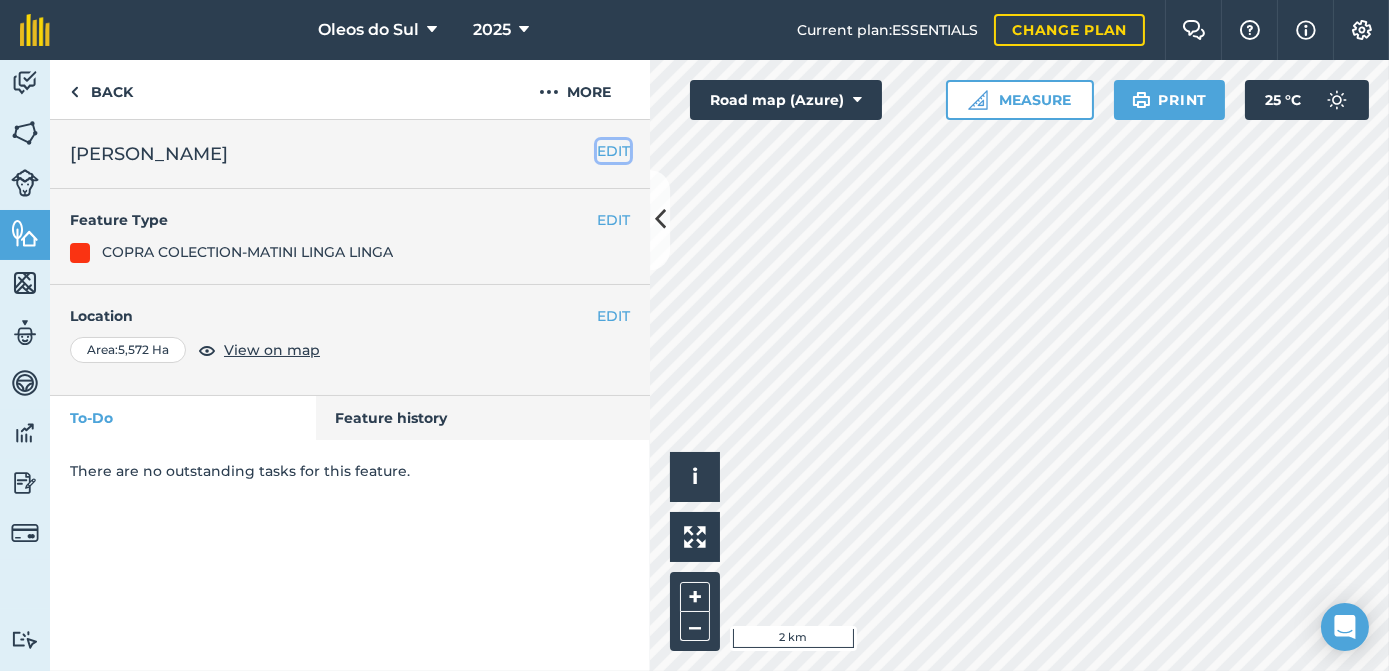 click on "EDIT" at bounding box center [613, 151] 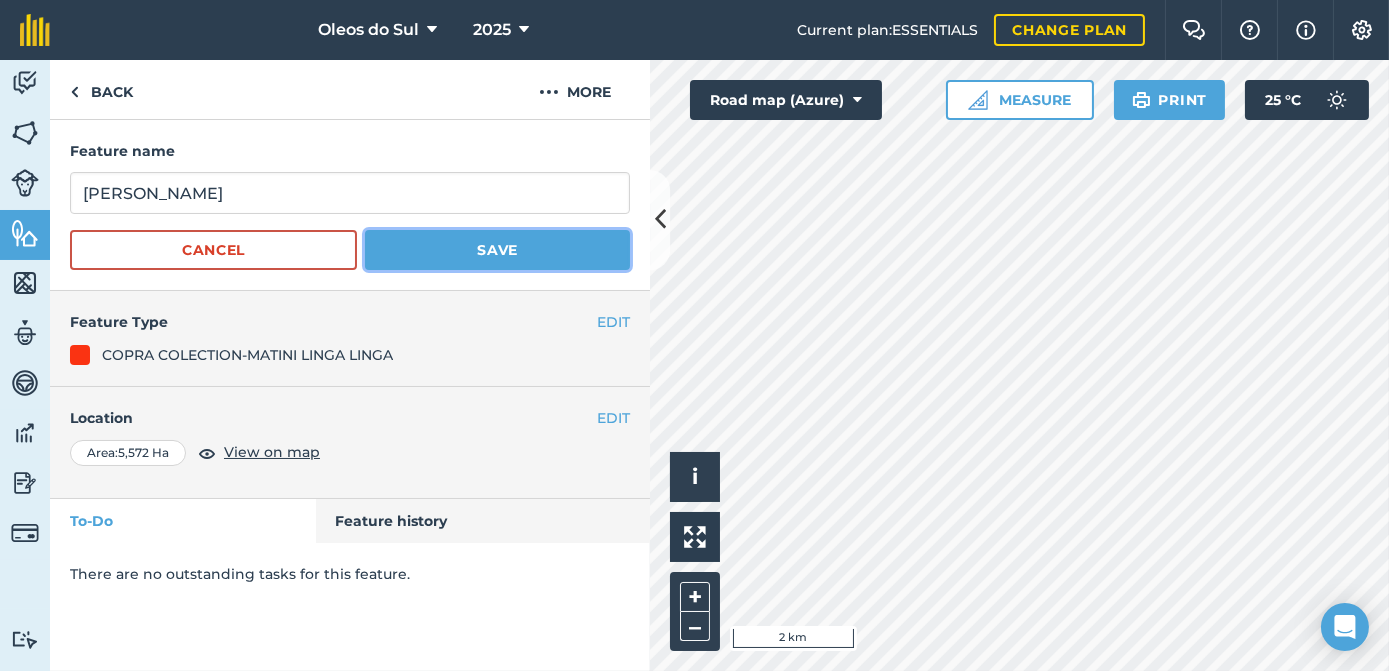 click on "Save" at bounding box center [497, 250] 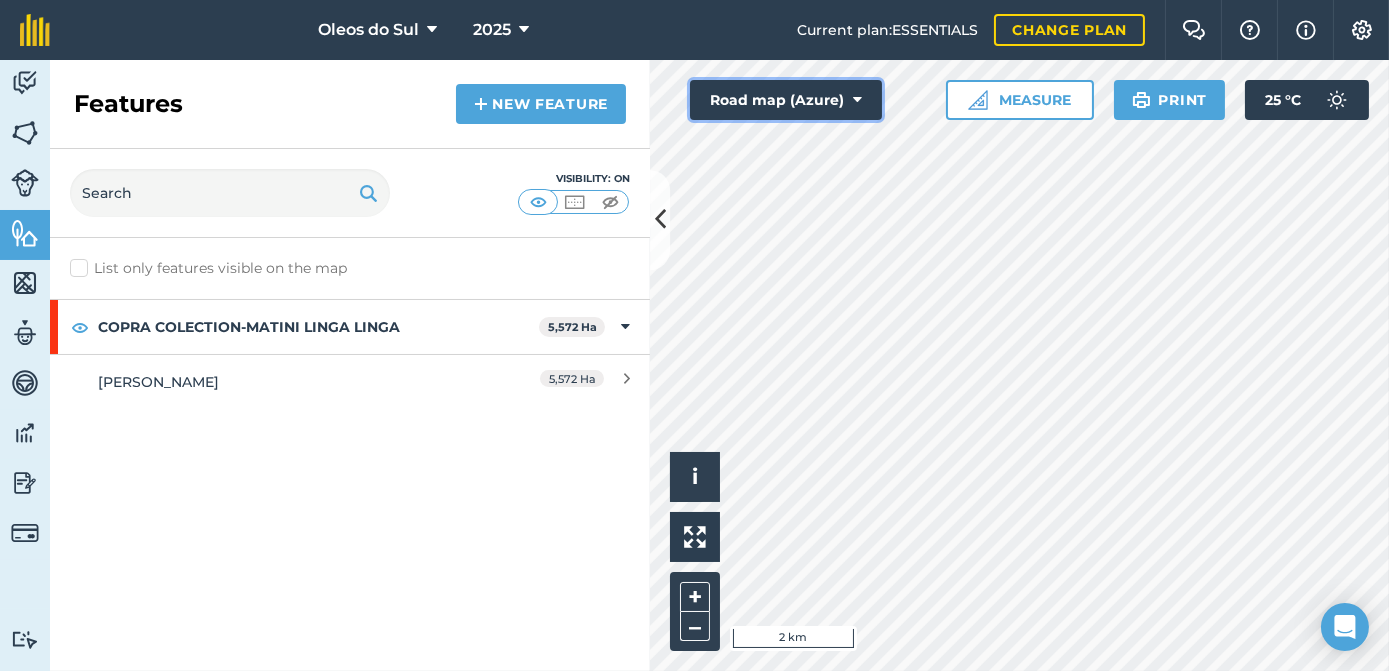 click at bounding box center [857, 100] 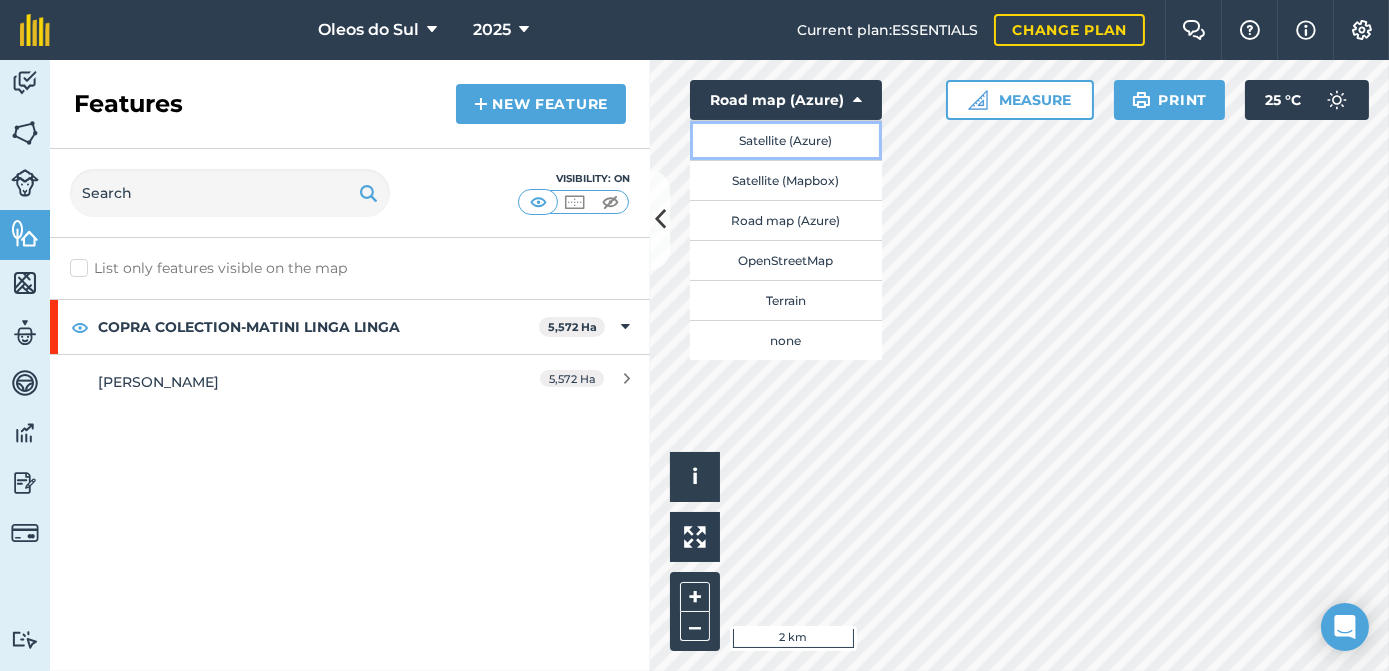 click on "Satellite (Azure)" at bounding box center [786, 140] 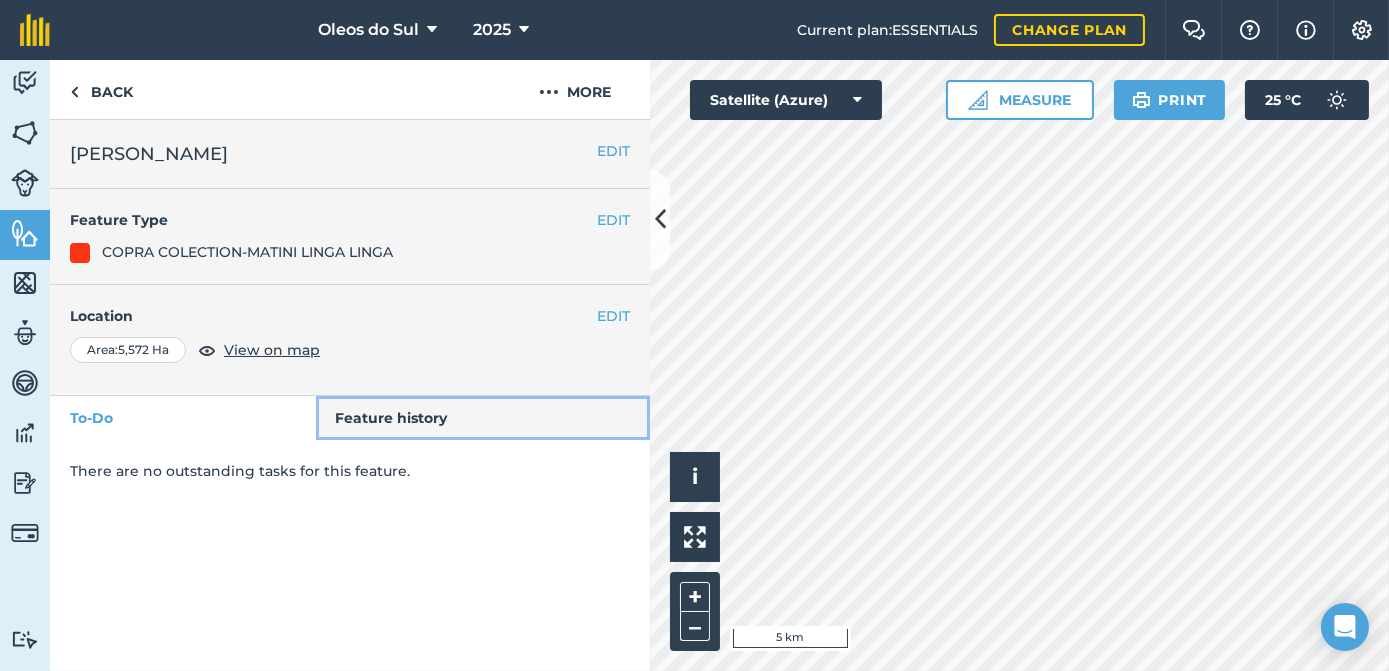 click on "Feature history" at bounding box center (483, 418) 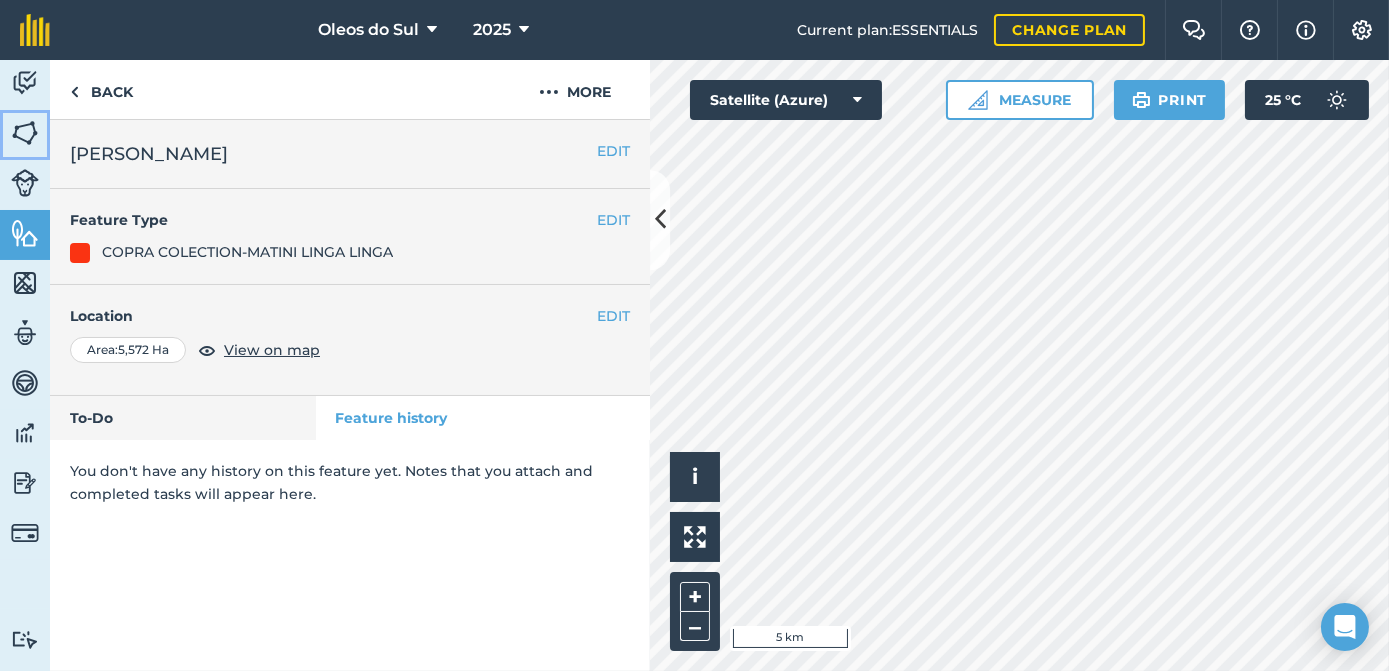 click at bounding box center [25, 133] 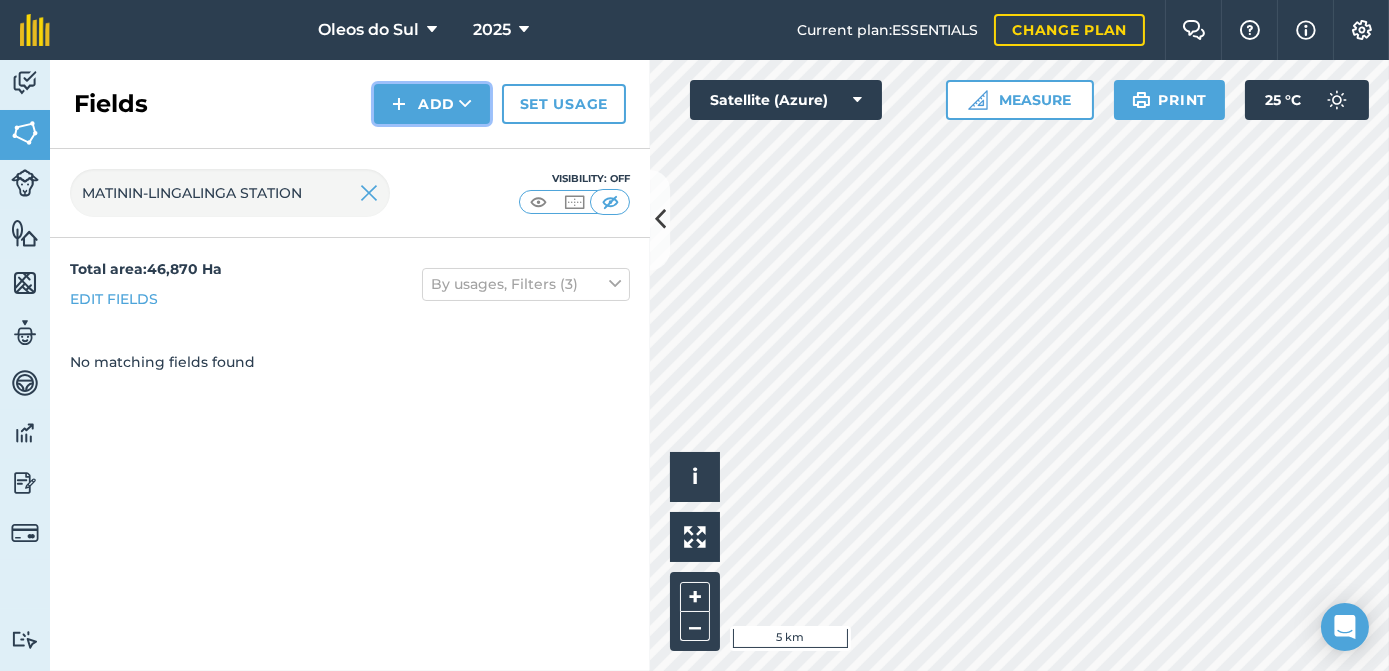 click at bounding box center [465, 104] 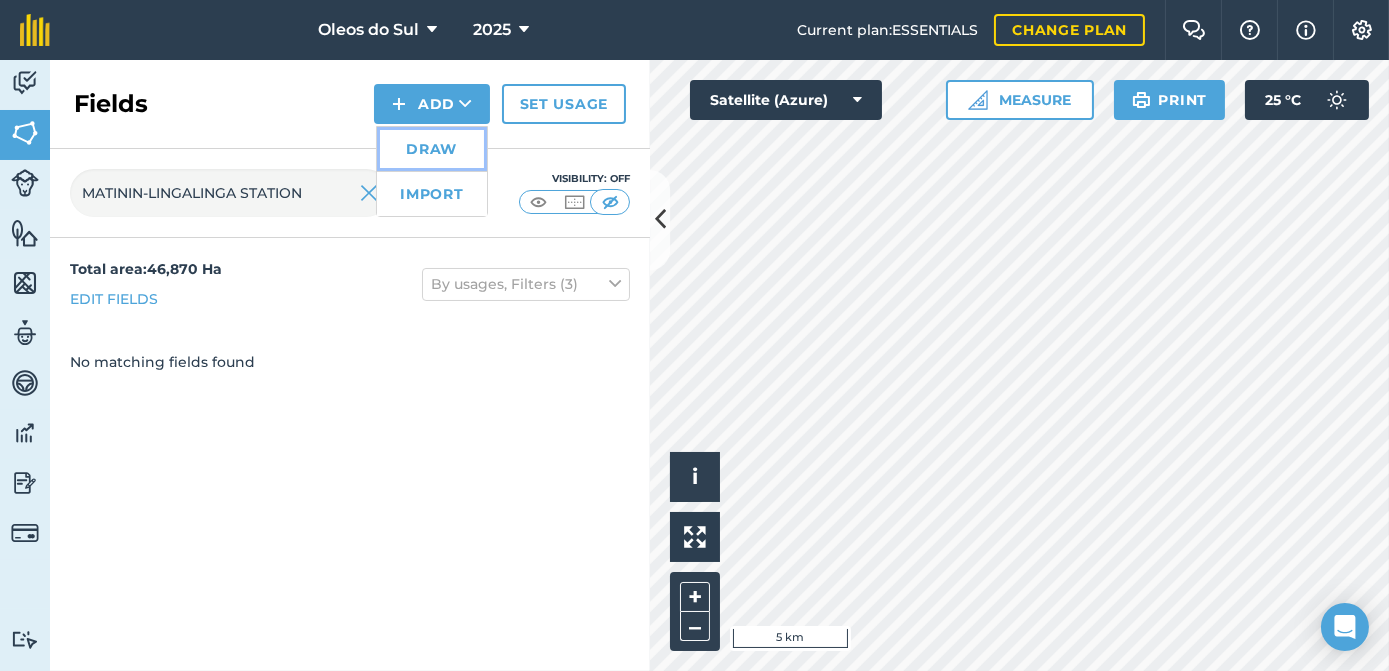 click on "Draw" at bounding box center [432, 149] 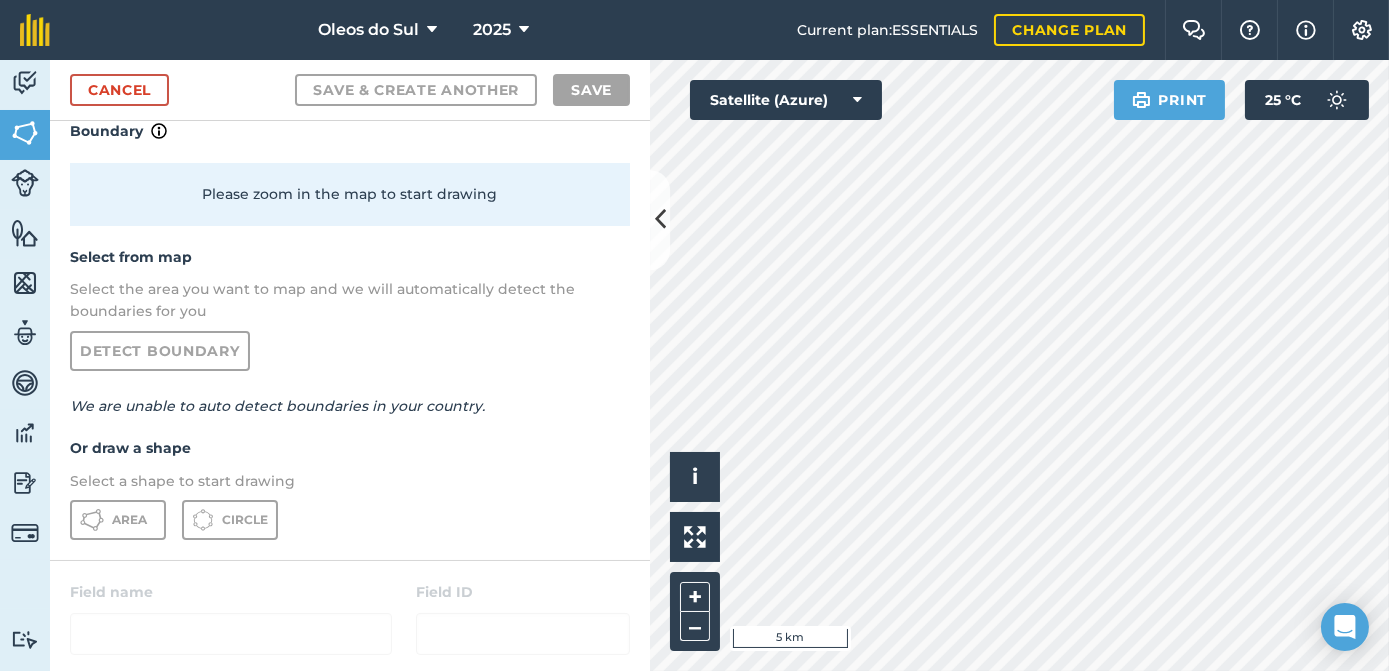 scroll, scrollTop: 0, scrollLeft: 0, axis: both 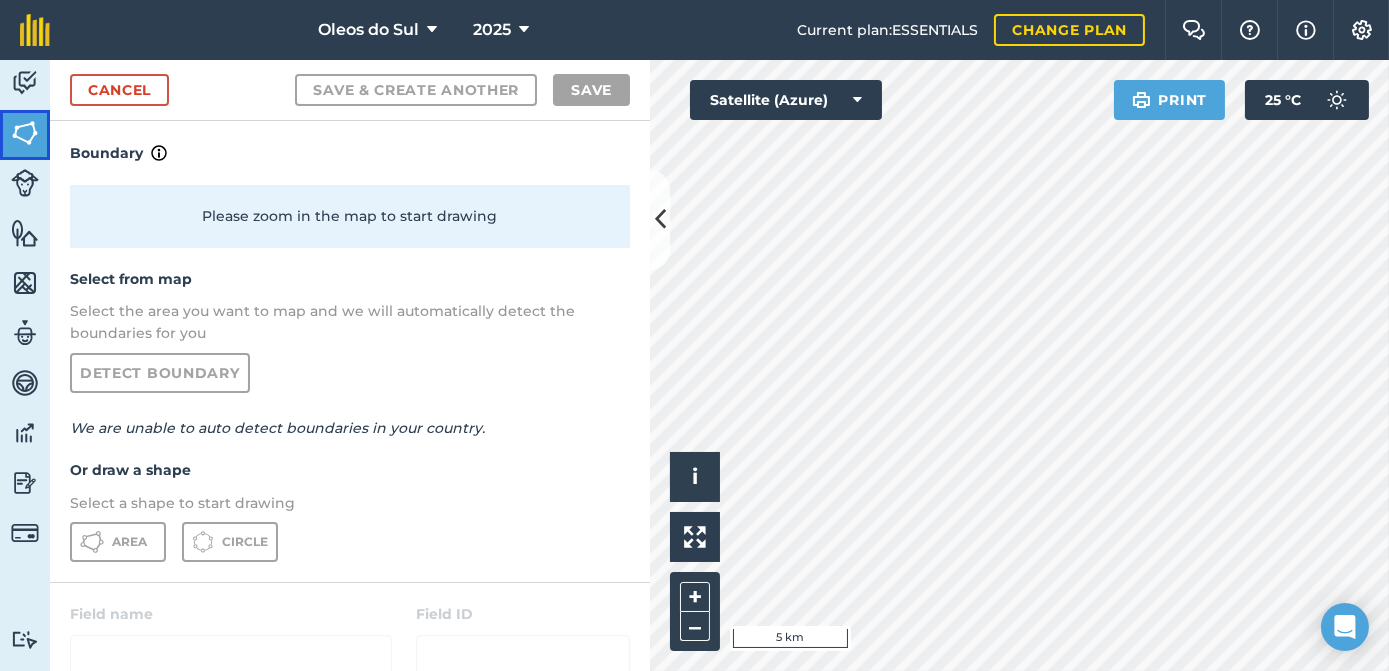 click at bounding box center (25, 133) 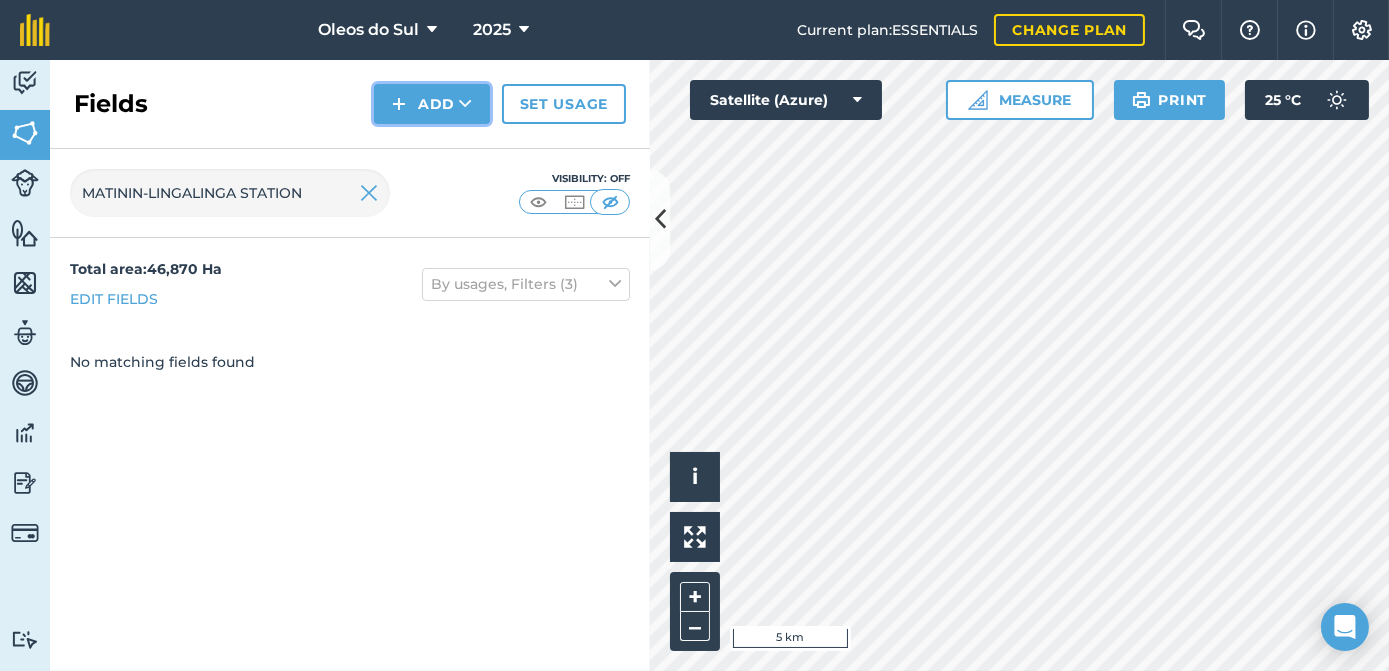 click at bounding box center (399, 104) 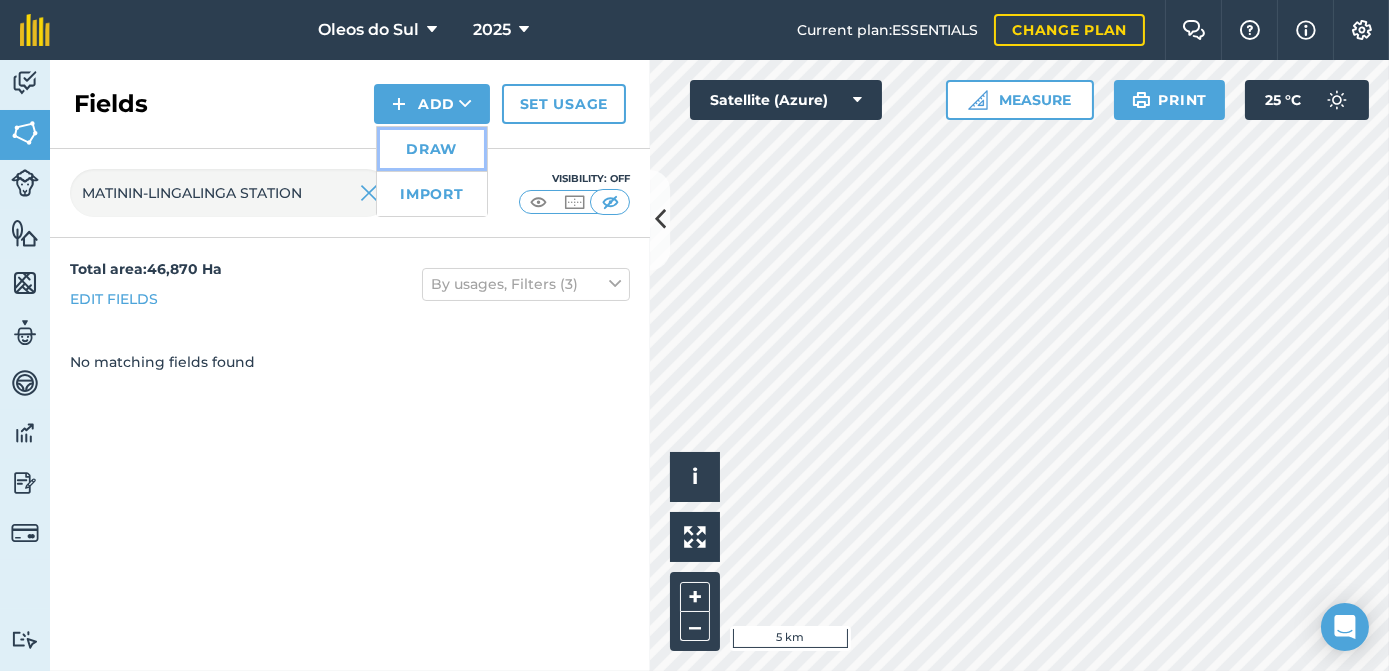 click on "Draw" at bounding box center [432, 149] 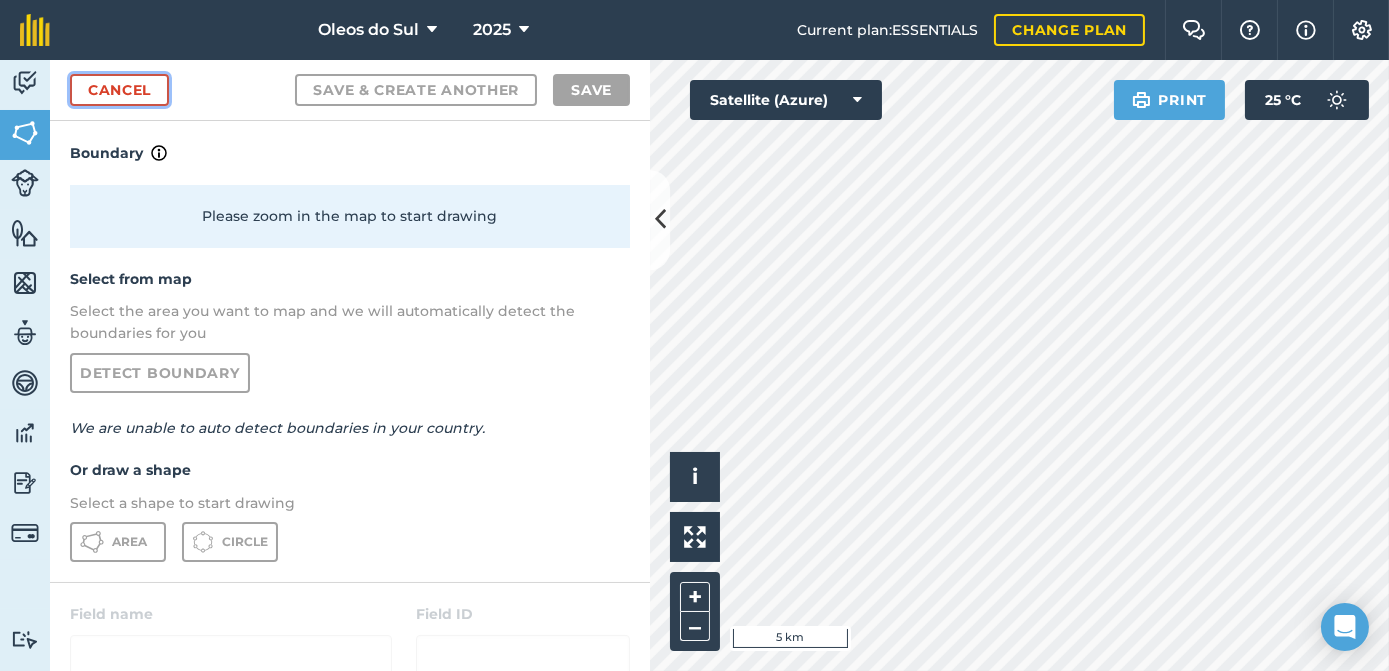 click on "Cancel" at bounding box center (119, 90) 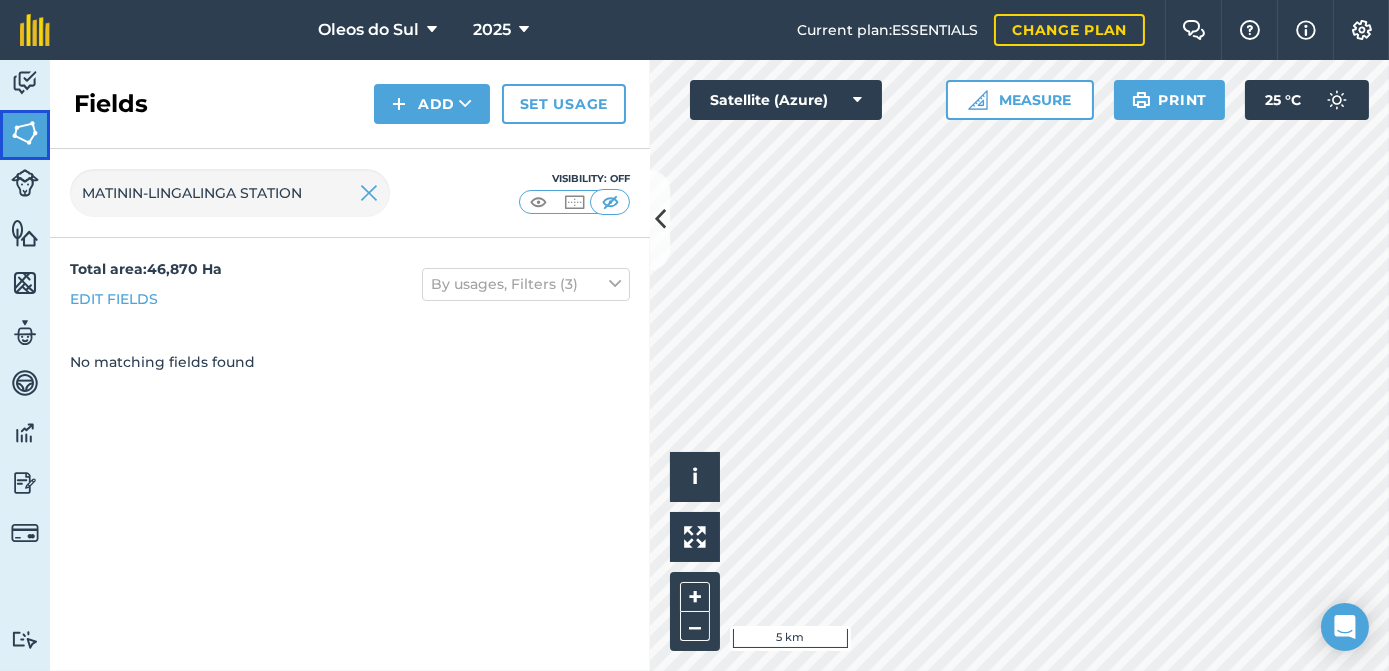 click at bounding box center [25, 133] 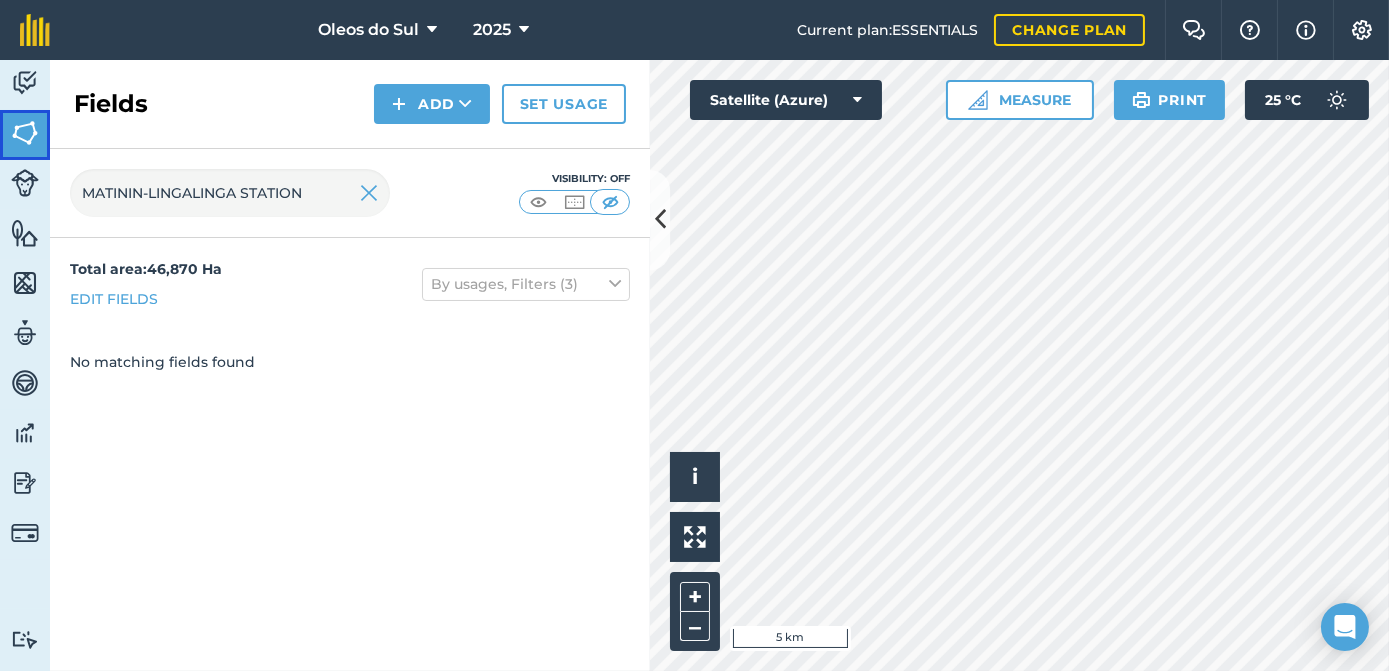 click at bounding box center [25, 133] 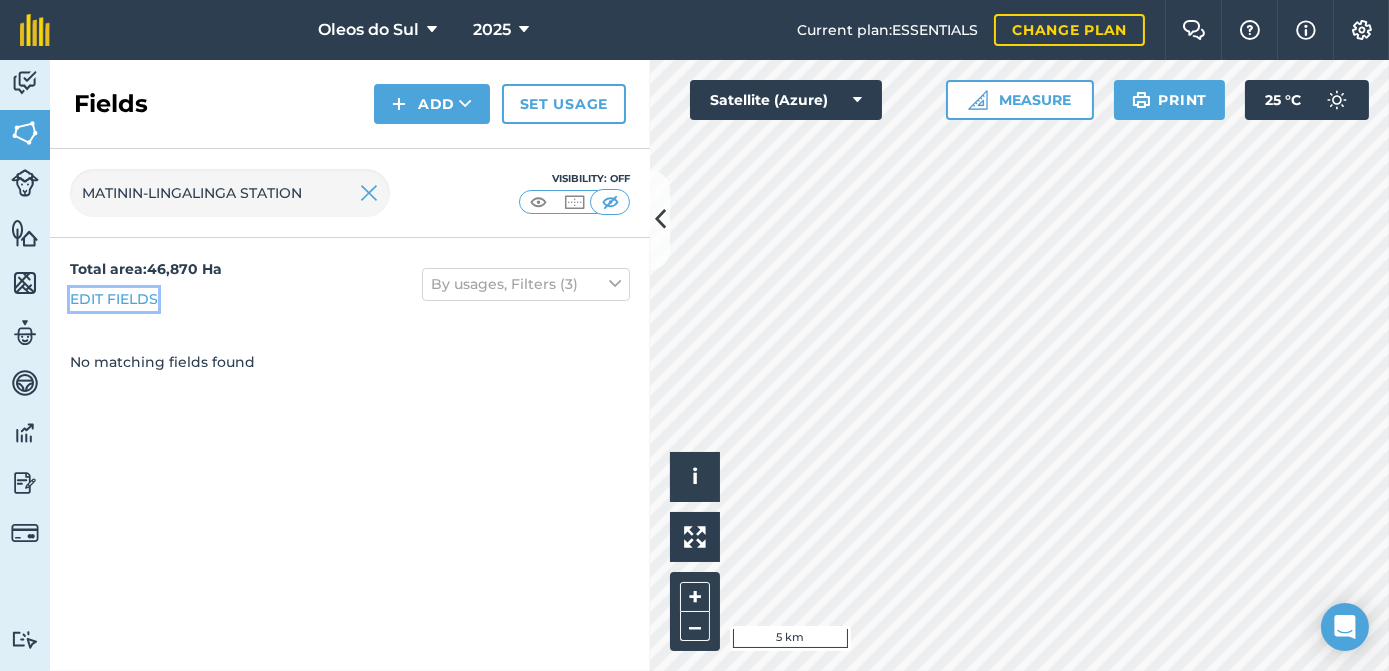click on "Edit fields" at bounding box center [114, 299] 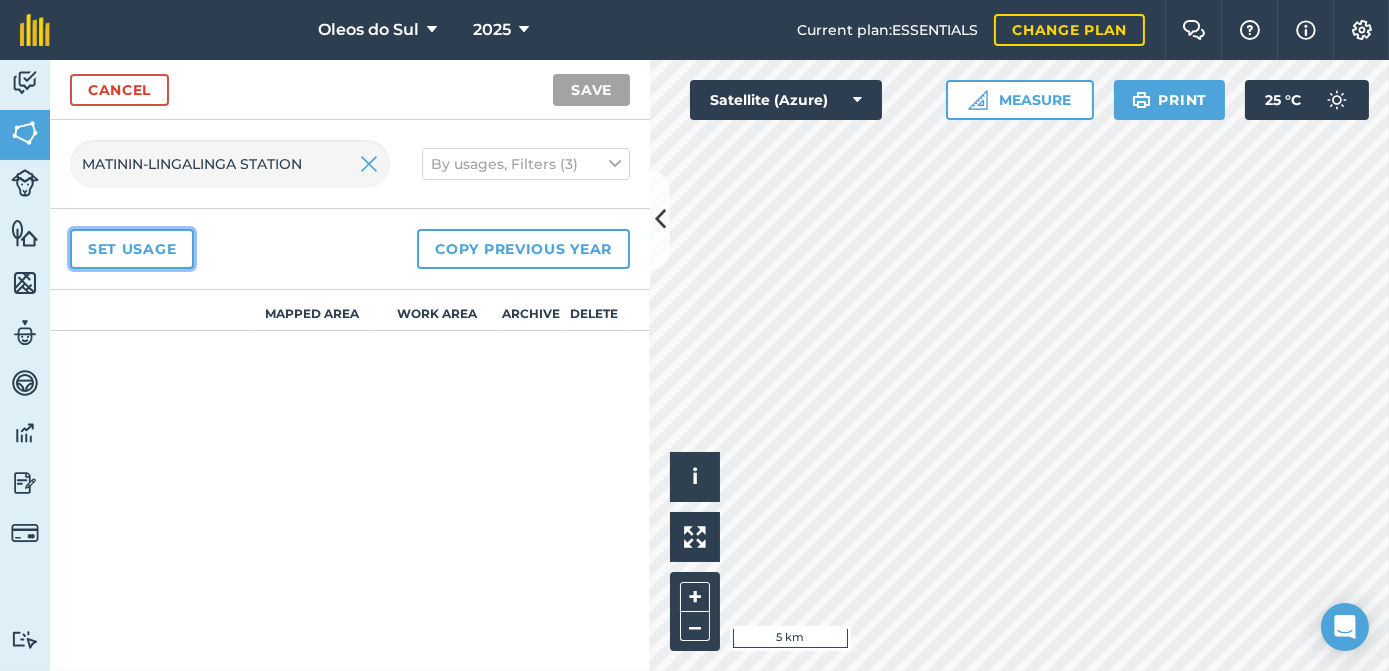 click on "Set usage" at bounding box center (132, 249) 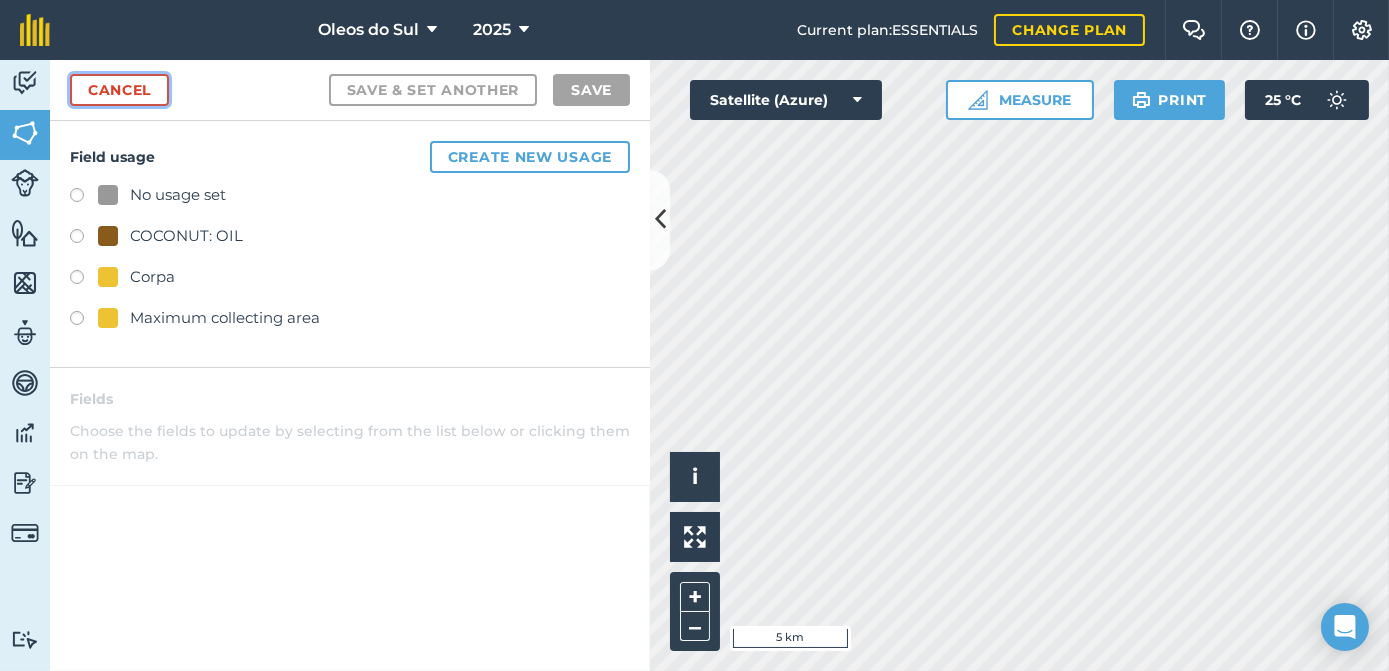 click on "Cancel" at bounding box center (119, 90) 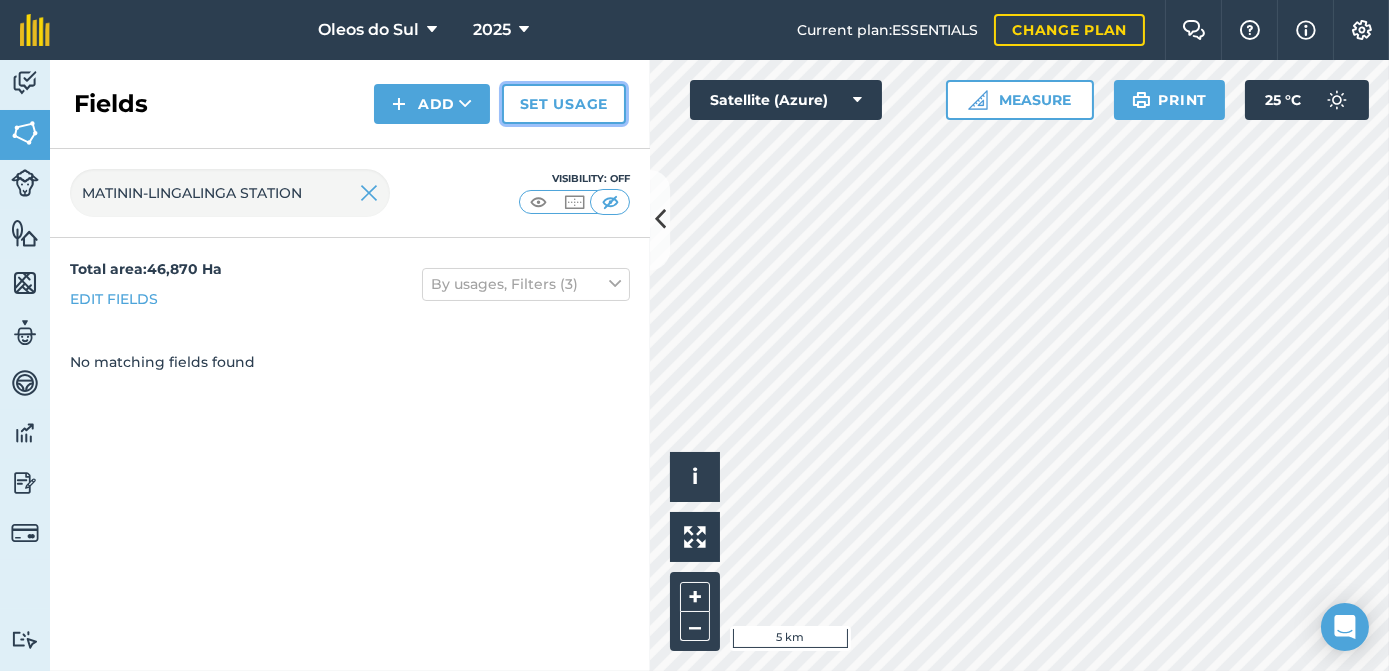 click on "Set usage" at bounding box center [564, 104] 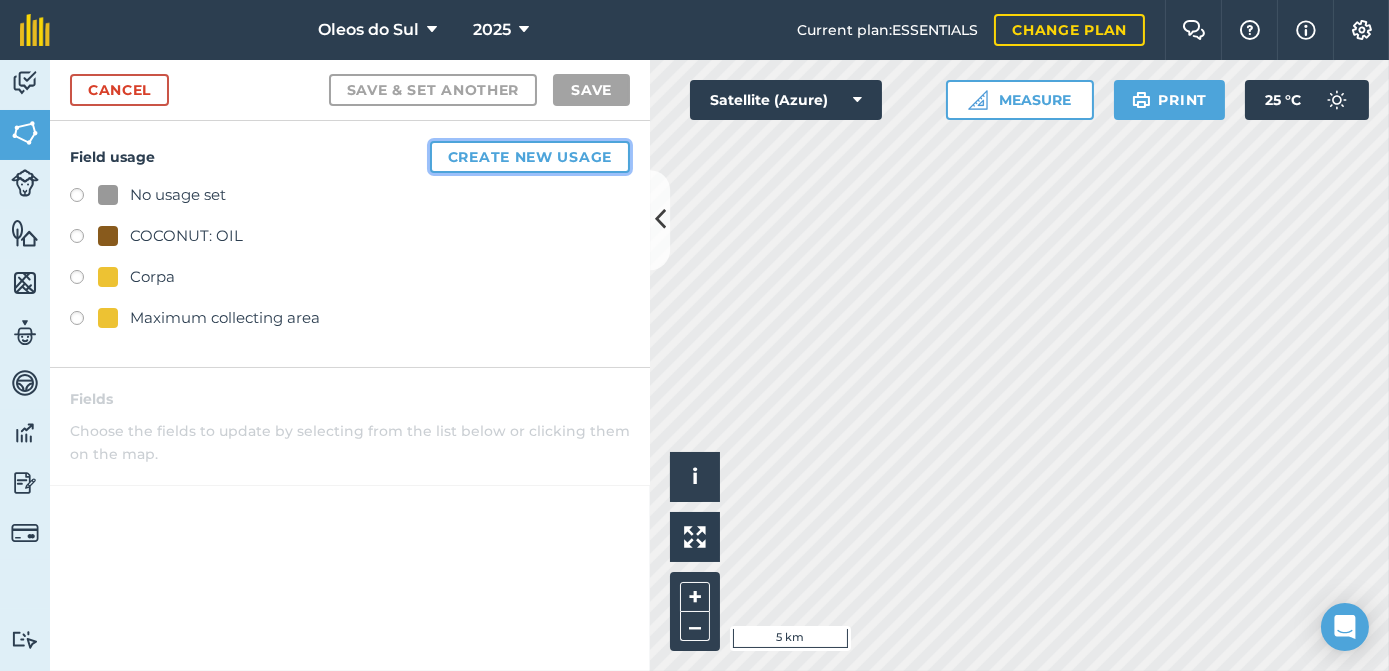 click on "Create new usage" at bounding box center (530, 157) 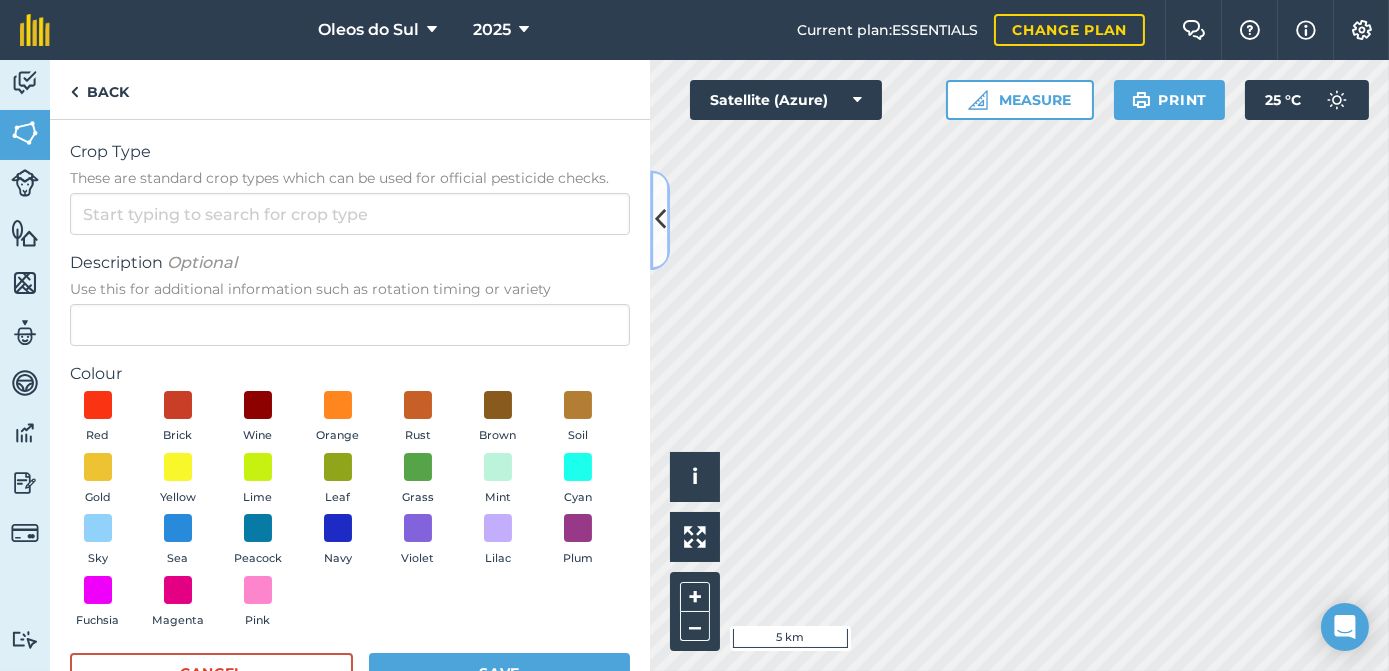 click at bounding box center [660, 220] 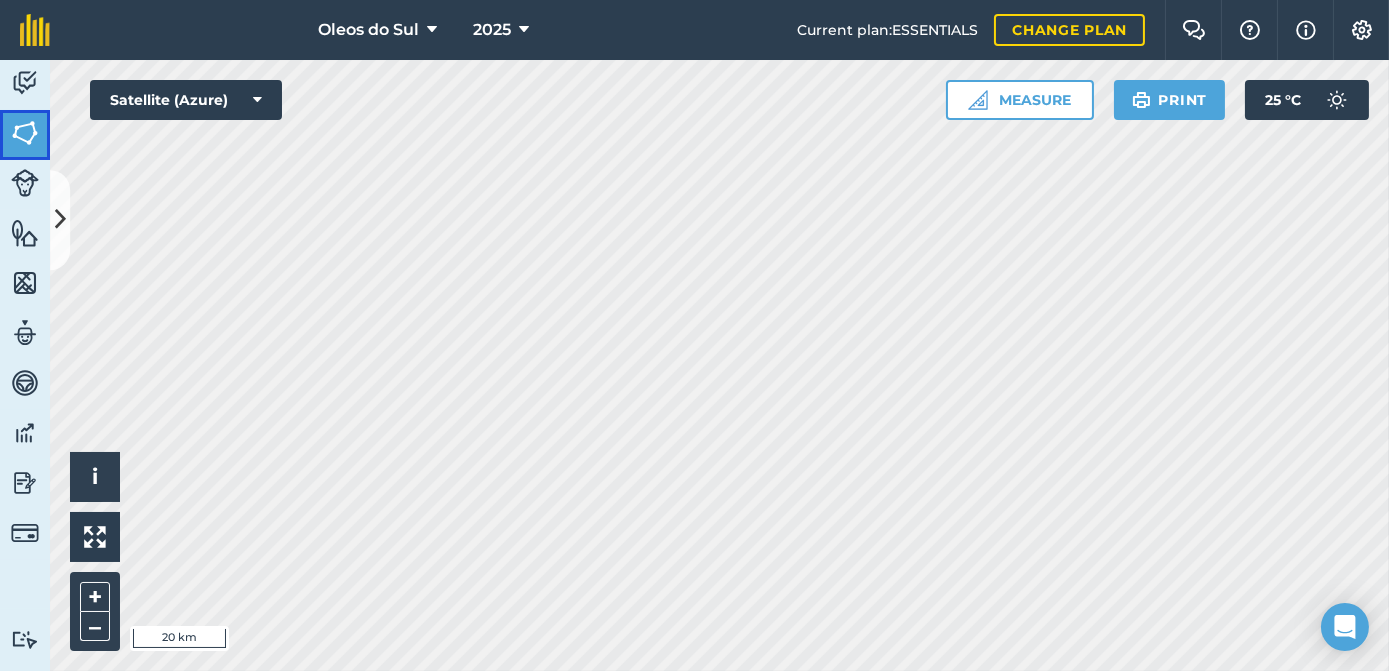 click at bounding box center [25, 133] 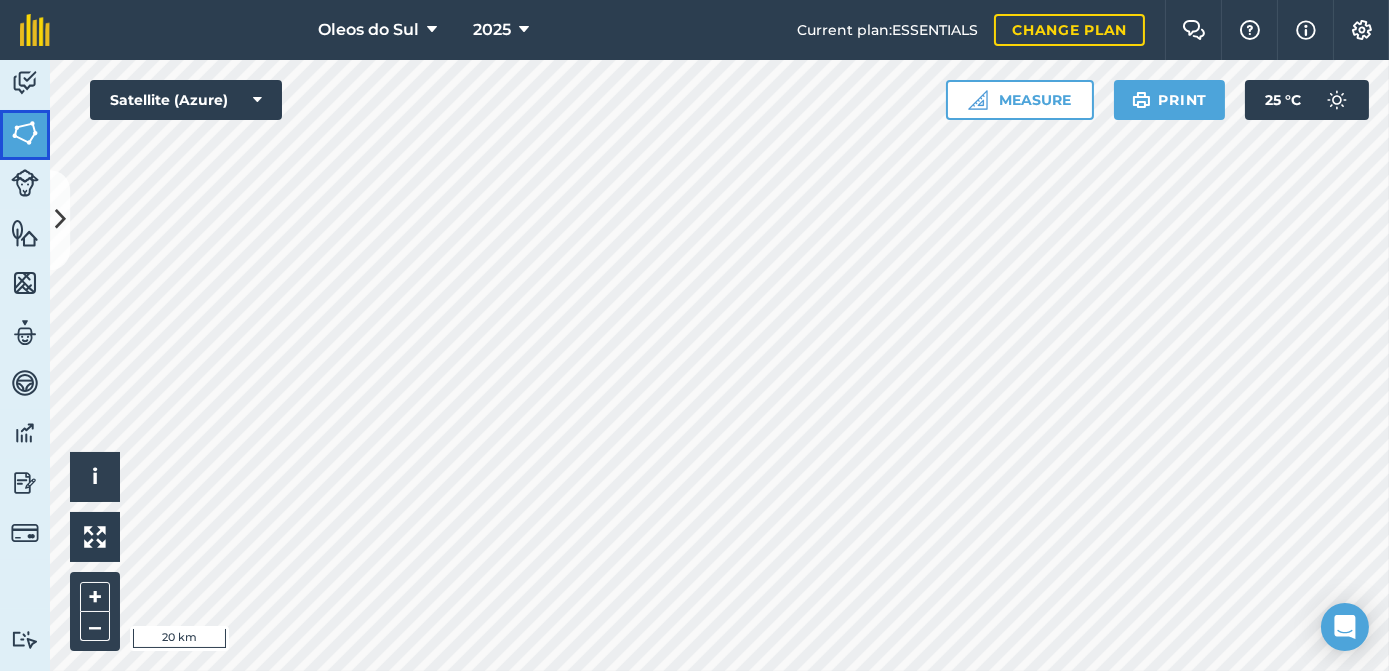 click at bounding box center (25, 133) 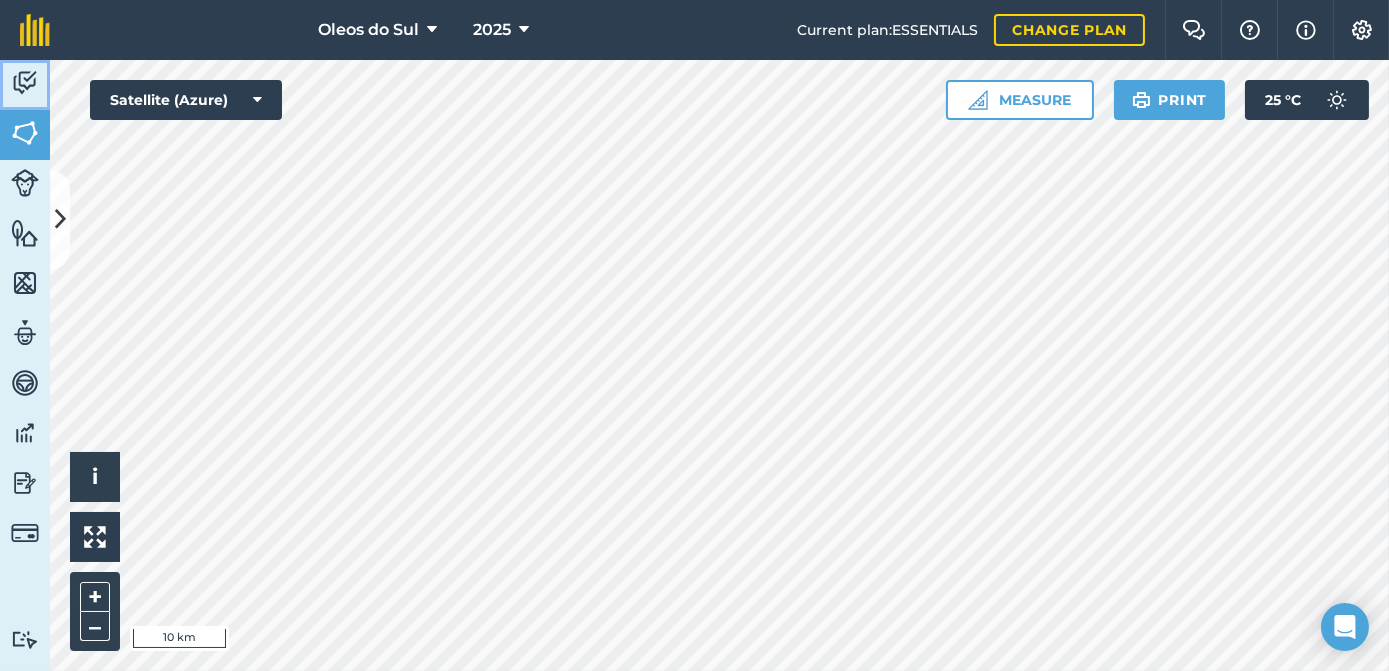 click at bounding box center (25, 83) 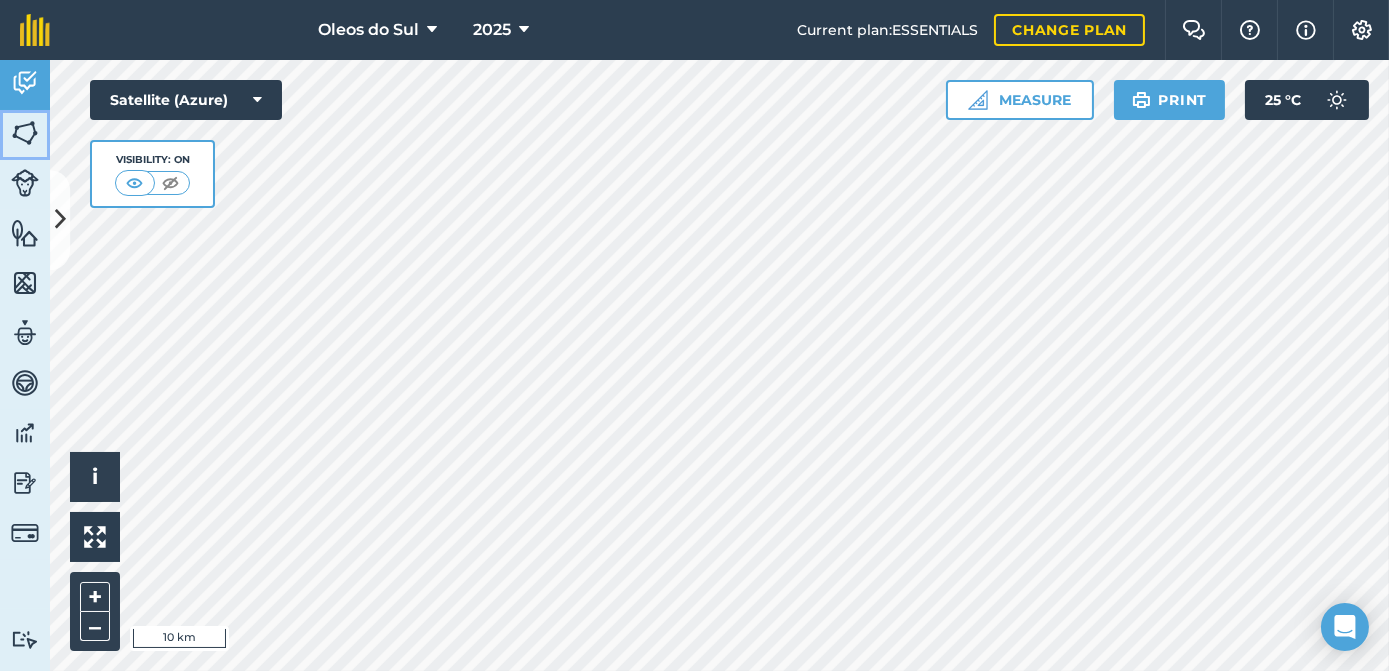 click at bounding box center [25, 133] 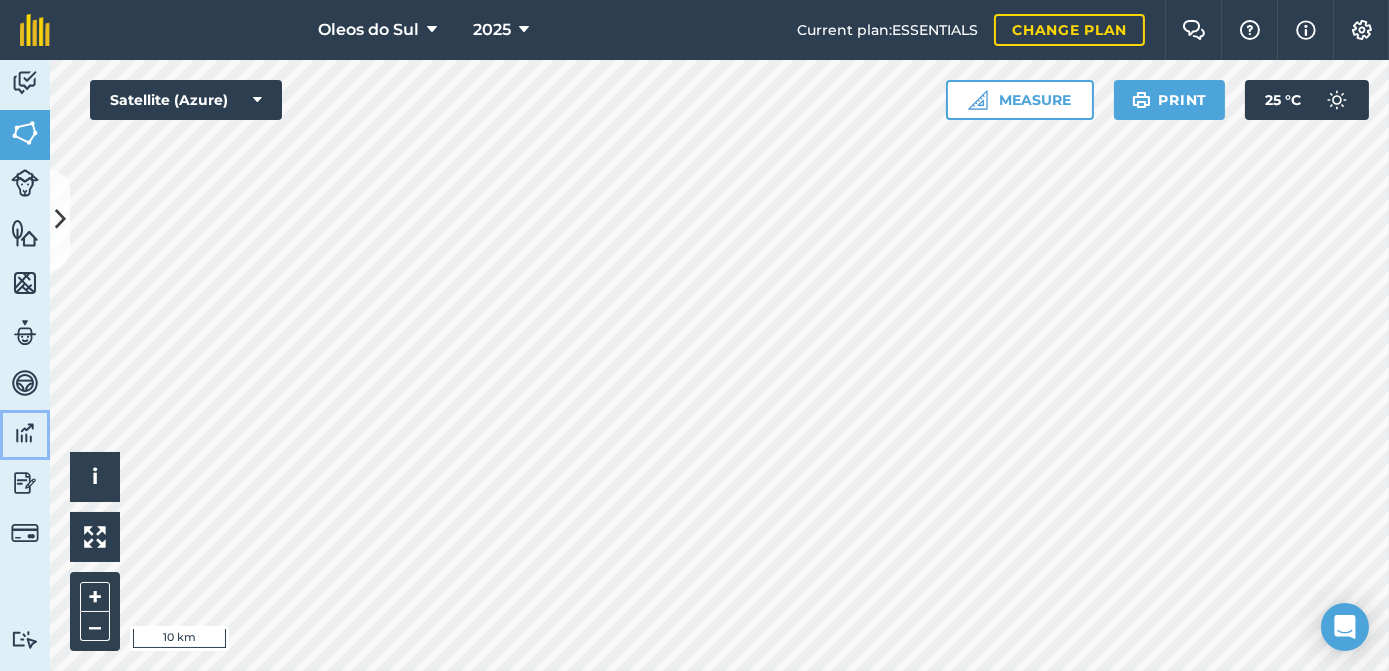 click at bounding box center [25, 433] 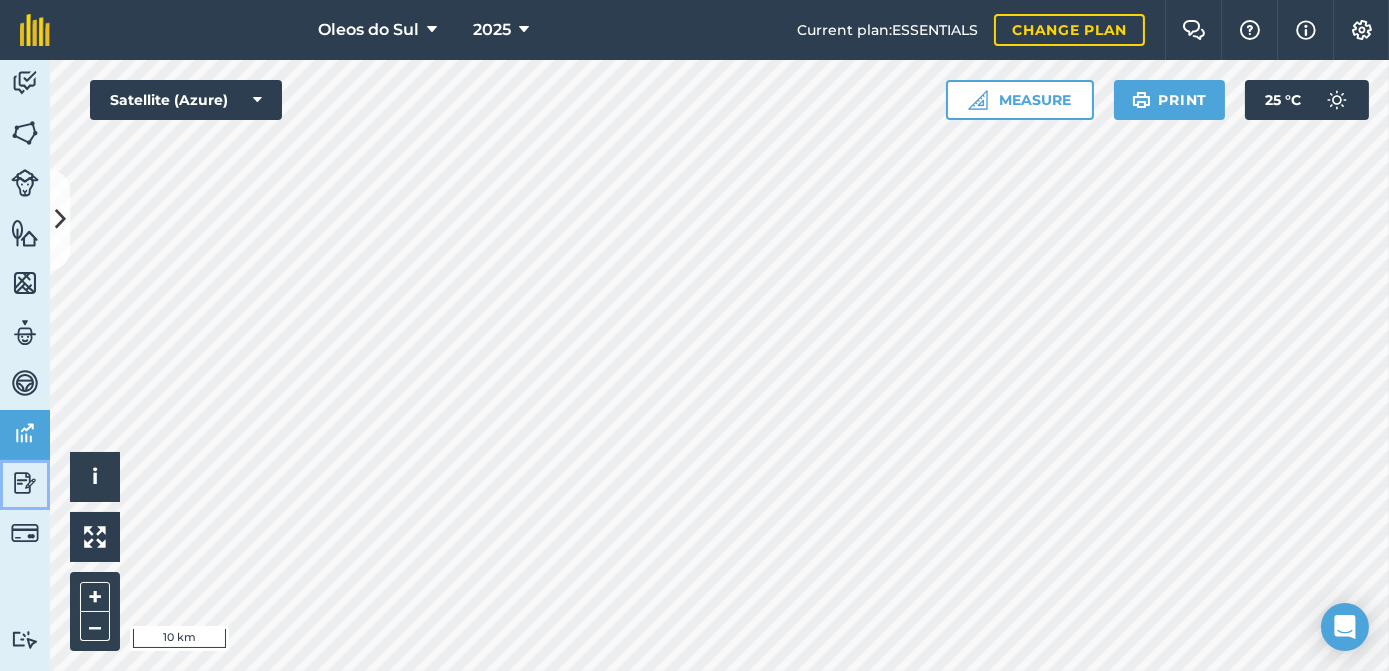 click at bounding box center [25, 483] 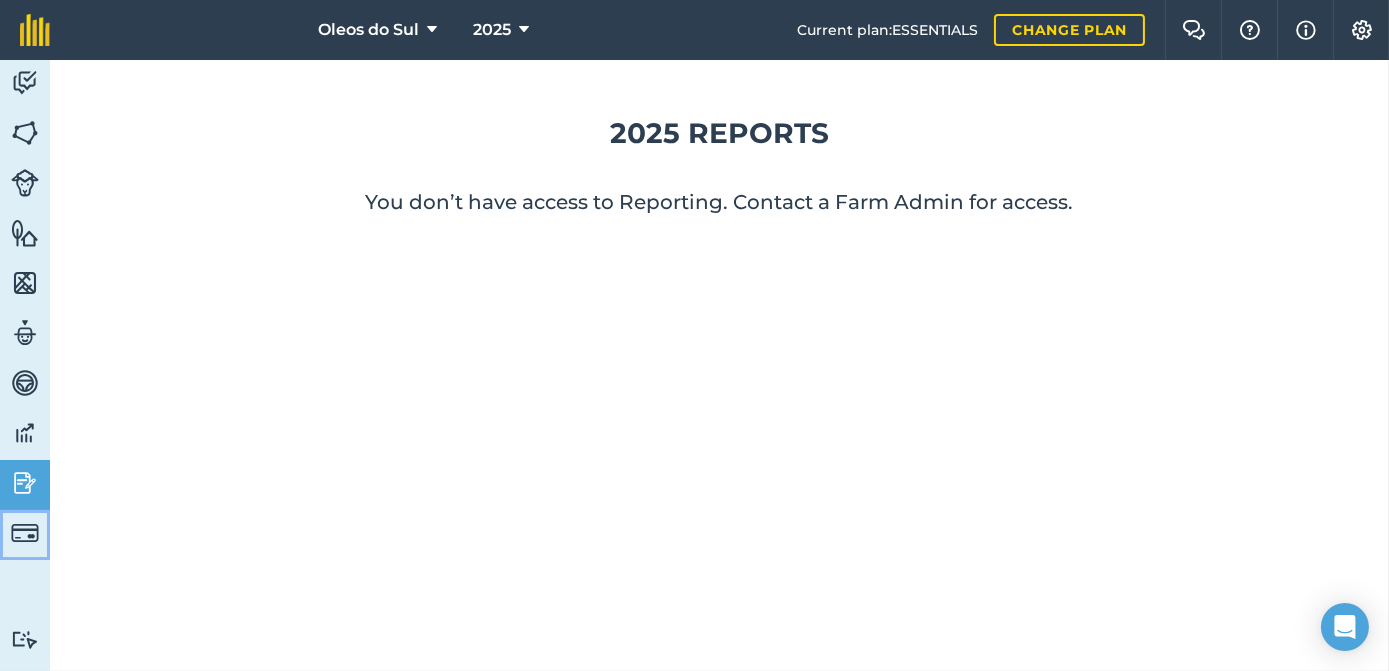 click at bounding box center (25, 533) 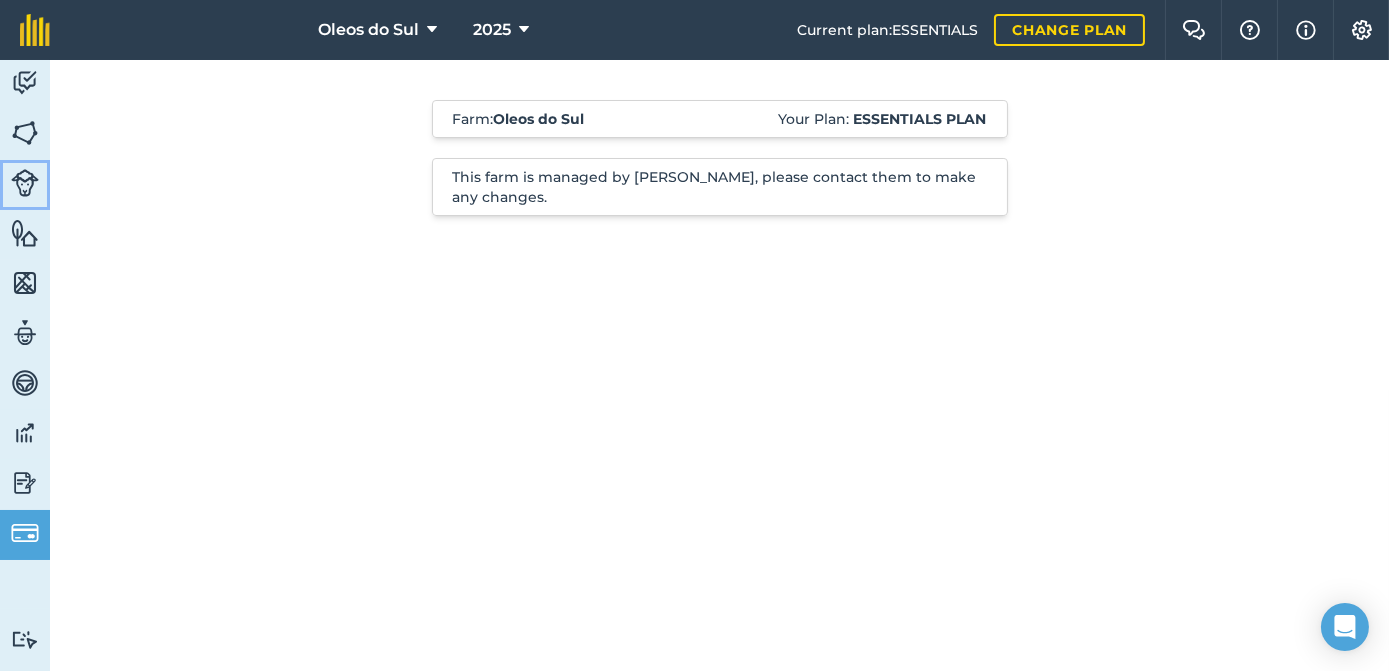 click at bounding box center [25, 183] 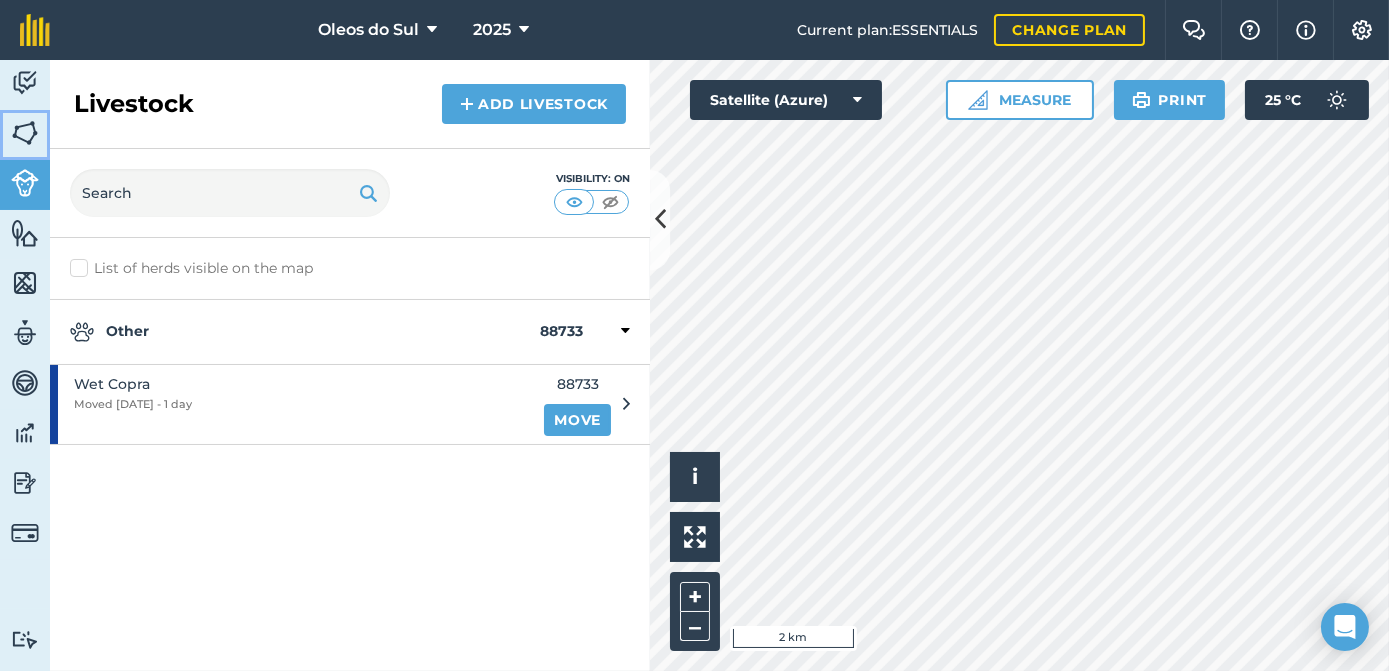 click at bounding box center [25, 133] 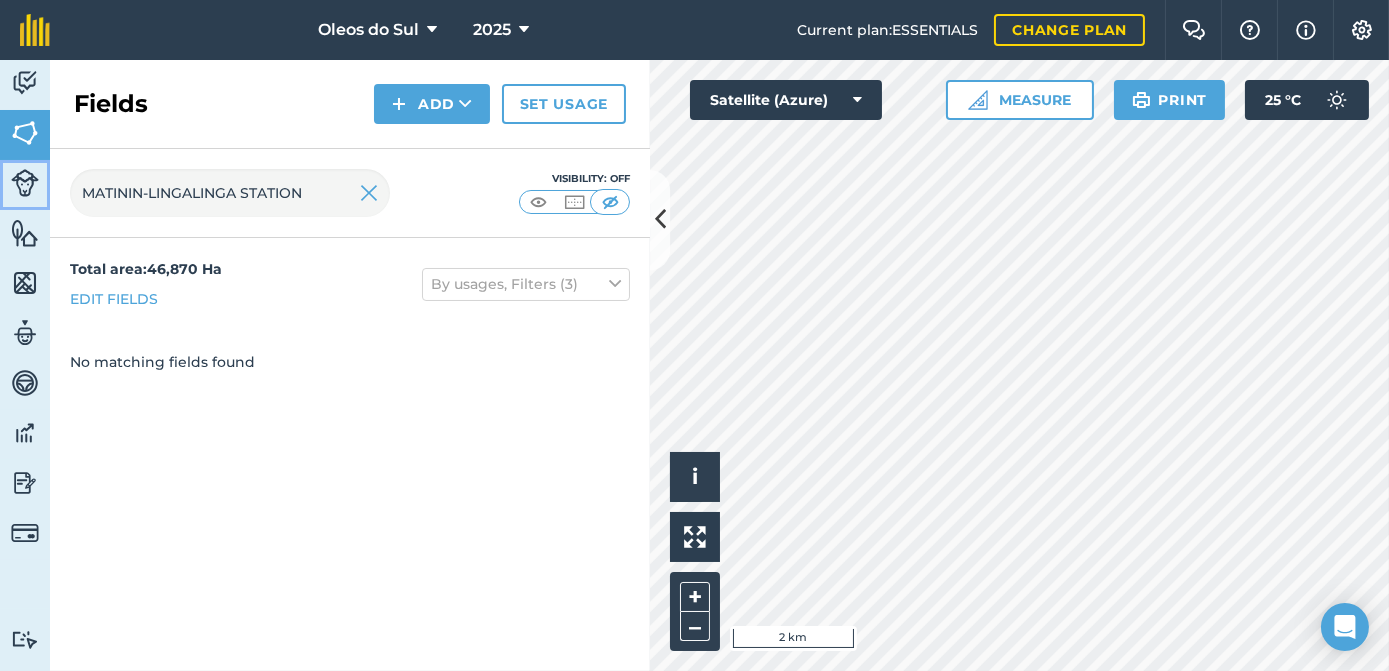click at bounding box center (25, 183) 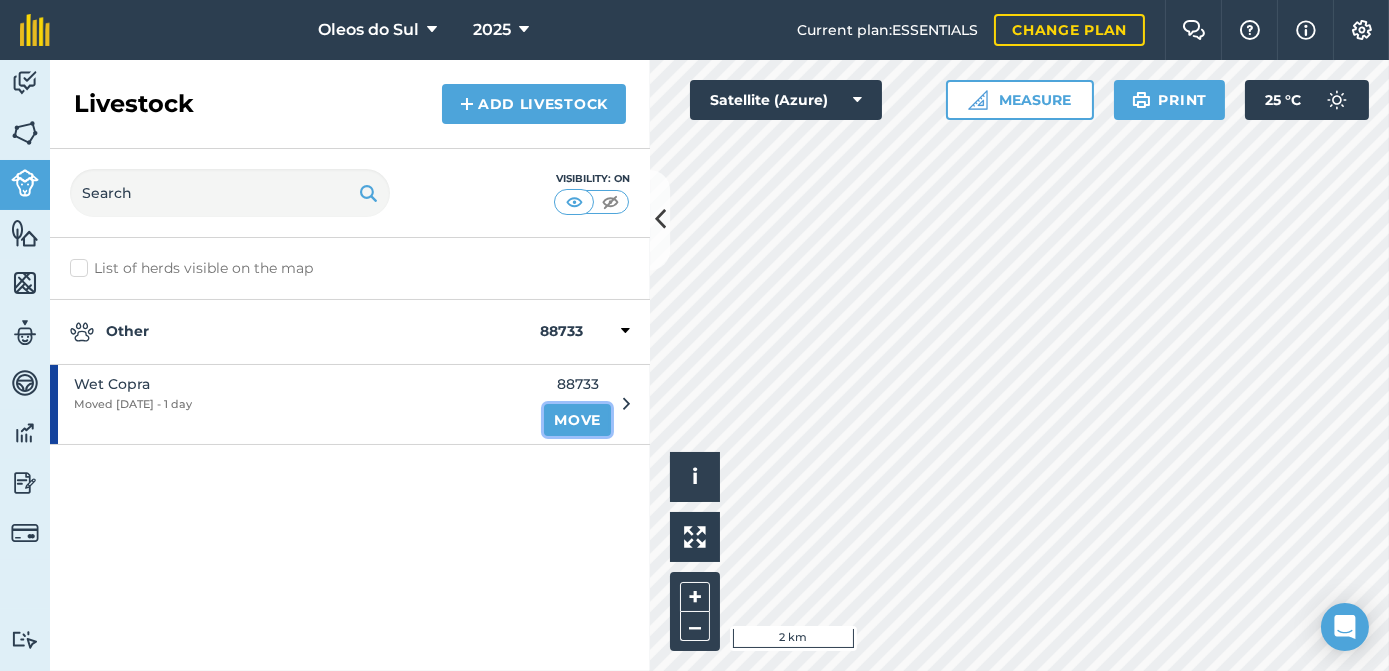 click on "Move" at bounding box center [577, 420] 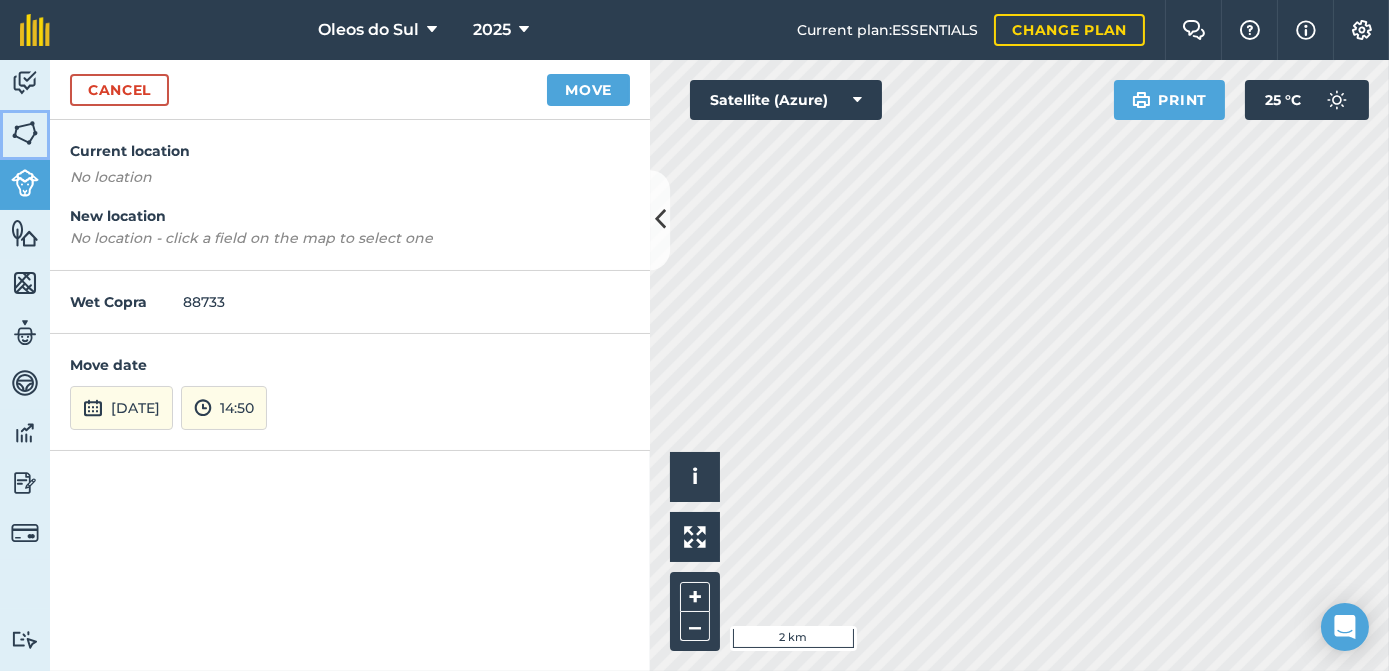 click at bounding box center [25, 133] 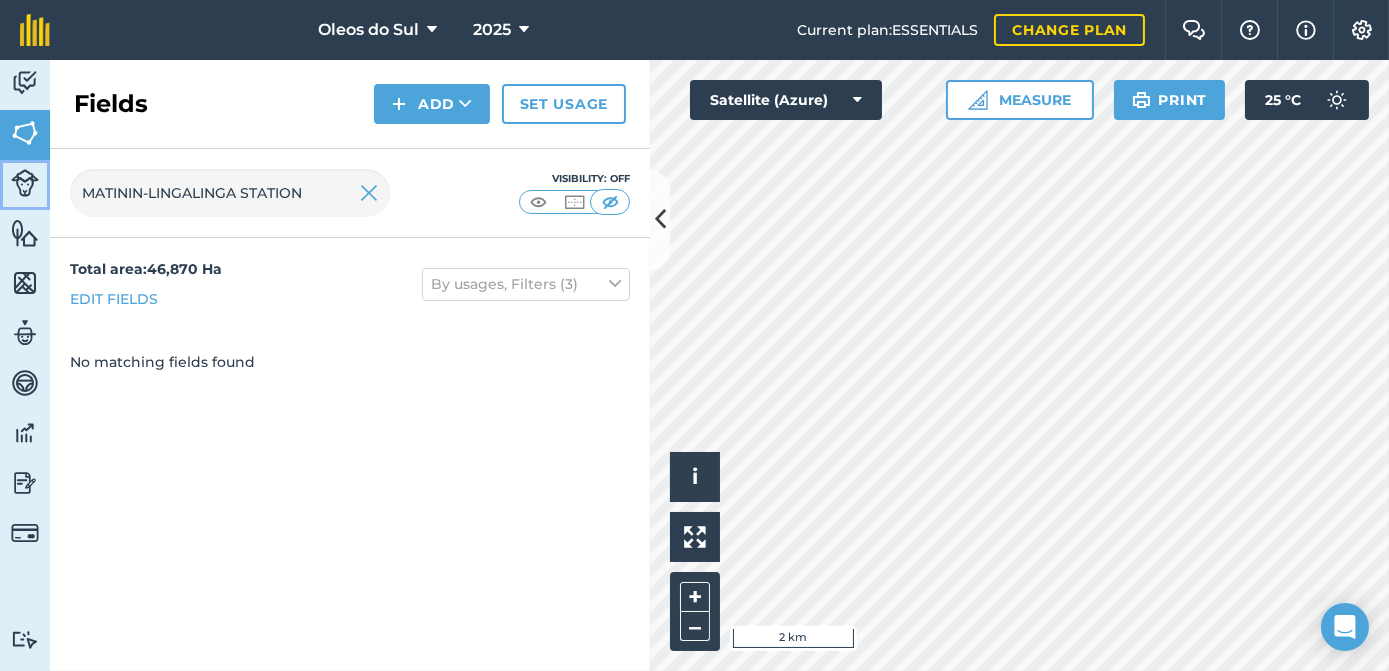 click at bounding box center [25, 183] 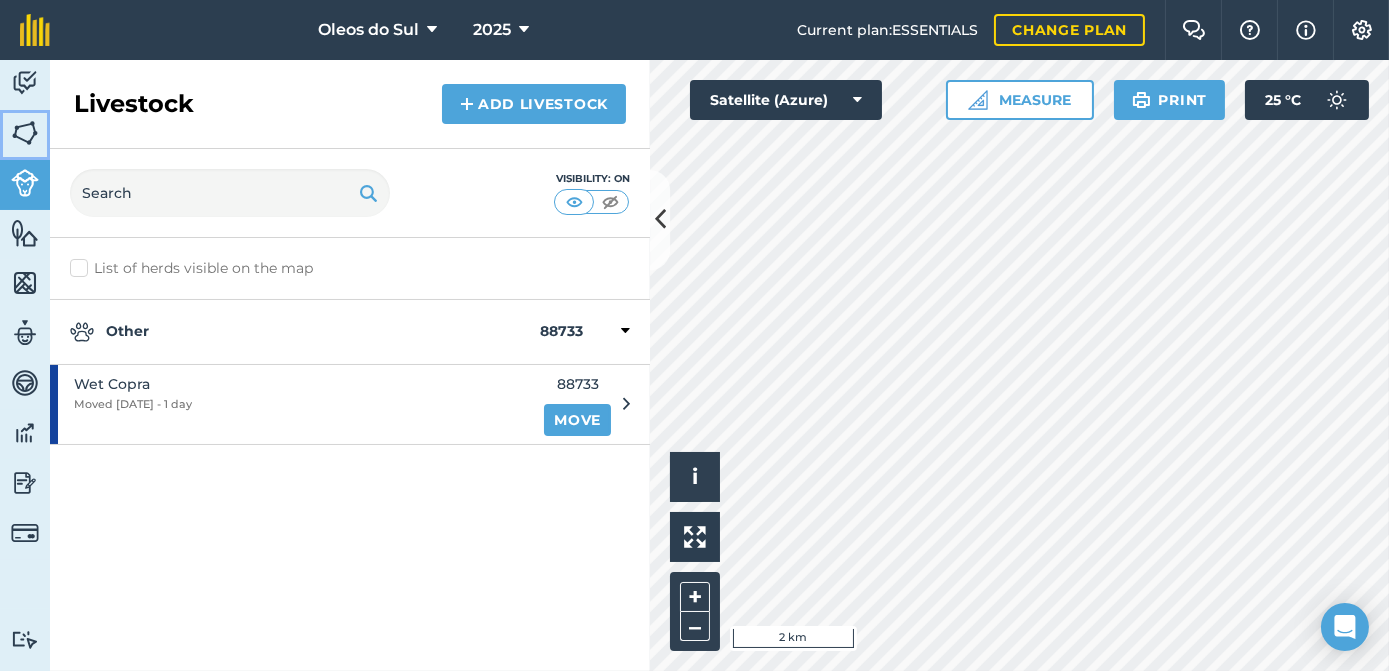 click at bounding box center (25, 133) 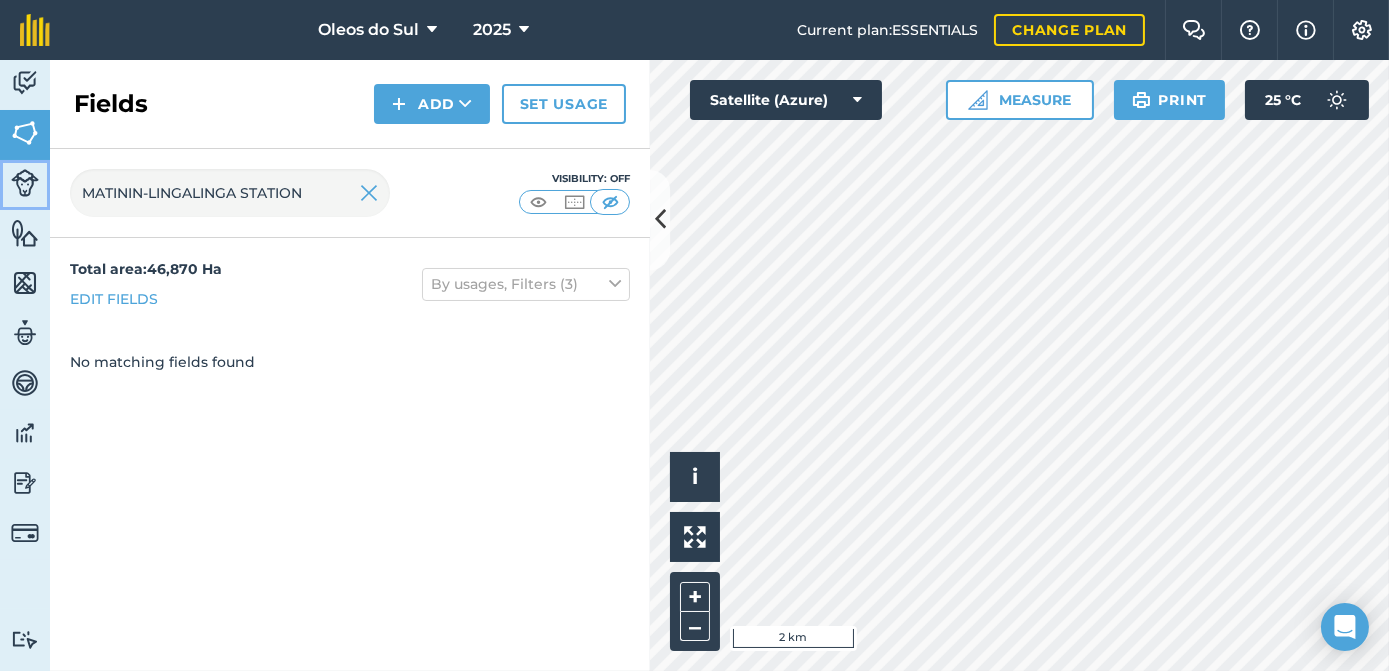 click at bounding box center [25, 183] 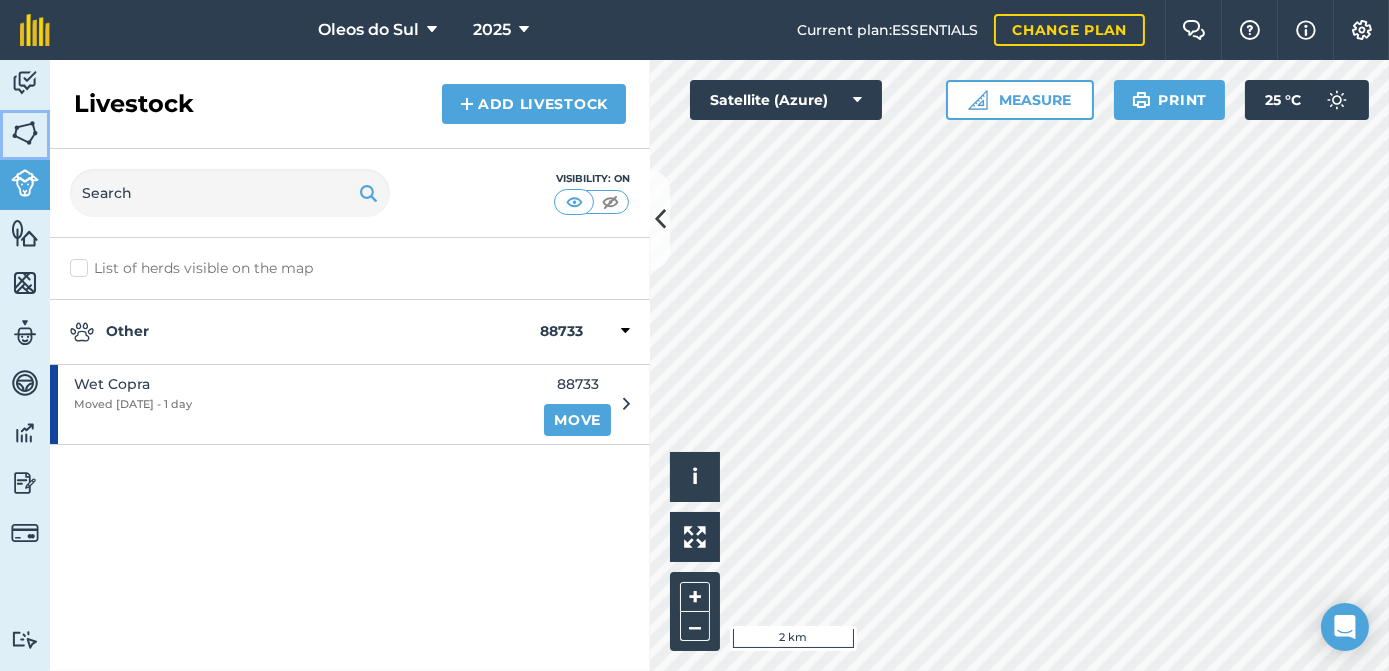 click at bounding box center [25, 133] 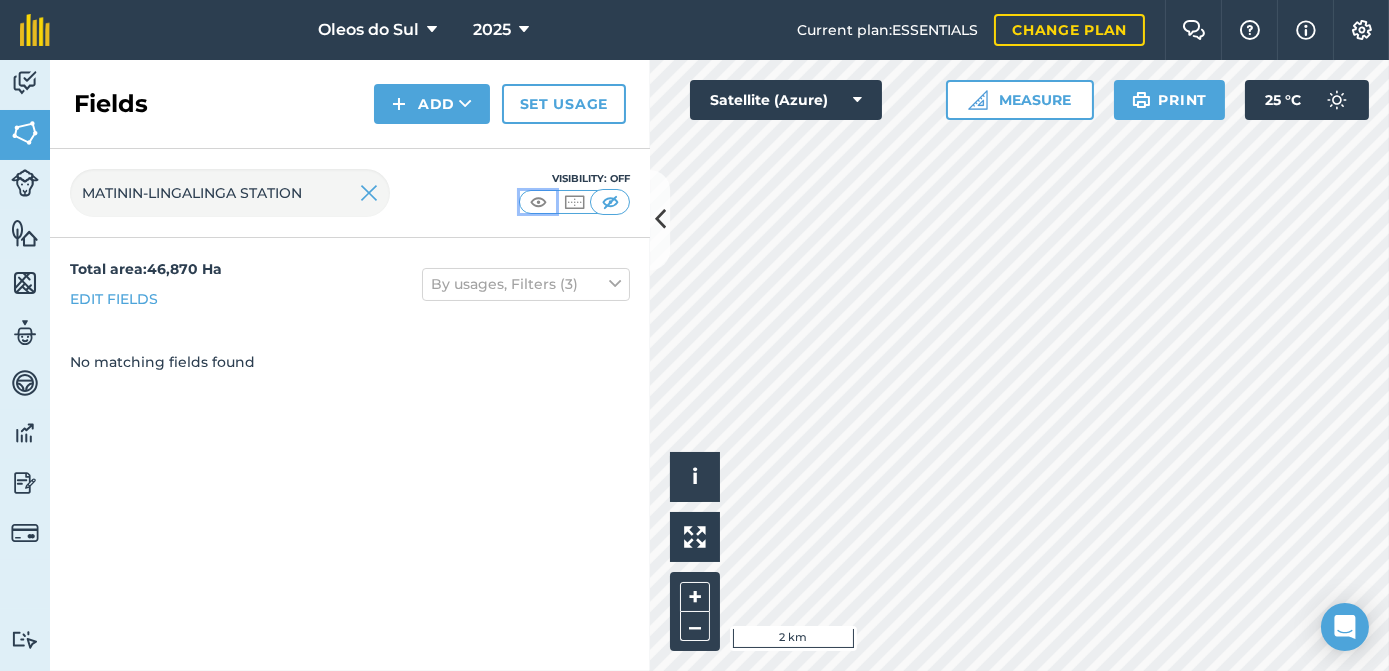 click at bounding box center (538, 202) 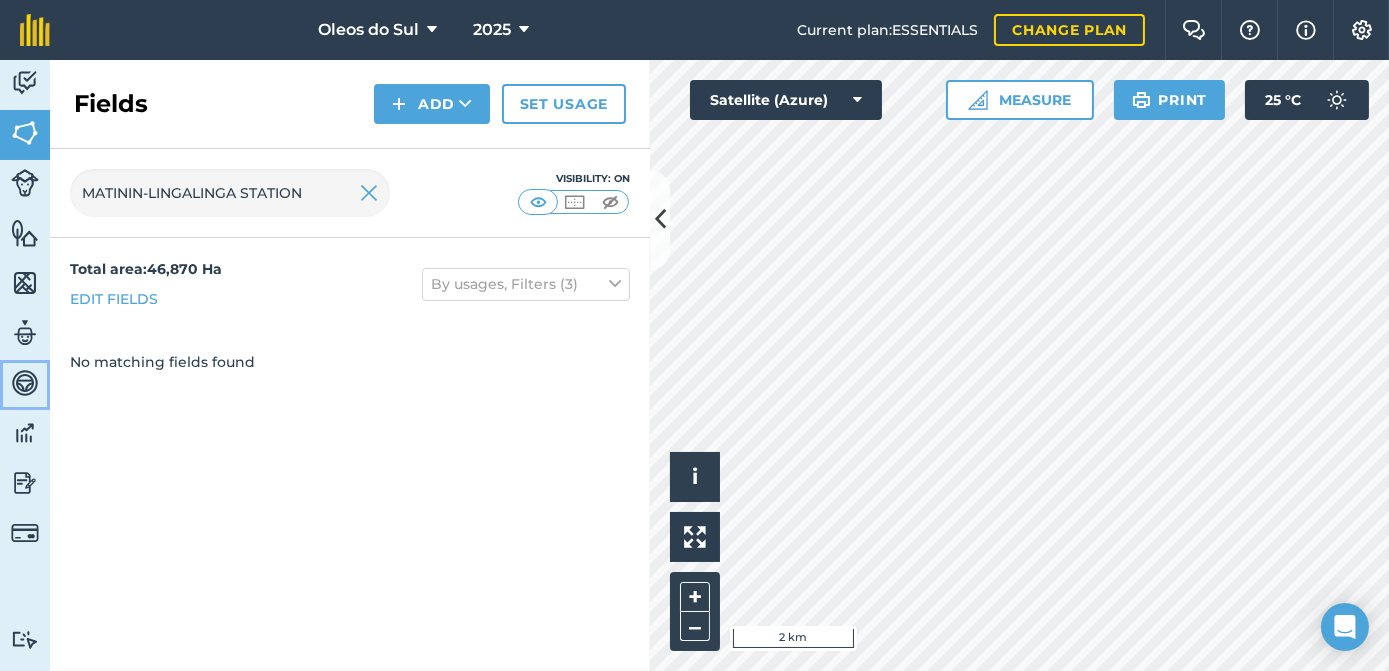click at bounding box center [25, 383] 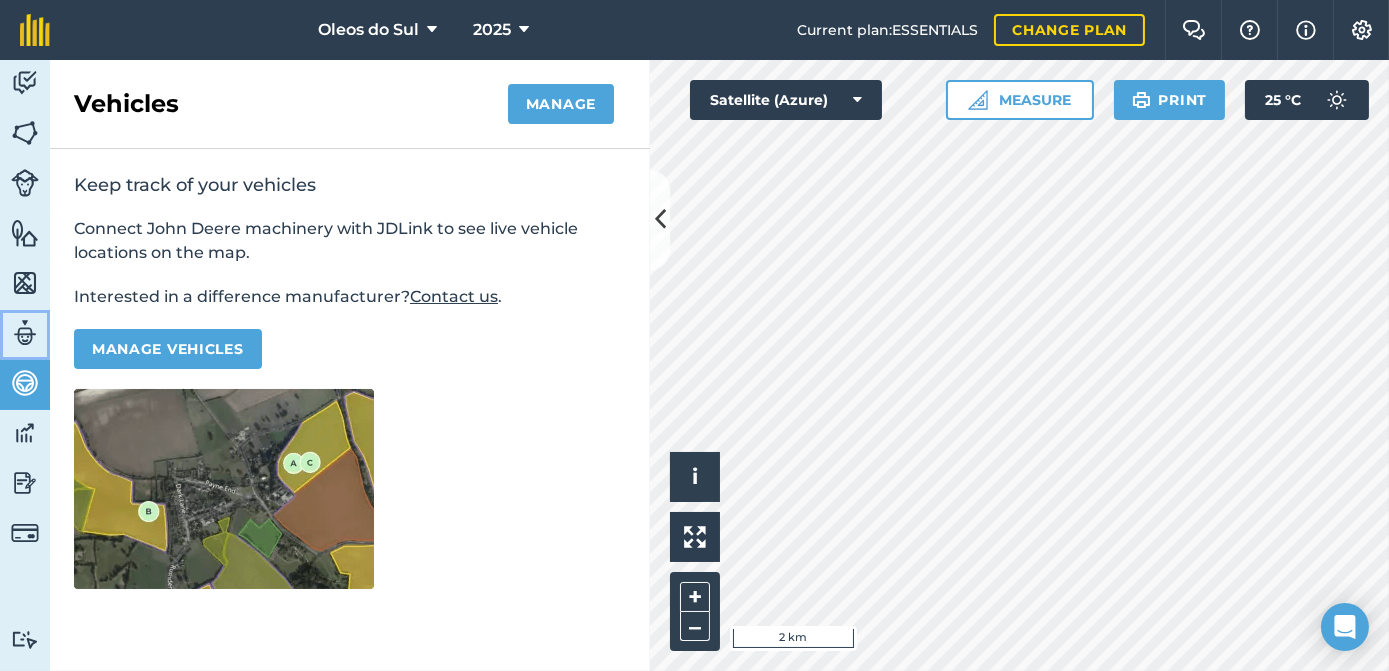 click at bounding box center [25, 333] 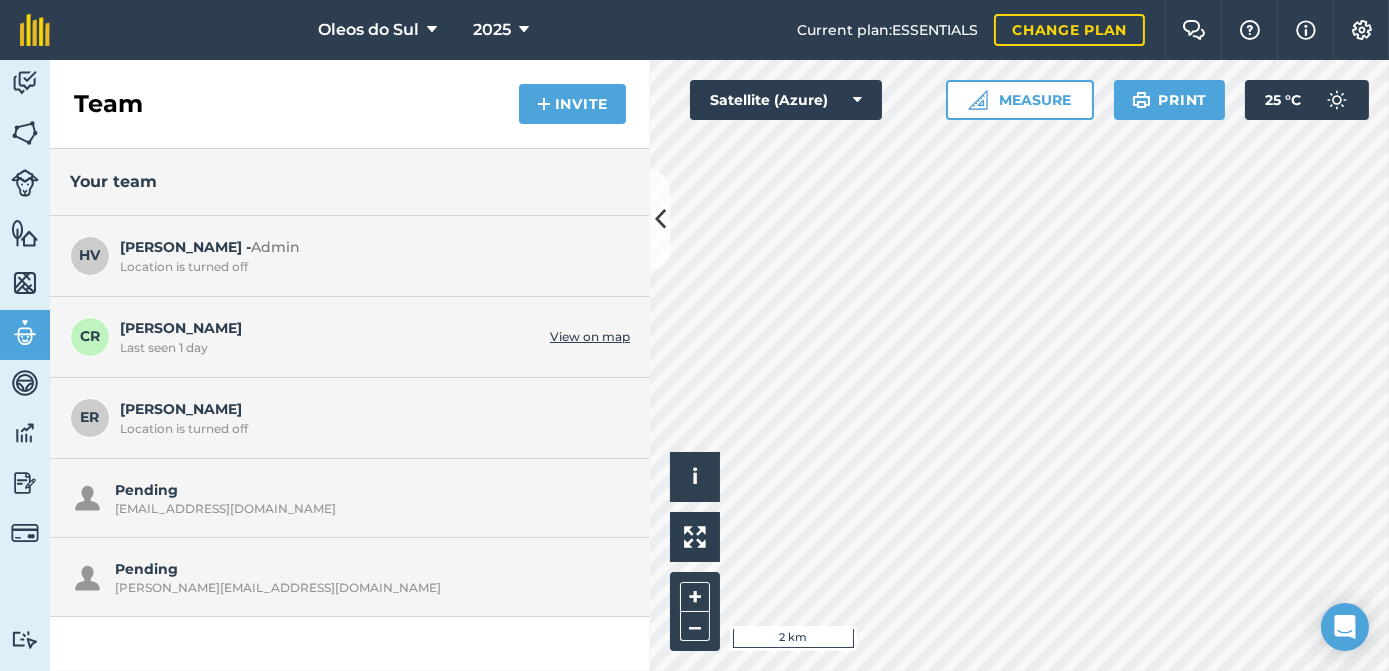 click on "View on map" at bounding box center (590, 337) 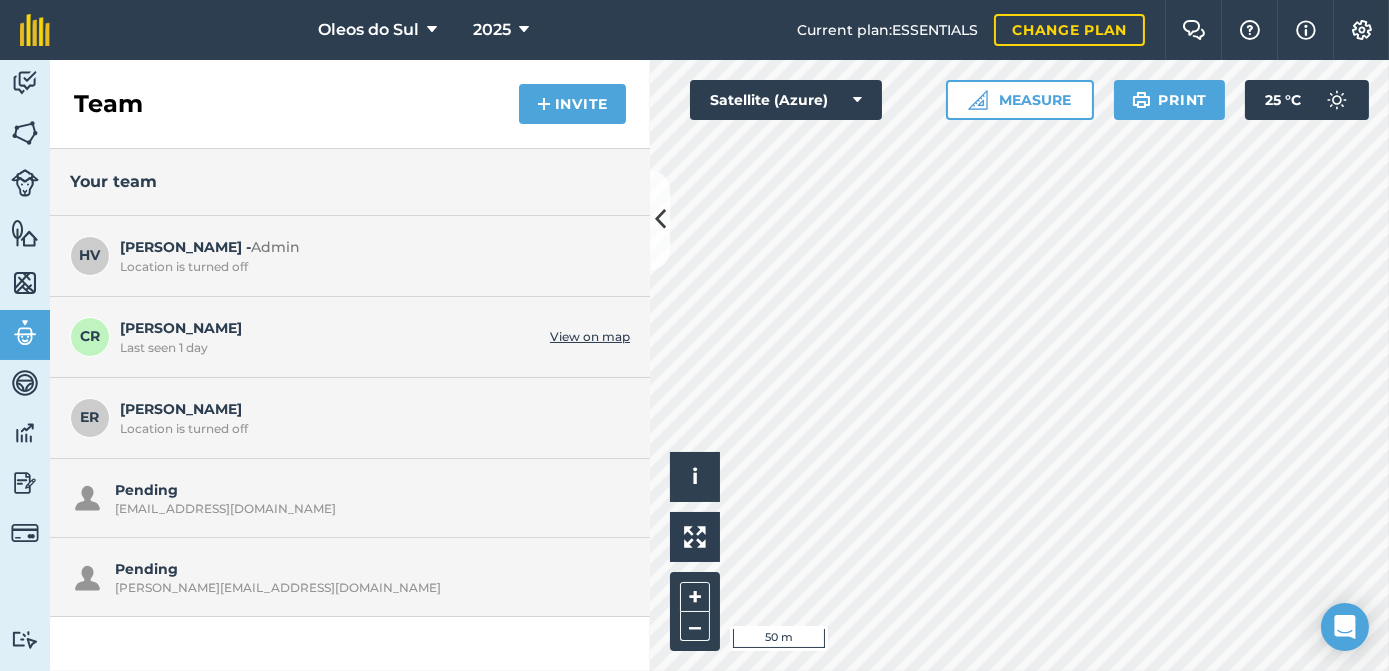 click on "Last seen 1 day" at bounding box center [330, 348] 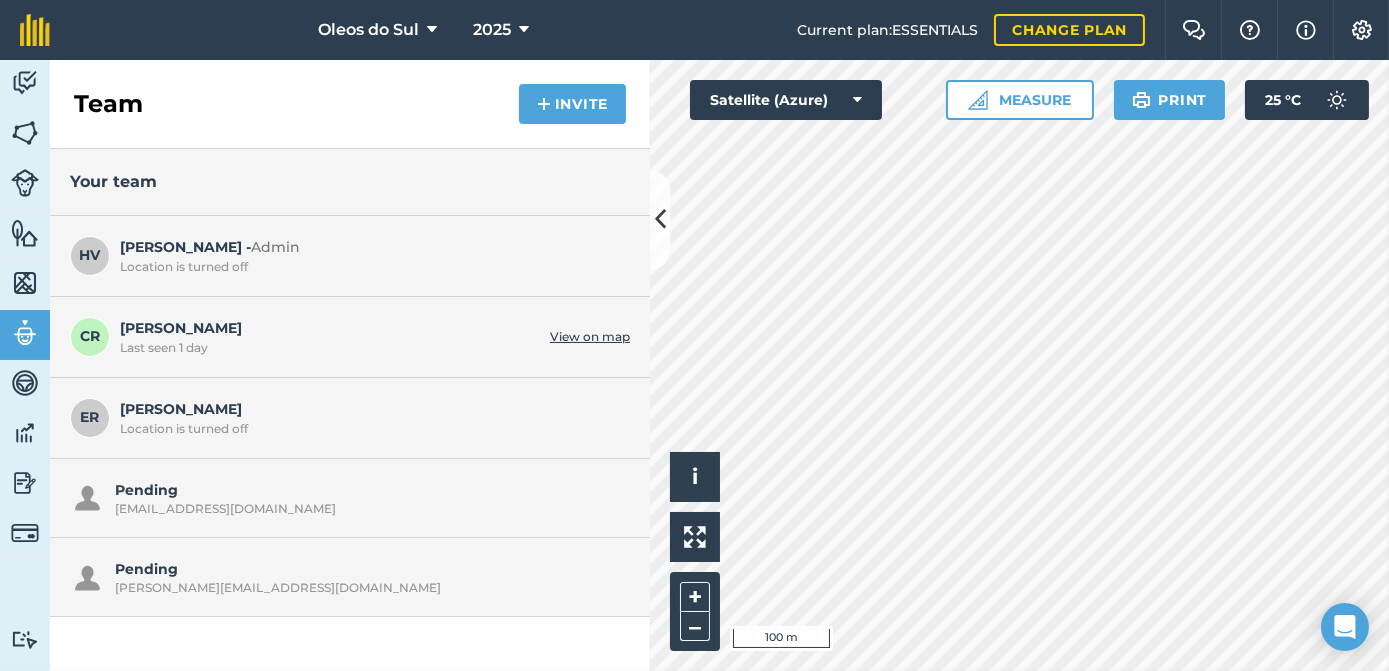 click on "Location is turned off" at bounding box center [370, 429] 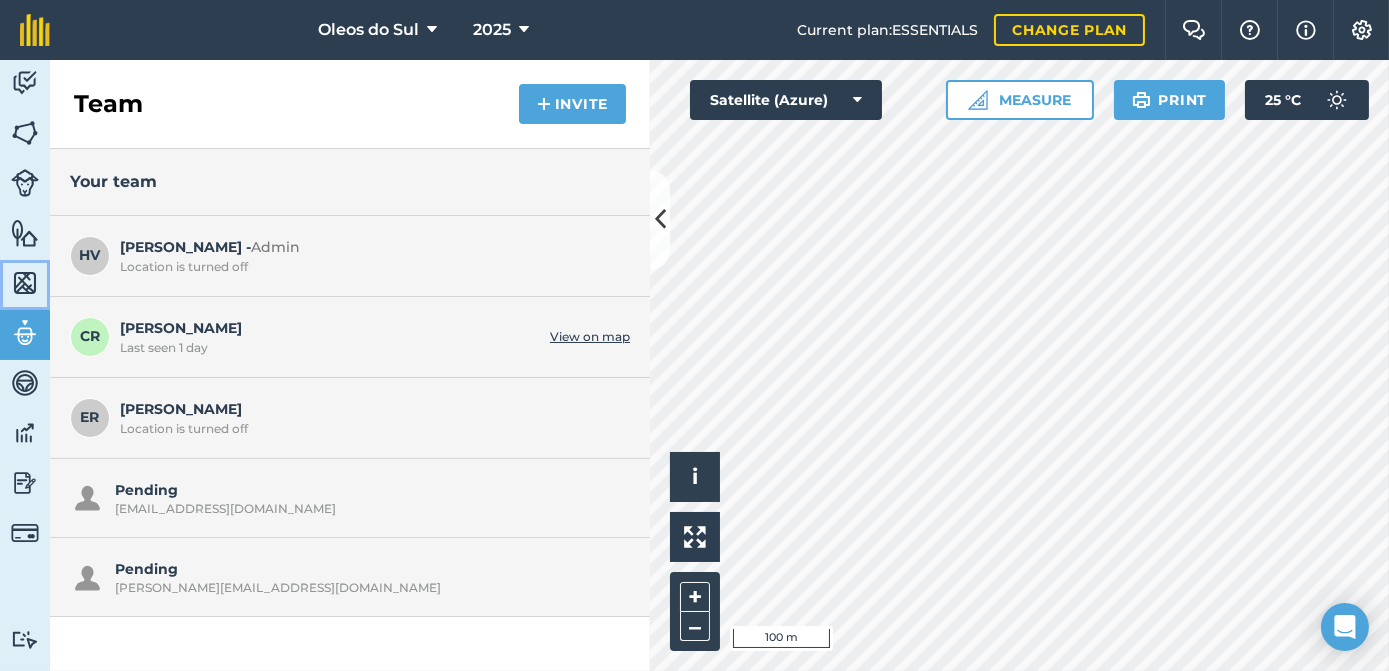 click at bounding box center [25, 283] 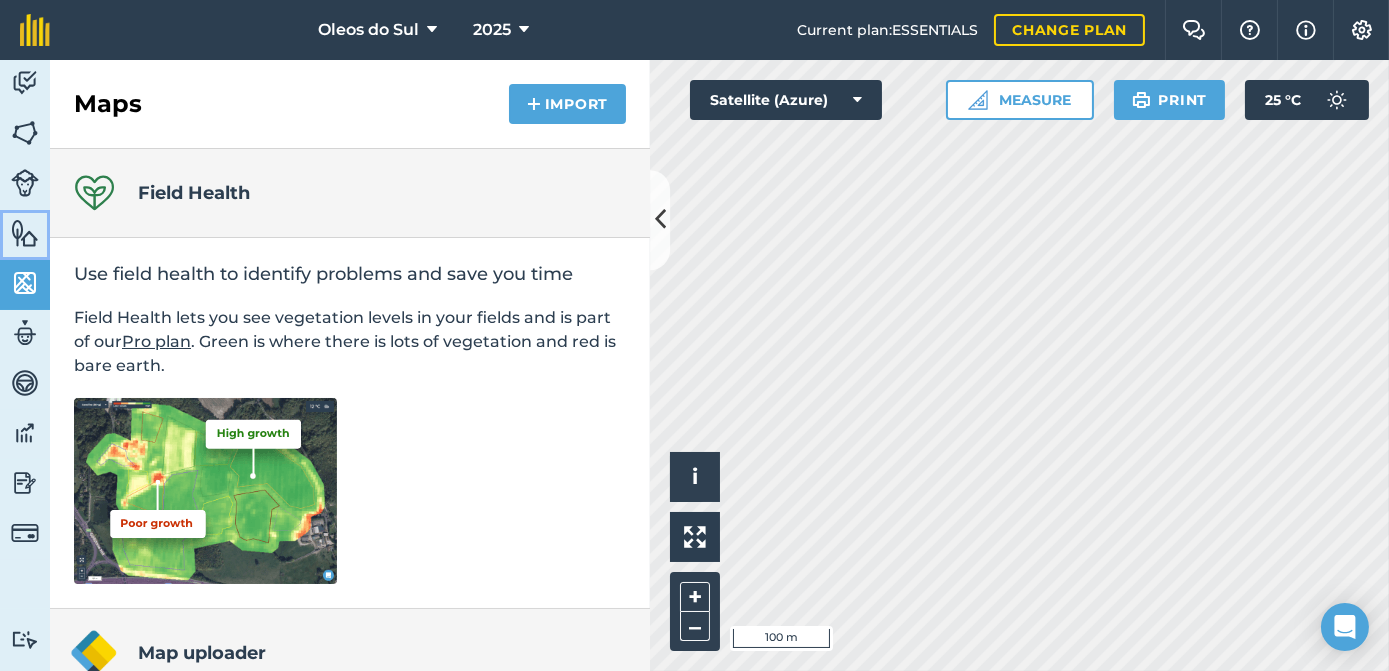 click on "Features" at bounding box center [25, 235] 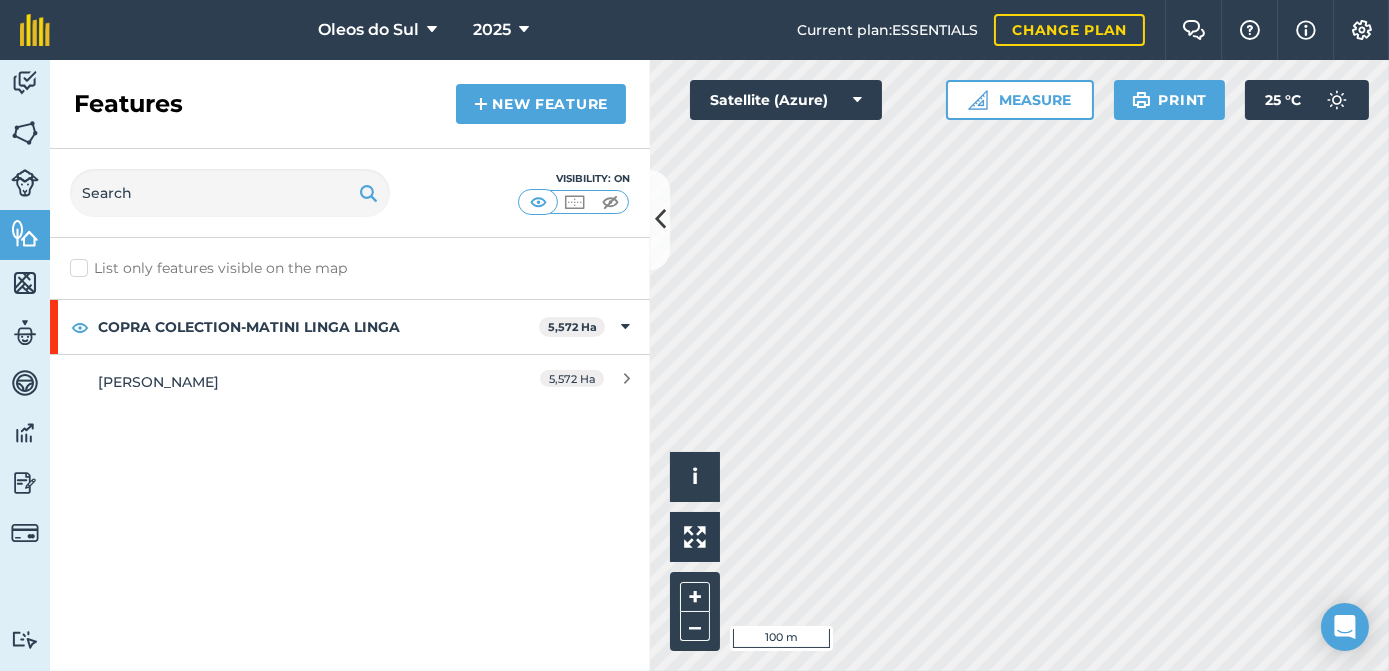 click on "List only features visible on the map" at bounding box center [208, 268] 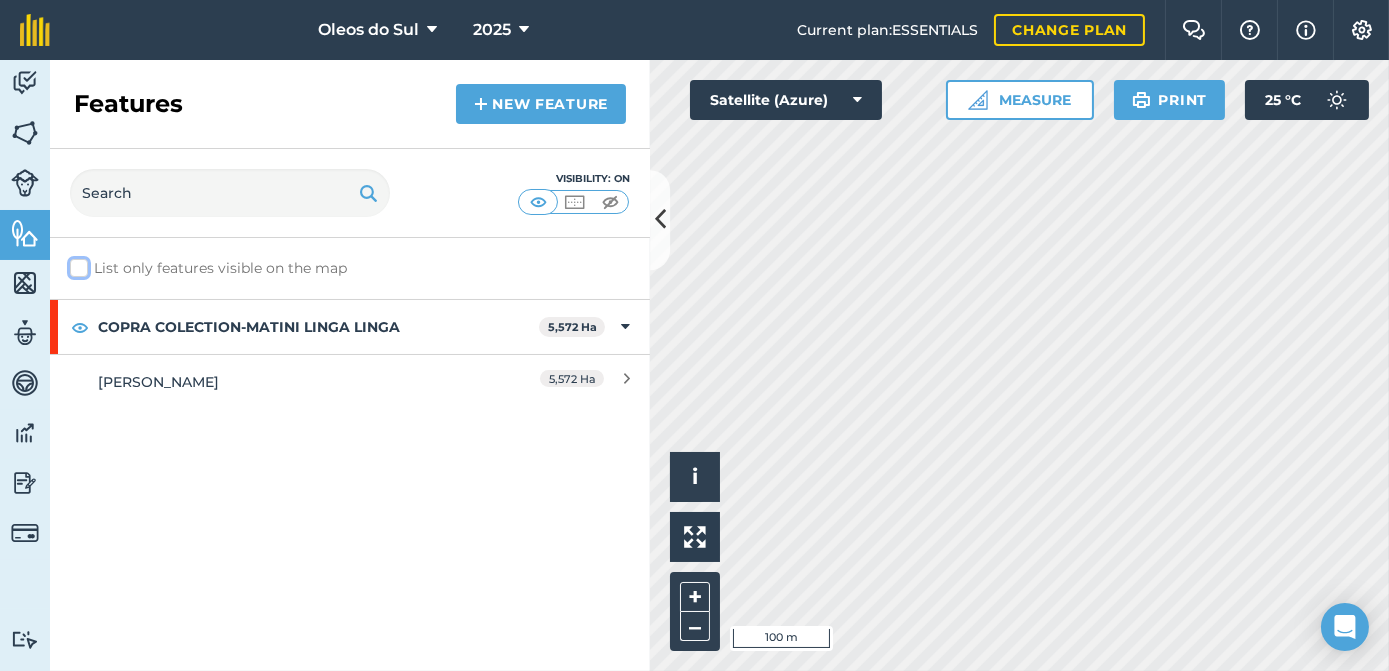 click on "List only features visible on the map" at bounding box center (76, 264) 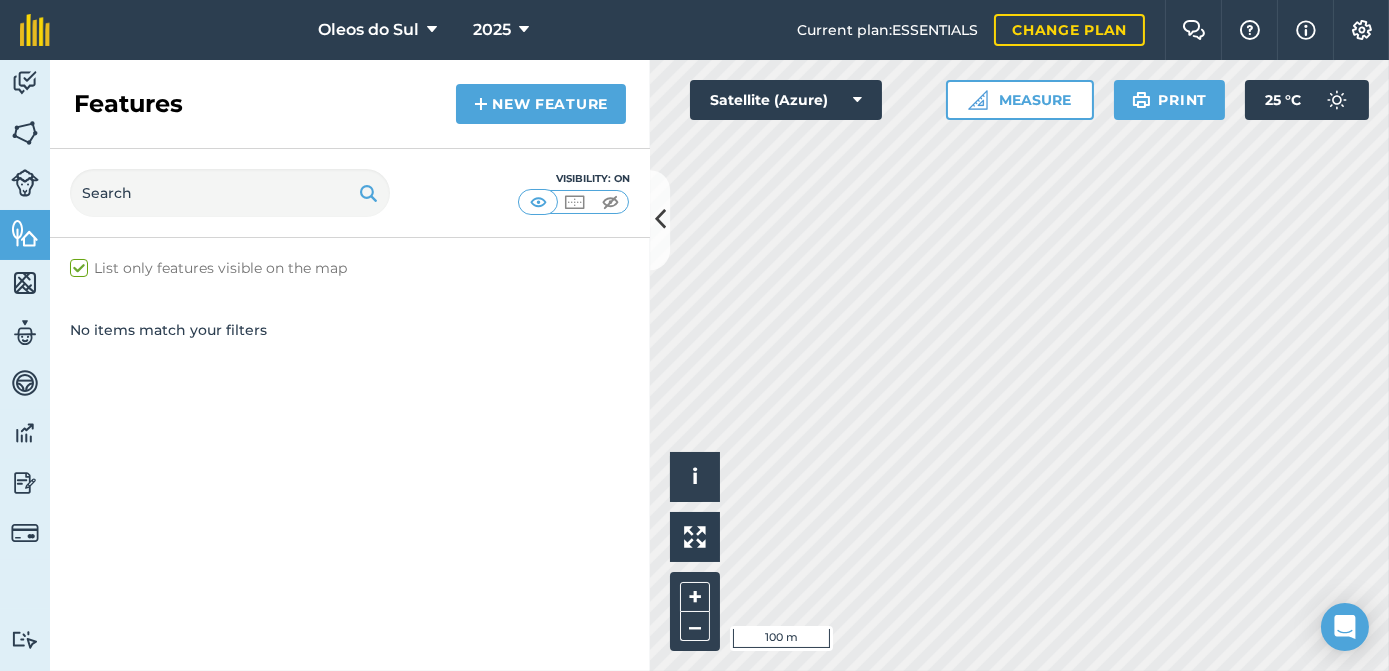 click on "List only features visible on the map" at bounding box center (208, 268) 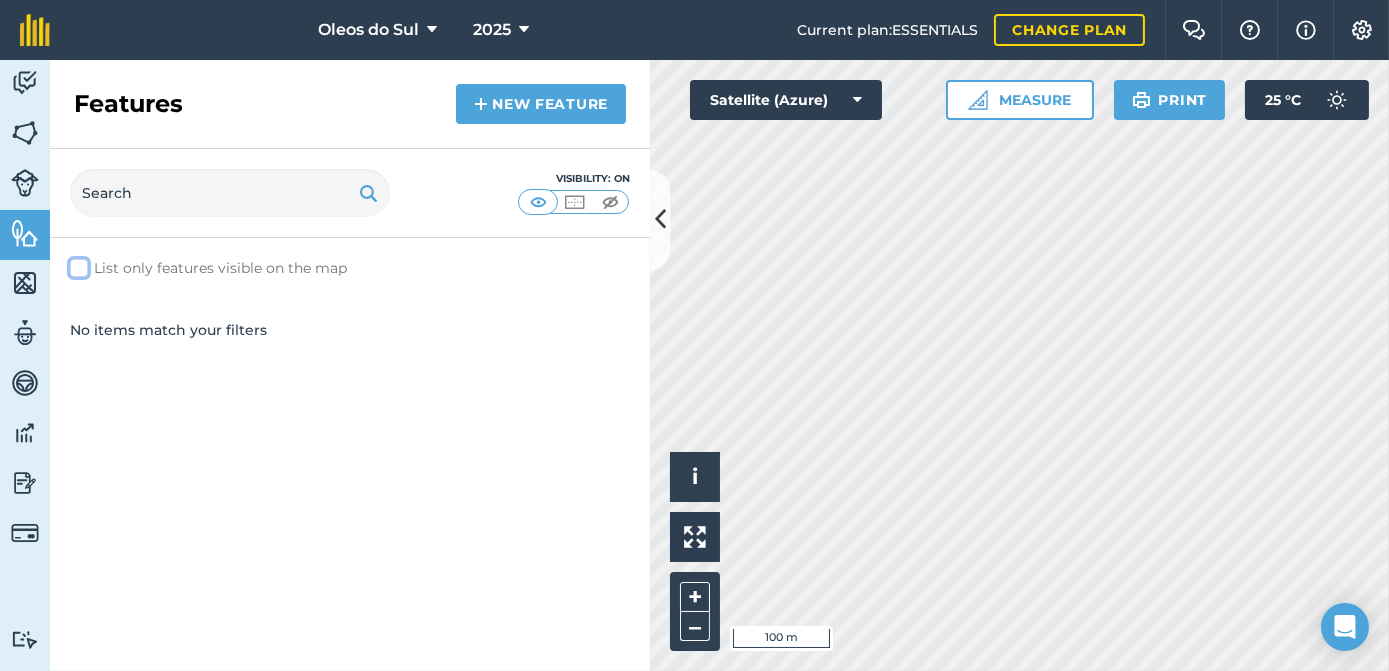 checkbox on "false" 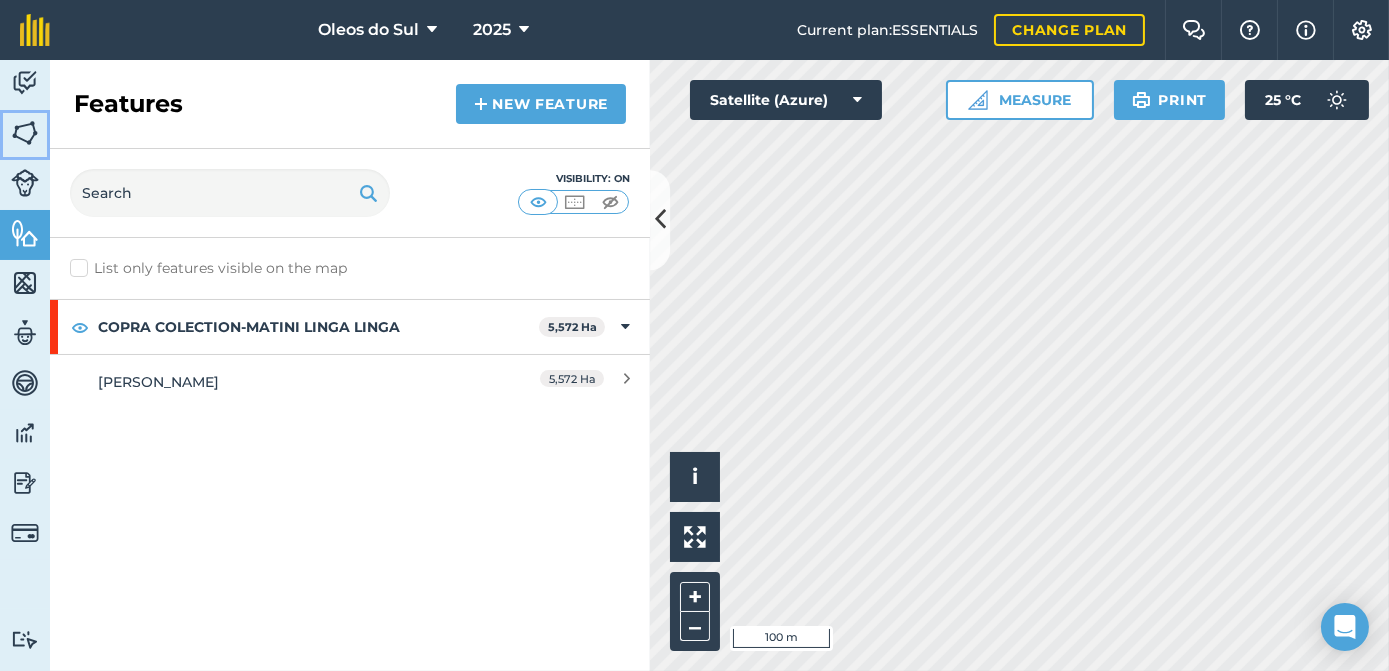 click at bounding box center (25, 133) 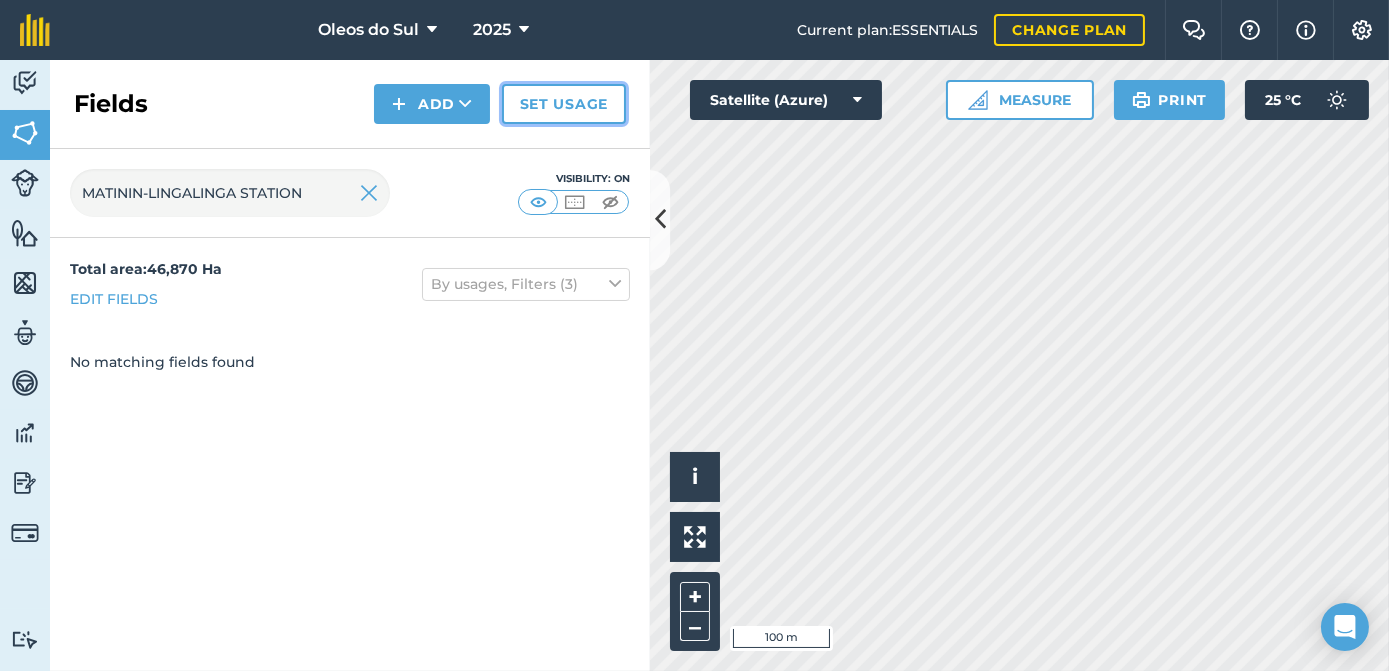 click on "Set usage" at bounding box center [564, 104] 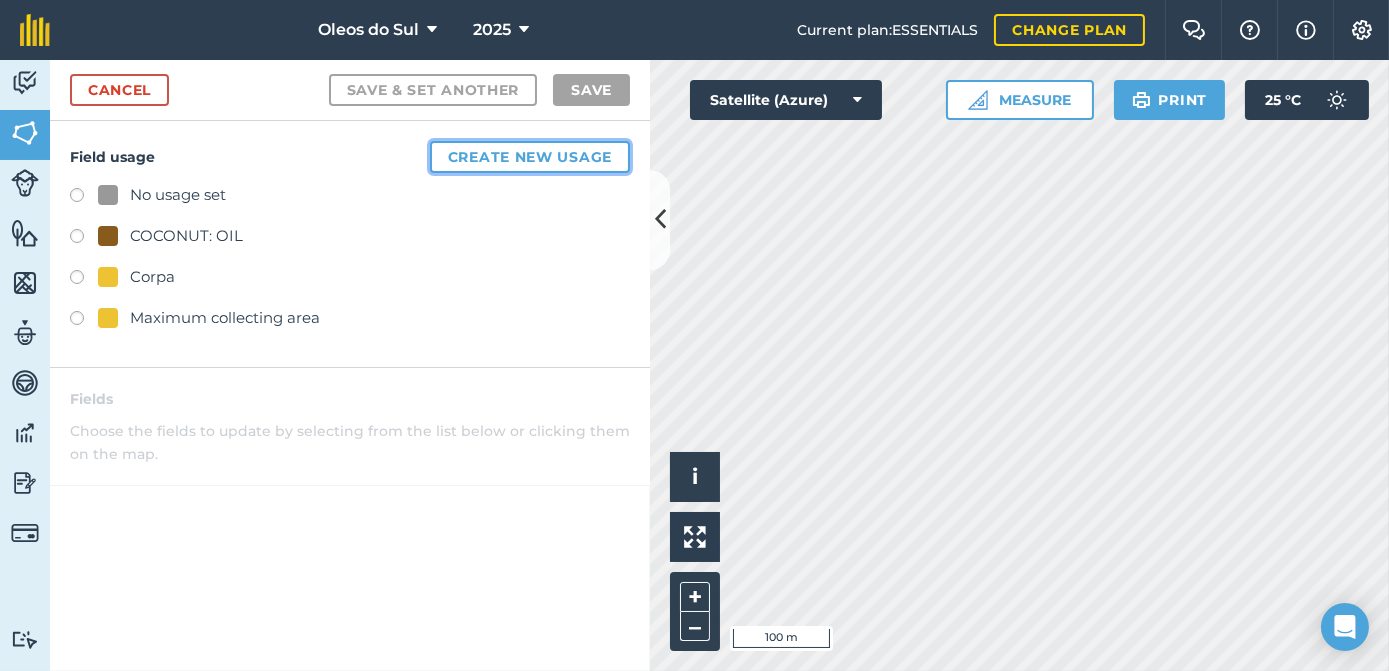 click on "Create new usage" at bounding box center [530, 157] 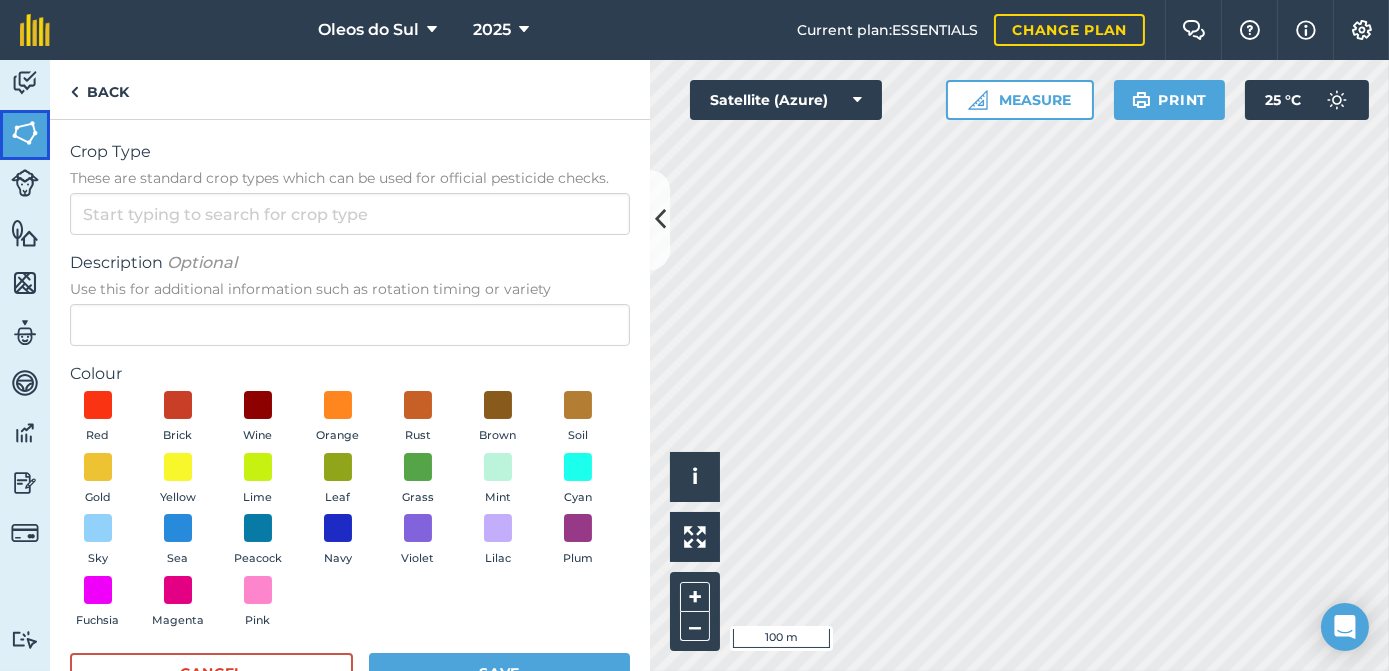 click at bounding box center (25, 133) 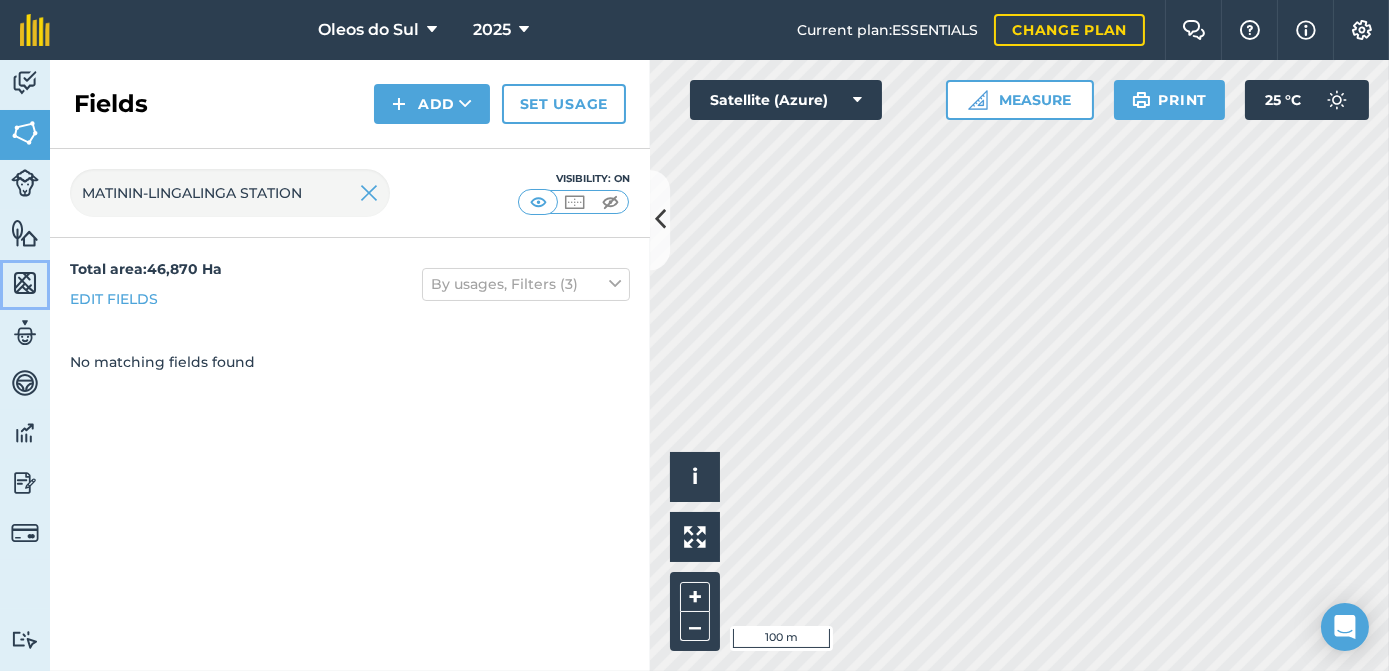 click at bounding box center [25, 283] 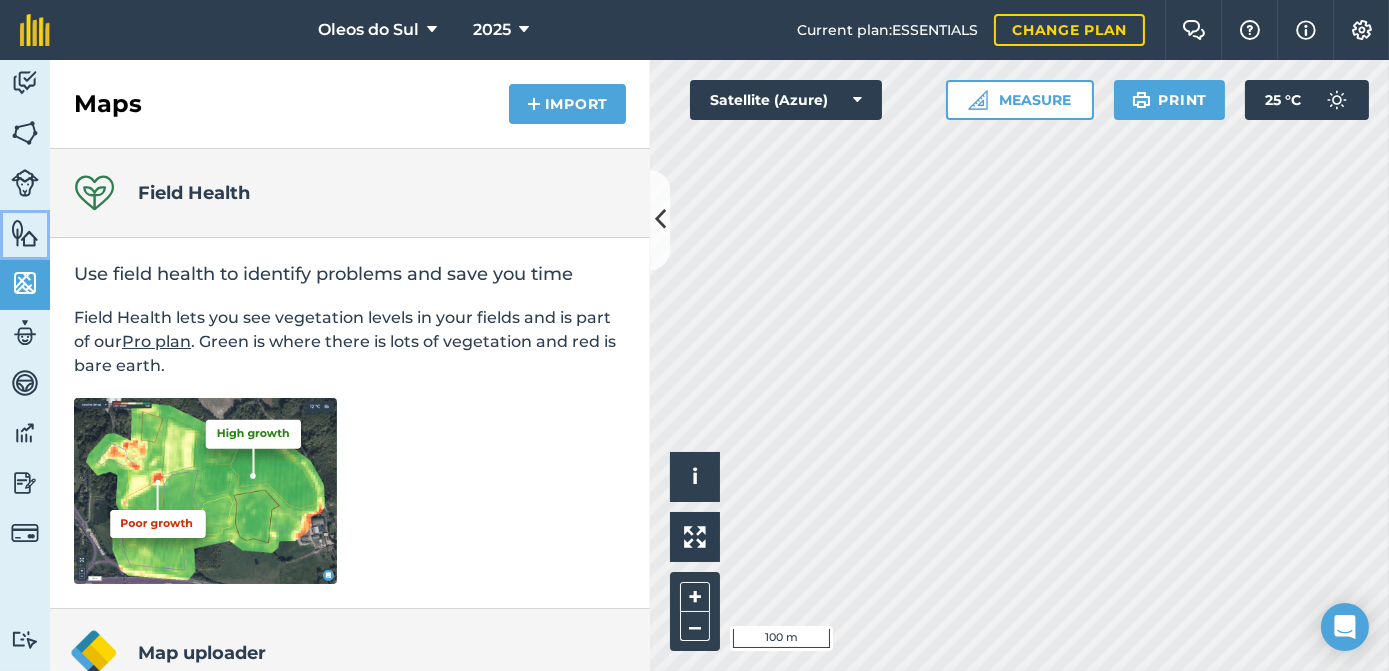 click at bounding box center [25, 233] 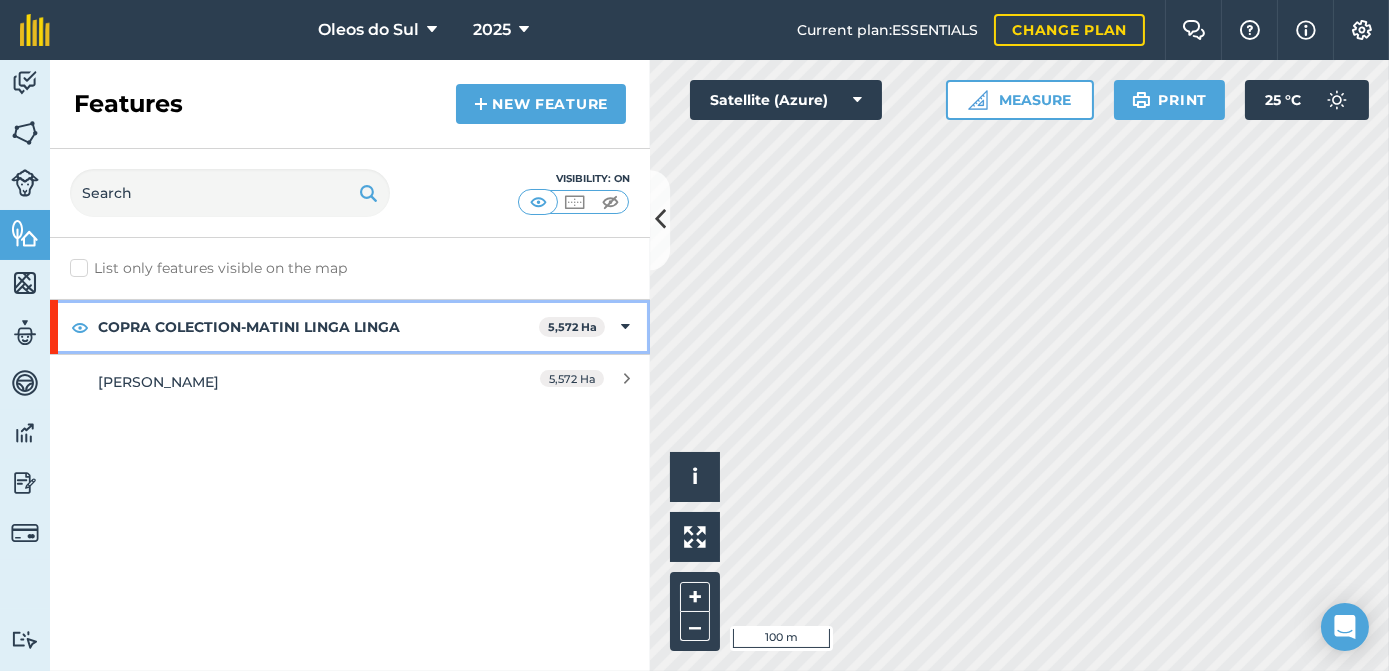 click on "COPRA COLECTION-MATINI LINGA LINGA" at bounding box center (318, 327) 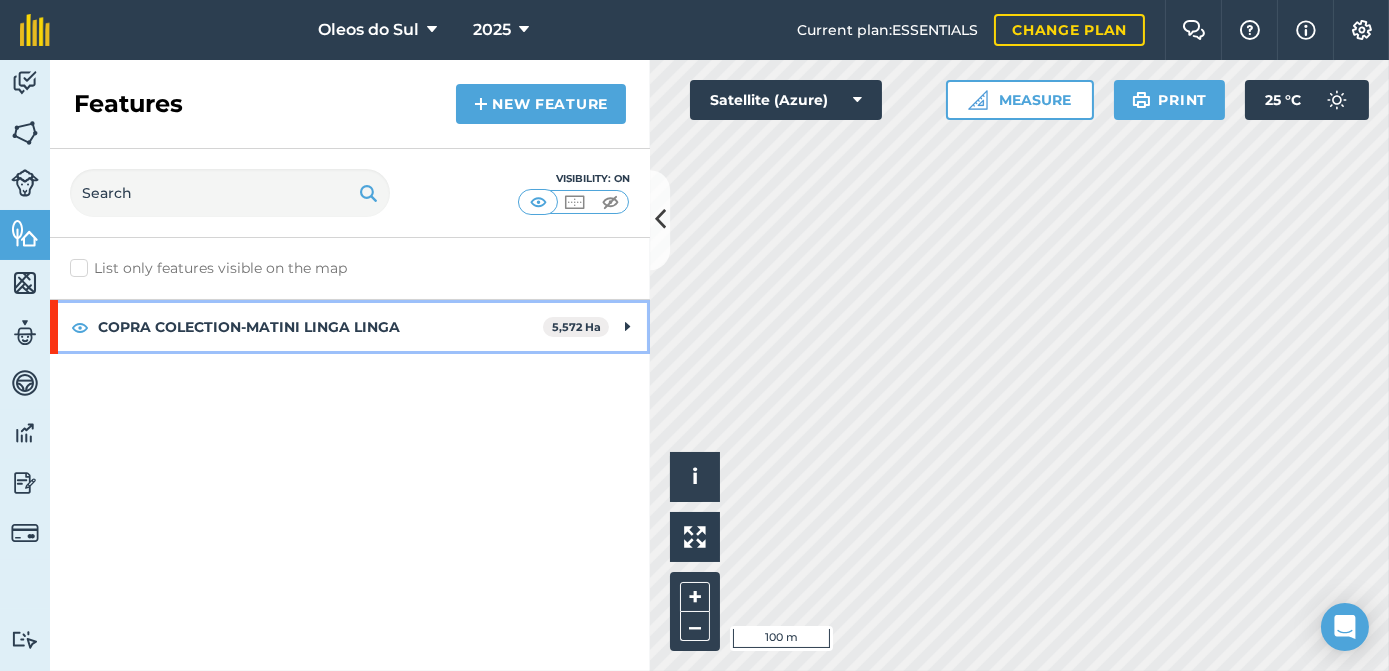 click on "COPRA COLECTION-MATINI LINGA LINGA" at bounding box center (320, 327) 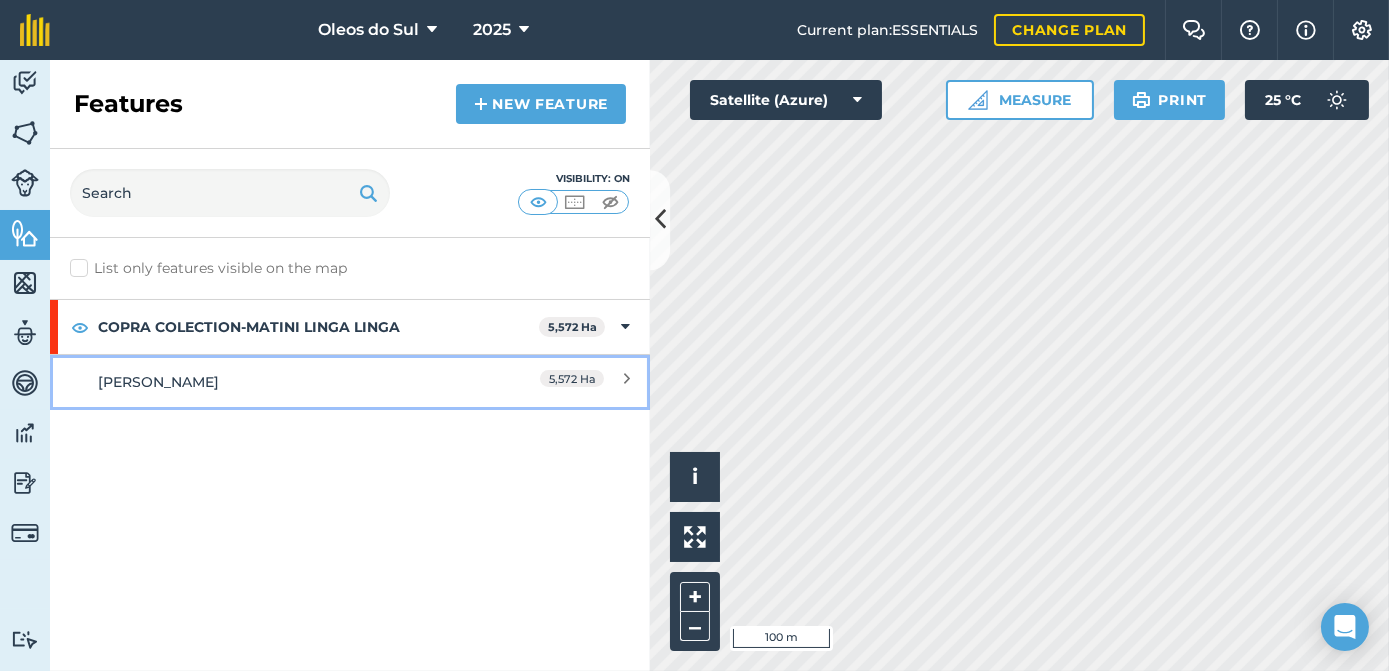 click on "5,572   Ha" at bounding box center (541, 382) 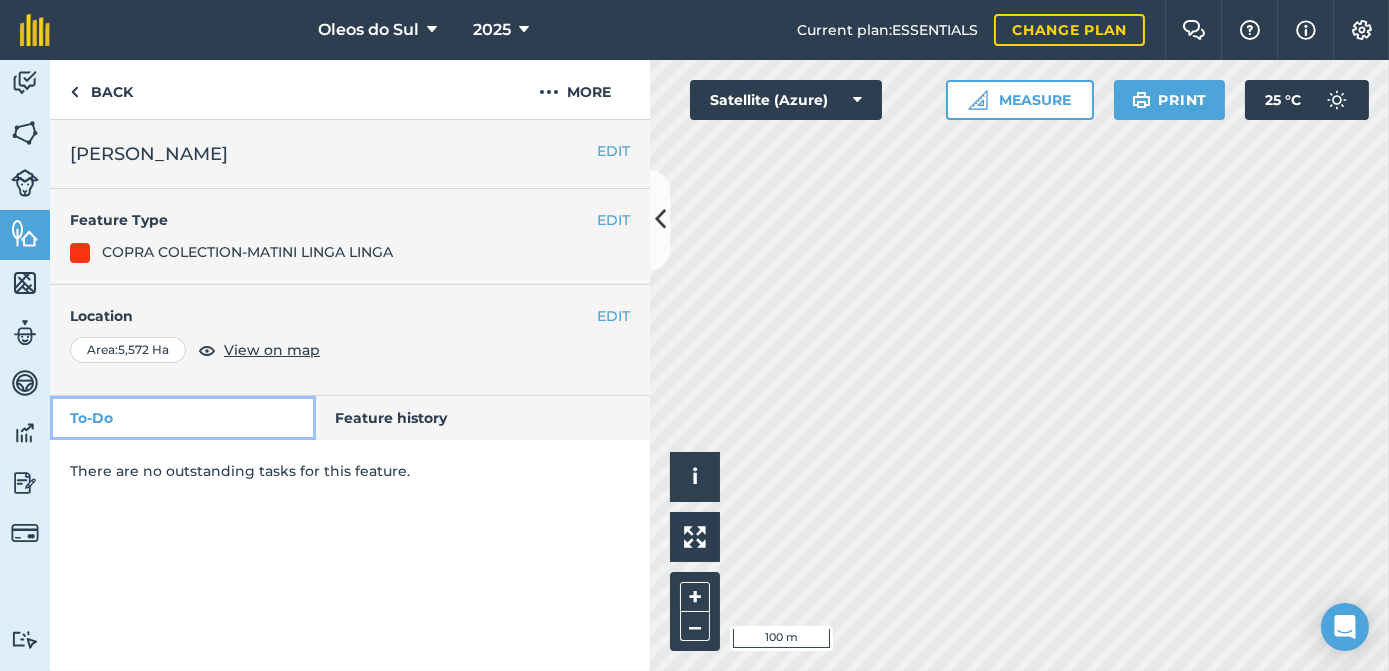 click on "To-Do" at bounding box center (183, 418) 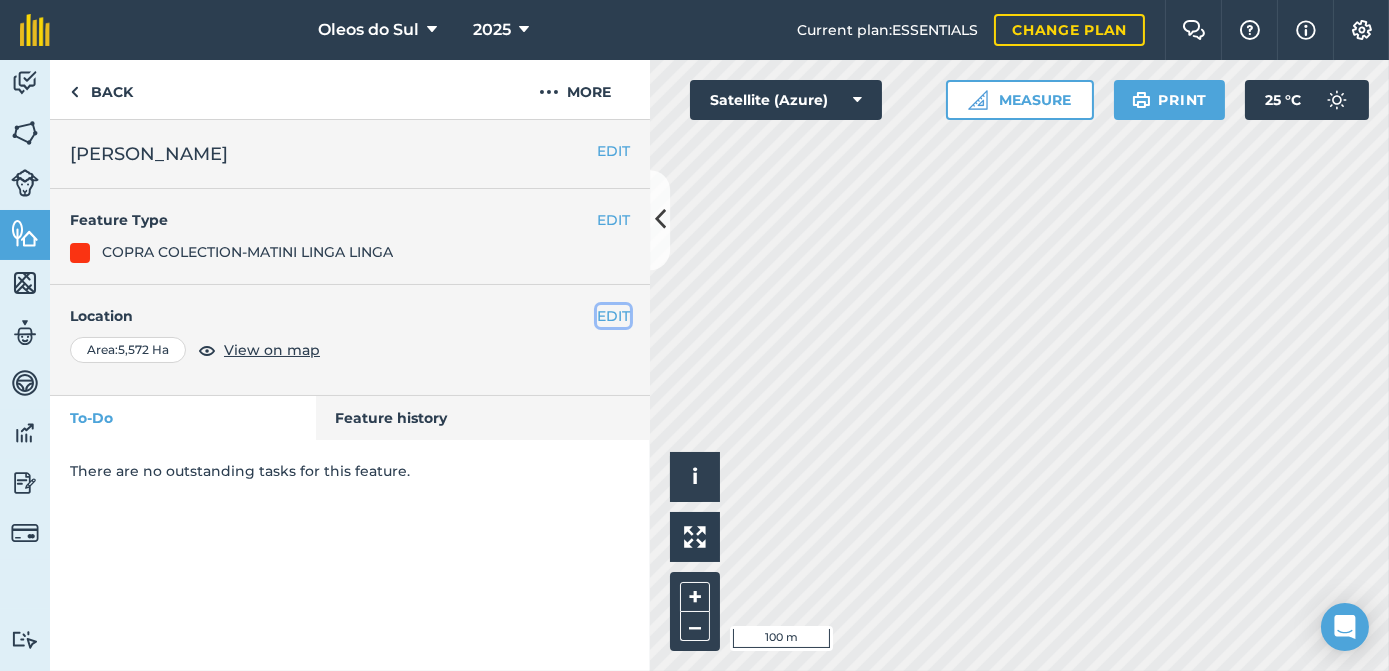 click on "EDIT" at bounding box center (613, 316) 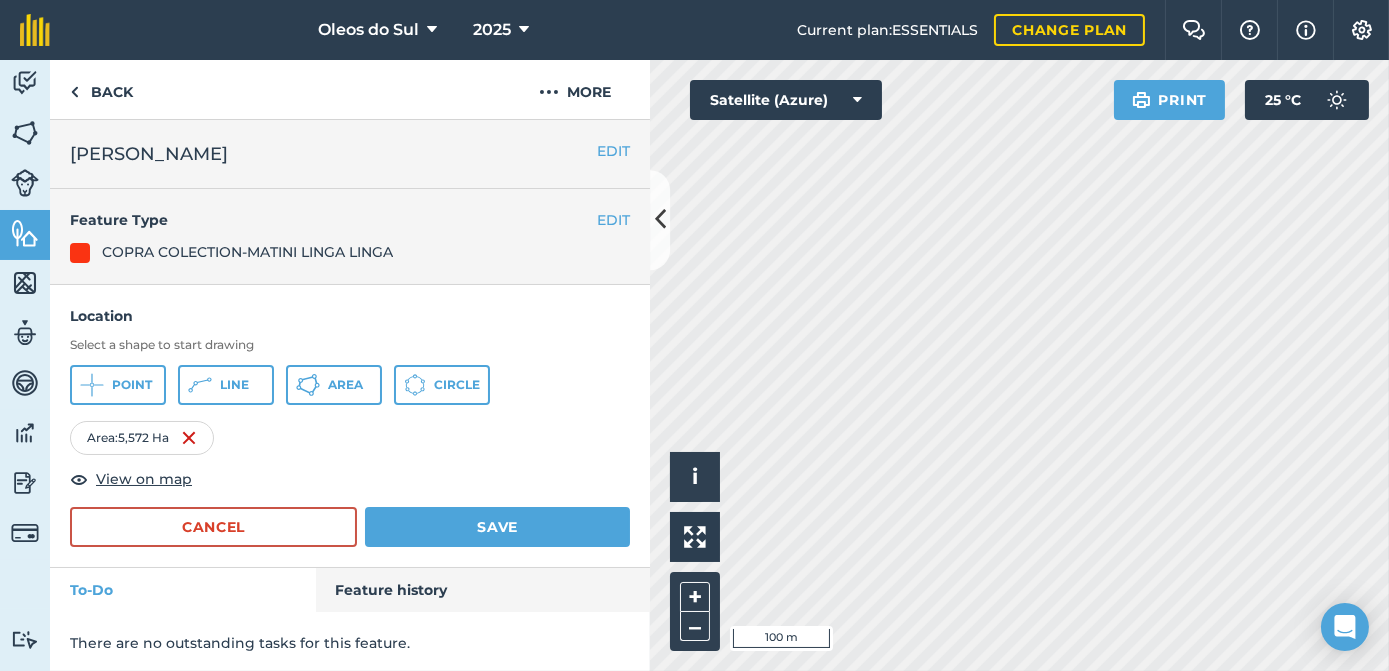 scroll, scrollTop: 1, scrollLeft: 0, axis: vertical 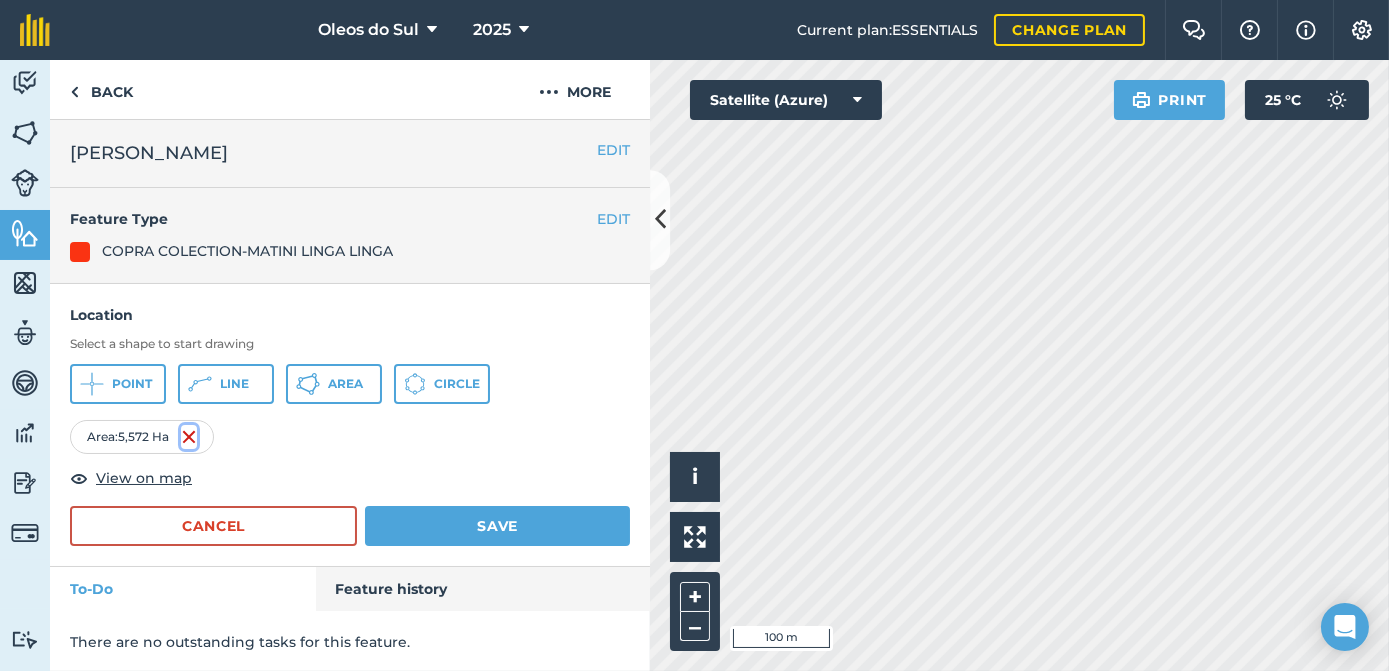 click at bounding box center (189, 437) 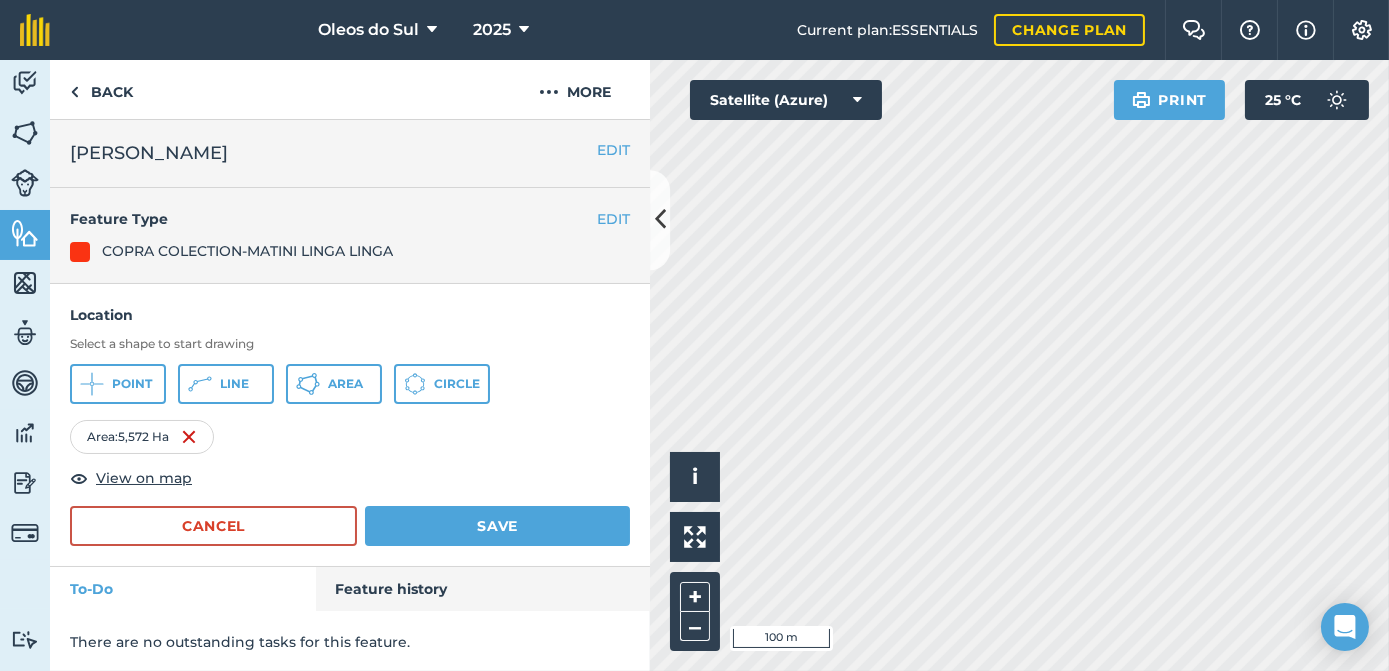 scroll, scrollTop: 0, scrollLeft: 0, axis: both 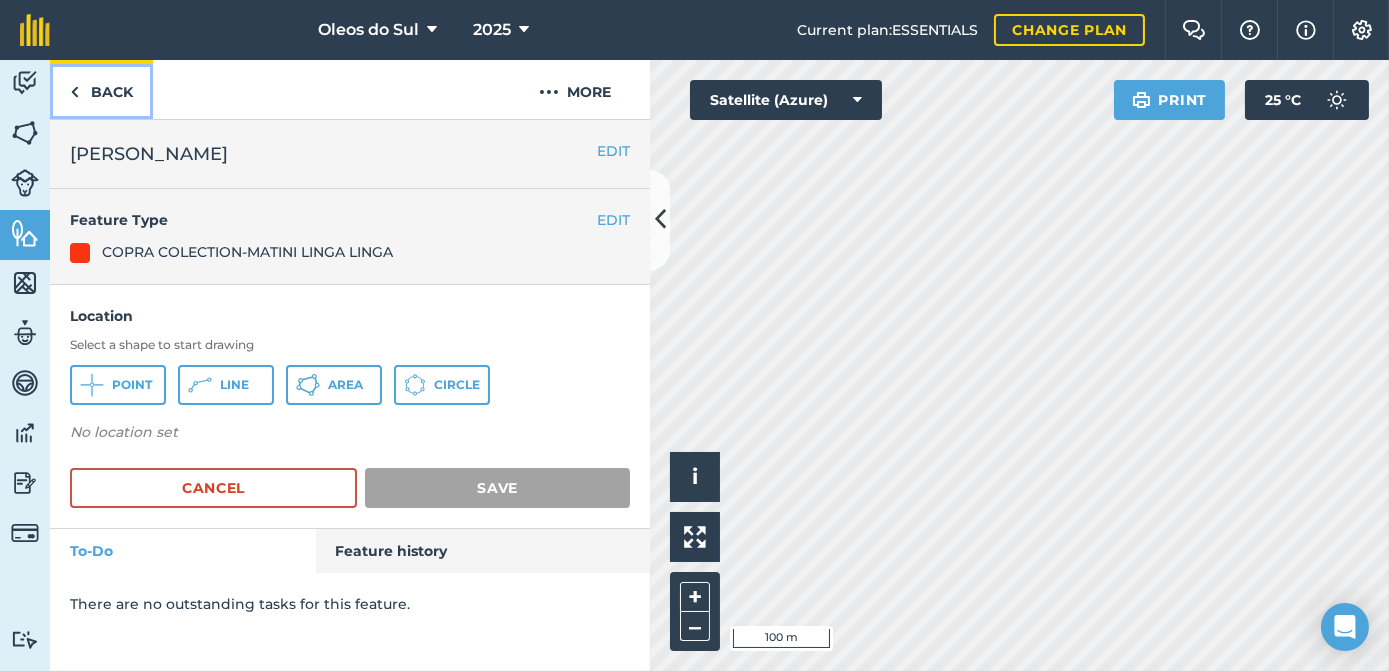 click on "Back" at bounding box center [101, 89] 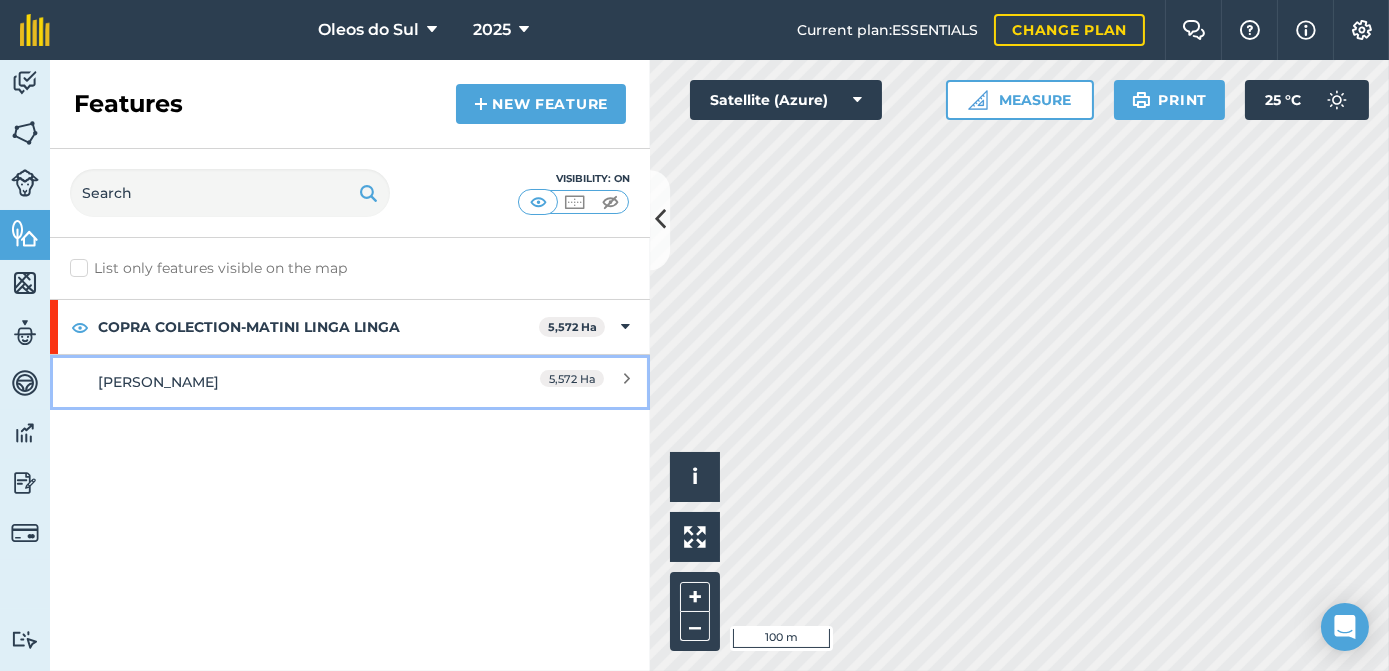 click on "[PERSON_NAME] 5,572   Ha" at bounding box center (350, 381) 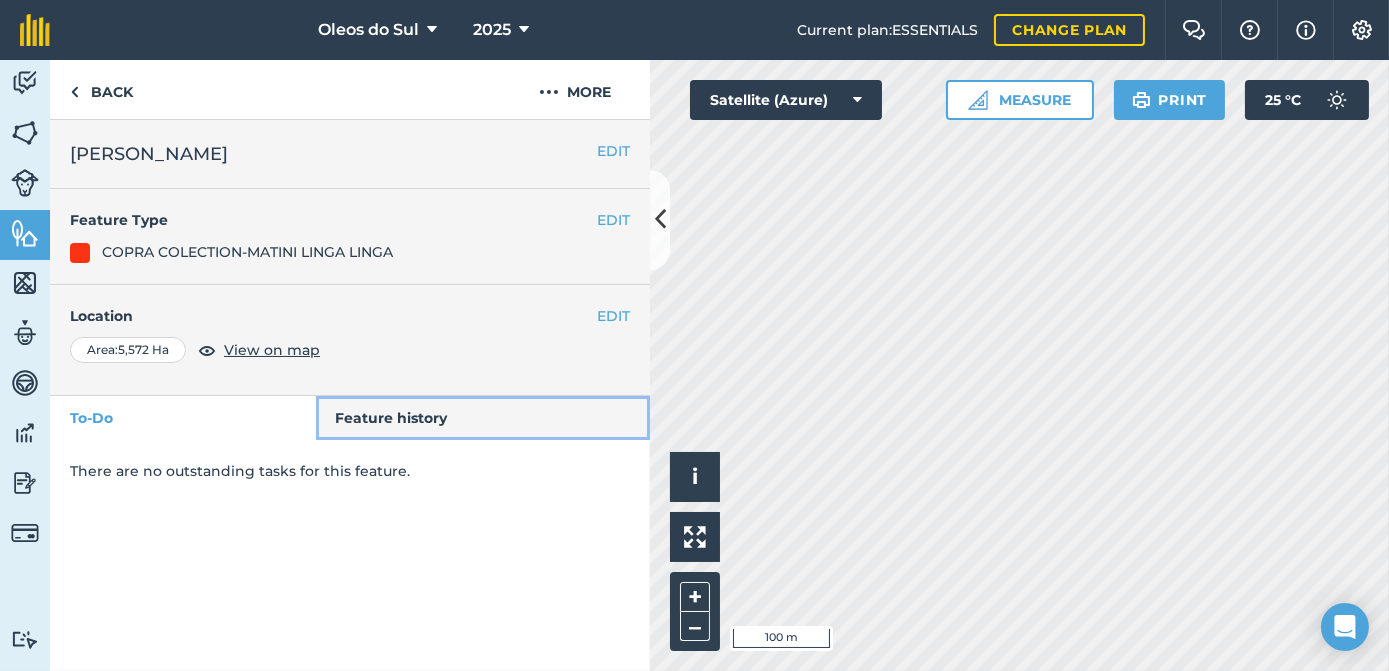 click on "Feature history" at bounding box center [483, 418] 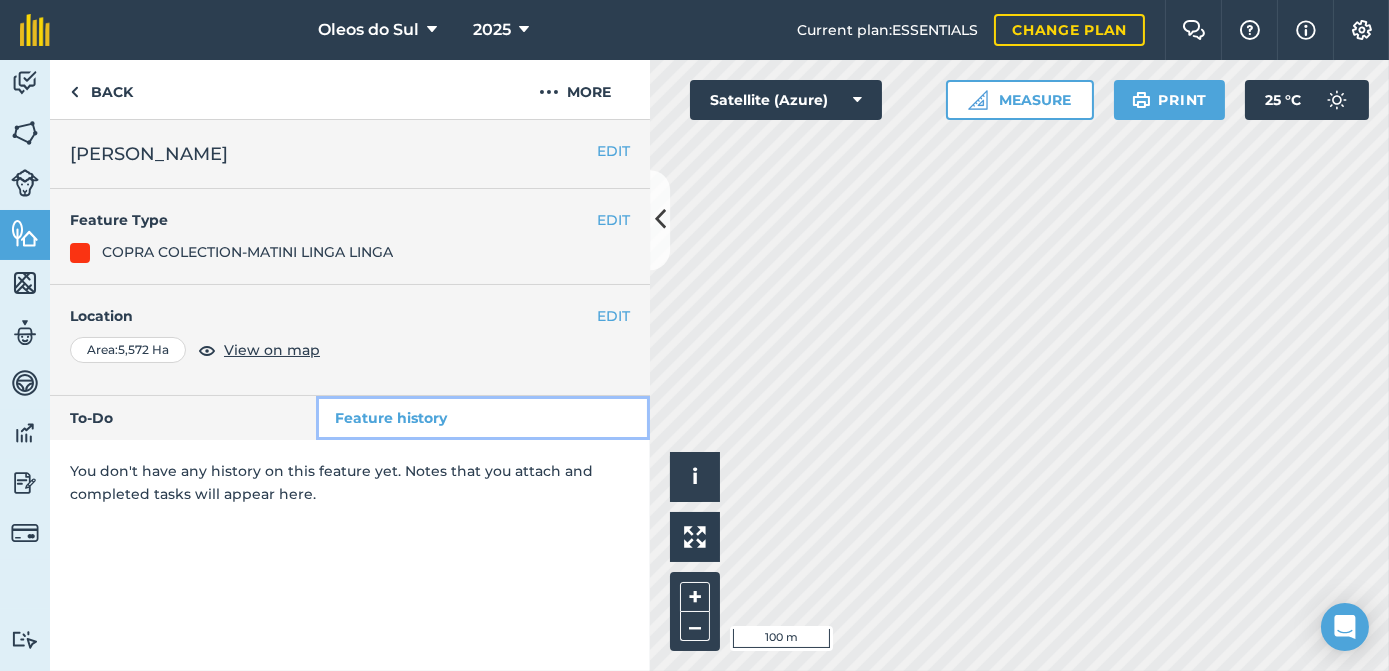 click on "Feature history" at bounding box center [483, 418] 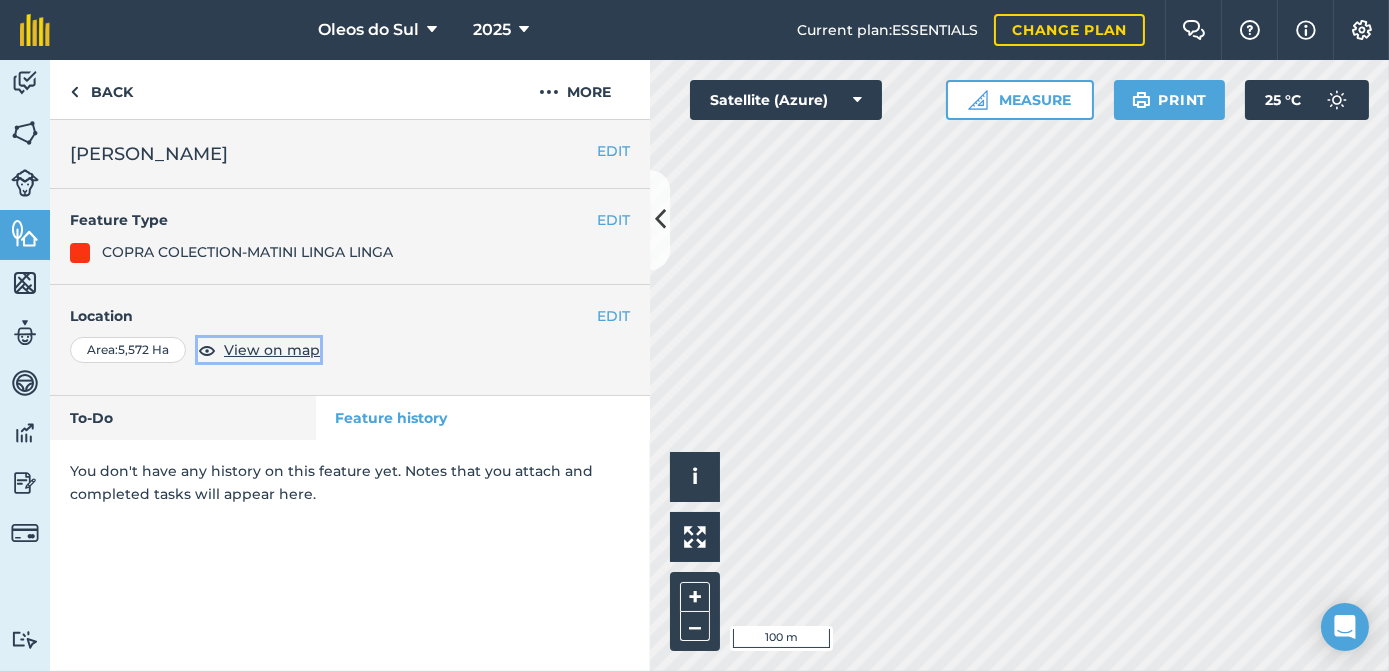 click on "View on map" at bounding box center (272, 350) 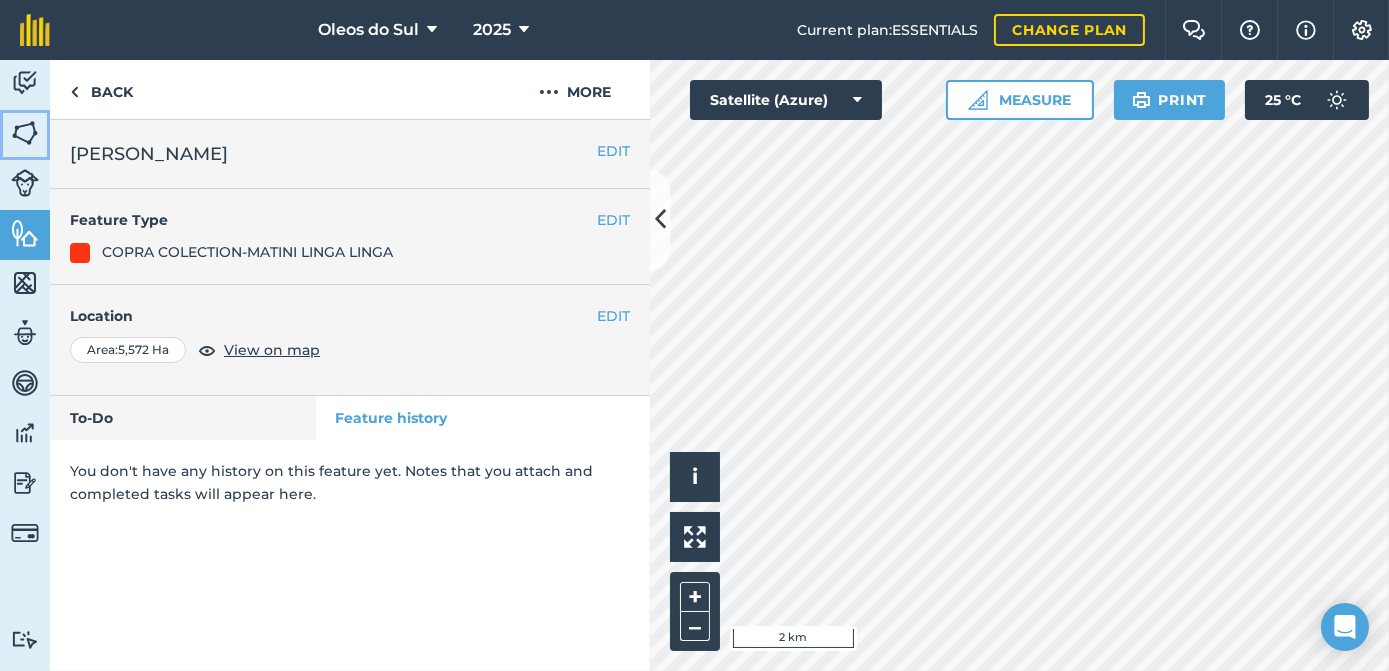click at bounding box center (25, 133) 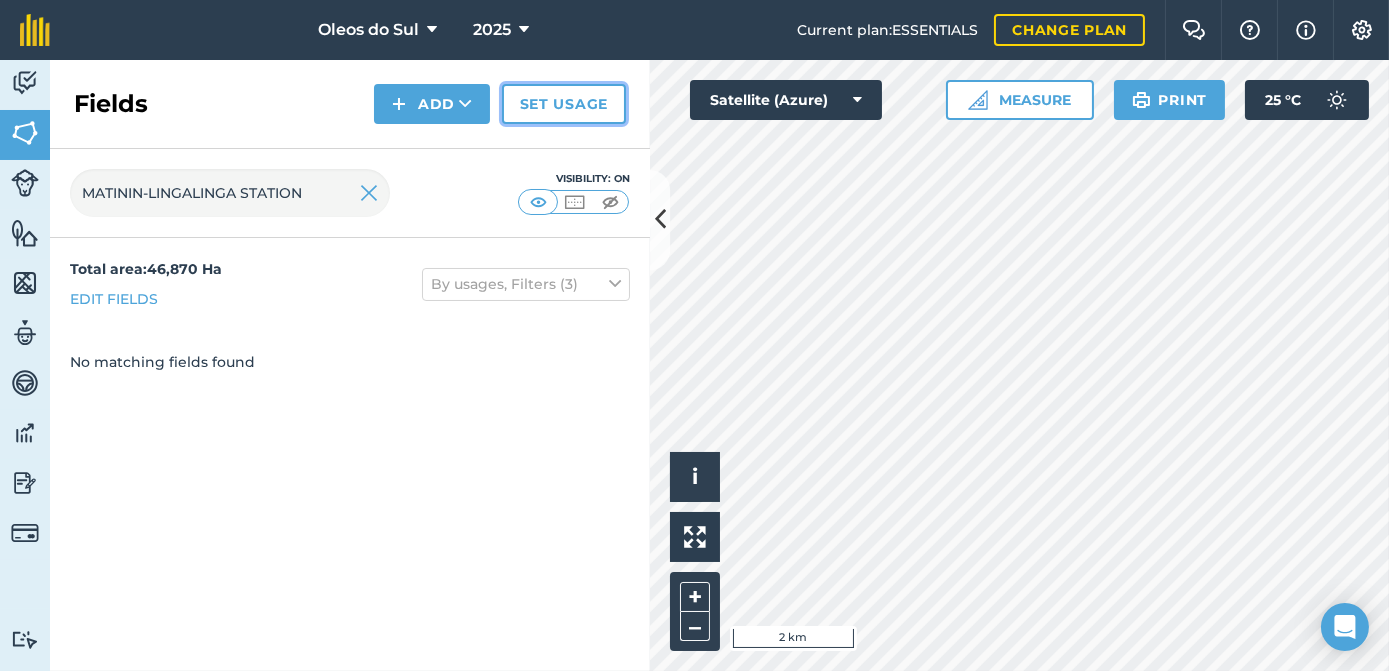 click on "Set usage" at bounding box center [564, 104] 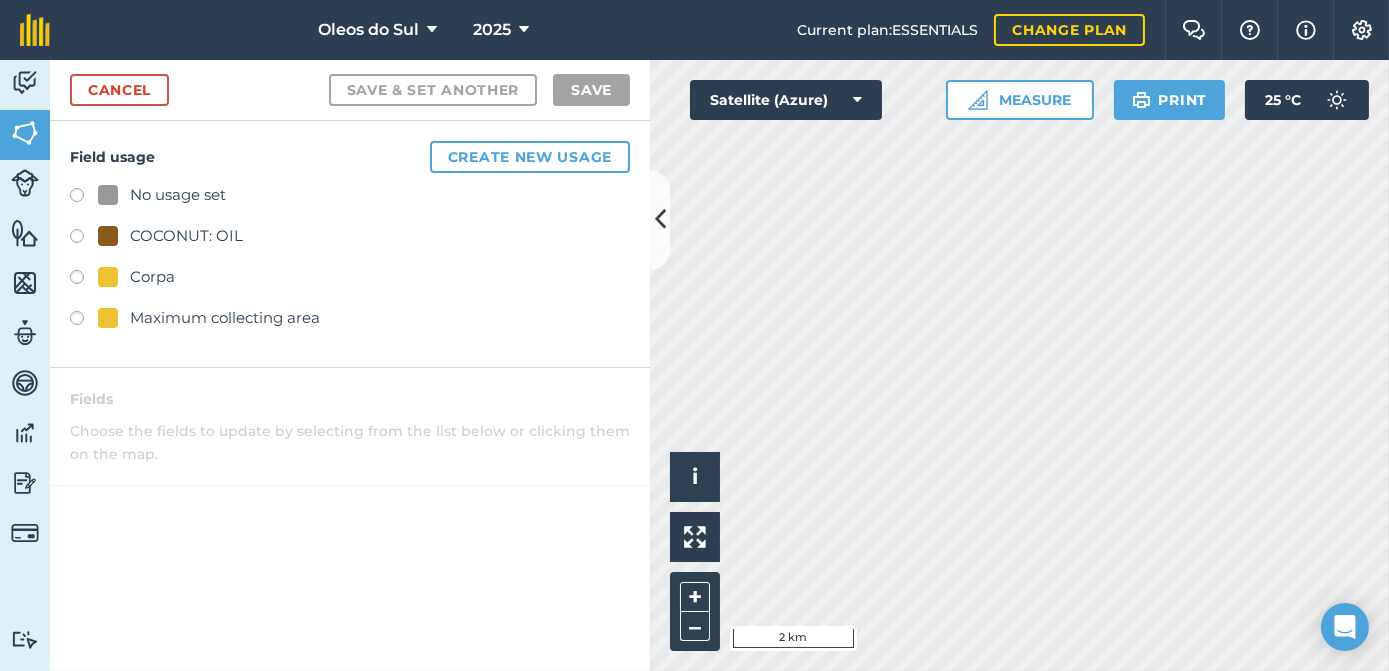 click on "Corpa" at bounding box center [136, 277] 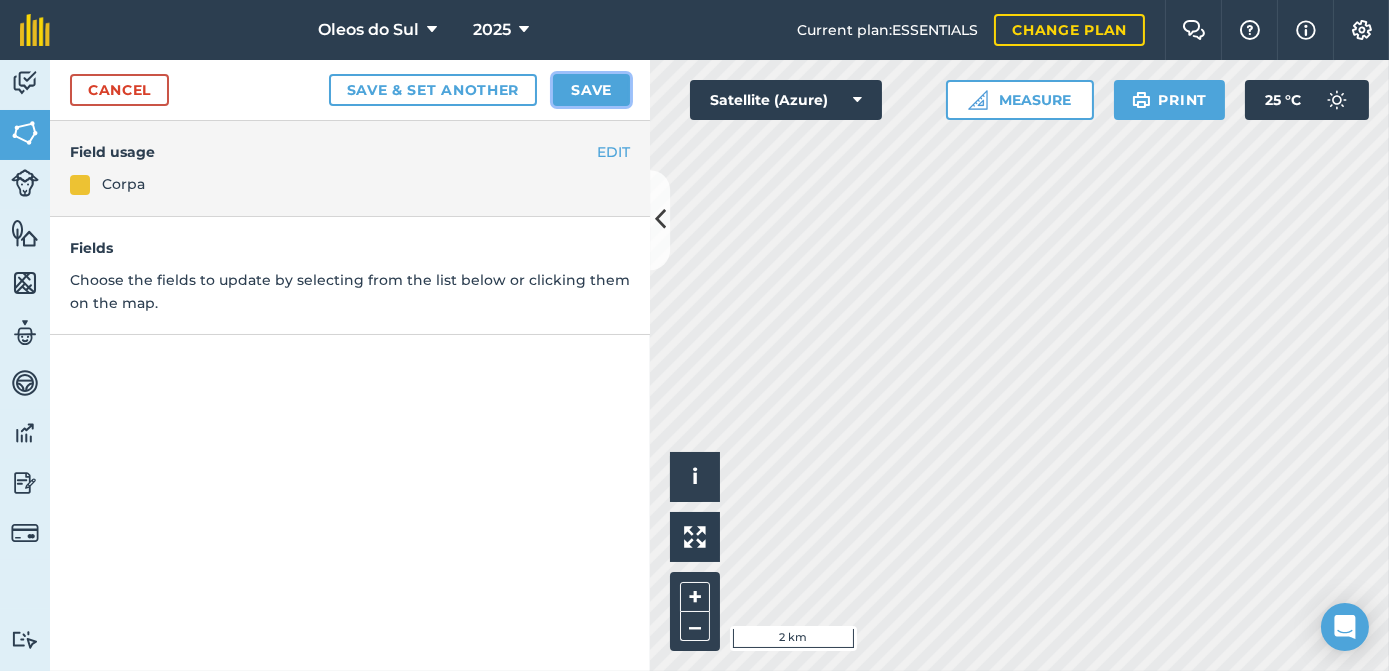 click on "Save" at bounding box center [591, 90] 